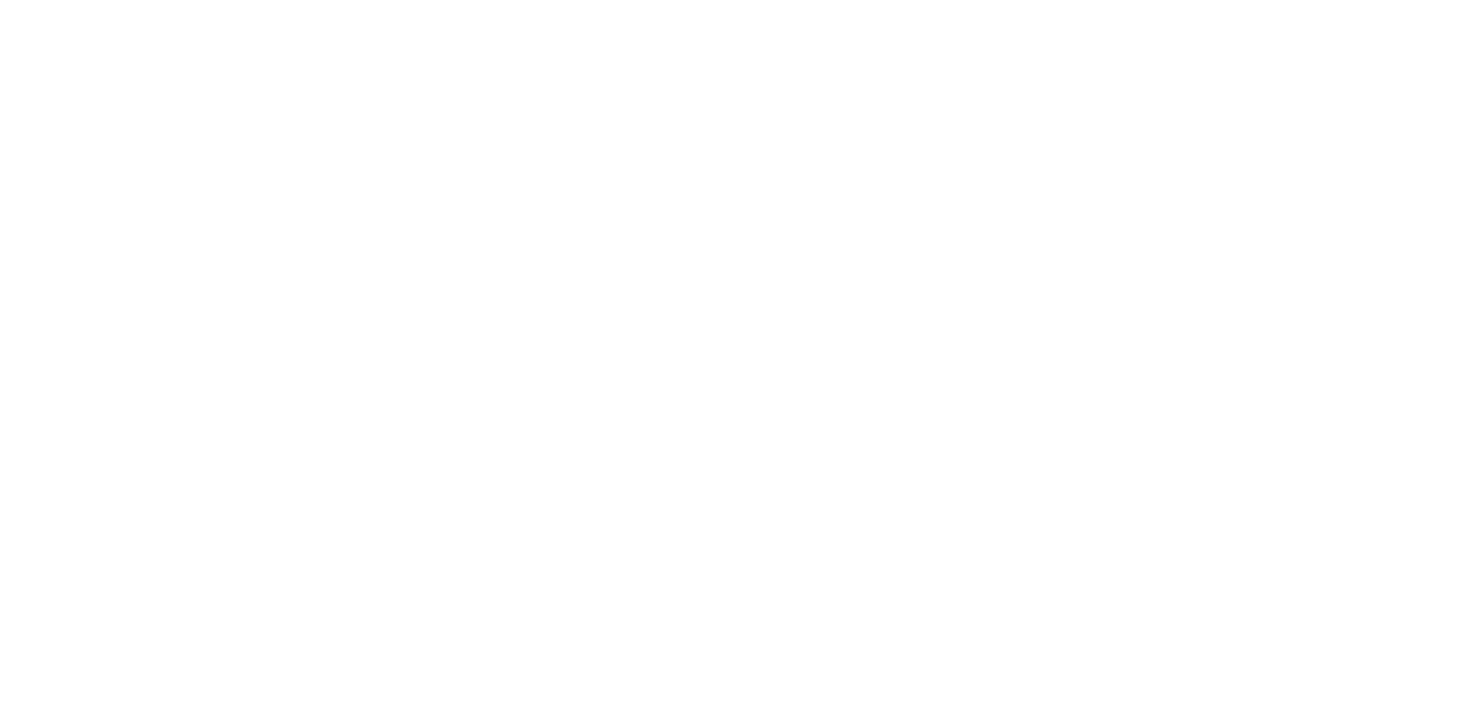 scroll, scrollTop: 0, scrollLeft: 0, axis: both 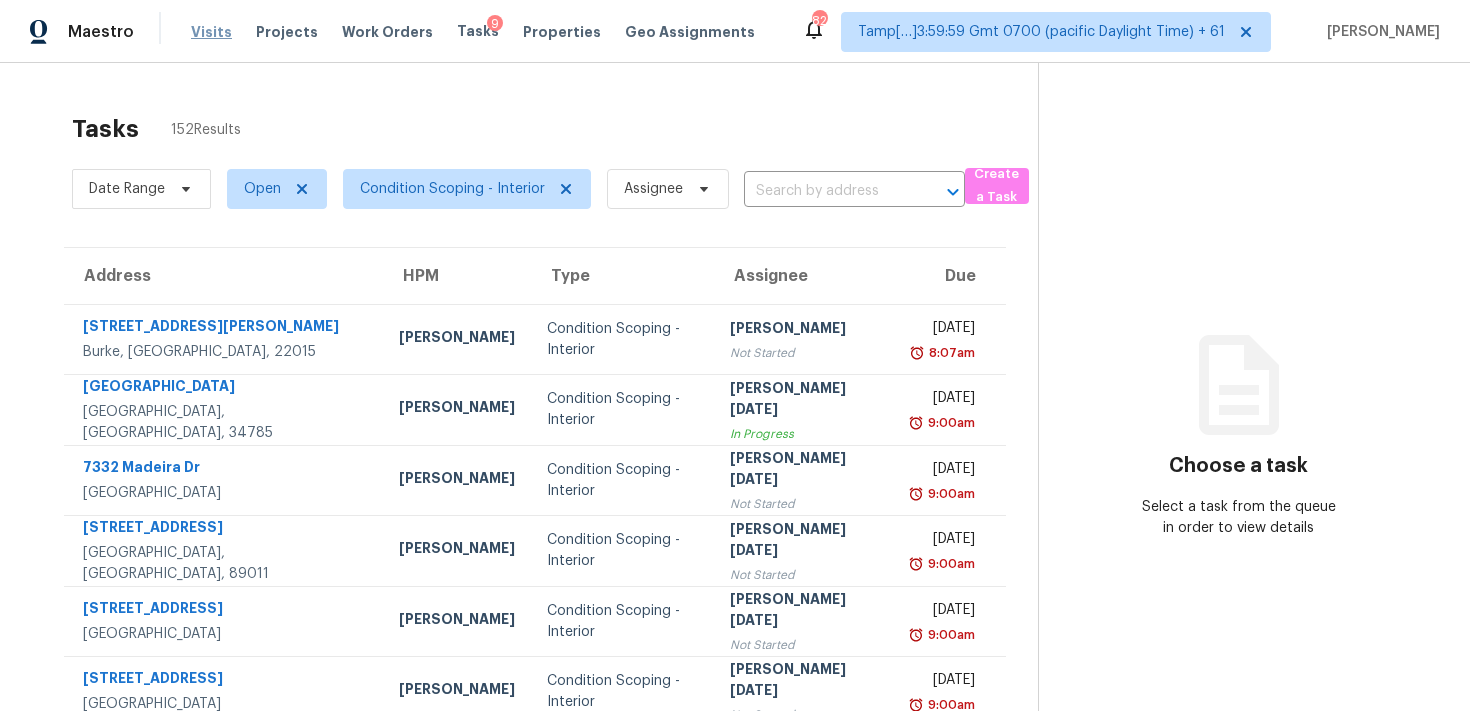 click on "Visits" at bounding box center [211, 32] 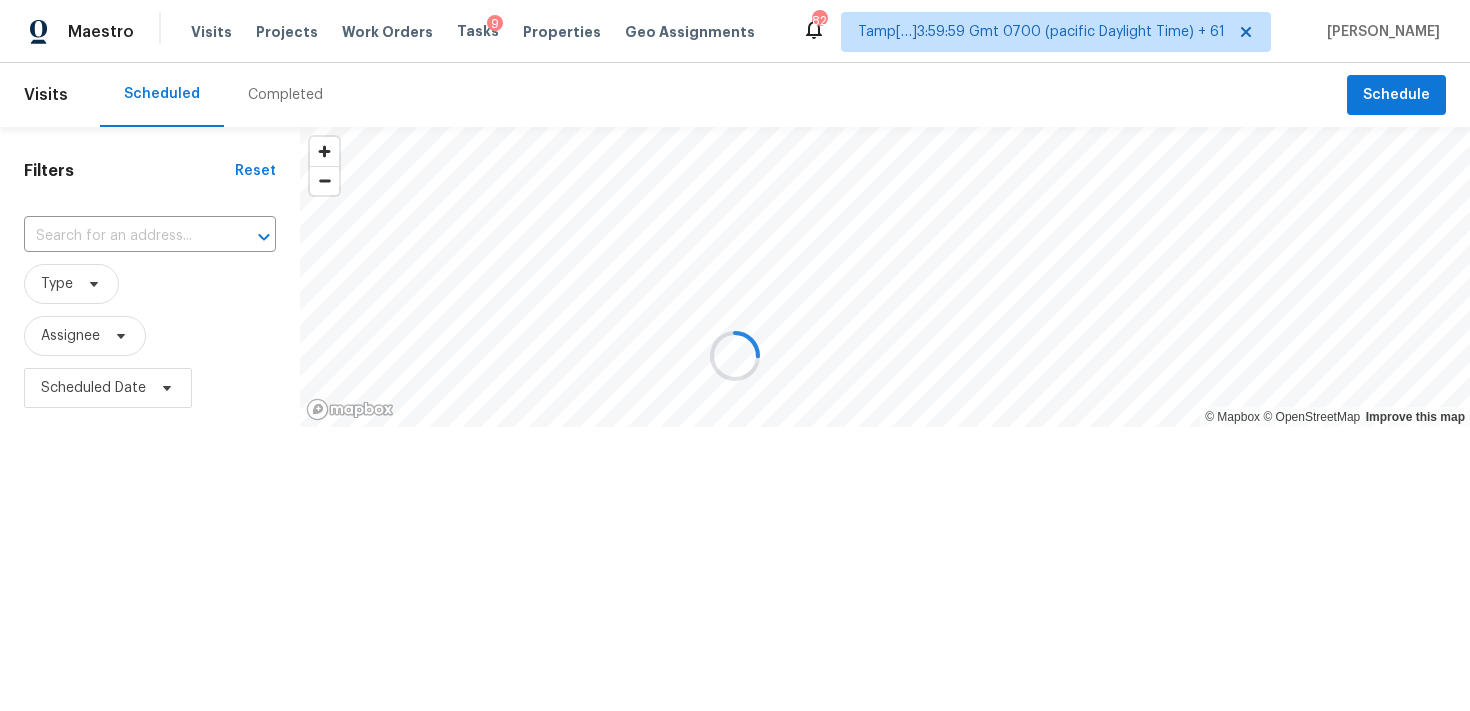 click at bounding box center [735, 355] 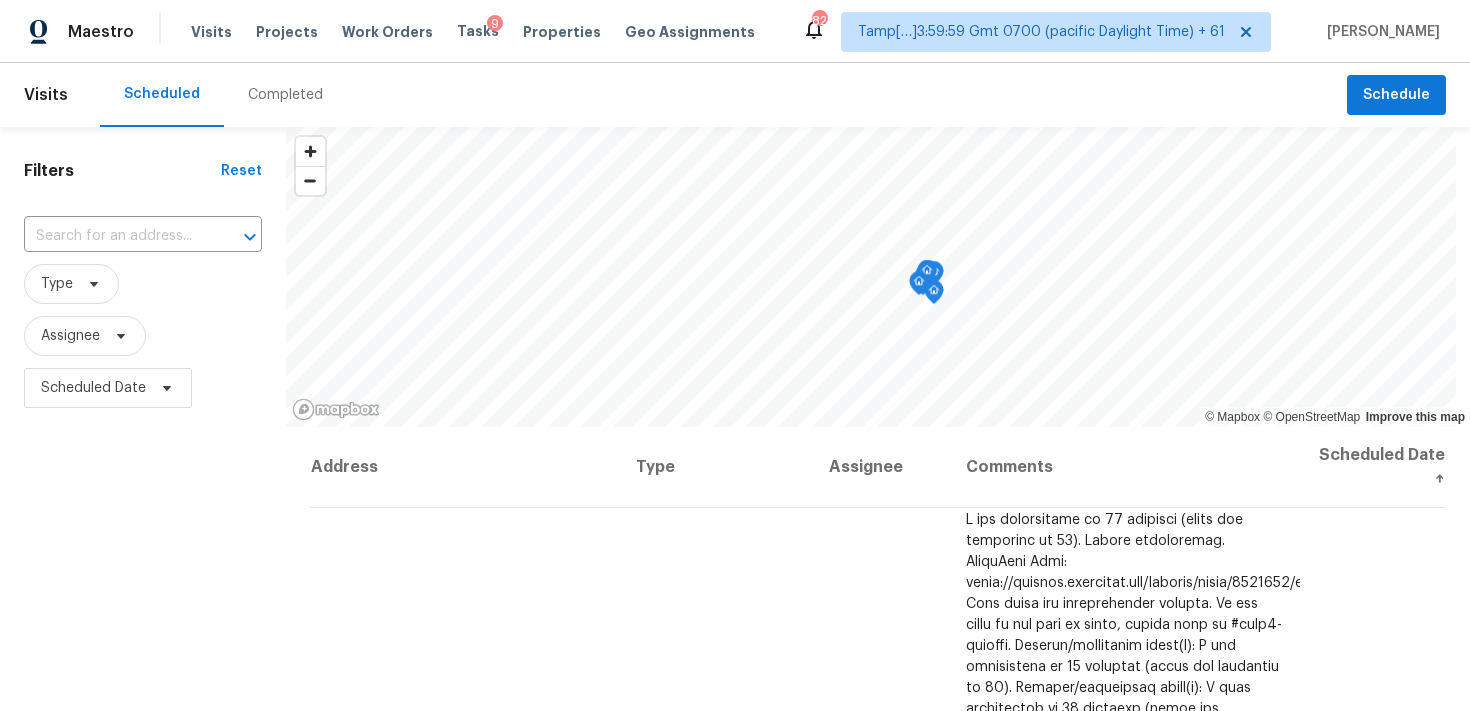 click on "Completed" at bounding box center (285, 95) 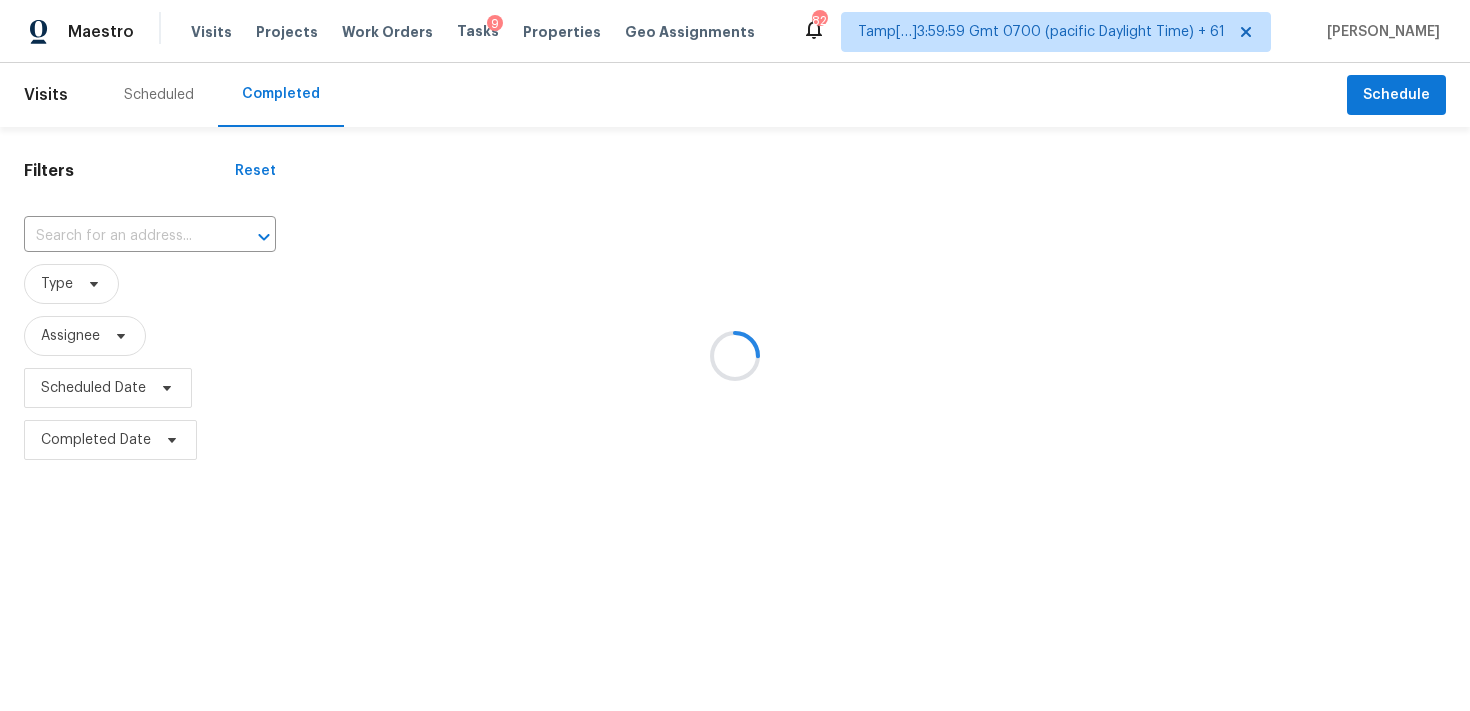 click at bounding box center [735, 355] 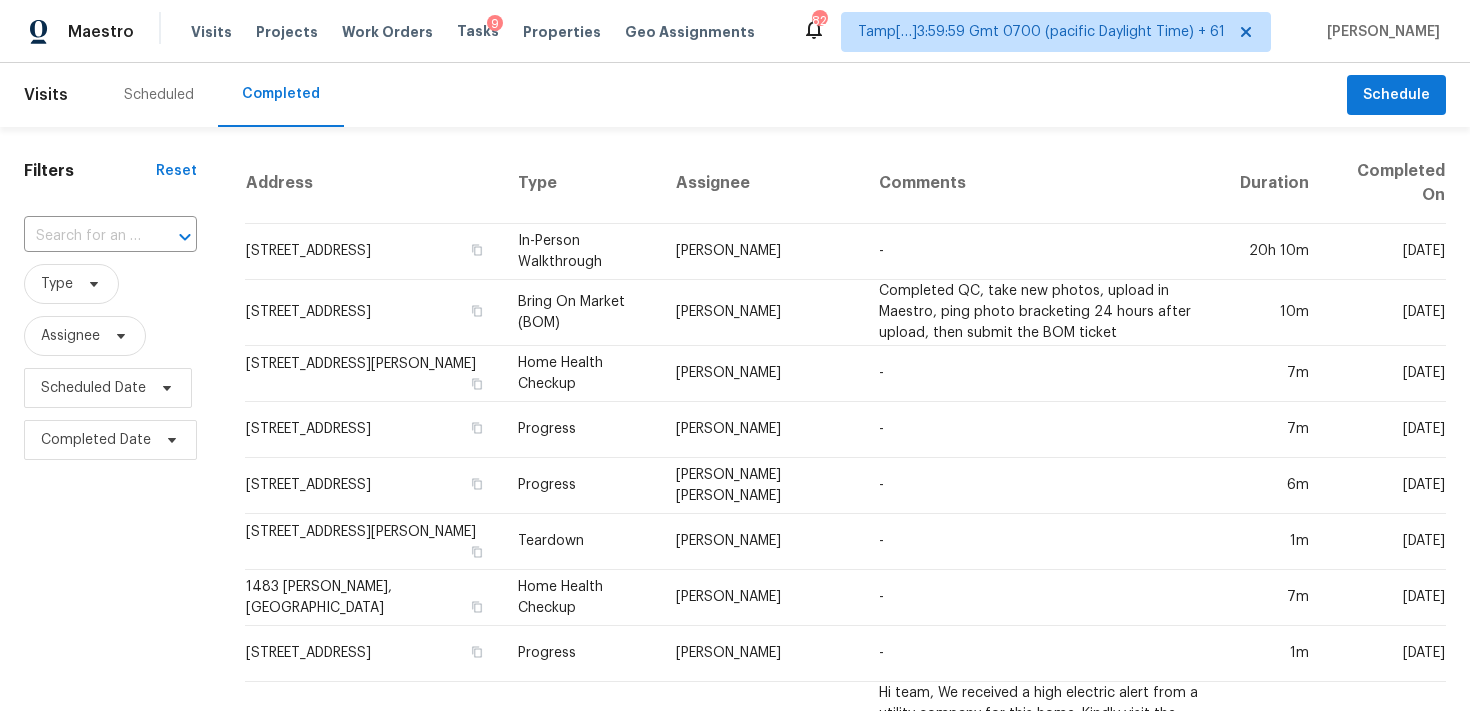 click at bounding box center [171, 237] 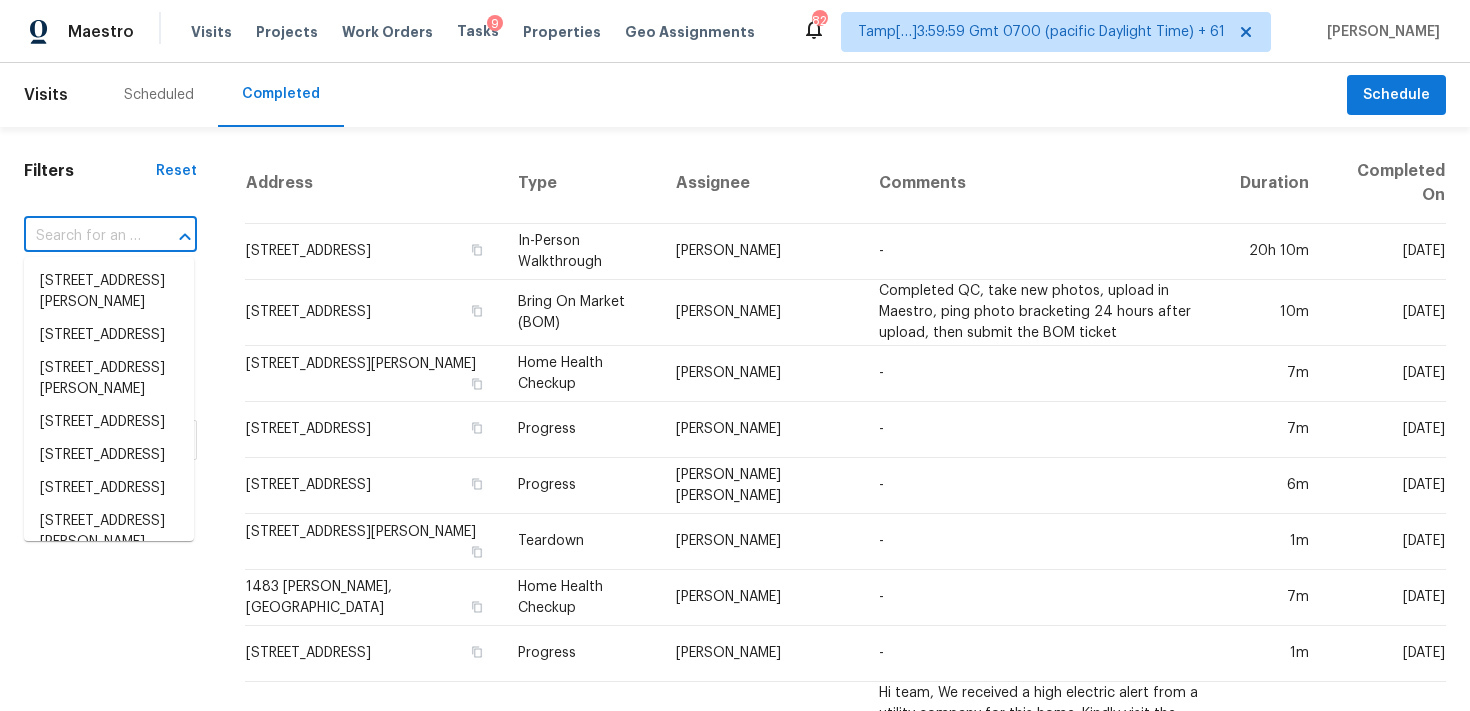 paste on "3091 Montauk Hill Dr Buford, GA, 30519" 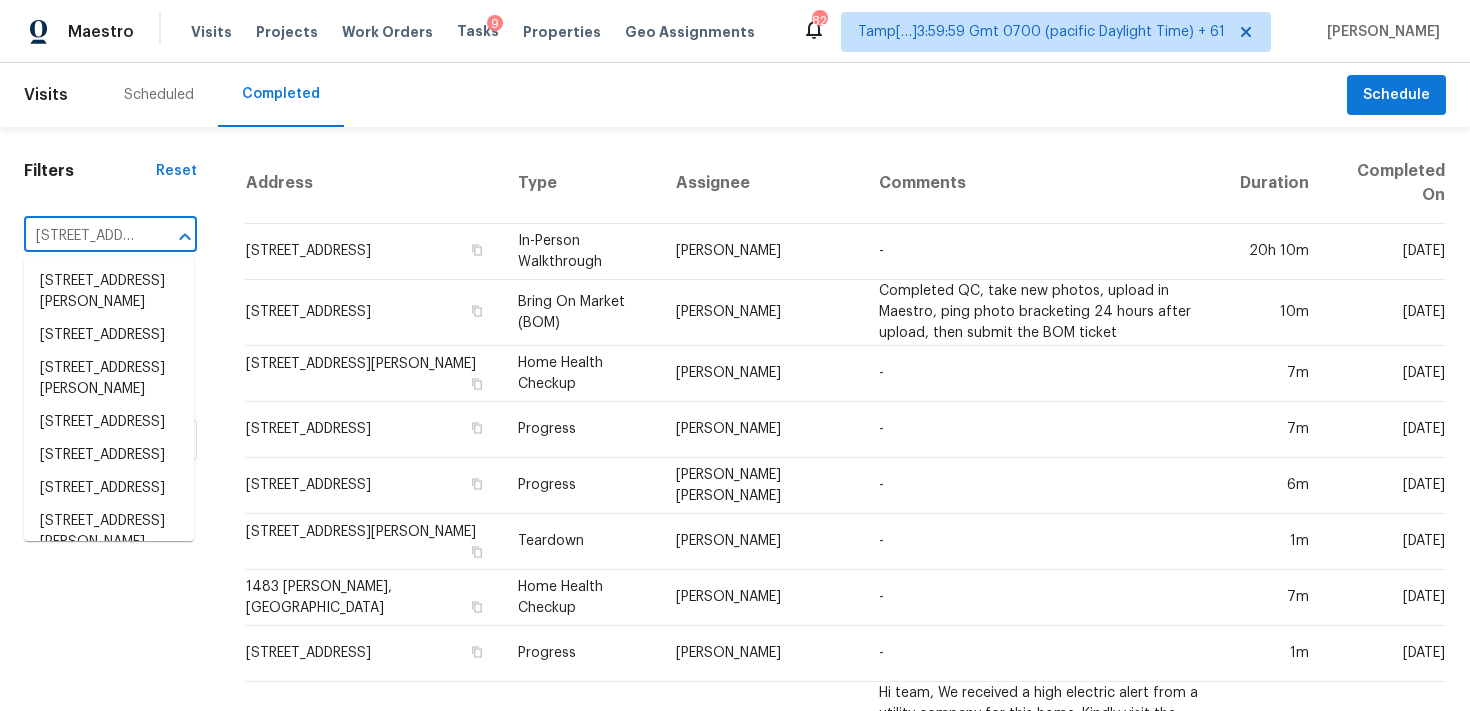 scroll, scrollTop: 0, scrollLeft: 156, axis: horizontal 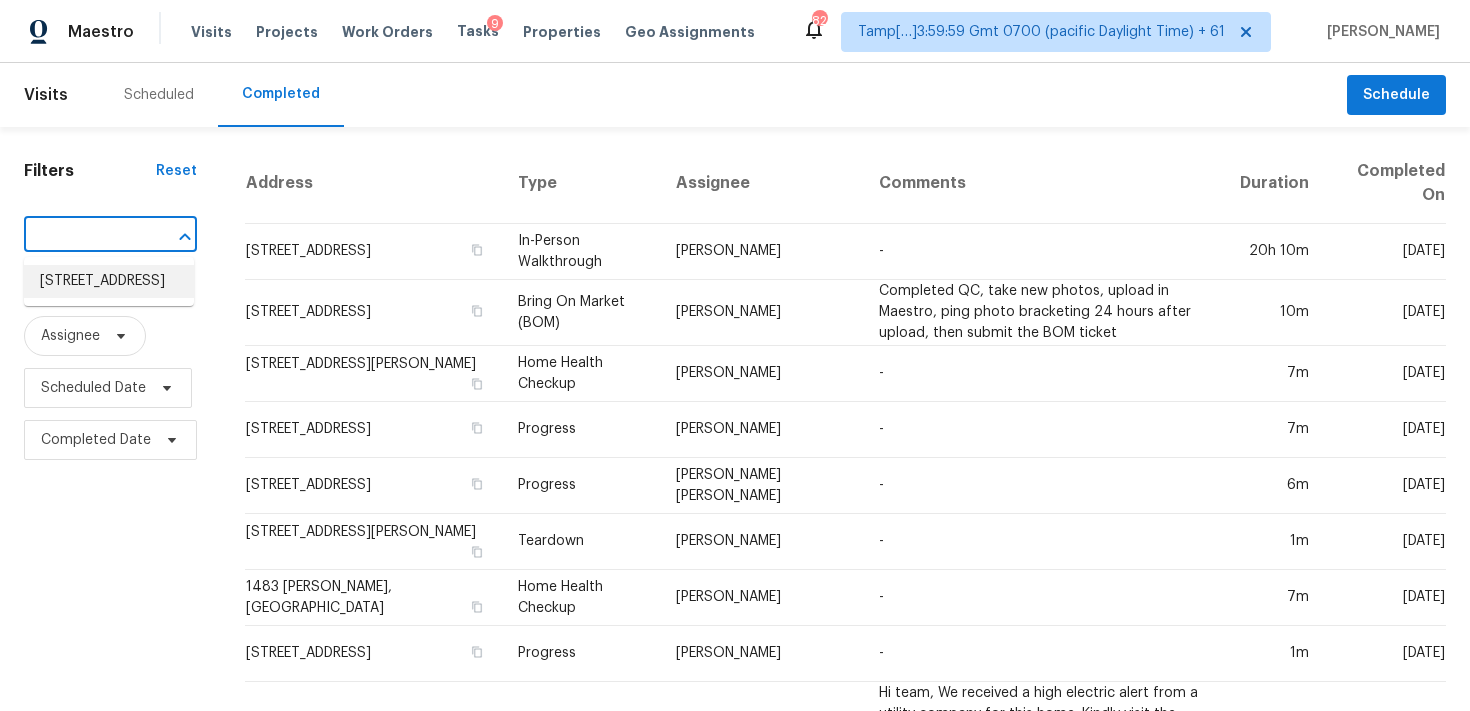 click on "3091 Montauk Hill Dr, Buford, GA 30519" at bounding box center [109, 281] 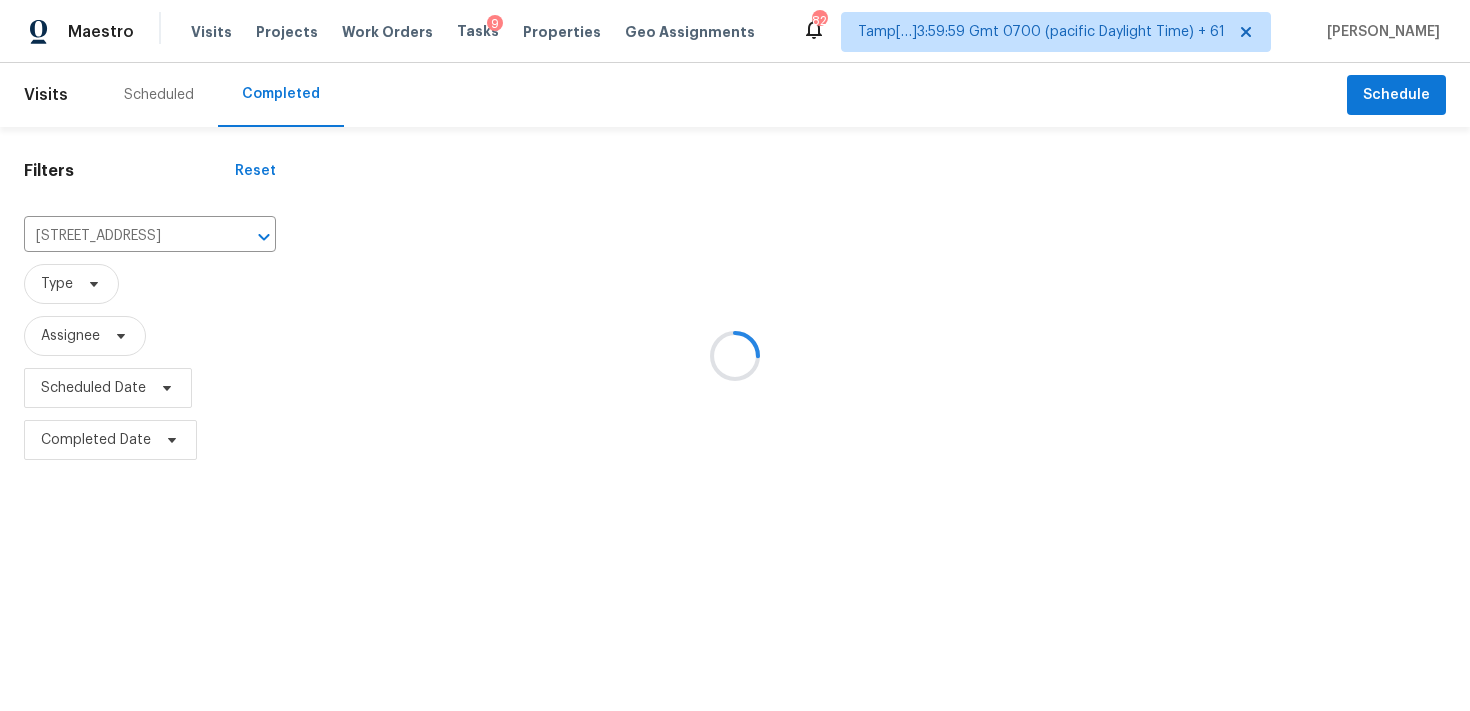 click at bounding box center [885, 304] 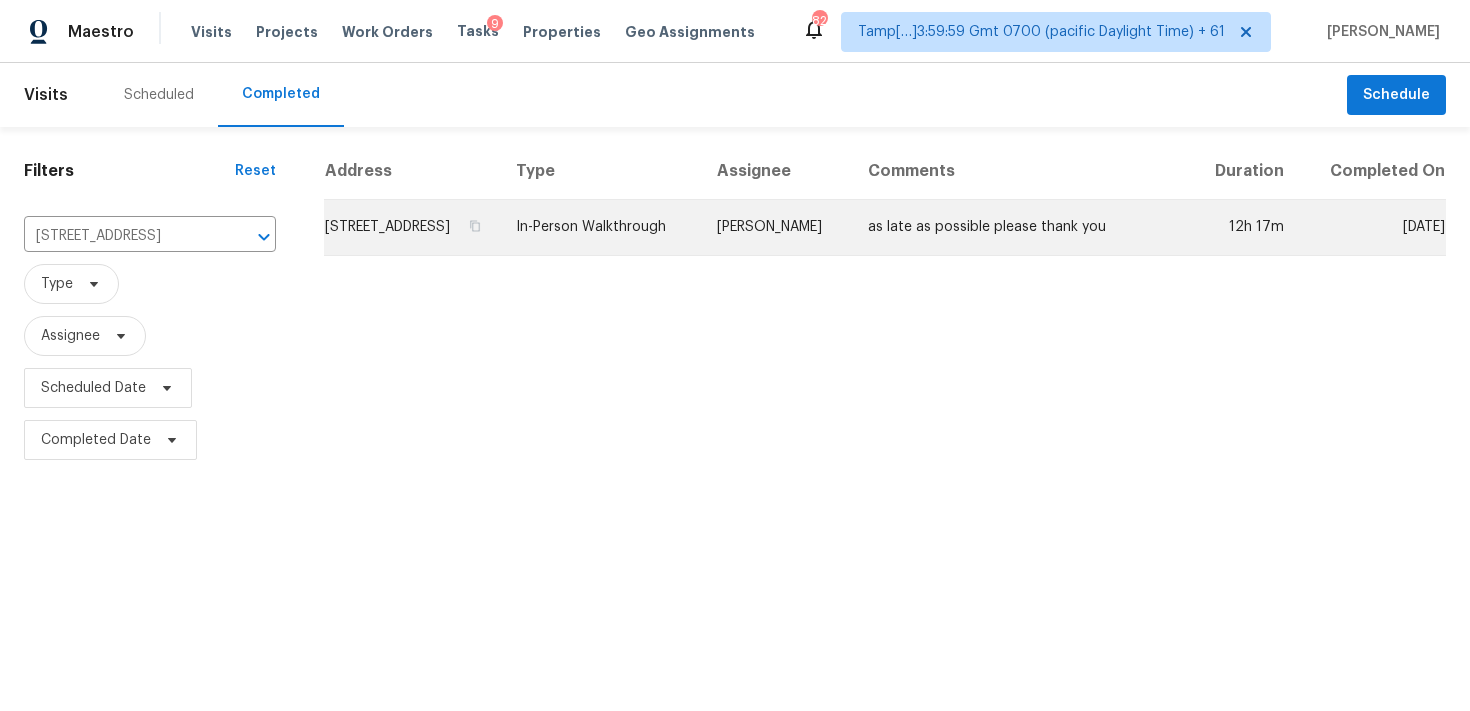 click on "3091 Montauk Hill Dr, Buford, GA 30519" at bounding box center [412, 228] 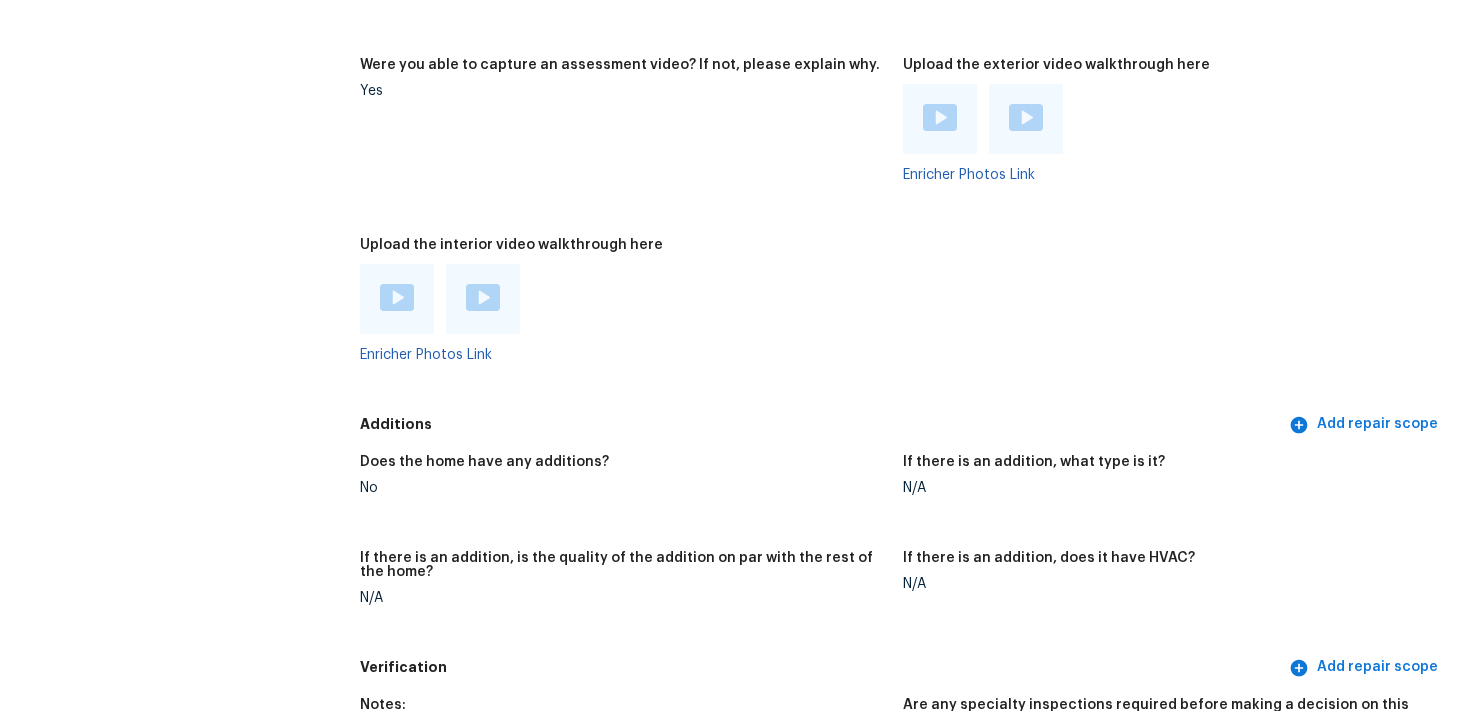 scroll, scrollTop: 4360, scrollLeft: 0, axis: vertical 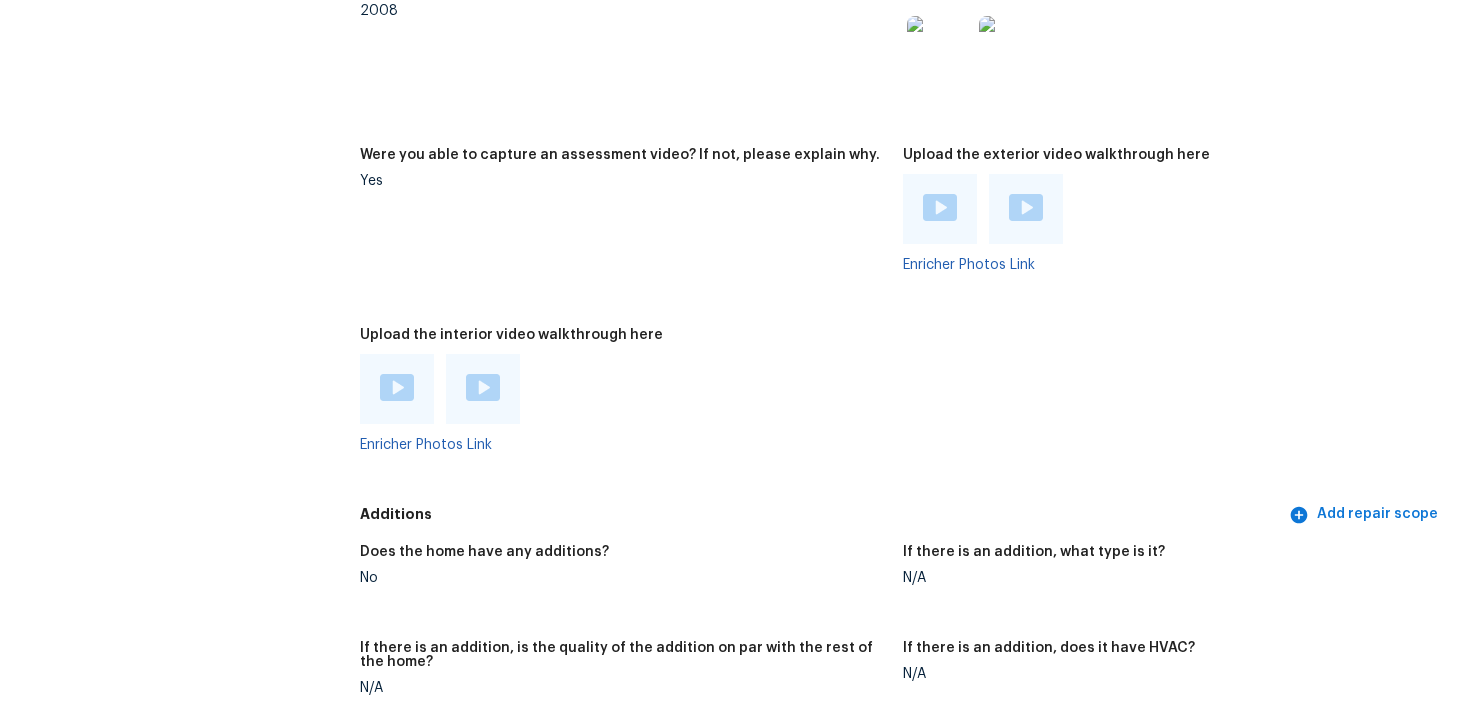 click at bounding box center (397, 389) 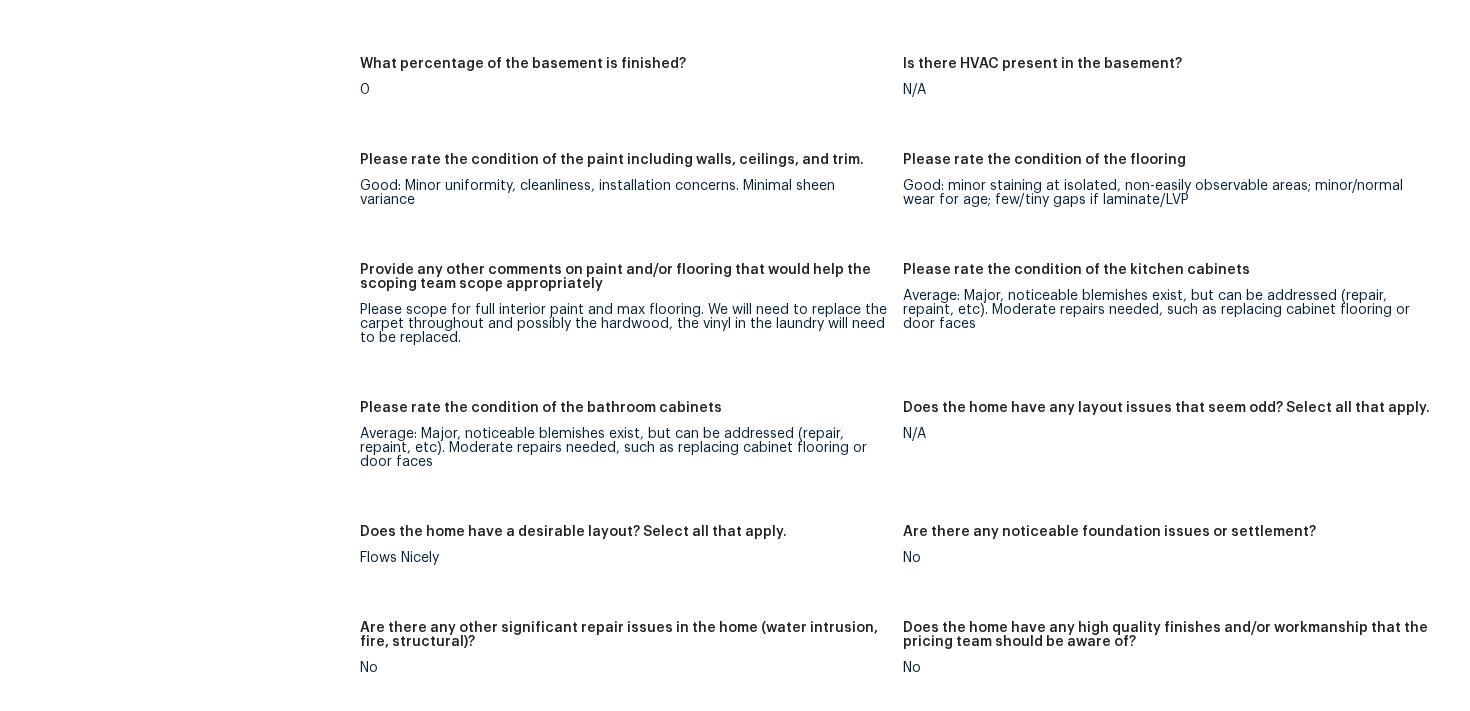 scroll, scrollTop: 3485, scrollLeft: 0, axis: vertical 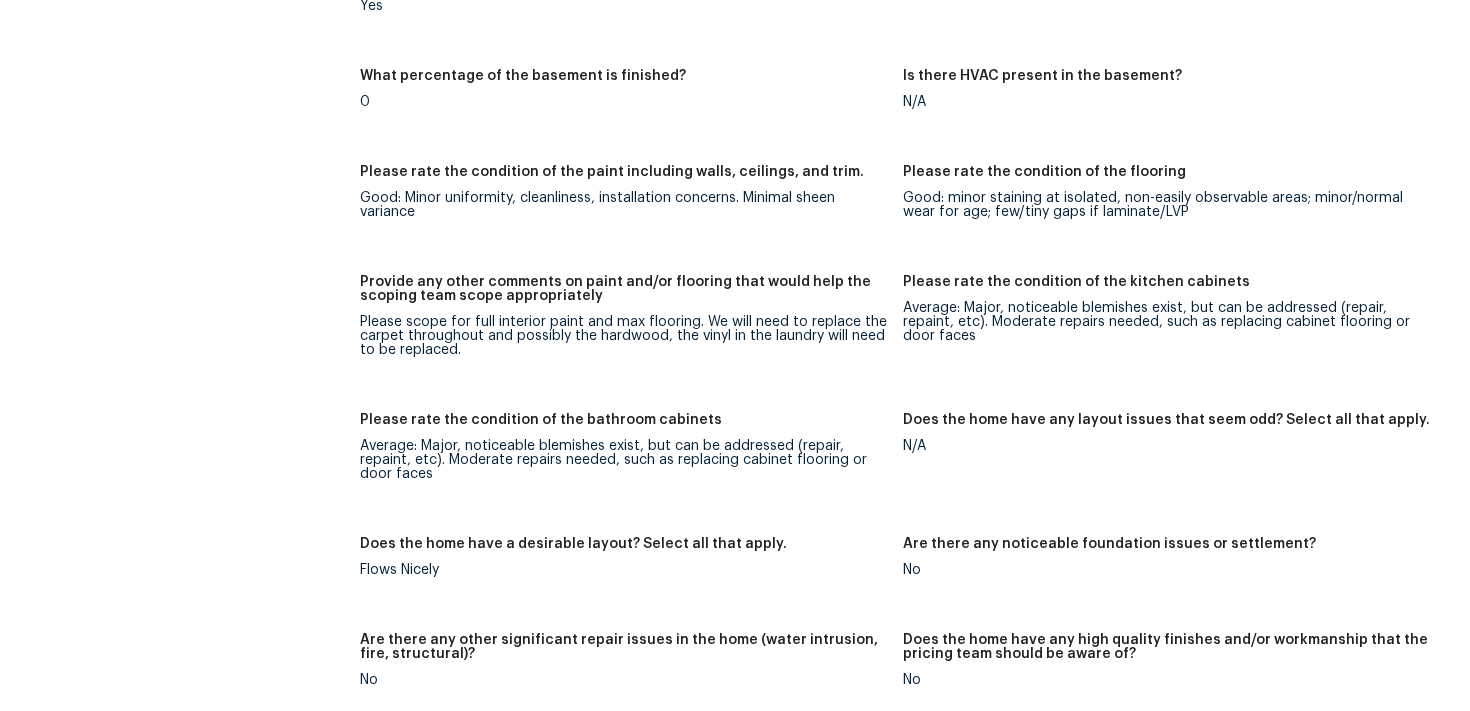 click on "Provide any other comments on paint and/or flooring that would help the scoping team scope appropriately" at bounding box center (623, 295) 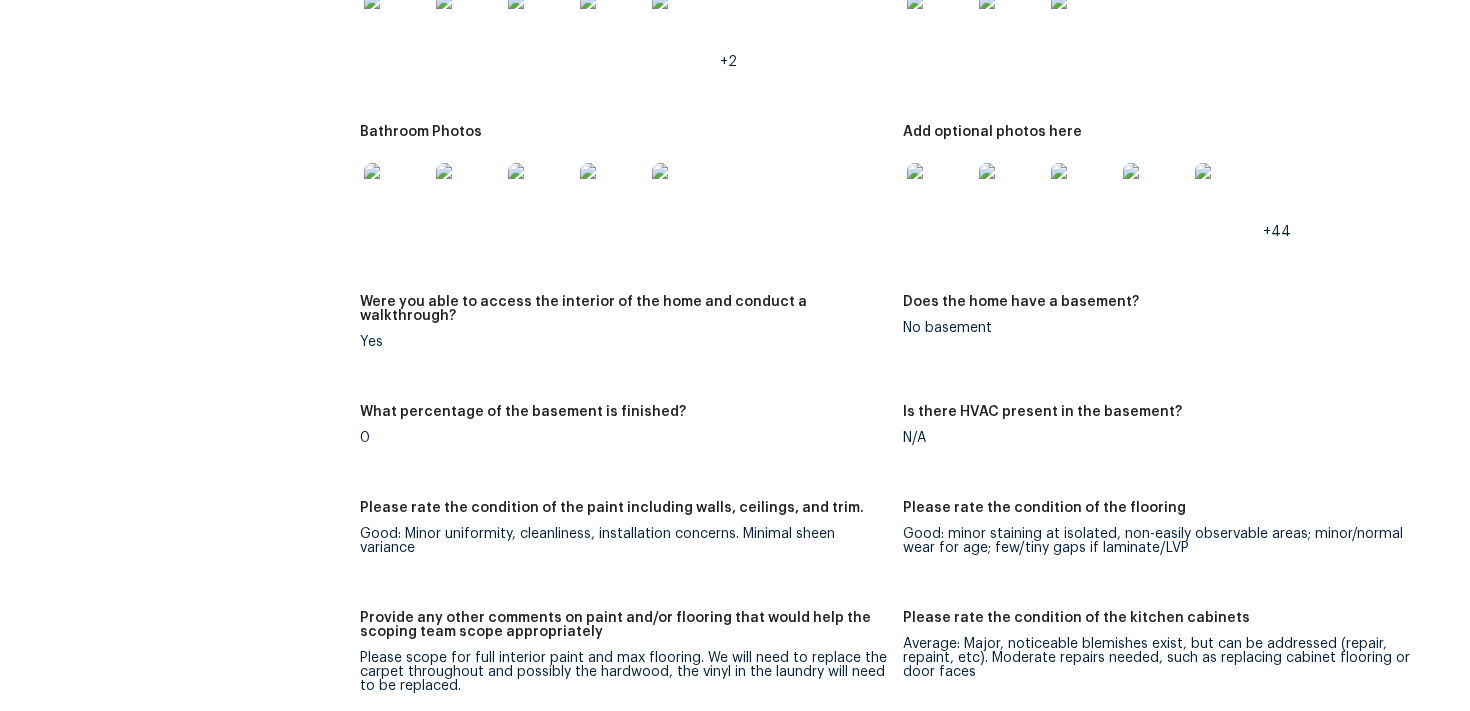 scroll, scrollTop: 3115, scrollLeft: 0, axis: vertical 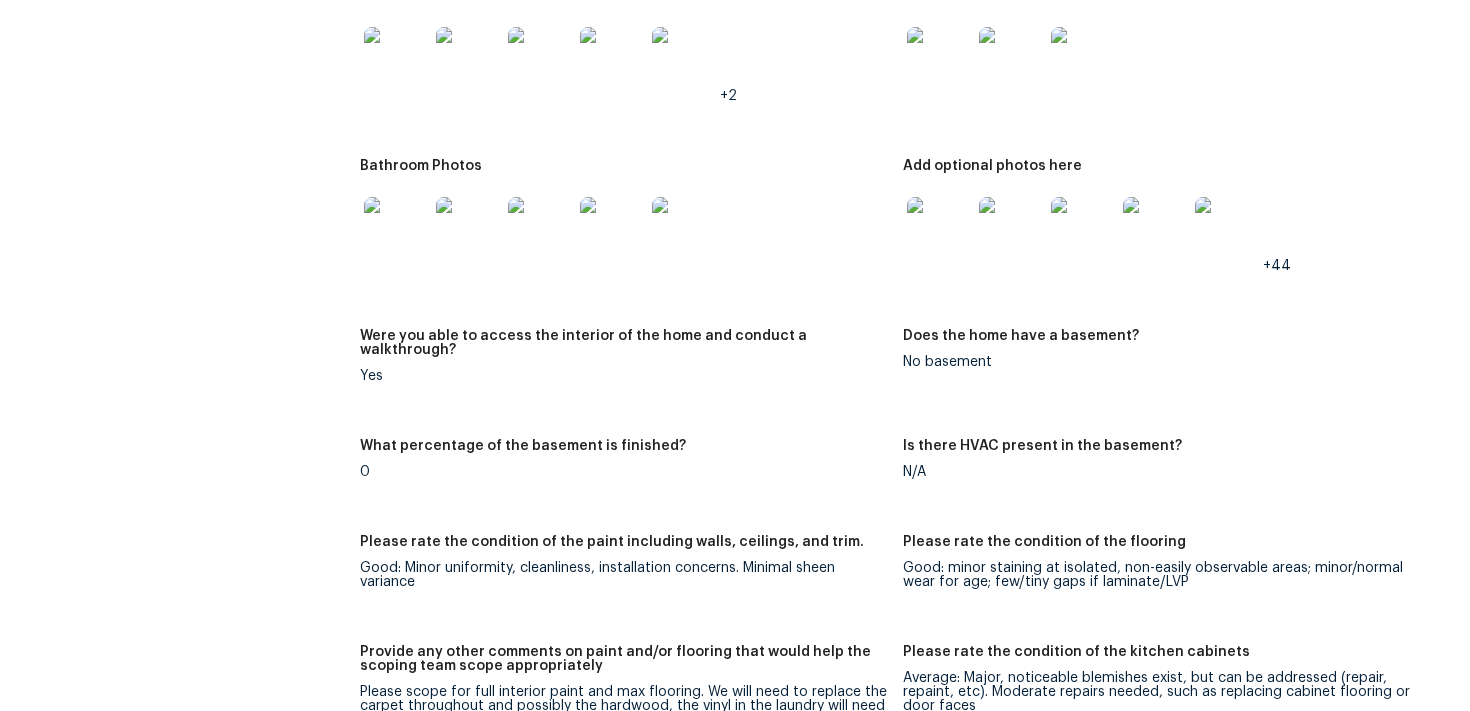 click on "Were you able to access the interior of the home and conduct a walkthrough?" at bounding box center [623, 349] 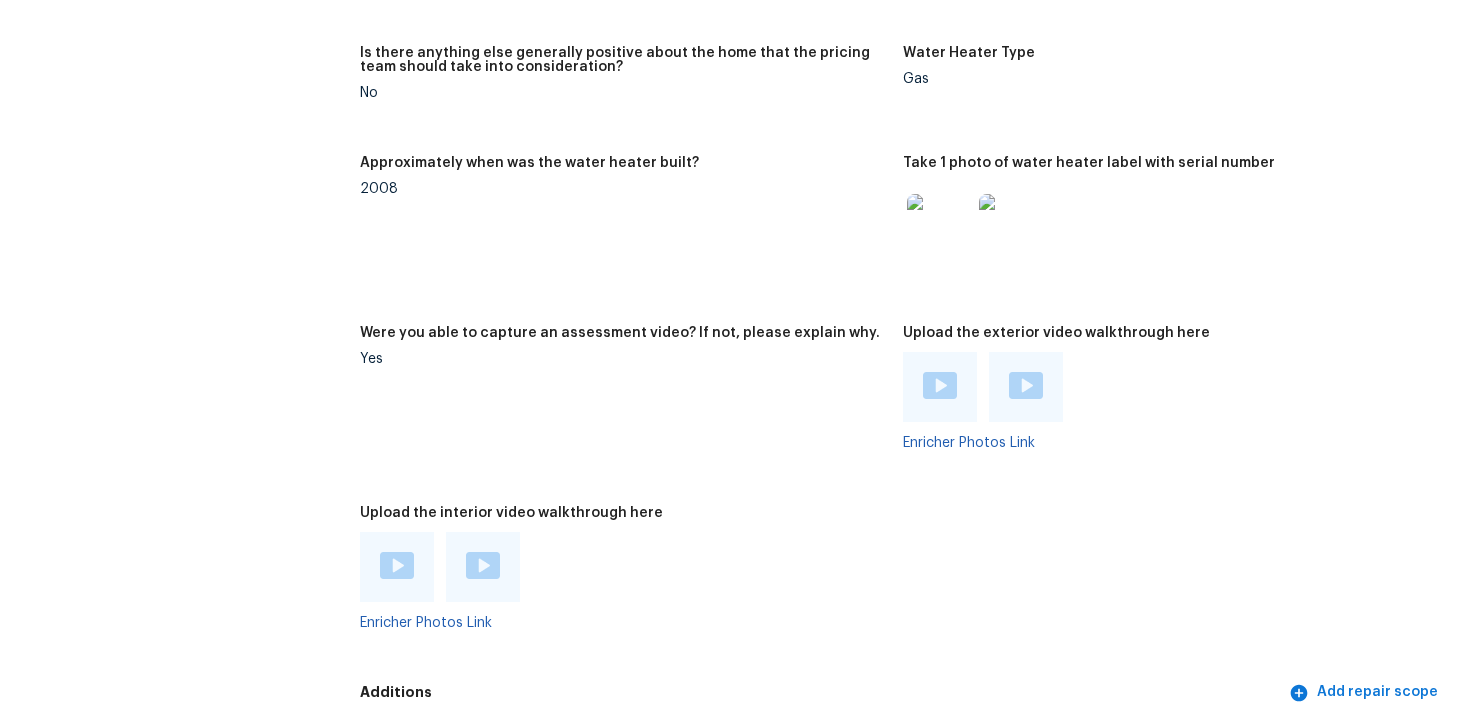 scroll, scrollTop: 4095, scrollLeft: 0, axis: vertical 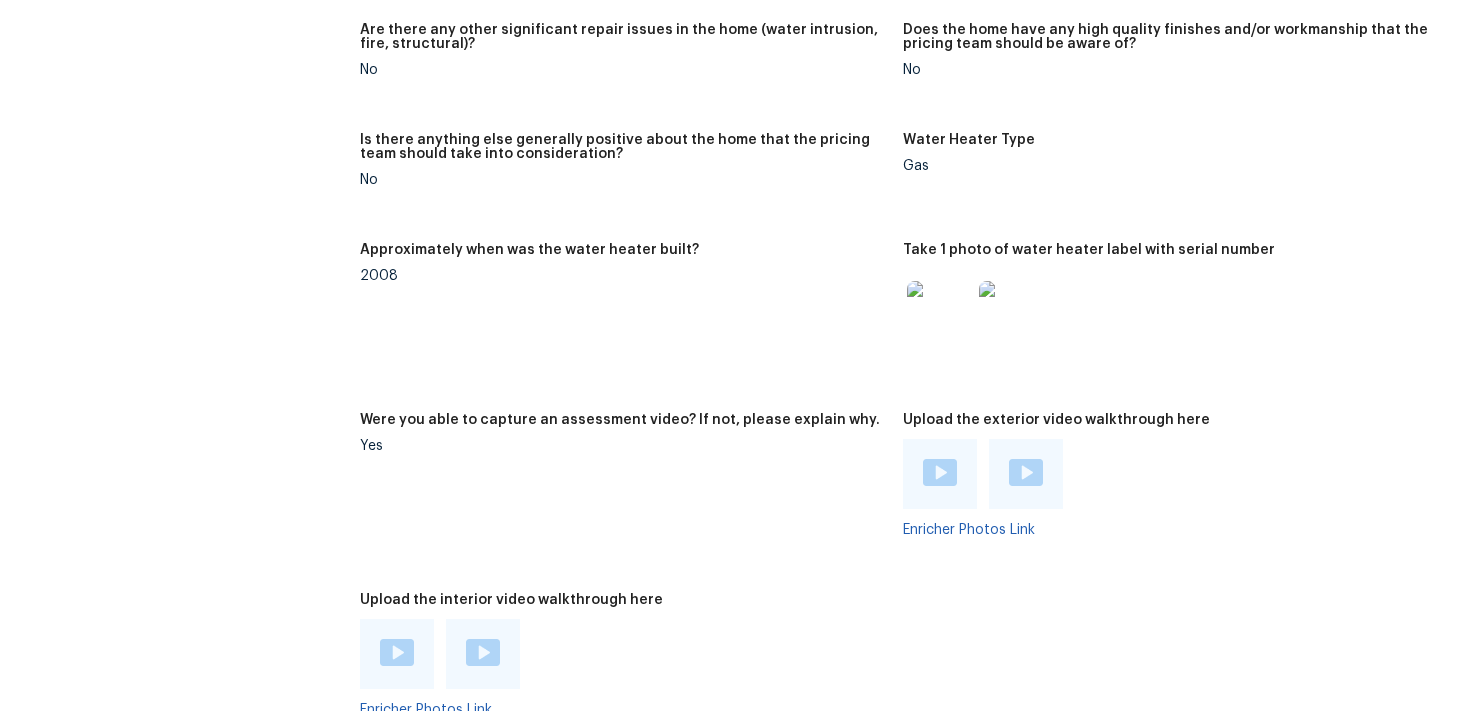 click on "Yes" at bounding box center (623, 446) 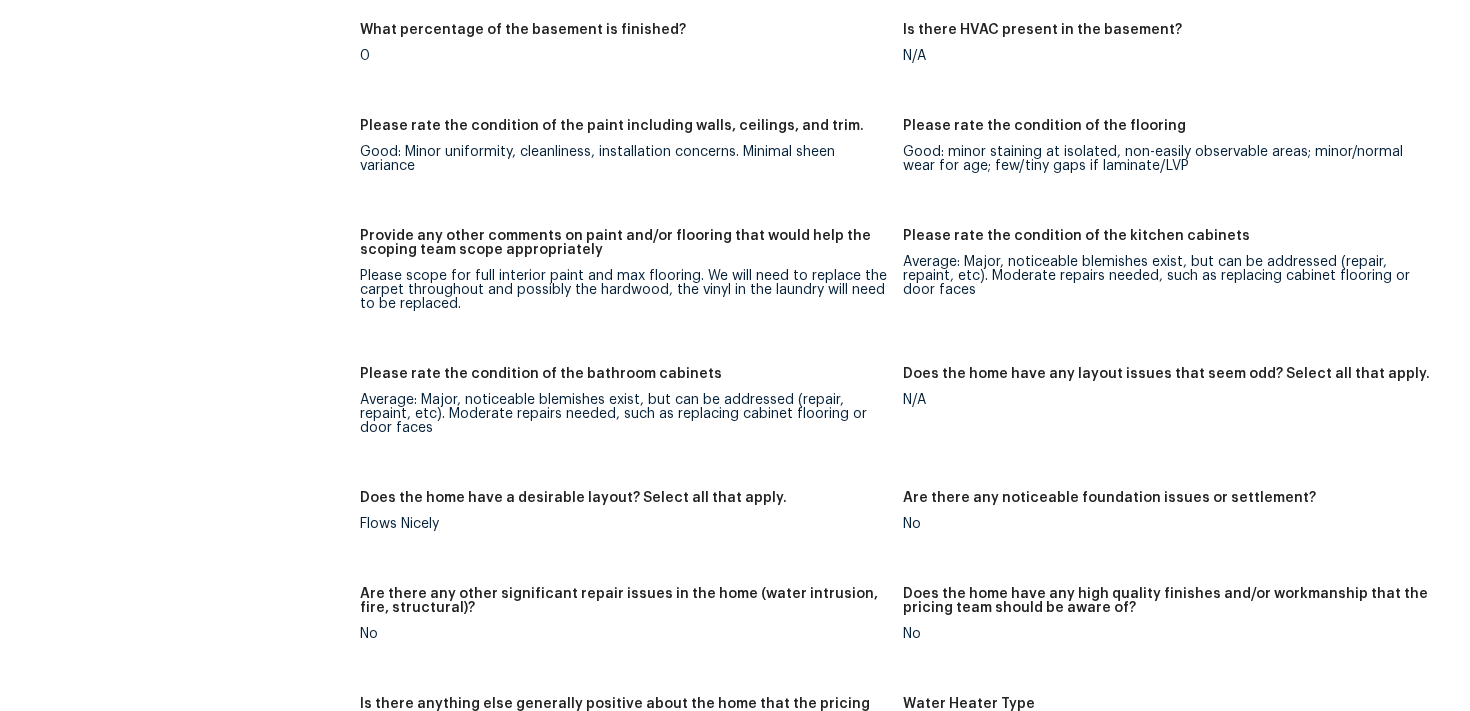 click on "Provide any other comments on paint and/or flooring that would help the scoping team scope appropriately Please scope for full interior paint and max flooring.  We will need to replace the carpet throughout and possibly the hardwood, the vinyl in the laundry will need to be replaced." at bounding box center [631, 286] 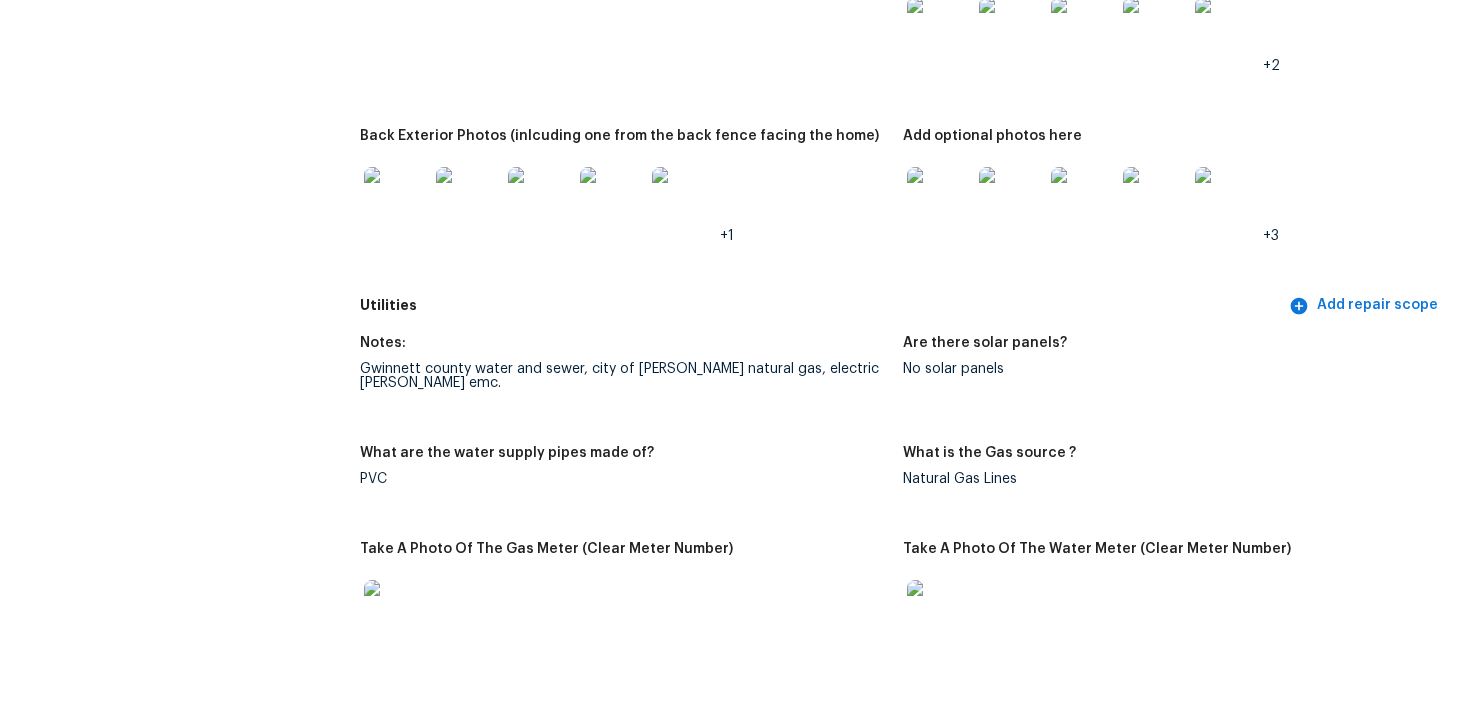 scroll, scrollTop: 668, scrollLeft: 0, axis: vertical 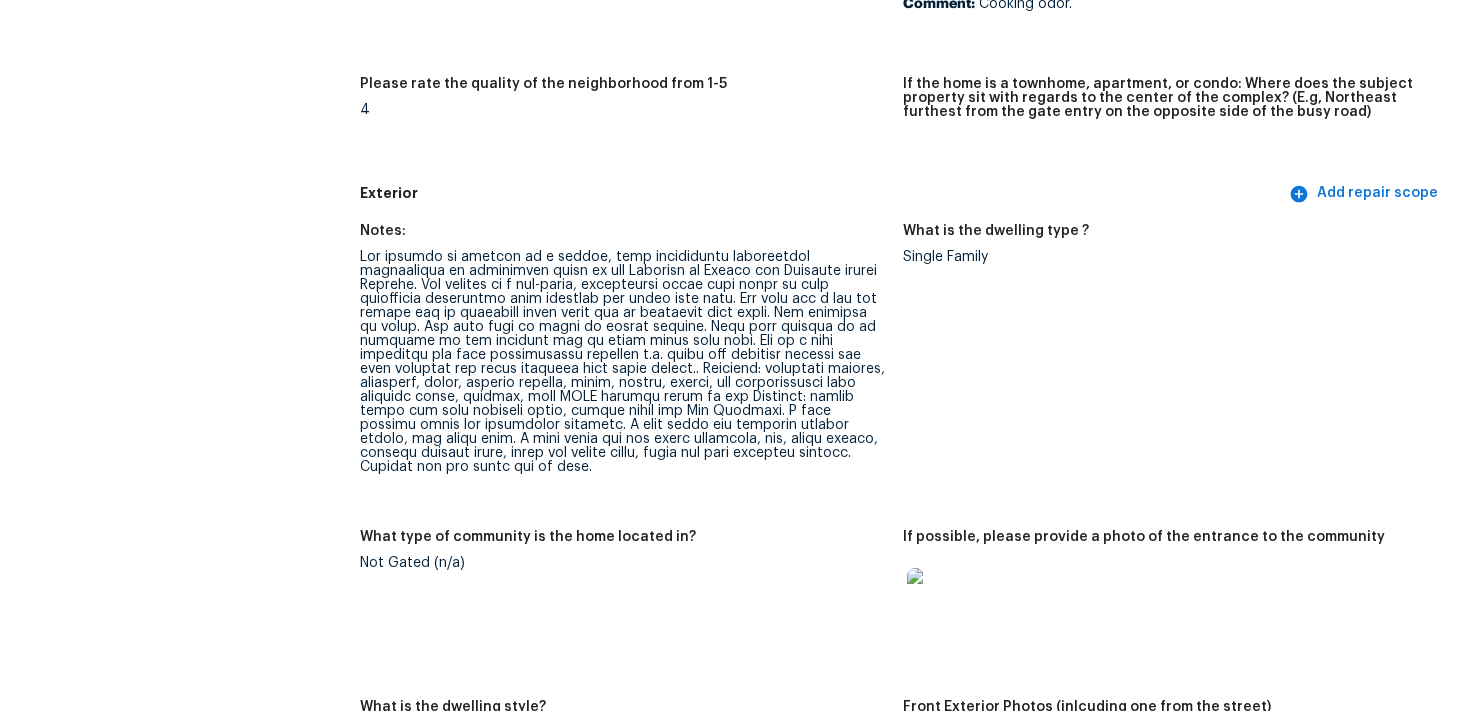 click at bounding box center [623, 362] 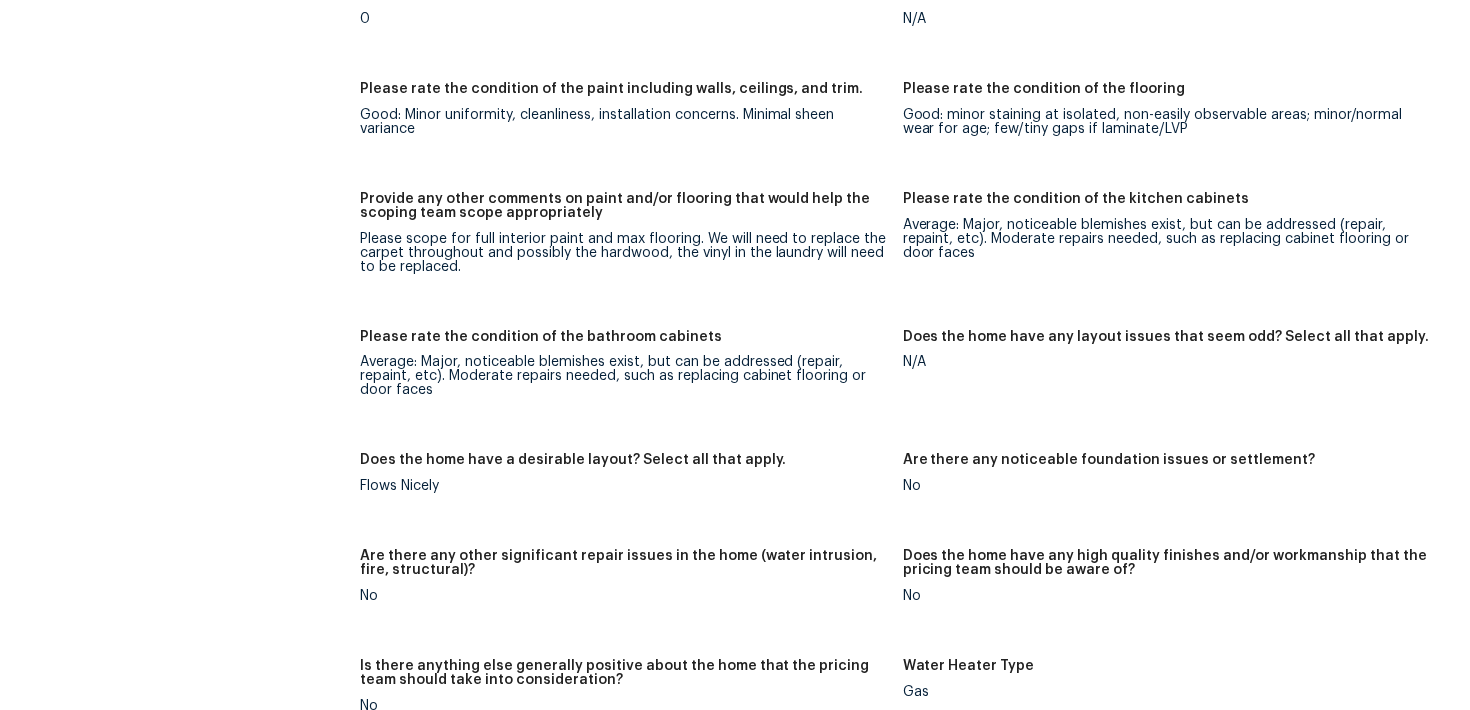 scroll, scrollTop: 3587, scrollLeft: 0, axis: vertical 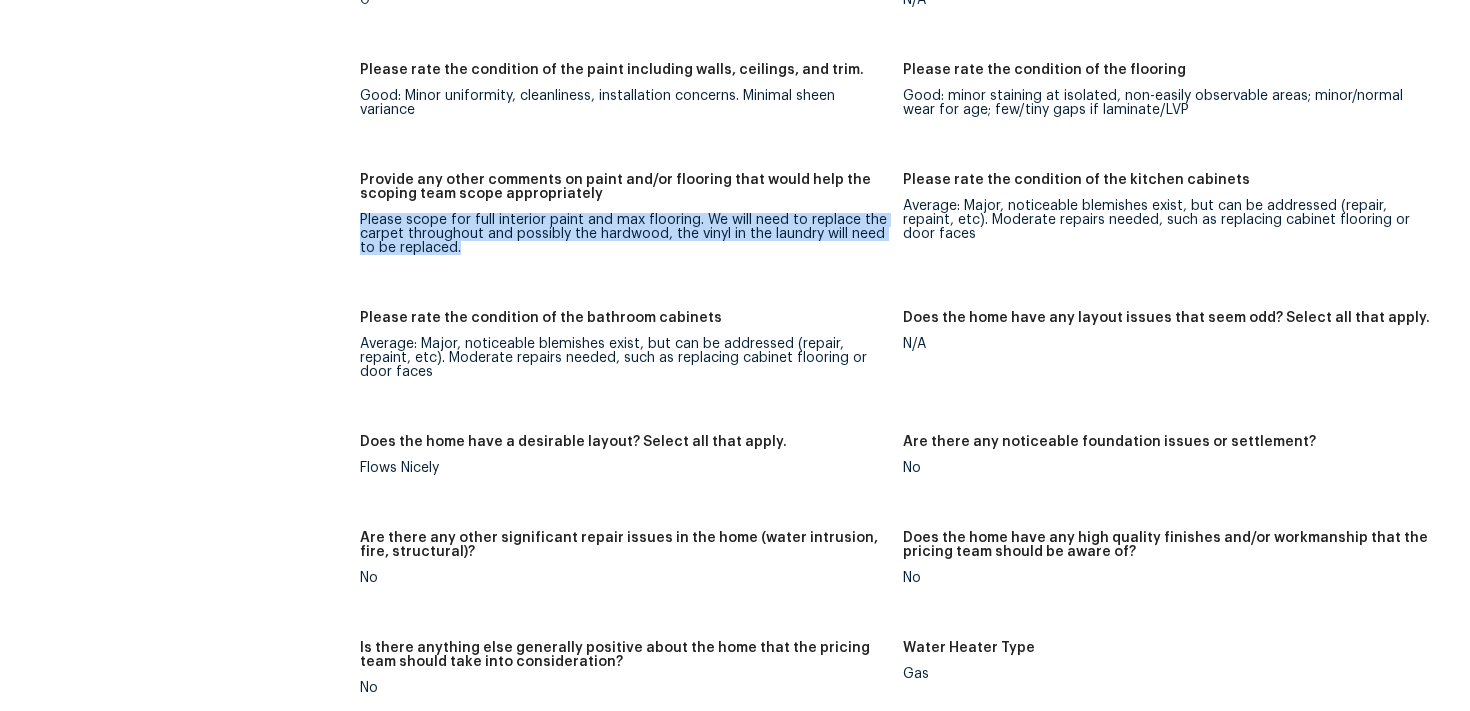 drag, startPoint x: 362, startPoint y: 191, endPoint x: 450, endPoint y: 229, distance: 95.85406 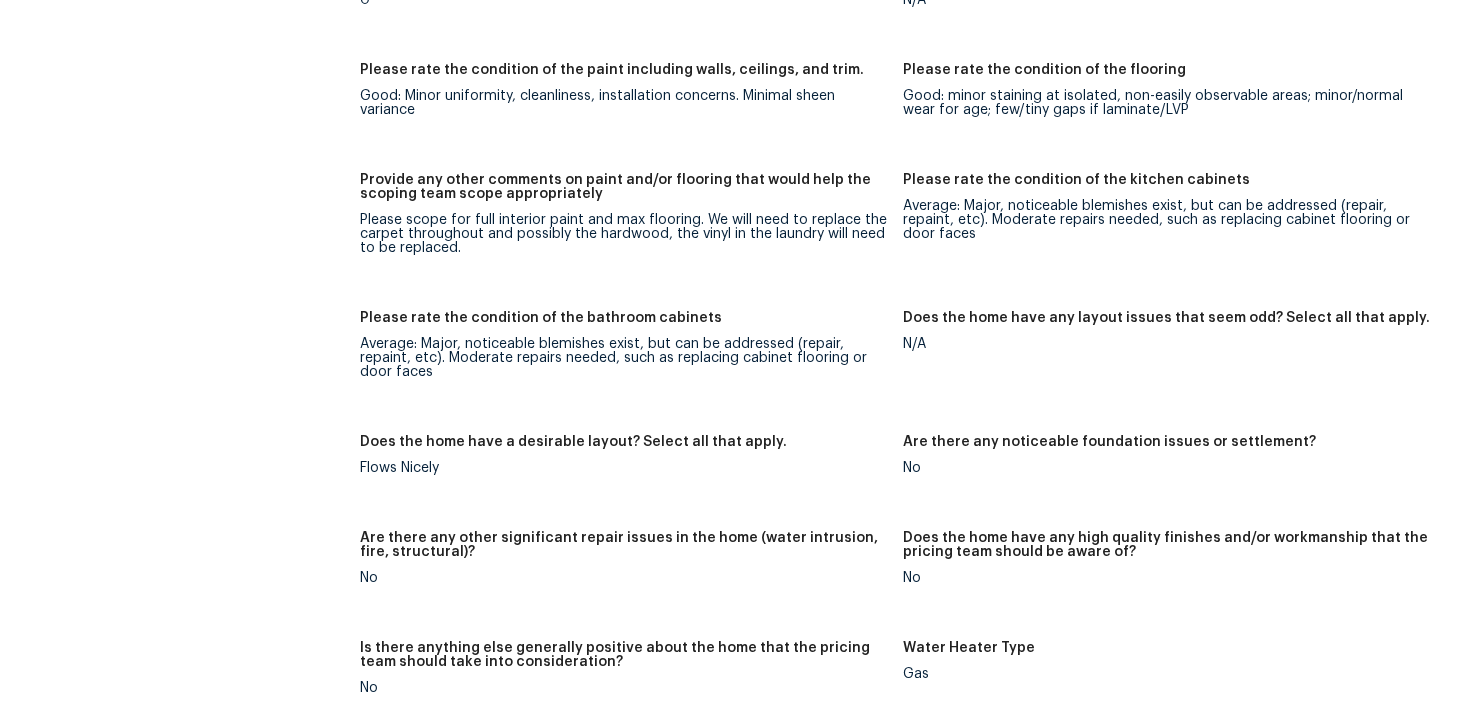 click on "Please scope for full interior paint and max flooring.  We will need to replace the carpet throughout and possibly the hardwood, the vinyl in the laundry will need to be replaced." at bounding box center (623, 234) 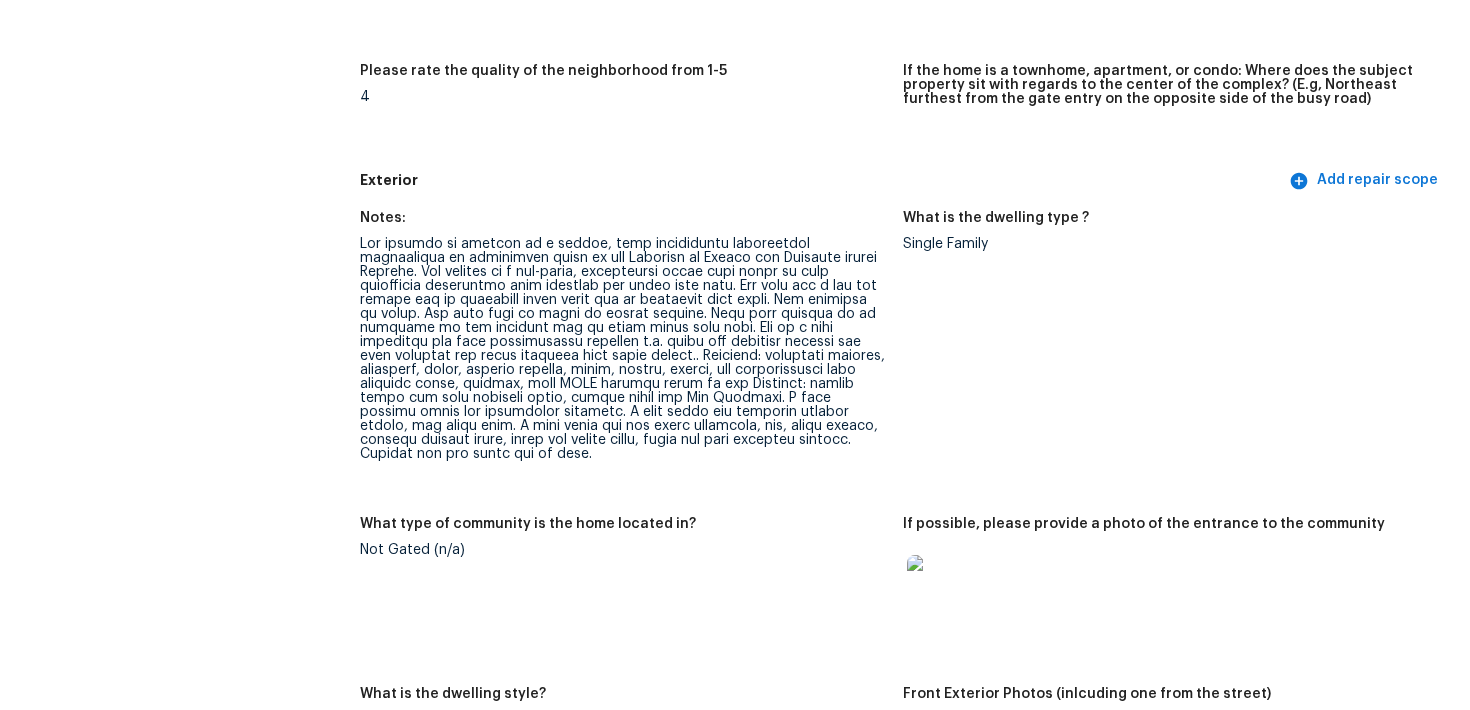 scroll, scrollTop: 0, scrollLeft: 0, axis: both 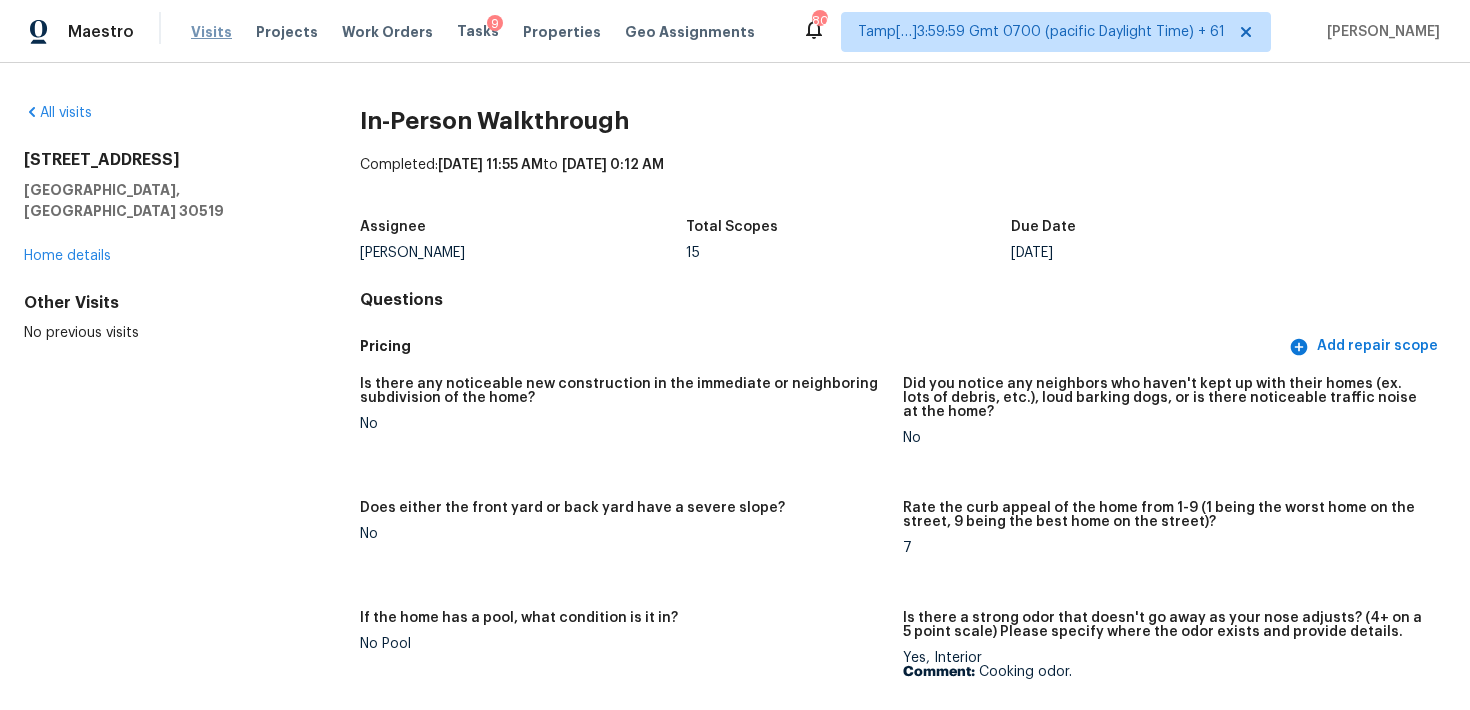 click on "Visits" at bounding box center [211, 32] 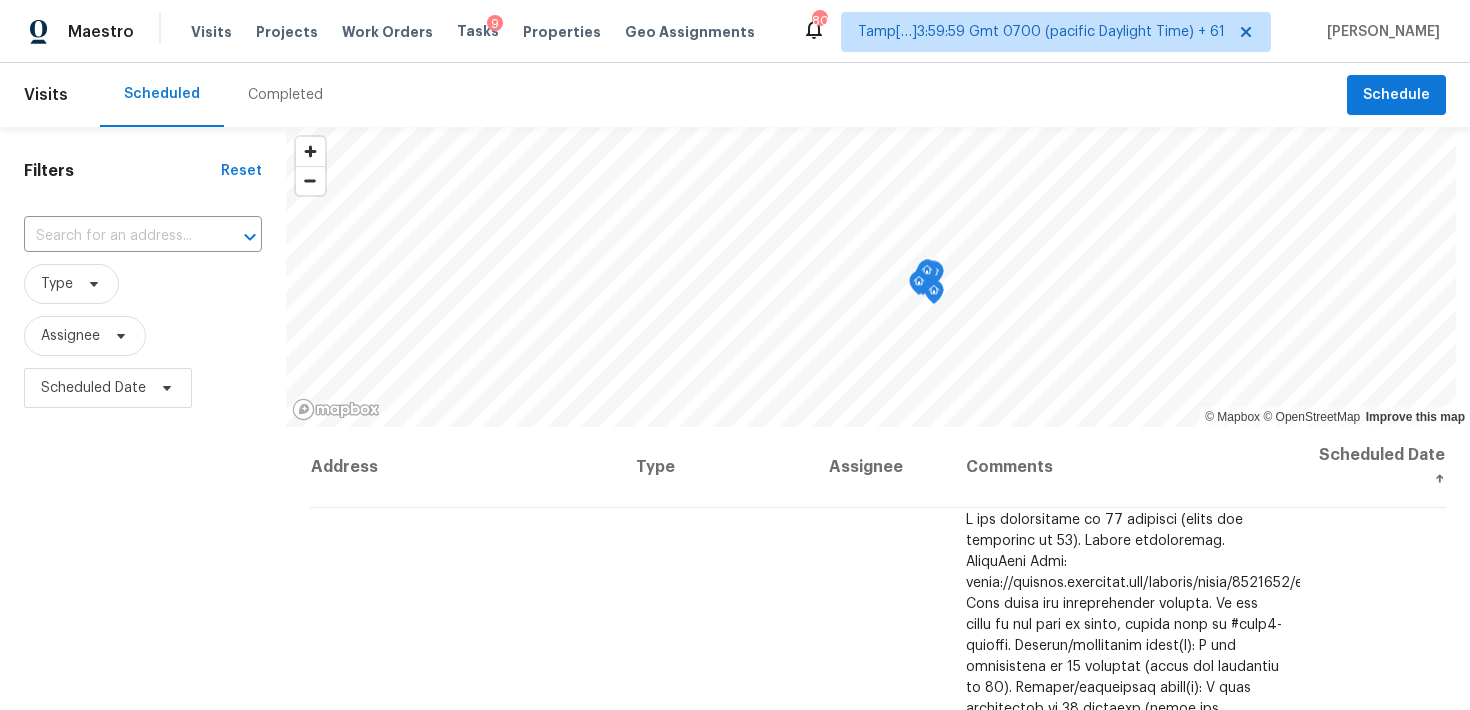 click on "​" at bounding box center [143, 236] 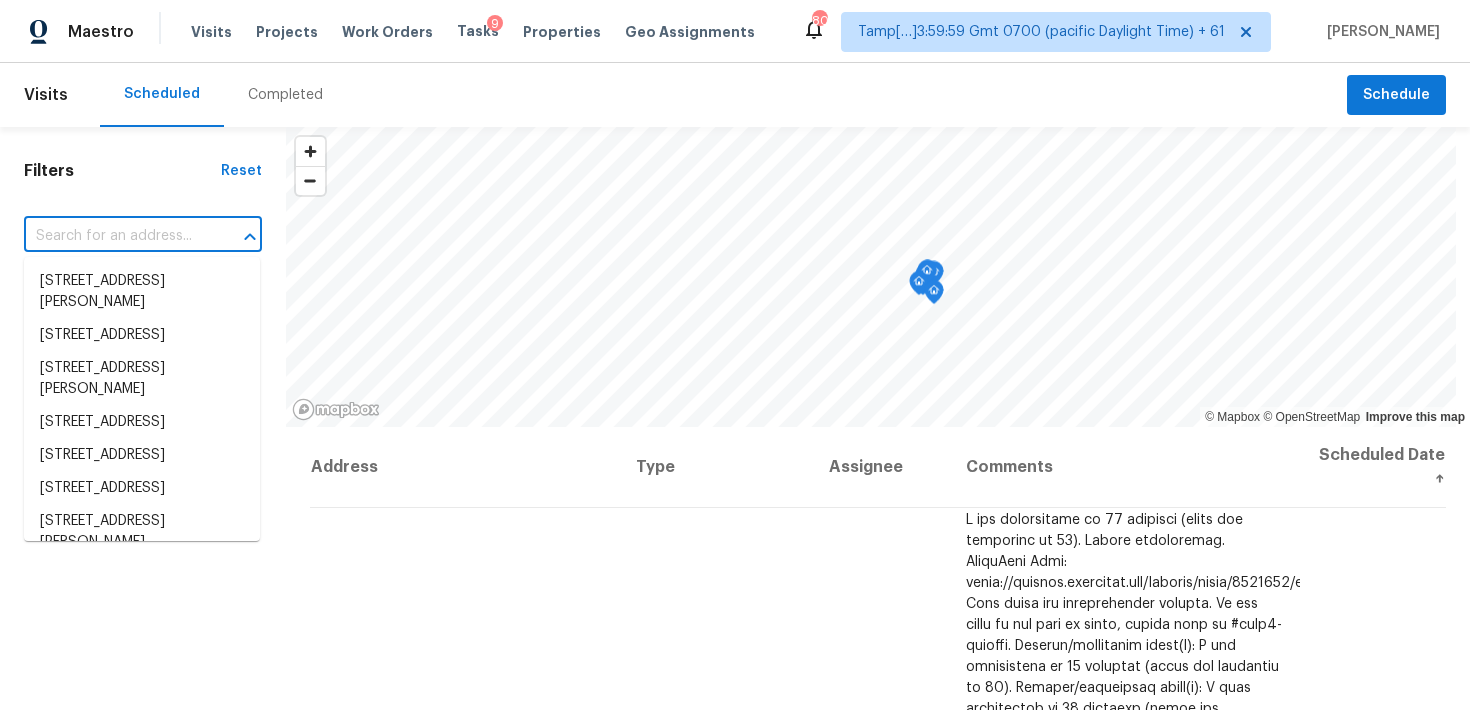 click on "Completed" at bounding box center (285, 95) 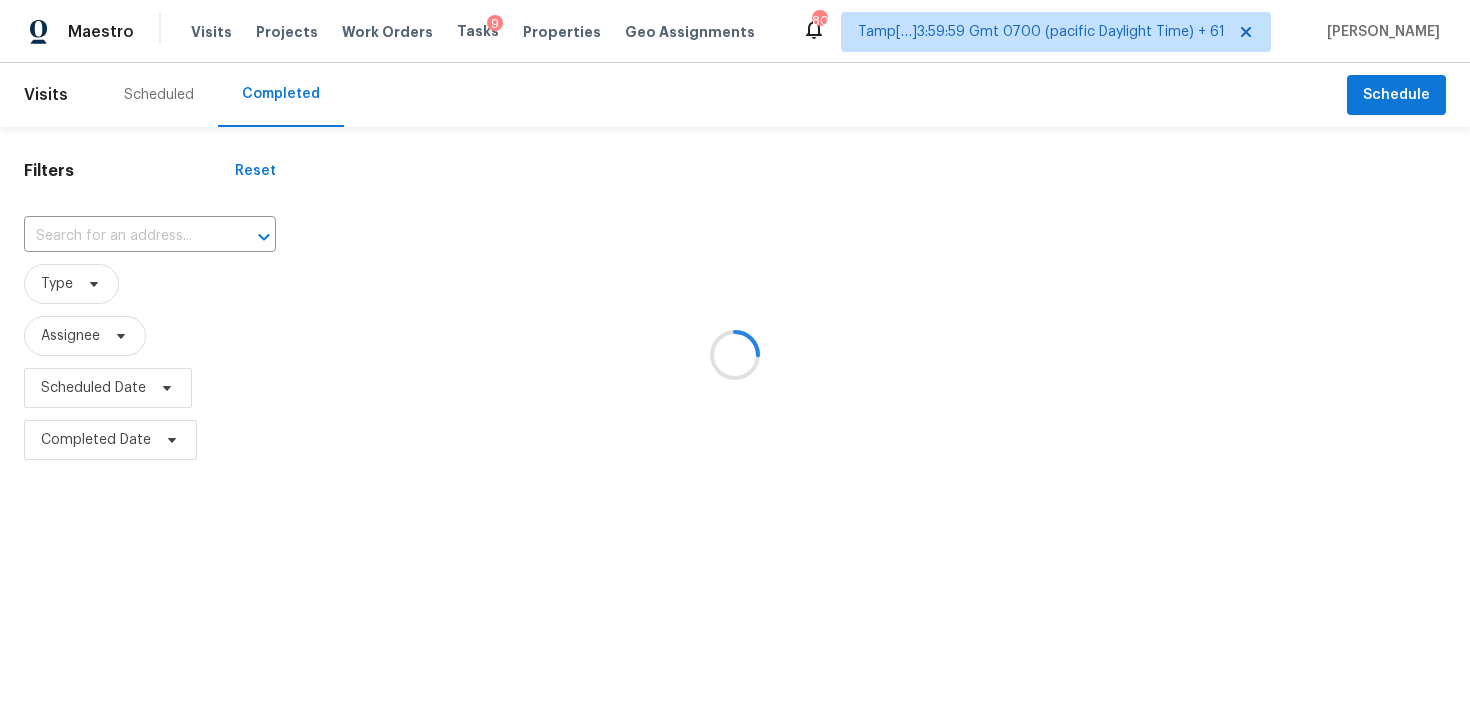 click at bounding box center [735, 355] 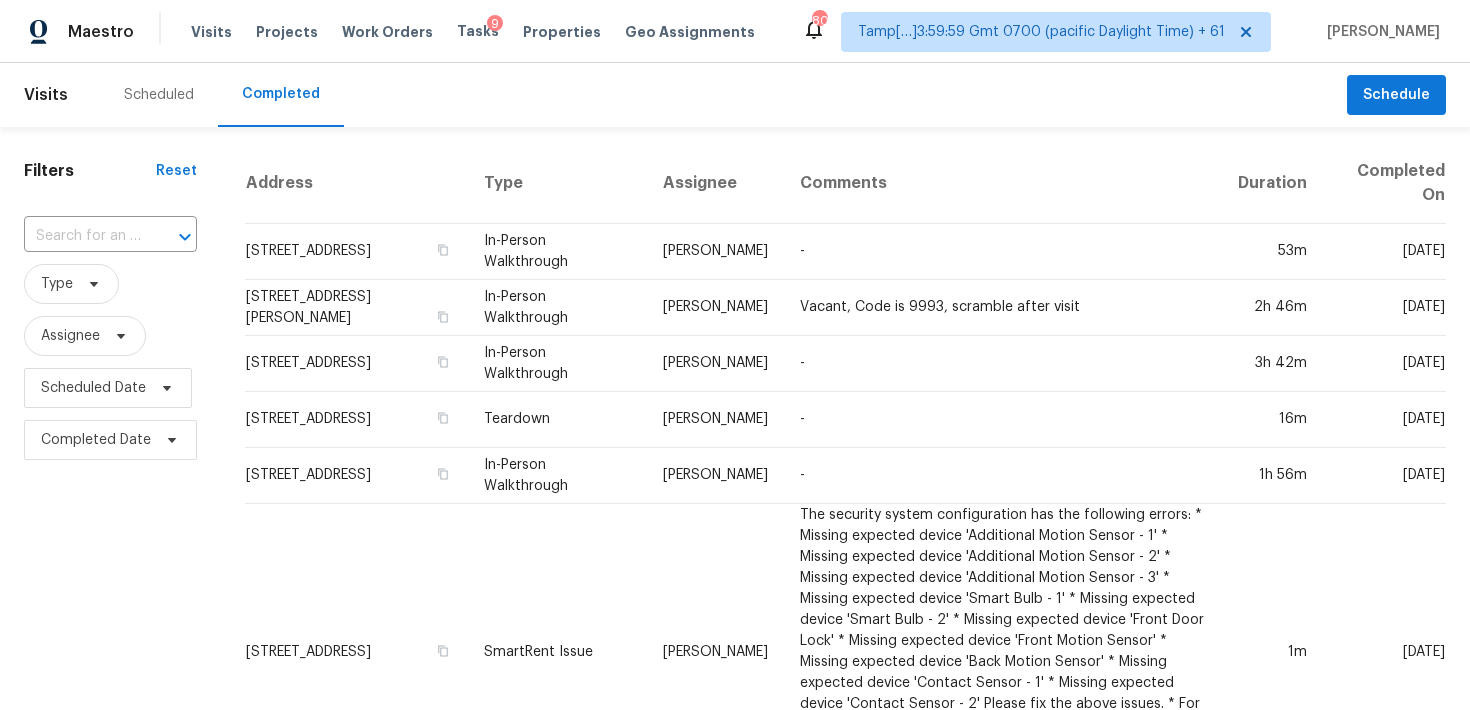 click at bounding box center [82, 236] 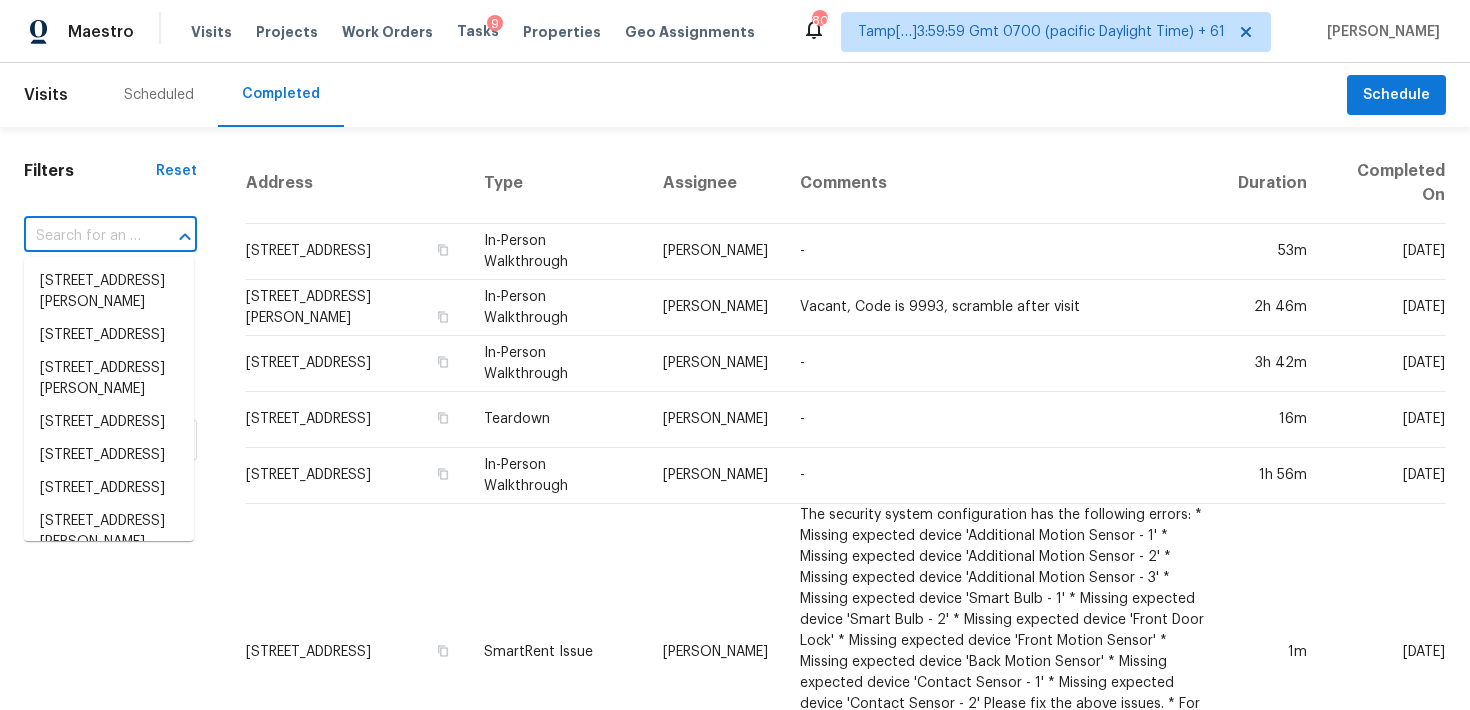 paste on "40 E Reed Ave, Alexandria, VA 22305" 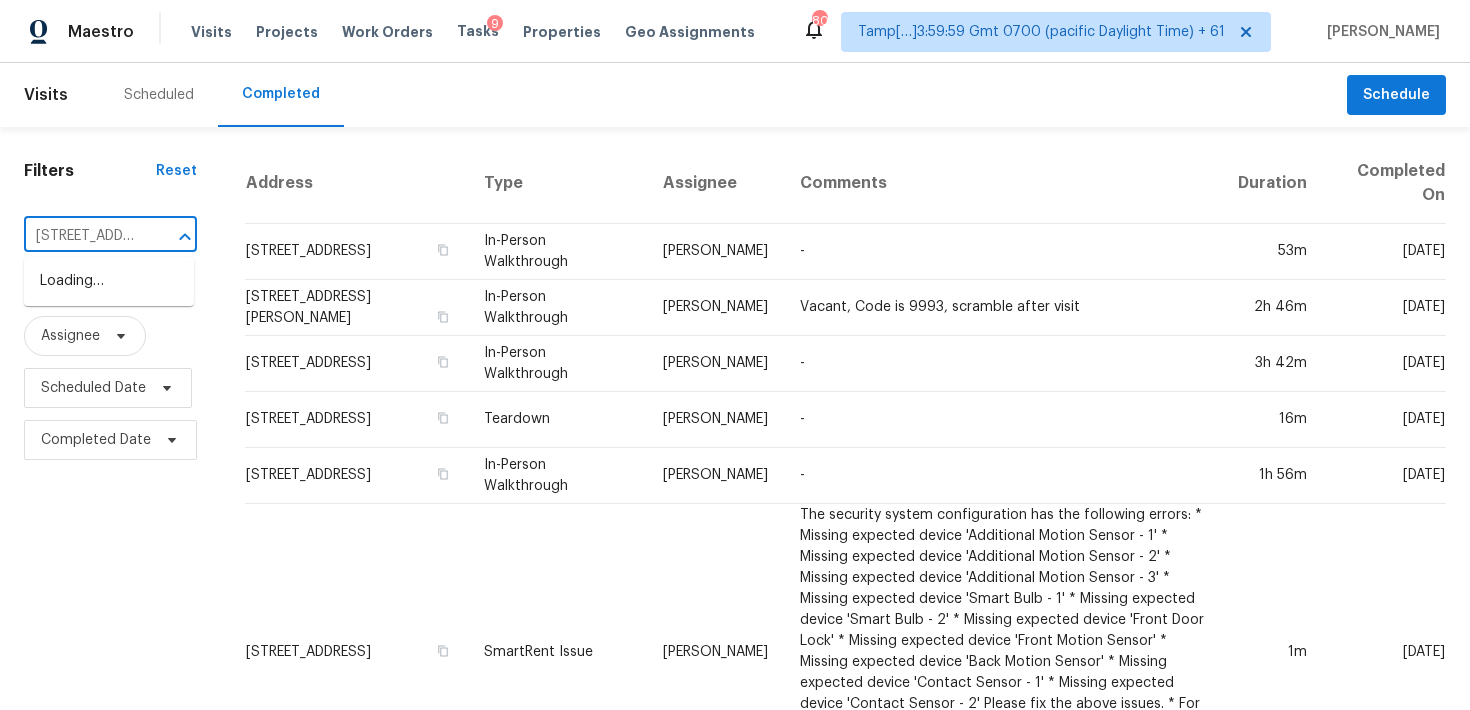 scroll, scrollTop: 0, scrollLeft: 139, axis: horizontal 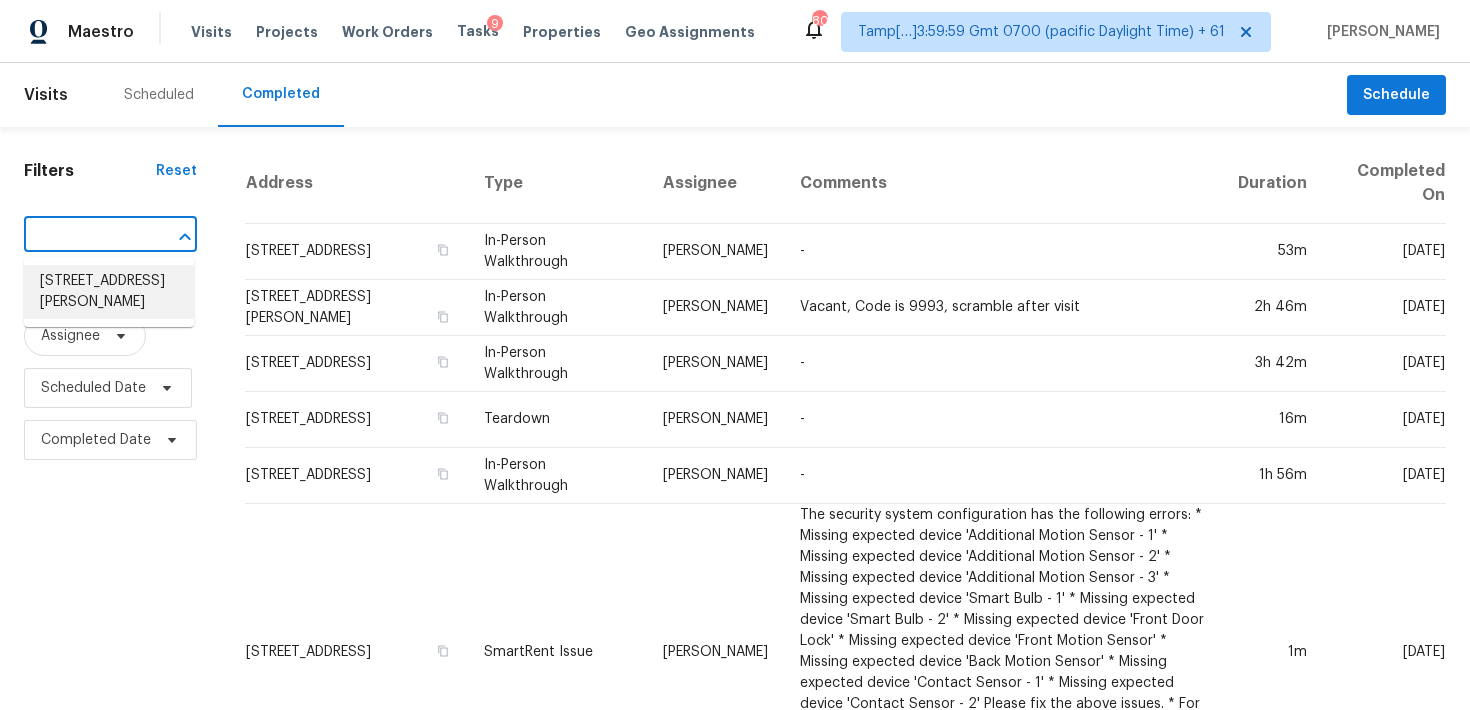 click on "40 E Reed Ave, Alexandria, VA 22305" at bounding box center (109, 292) 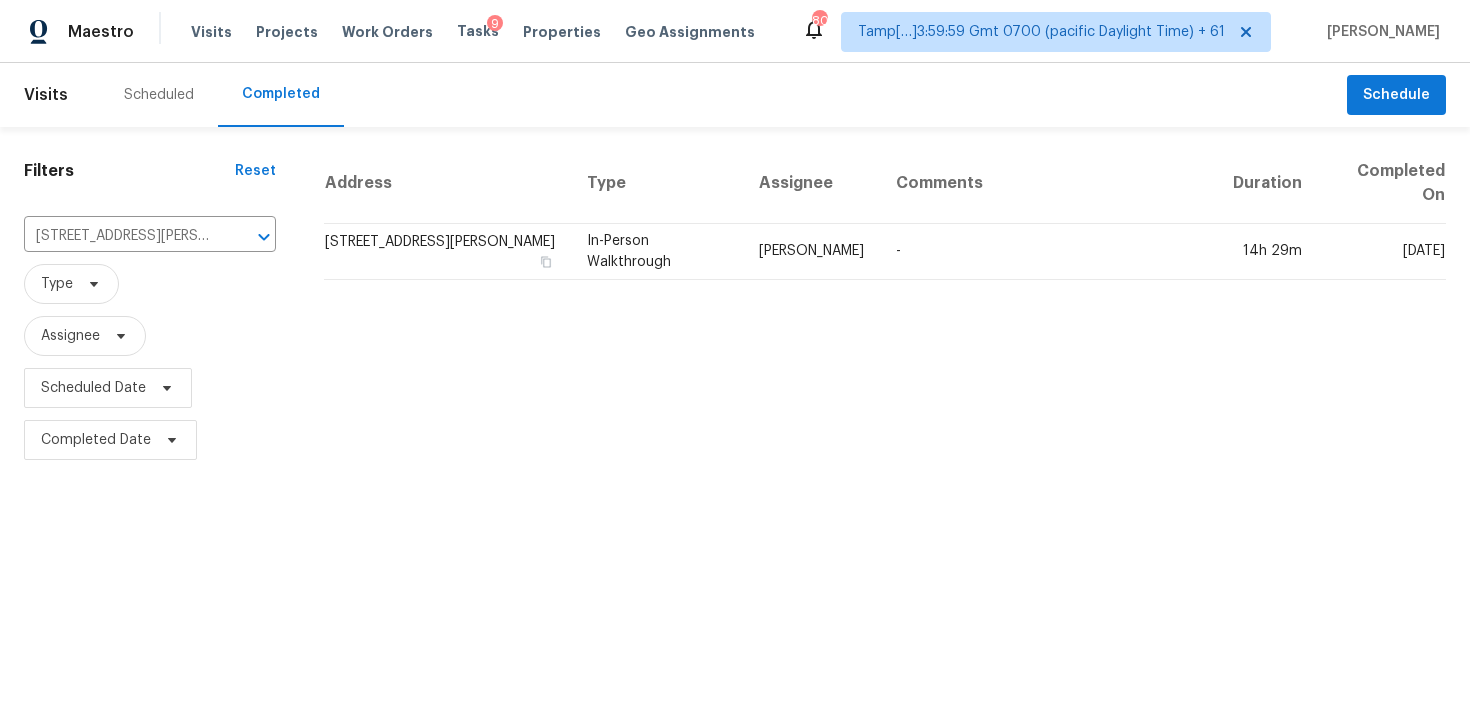 click on "40 E Reed Ave, Alexandria, VA 22305" at bounding box center [447, 252] 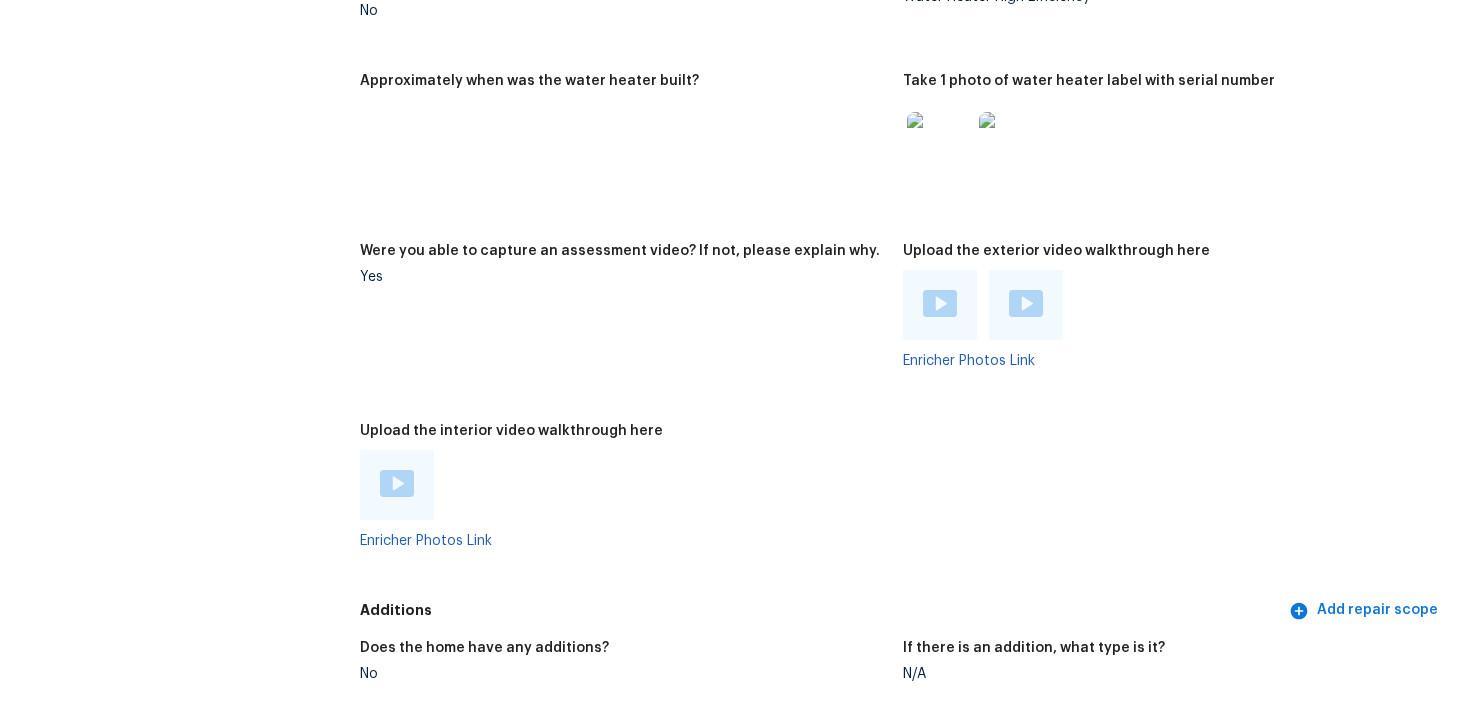 scroll, scrollTop: 3648, scrollLeft: 0, axis: vertical 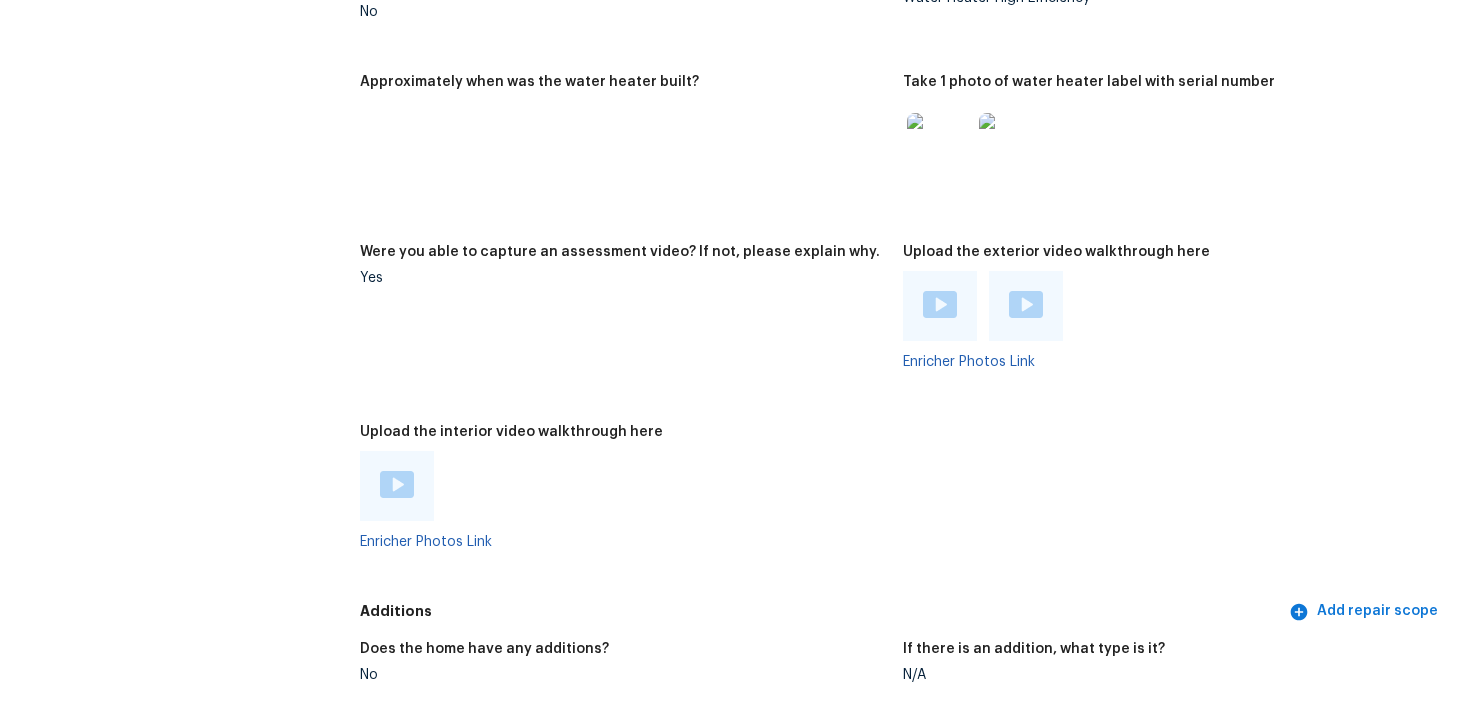 click at bounding box center [397, 486] 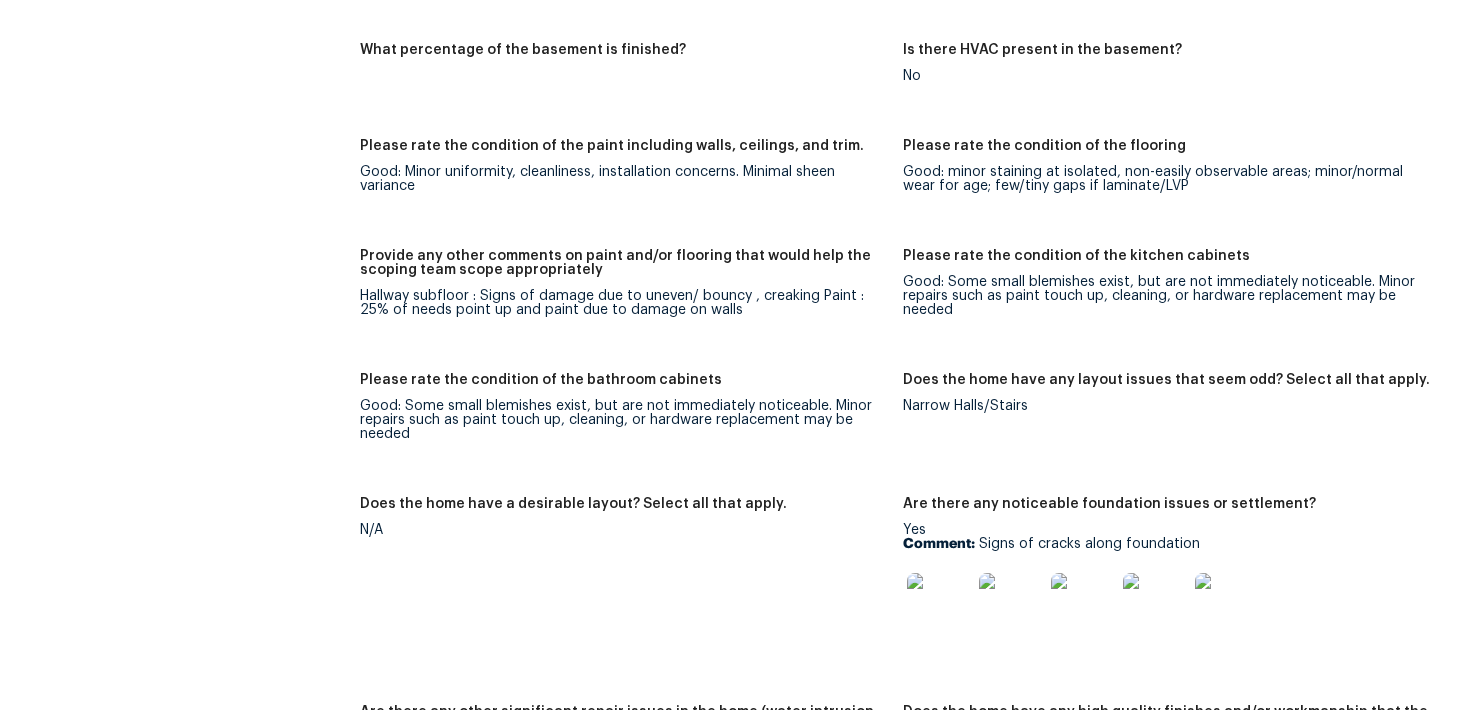 scroll, scrollTop: 2723, scrollLeft: 0, axis: vertical 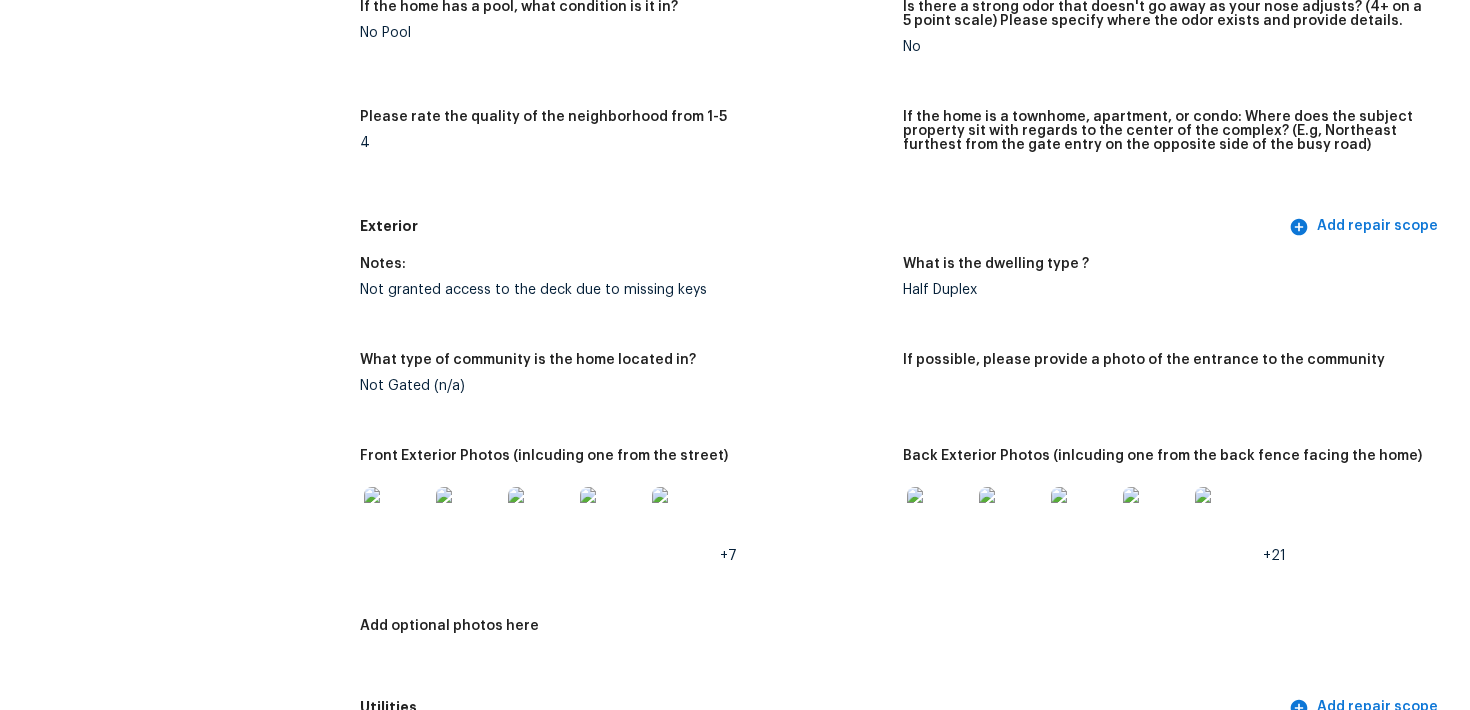 click on "Not granted access to the deck due to missing keys" at bounding box center [623, 290] 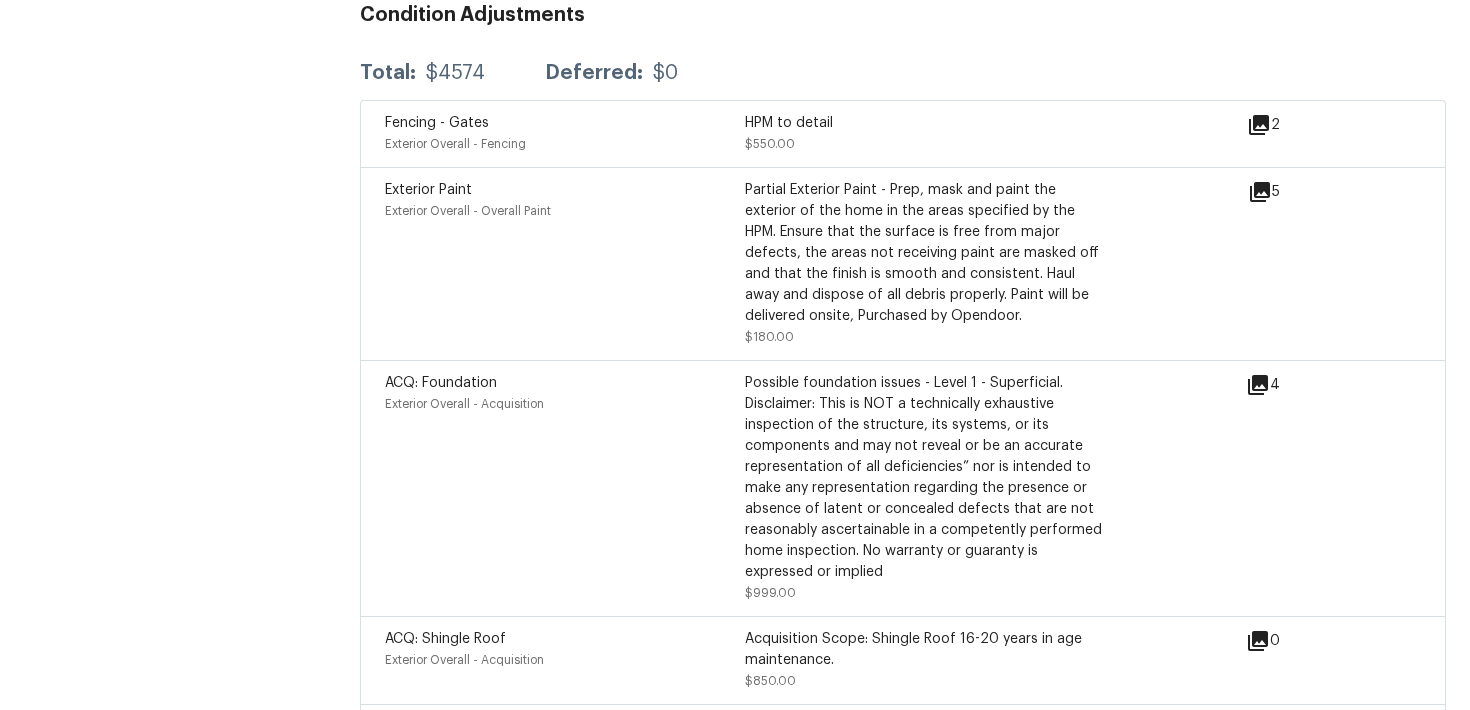 scroll, scrollTop: 2933, scrollLeft: 0, axis: vertical 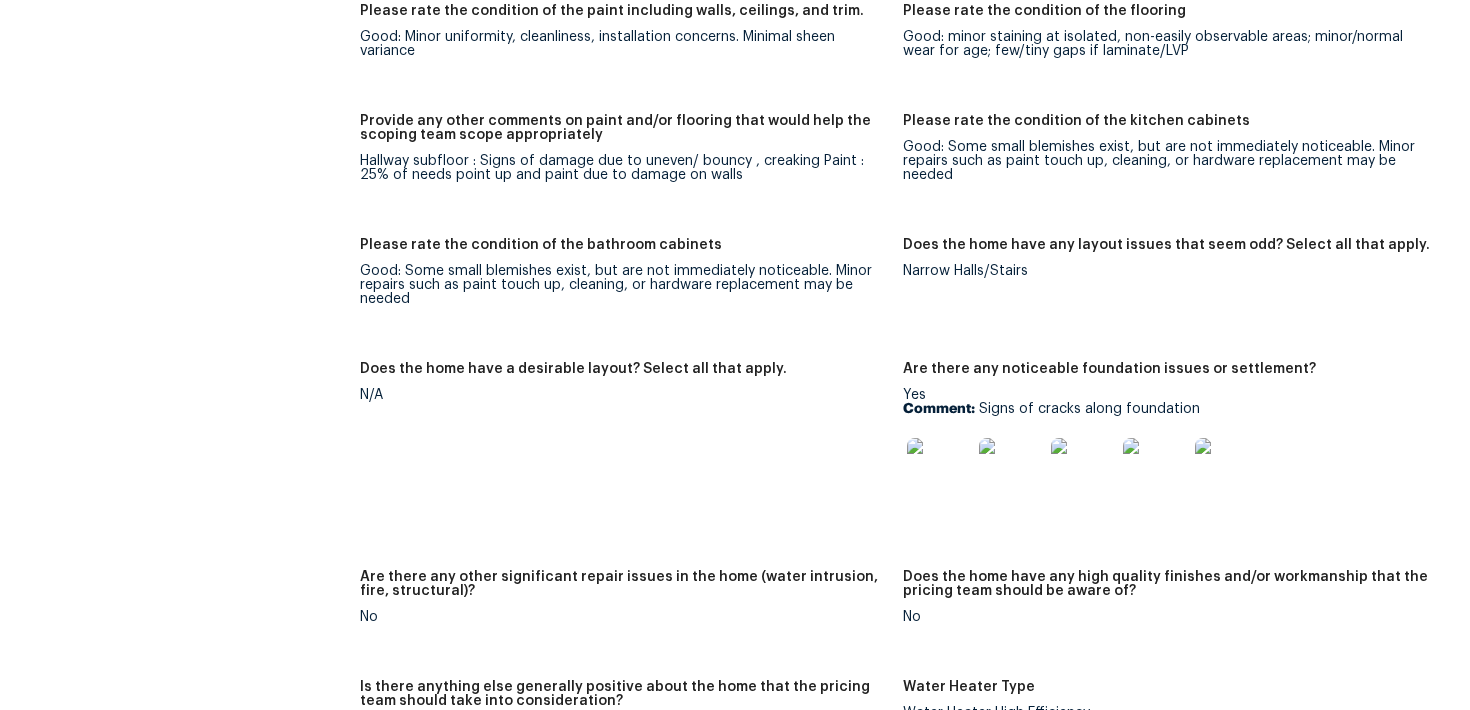 click at bounding box center [939, 470] 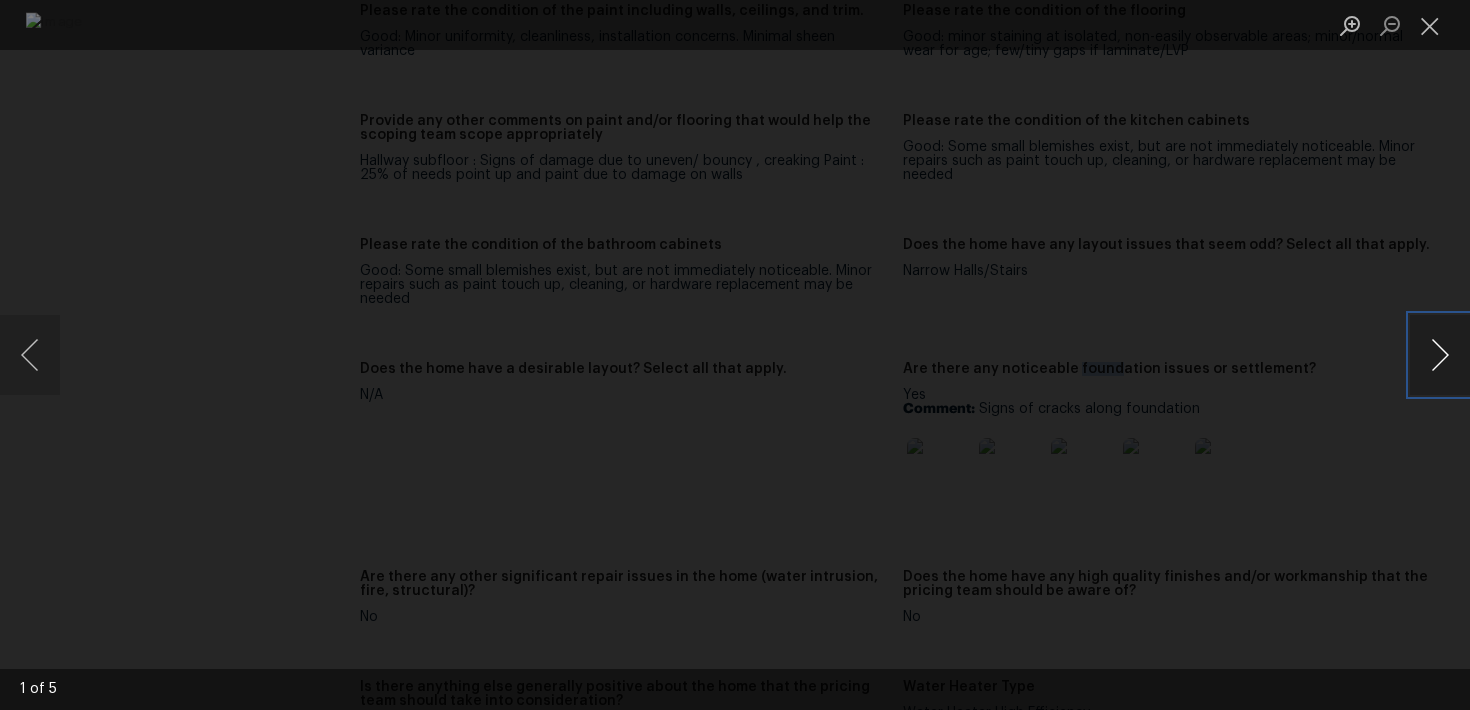 click at bounding box center (1440, 355) 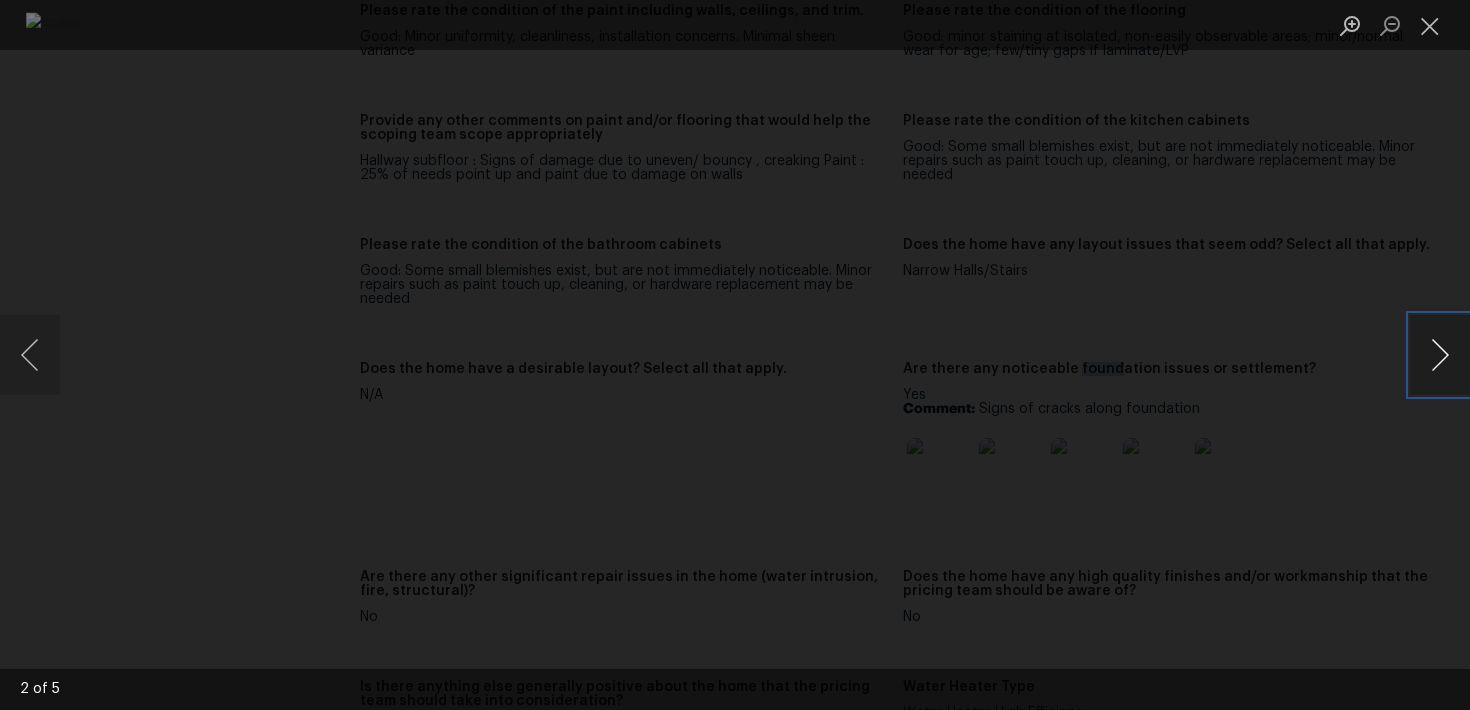 click at bounding box center [1440, 355] 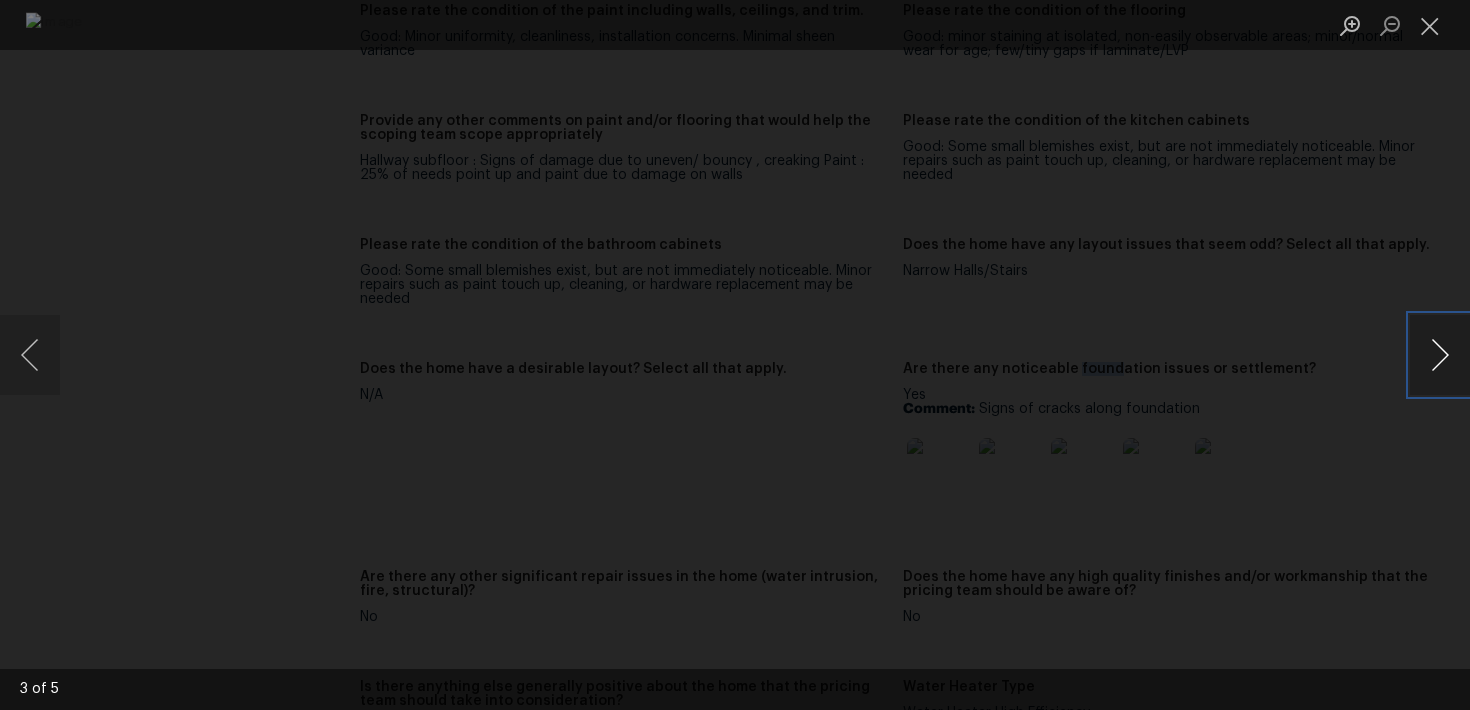 type 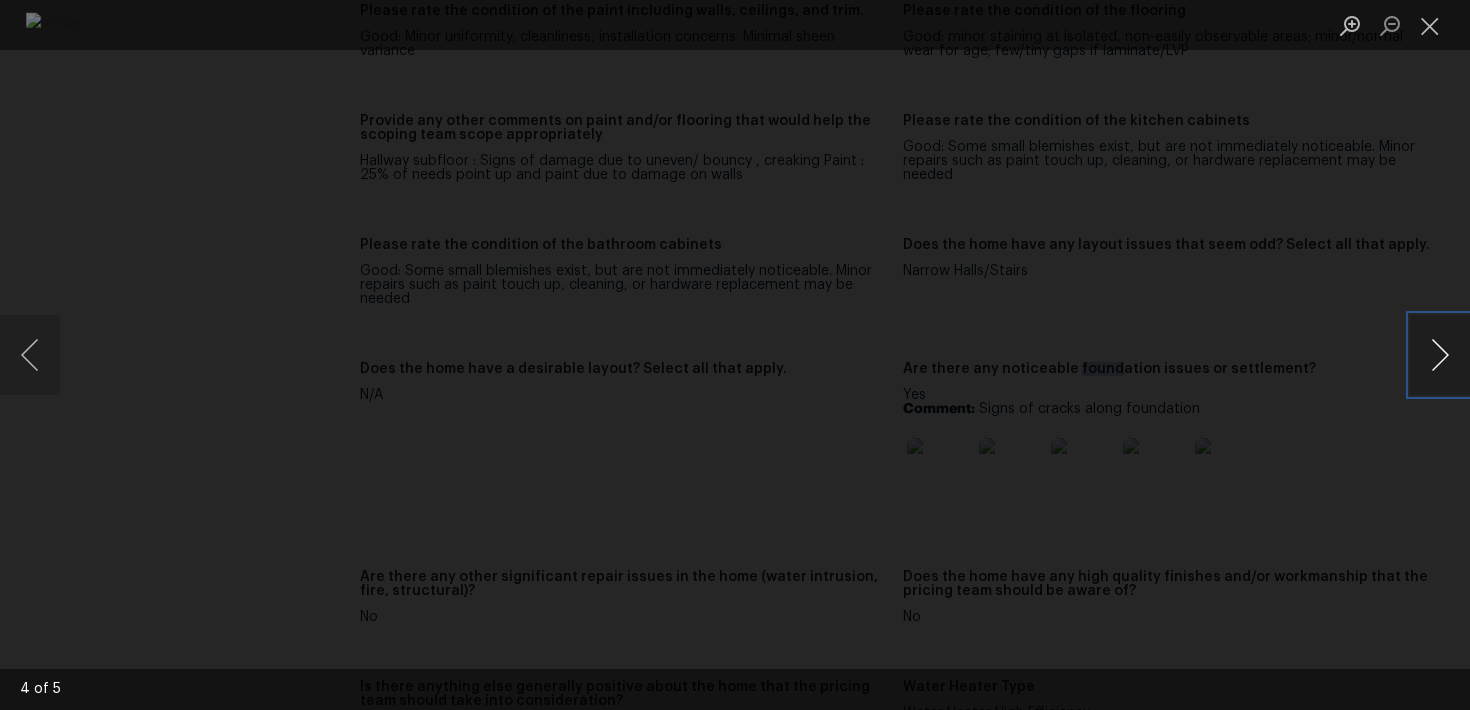 click at bounding box center (1440, 355) 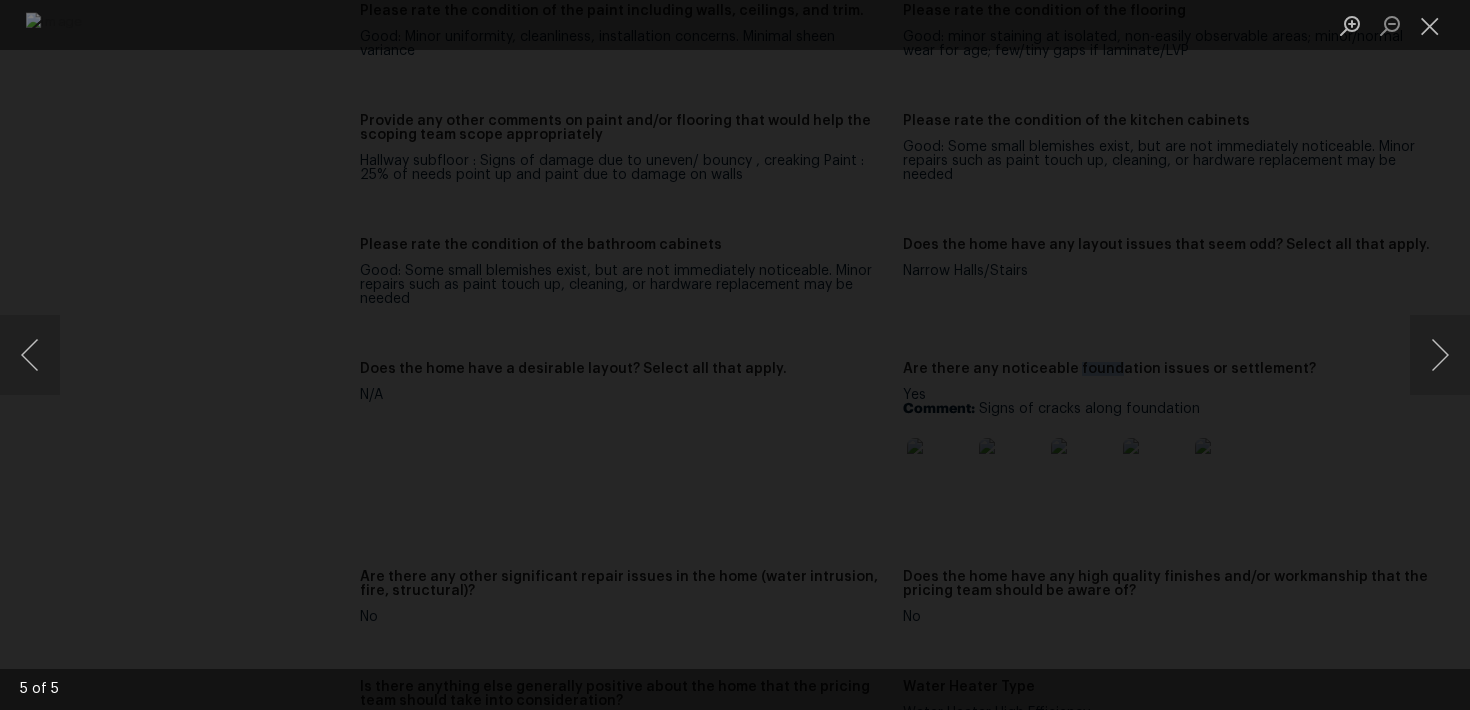 click at bounding box center (735, 355) 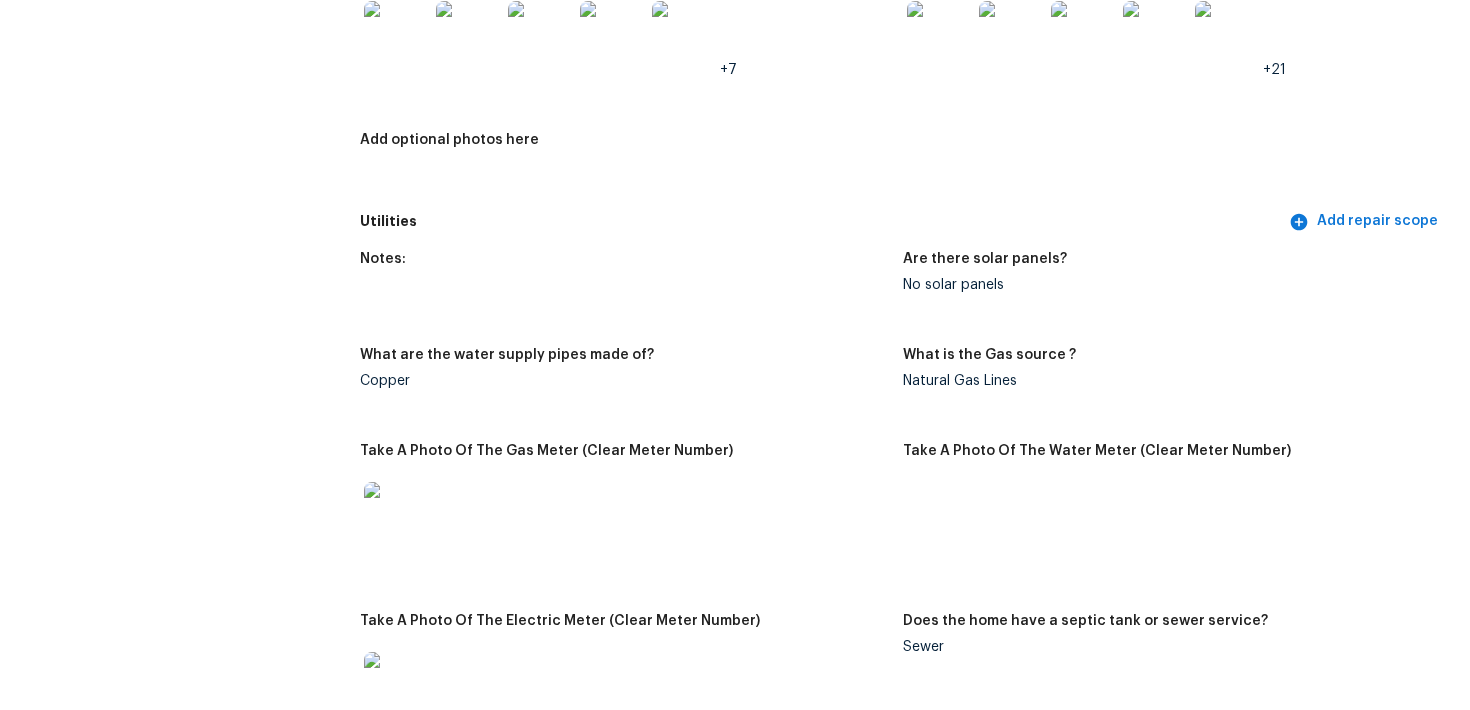 scroll, scrollTop: 2575, scrollLeft: 0, axis: vertical 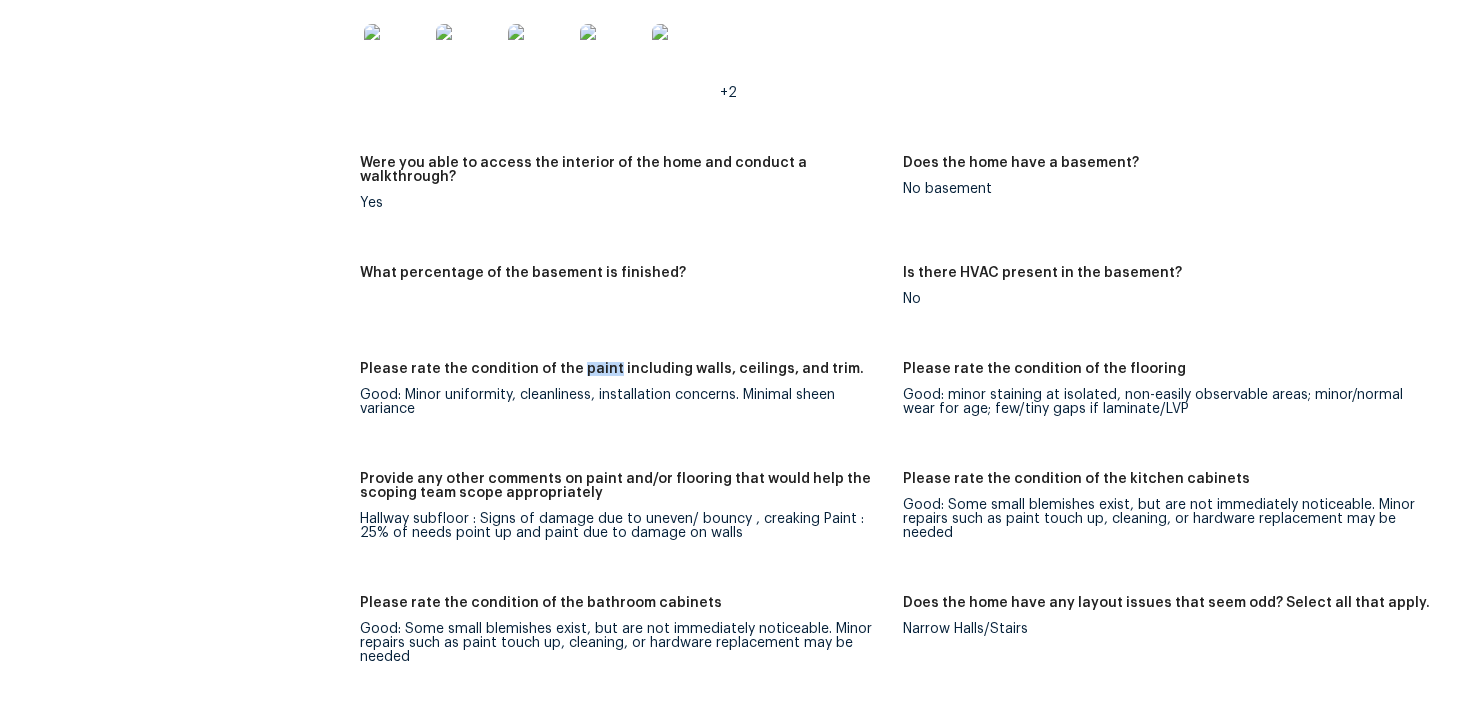 click on "Notes: Living Room Photos Kitchen Photos  +5 Main Bedroom Photos  +1 Bathroom Photos  +2 Add optional photos here Were you able to access the interior of the home and conduct a walkthrough? Yes Does the home have a basement? No basement What percentage of the basement is finished? Is there HVAC present in the basement? No Please rate the condition of the paint including walls, ceilings, and trim. Good: Minor uniformity, cleanliness, installation concerns. Minimal sheen variance Please rate the condition of the flooring Good: minor staining at isolated, non-easily observable areas; minor/normal wear for age; few/tiny gaps if laminate/LVP Provide any other comments on paint and/or flooring that would help the scoping team scope appropriately Hallway subfloor : Signs of damage due to uneven/ bouncy , creaking
Paint : 25% of needs point up and paint due to damage on walls  Please rate the condition of the kitchen cabinets Please rate the condition of the bathroom cabinets Narrow Halls/Stairs N/A Yes Comment:" at bounding box center [903, 650] 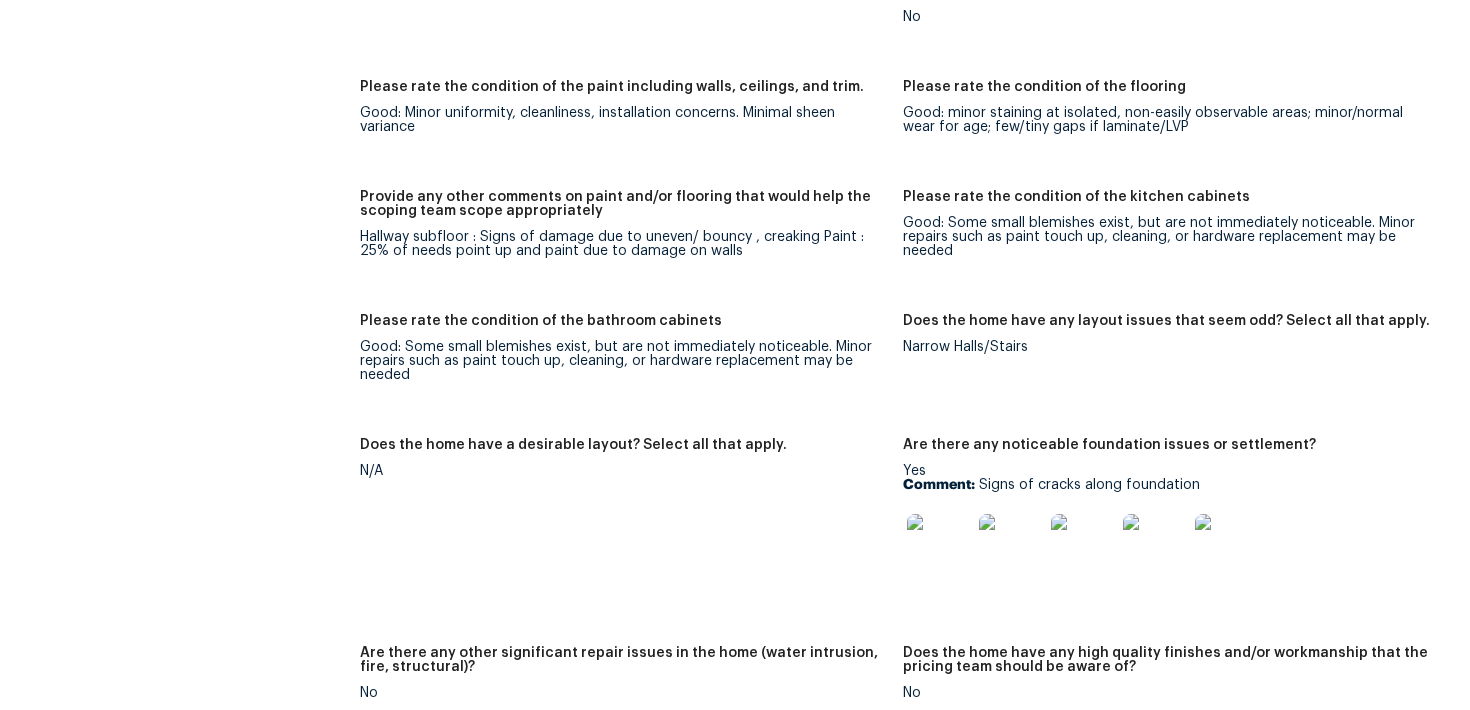 scroll, scrollTop: 2854, scrollLeft: 0, axis: vertical 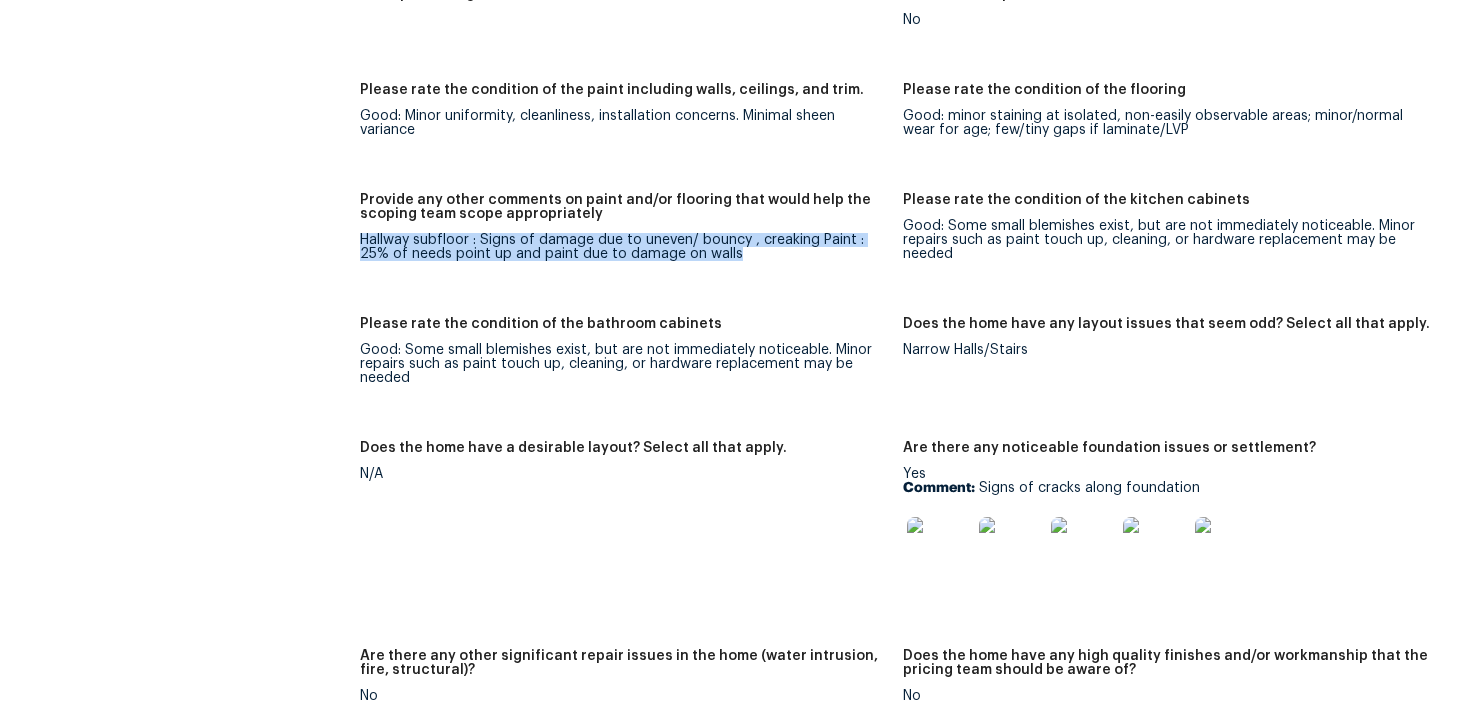 drag, startPoint x: 361, startPoint y: 227, endPoint x: 723, endPoint y: 264, distance: 363.886 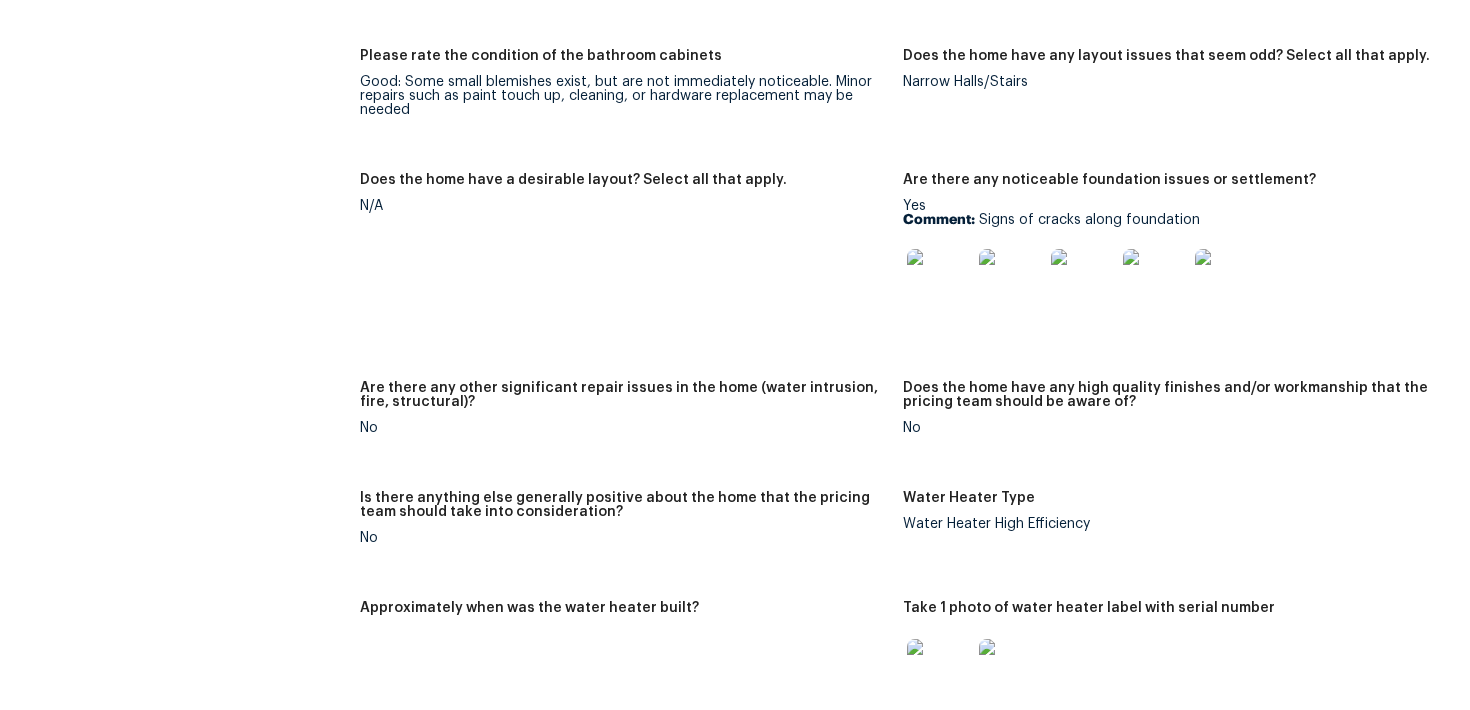 scroll, scrollTop: 3126, scrollLeft: 0, axis: vertical 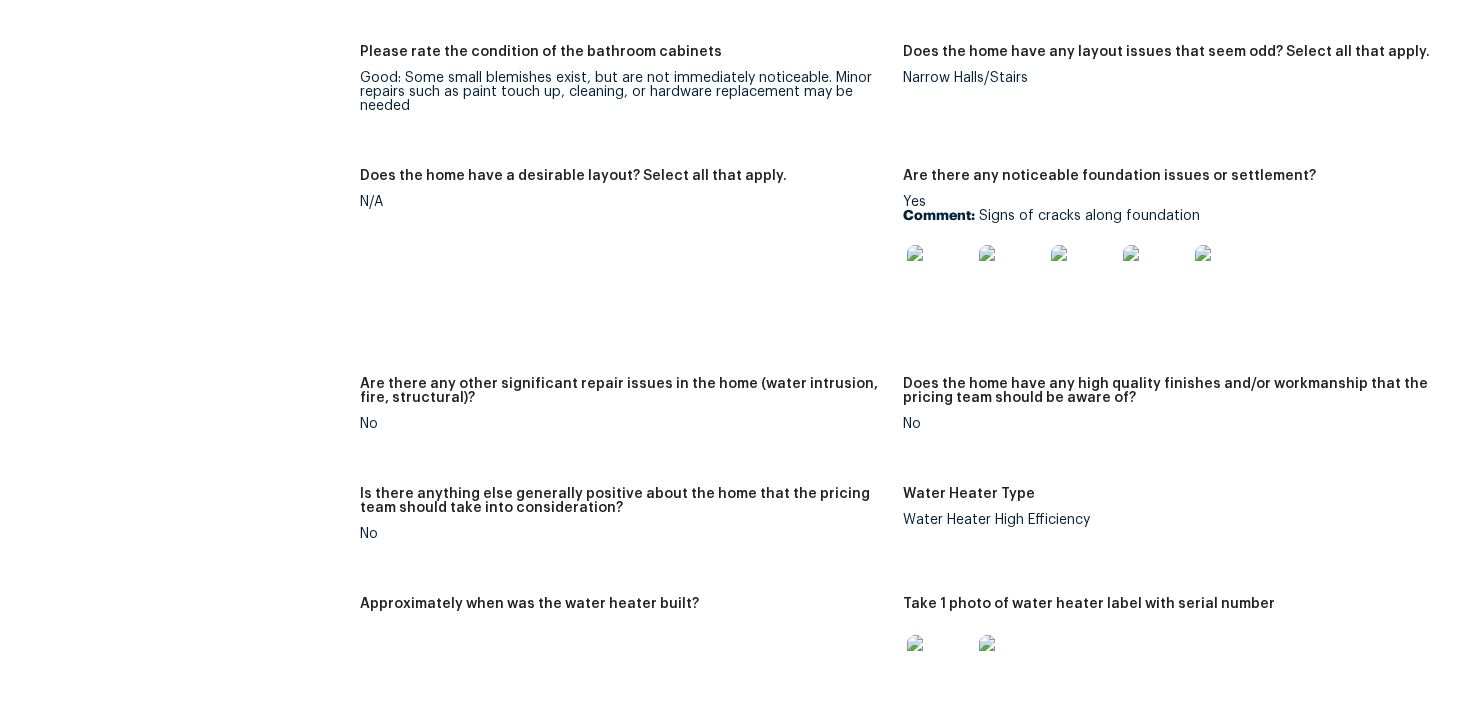 click on "Notes: Living Room Photos Kitchen Photos  +5 Main Bedroom Photos  +1 Bathroom Photos  +2 Add optional photos here Were you able to access the interior of the home and conduct a walkthrough? Yes Does the home have a basement? No basement What percentage of the basement is finished? Is there HVAC present in the basement? No Please rate the condition of the paint including walls, ceilings, and trim. Good: Minor uniformity, cleanliness, installation concerns. Minimal sheen variance Please rate the condition of the flooring Good: minor staining at isolated, non-easily observable areas; minor/normal wear for age; few/tiny gaps if laminate/LVP Provide any other comments on paint and/or flooring that would help the scoping team scope appropriately Hallway subfloor : Signs of damage due to uneven/ bouncy , creaking
Paint : 25% of needs point up and paint due to damage on walls  Please rate the condition of the kitchen cabinets Please rate the condition of the bathroom cabinets Narrow Halls/Stairs N/A Yes Comment:" at bounding box center [903, 99] 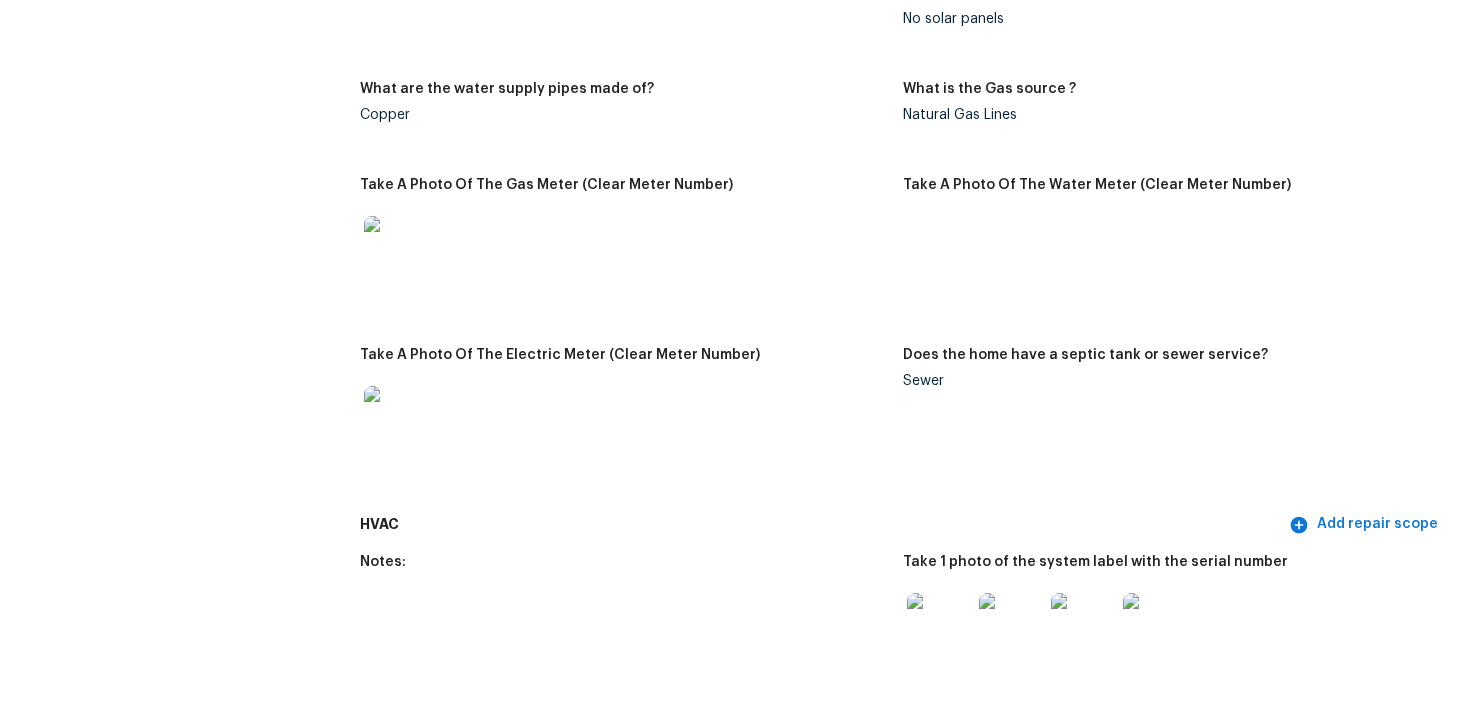 scroll, scrollTop: 2575, scrollLeft: 0, axis: vertical 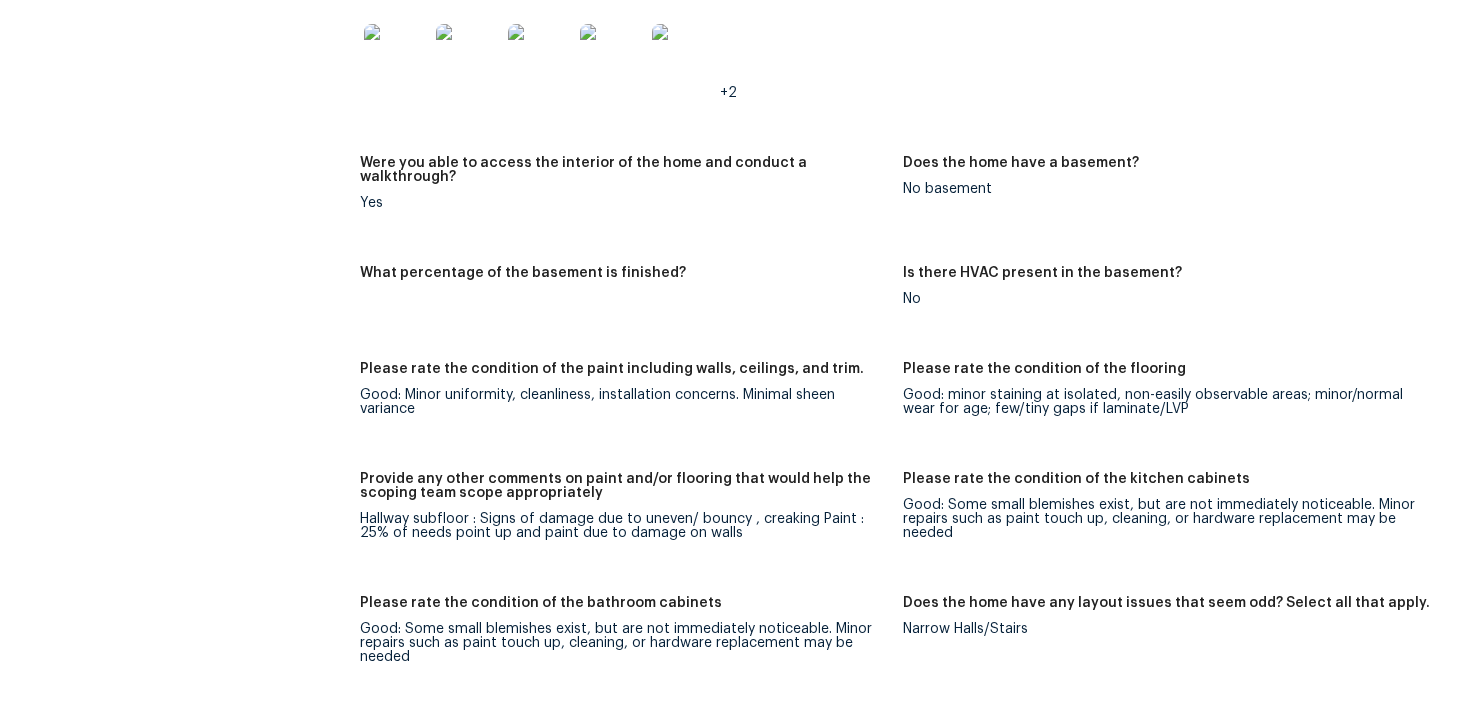 click on "Good: Minor uniformity, cleanliness, installation concerns. Minimal sheen variance" at bounding box center (623, 402) 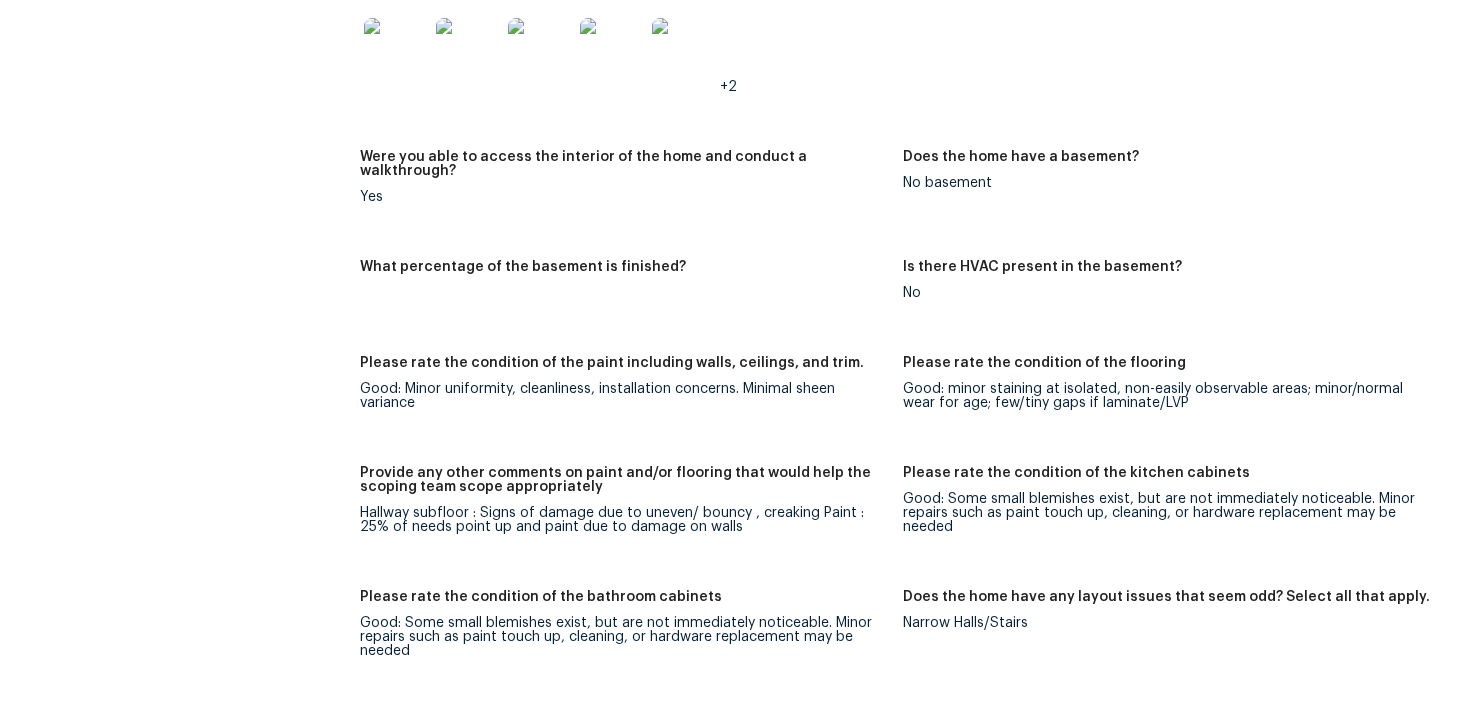 scroll, scrollTop: 2567, scrollLeft: 0, axis: vertical 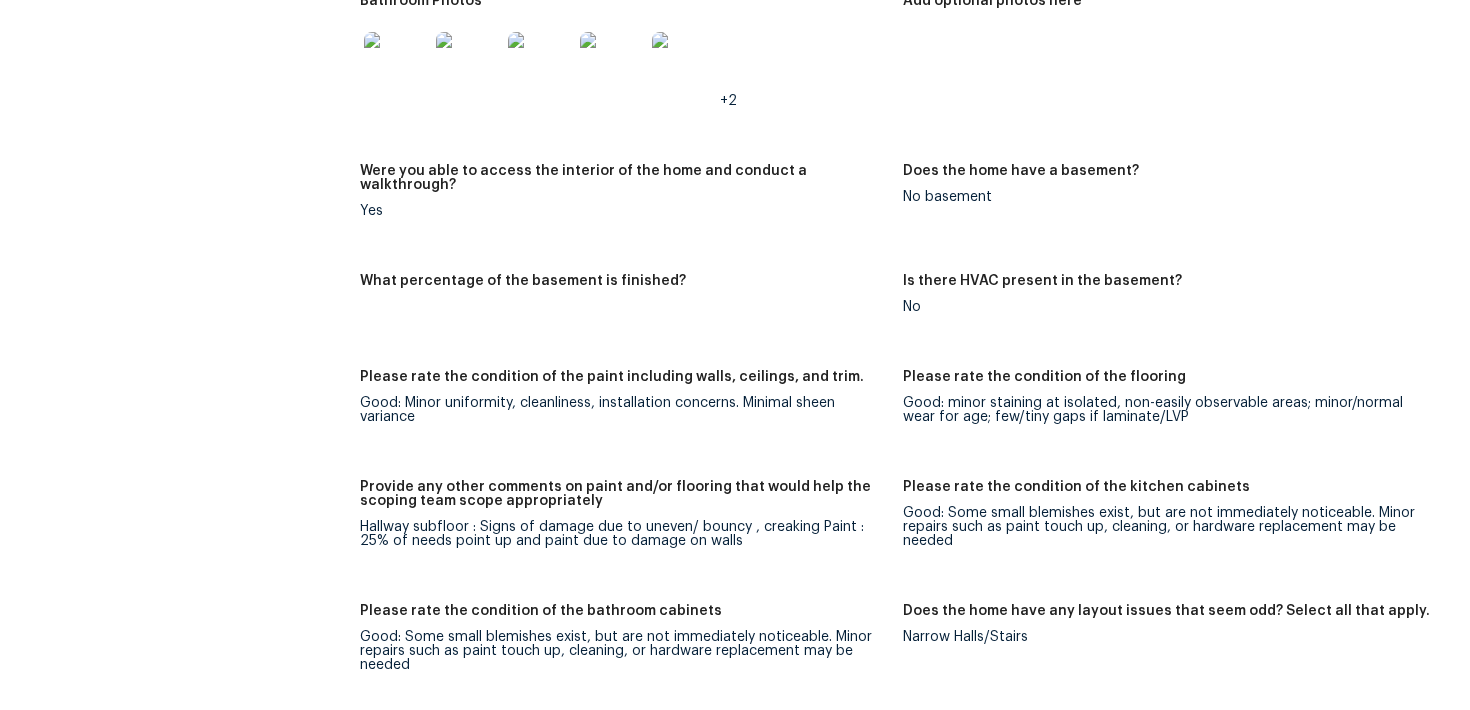 click on "Notes: Living Room Photos Kitchen Photos  +5 Main Bedroom Photos  +1 Bathroom Photos  +2 Add optional photos here Were you able to access the interior of the home and conduct a walkthrough? Yes Does the home have a basement? No basement What percentage of the basement is finished? Is there HVAC present in the basement? No Please rate the condition of the paint including walls, ceilings, and trim. Good: Minor uniformity, cleanliness, installation concerns. Minimal sheen variance Please rate the condition of the flooring Good: minor staining at isolated, non-easily observable areas; minor/normal wear for age; few/tiny gaps if laminate/LVP Provide any other comments on paint and/or flooring that would help the scoping team scope appropriately Hallway subfloor : Signs of damage due to uneven/ bouncy , creaking
Paint : 25% of needs point up and paint due to damage on walls  Please rate the condition of the kitchen cabinets Please rate the condition of the bathroom cabinets Narrow Halls/Stairs N/A Yes Comment:" at bounding box center (903, 658) 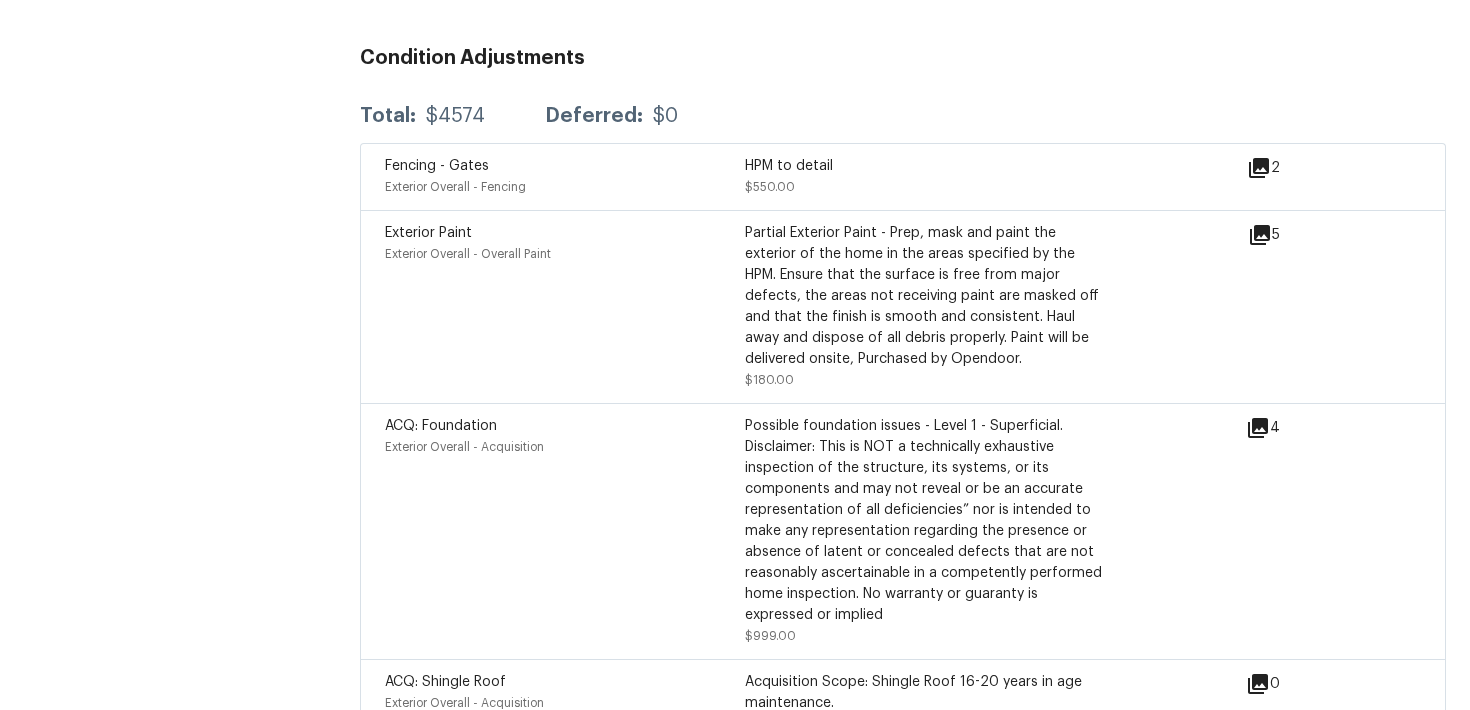 scroll, scrollTop: 5914, scrollLeft: 0, axis: vertical 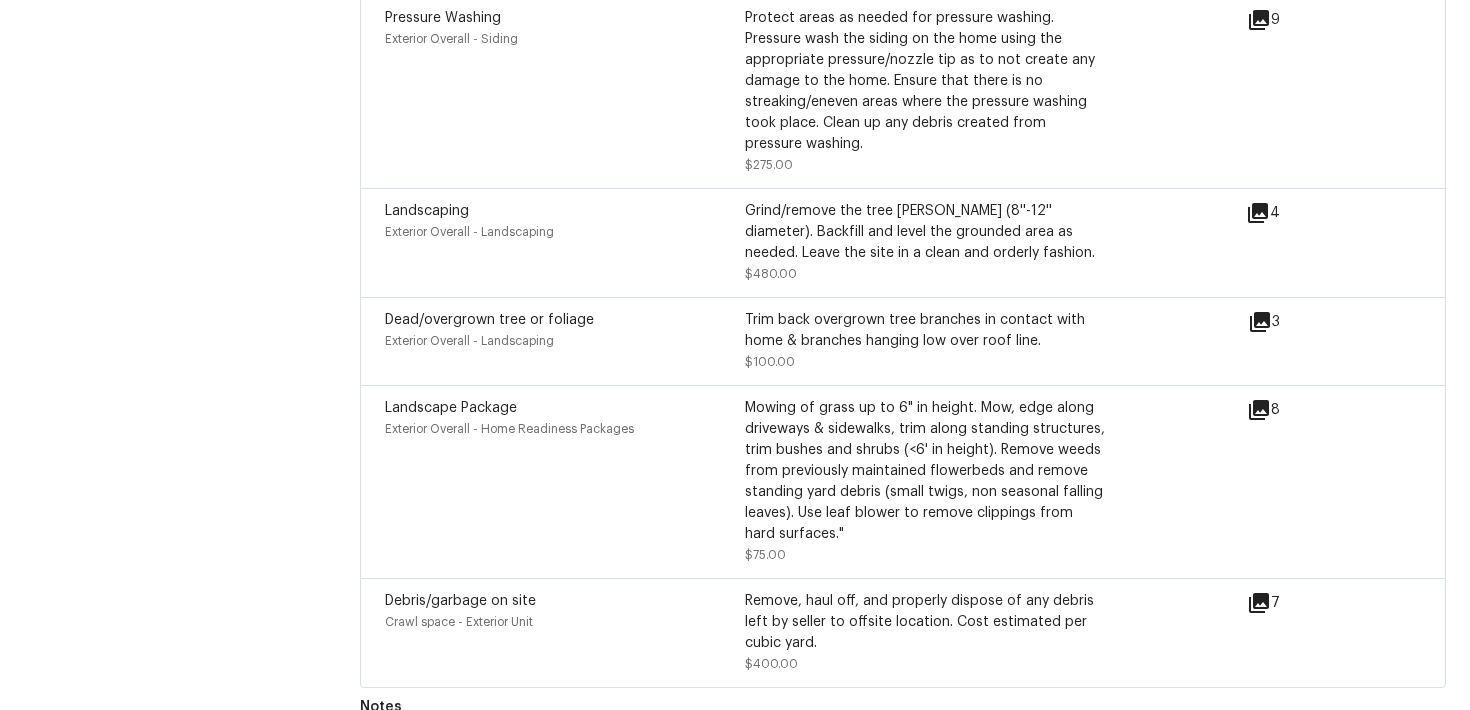 click on "Dead/overgrown tree or foliage" at bounding box center (565, 320) 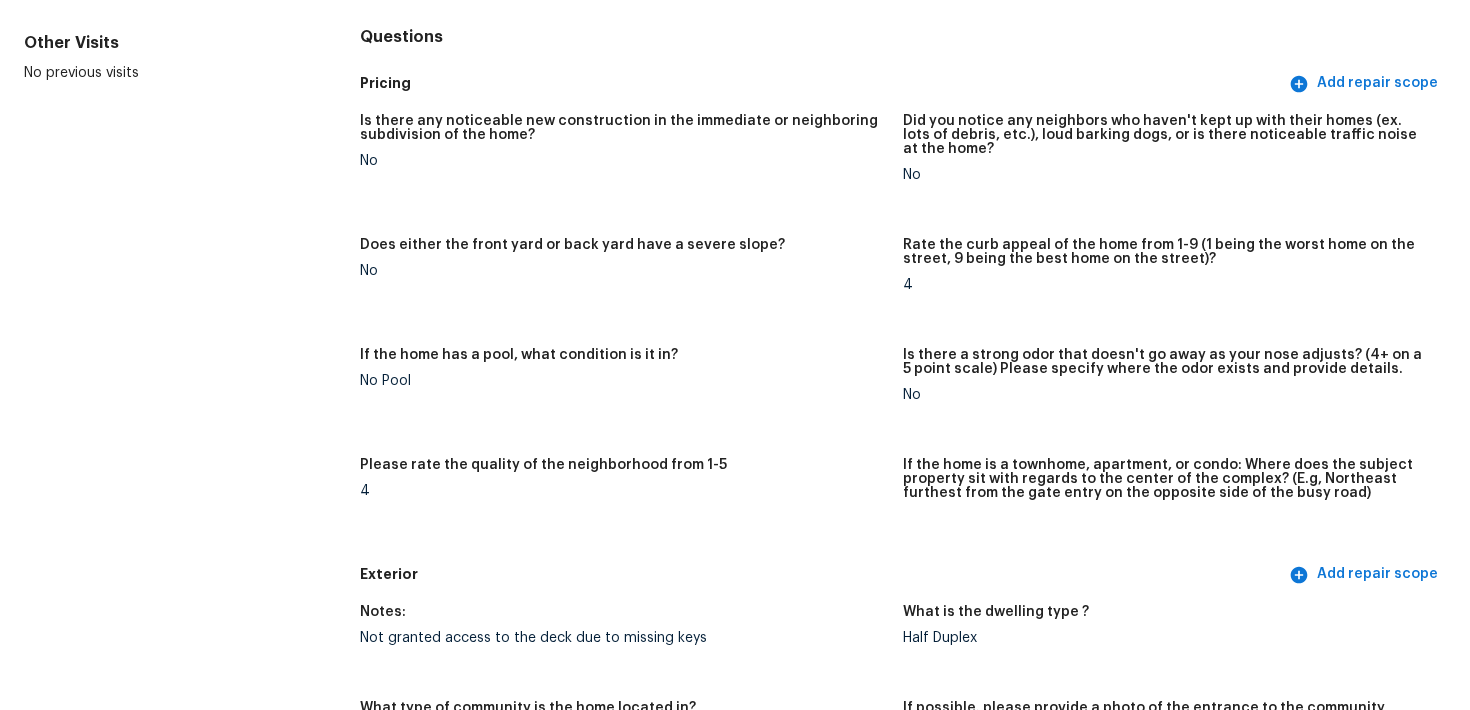 click on "Is there any noticeable new construction in the immediate or neighboring subdivision of the home? No Did you notice any neighbors who haven't kept up with their homes (ex. lots of debris, etc.), loud barking dogs, or is there noticeable traffic noise at the home? No Does either the front yard or back yard have a severe slope? No Rate the curb appeal of the home from 1-9 (1 being the worst home on the street, 9 being the best home on the street)? 4 If the home has a pool, what condition is it in? No Pool Is there a strong odor that doesn't go away as your nose adjusts? (4+ on a 5 point scale) Please specify where the odor exists and provide details. No Please rate the quality of the neighborhood from 1-5 4 If the home is a townhome, apartment, or condo: Where does the subject property sit with regards to the center of the complex? (E.g, Northeast furthest from the gate entry on the opposite side of the busy road)" at bounding box center (903, 329) 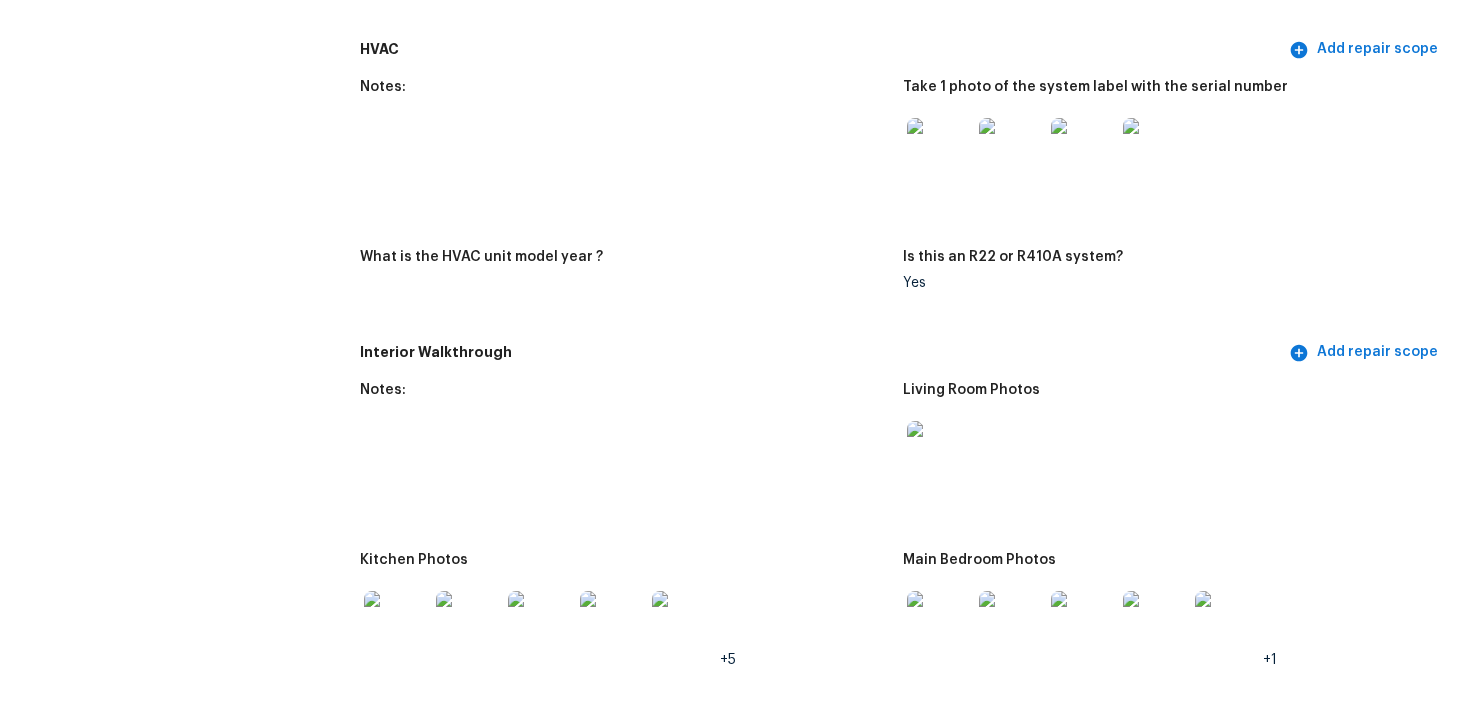 scroll, scrollTop: 1789, scrollLeft: 0, axis: vertical 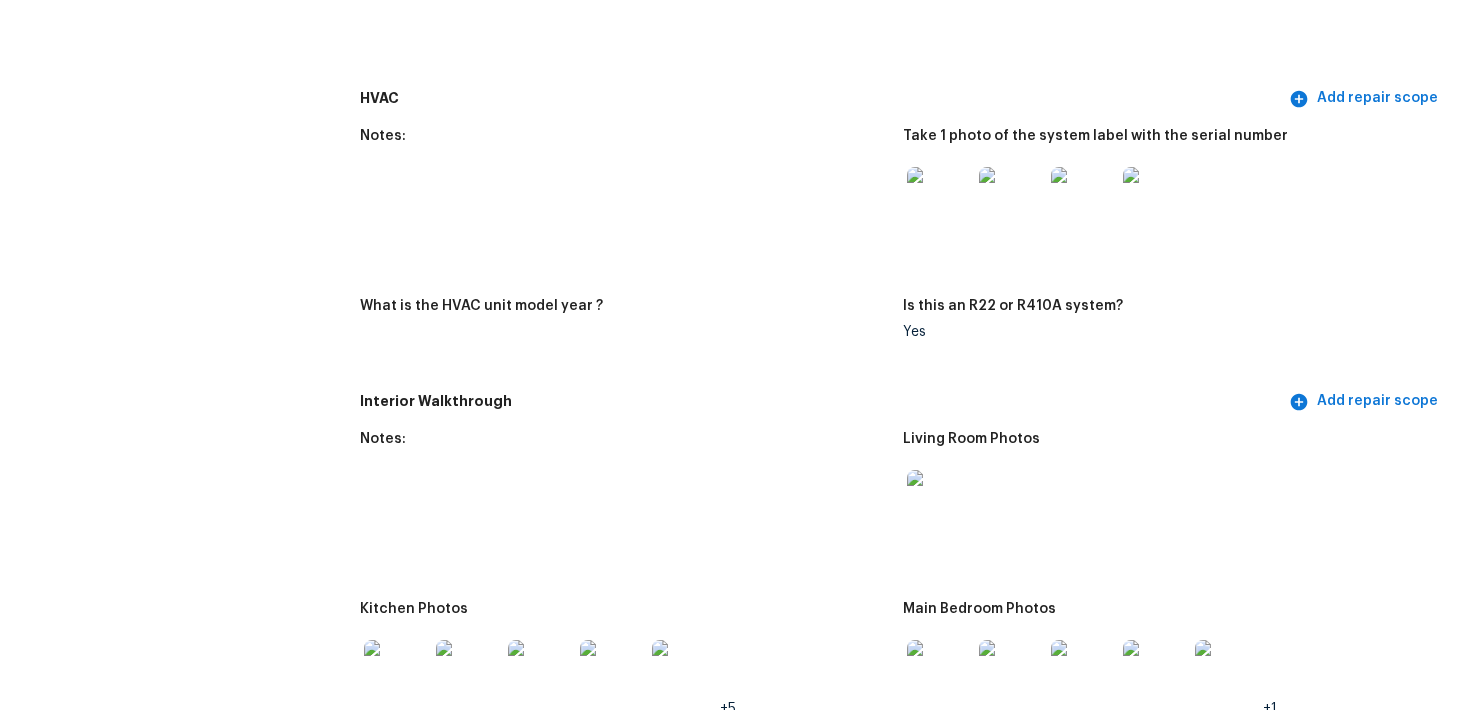 click on "Notes:" at bounding box center [631, 202] 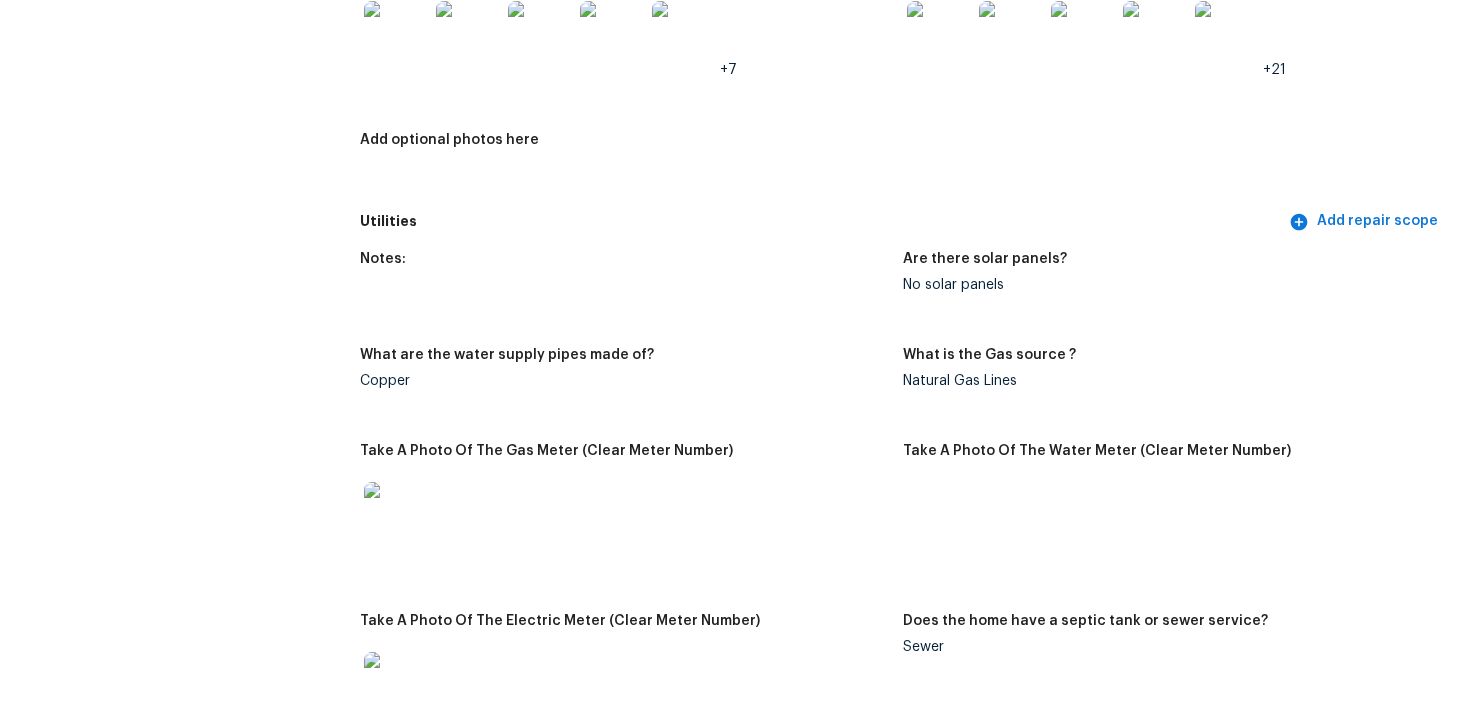 click on "Notes: Are there solar panels? No solar panels What are the water supply pipes made of? Copper What is the Gas source ? Natural Gas Lines Take A Photo Of The Gas Meter (Clear Meter Number) Take A Photo Of The Water Meter (Clear Meter Number) Take A Photo Of The Electric Meter (Clear Meter Number) Does the home have a septic tank or sewer service? Sewer" at bounding box center (903, 506) 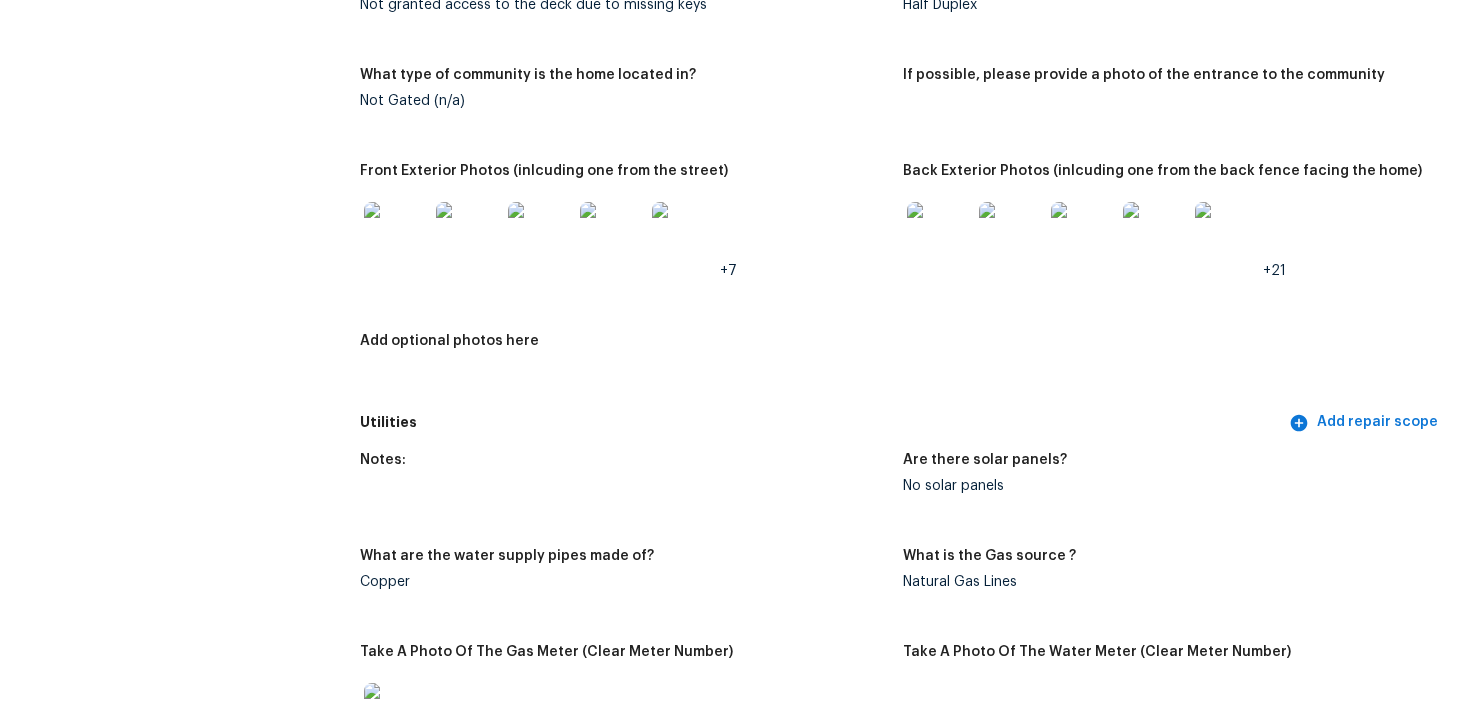 scroll, scrollTop: 0, scrollLeft: 0, axis: both 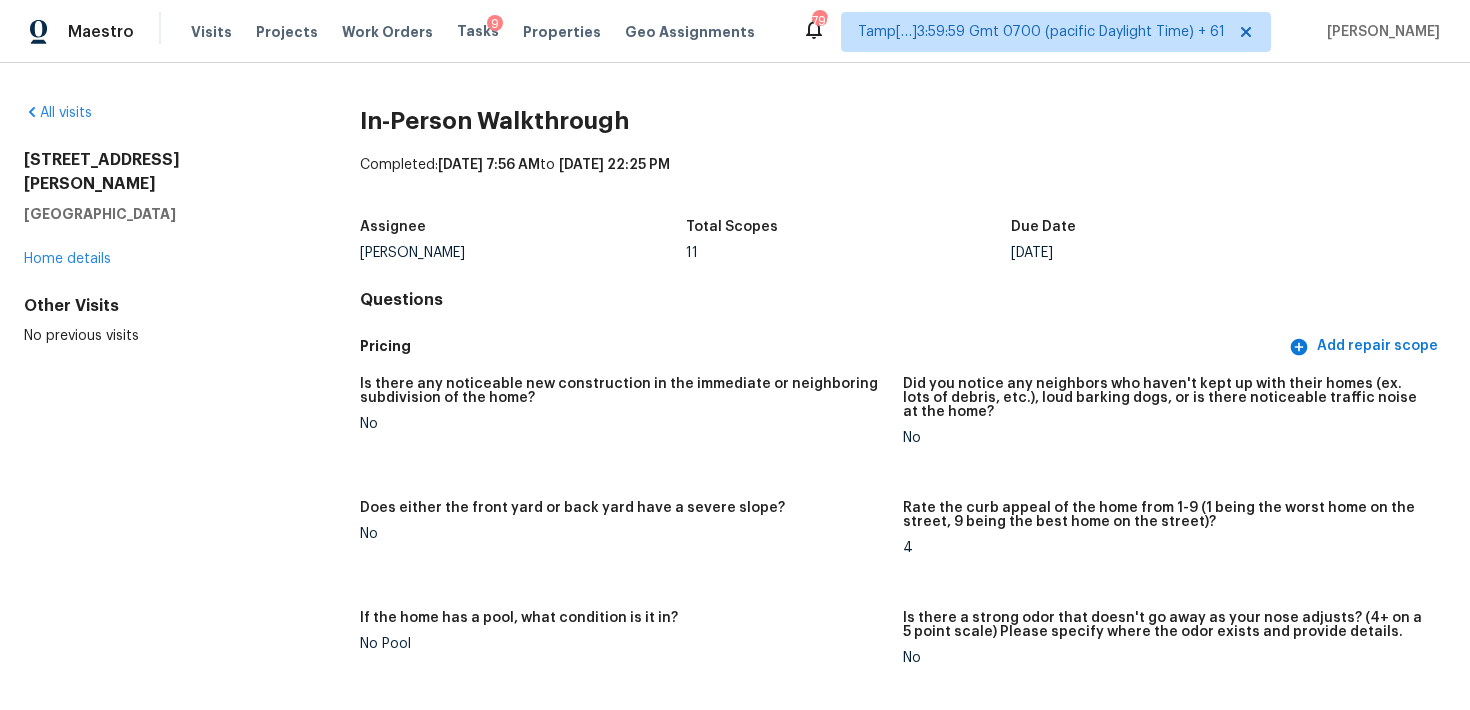 click on "Maestro Visits Projects Work Orders Tasks 9 Properties Geo Assignments" at bounding box center [389, 32] 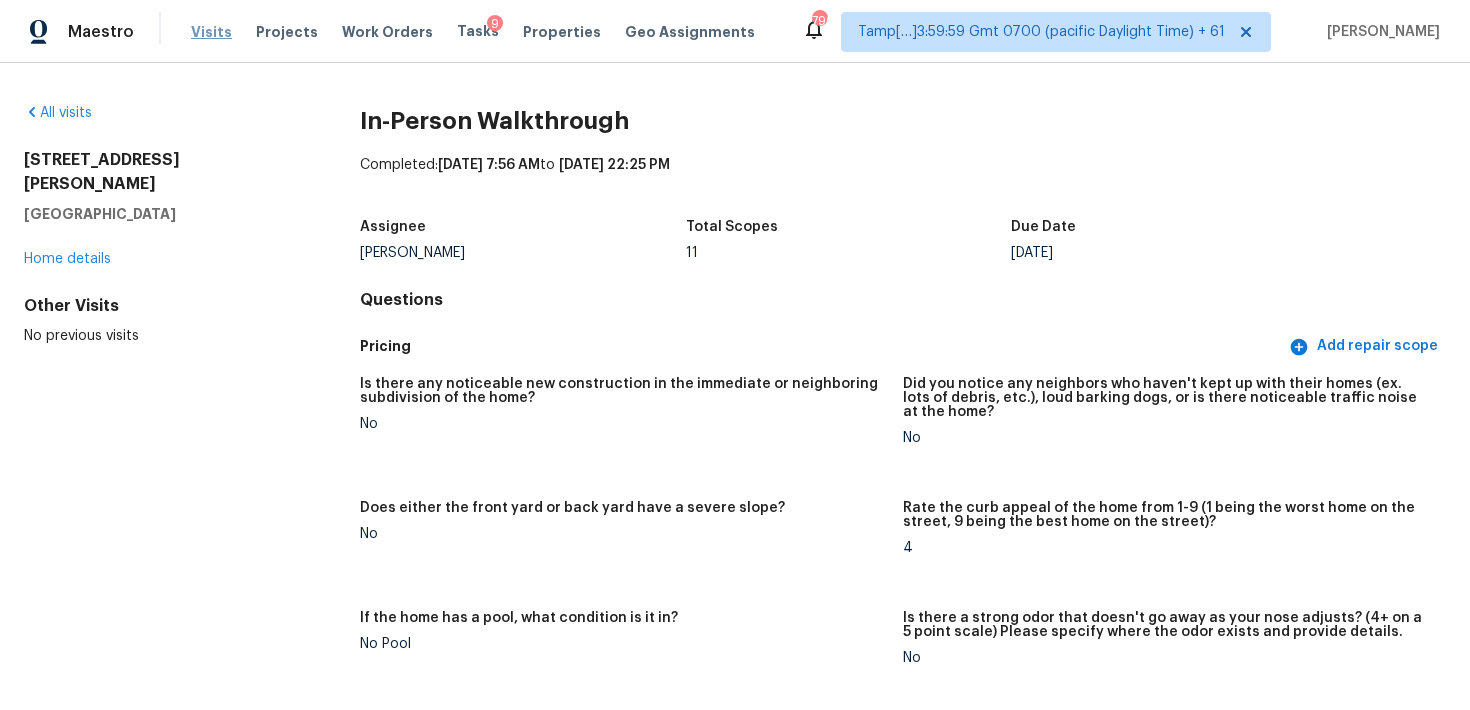 click on "Visits" at bounding box center [211, 32] 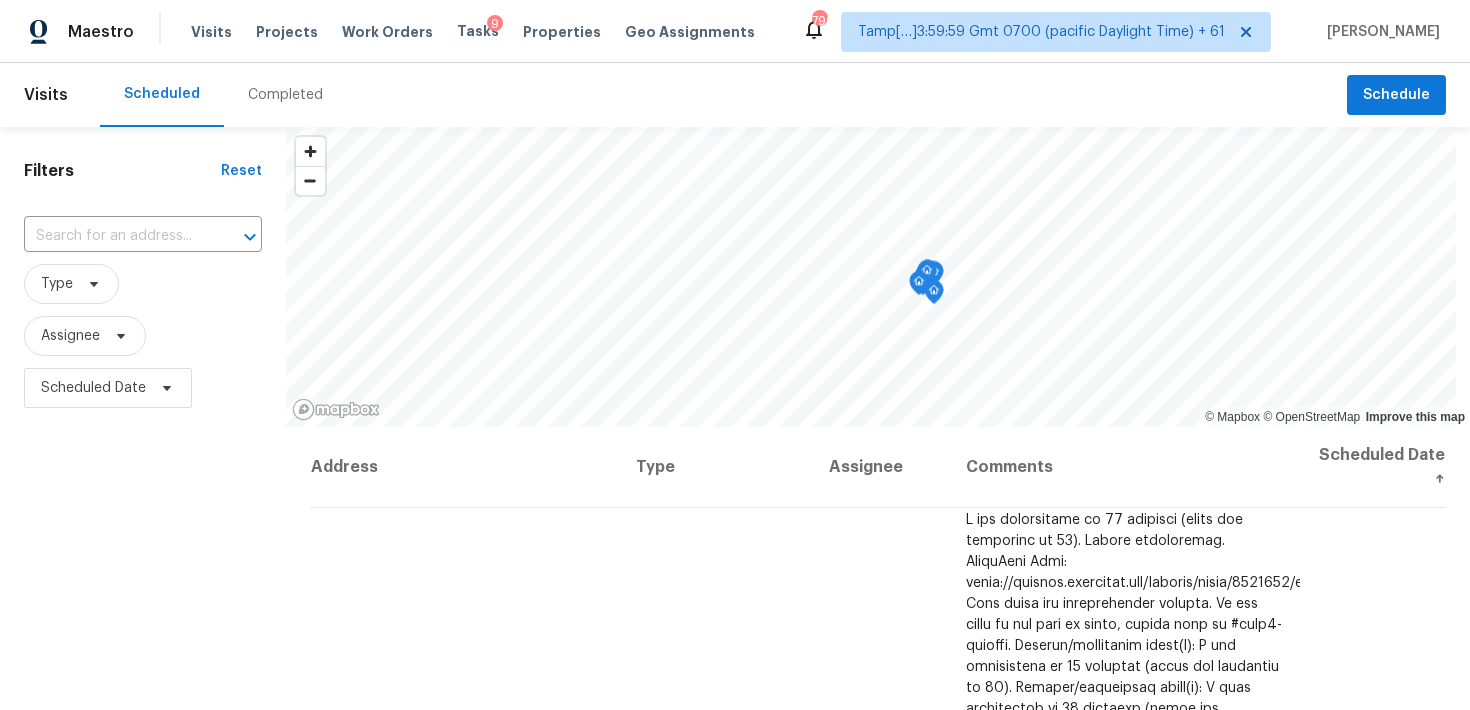 click on "Completed" at bounding box center (285, 95) 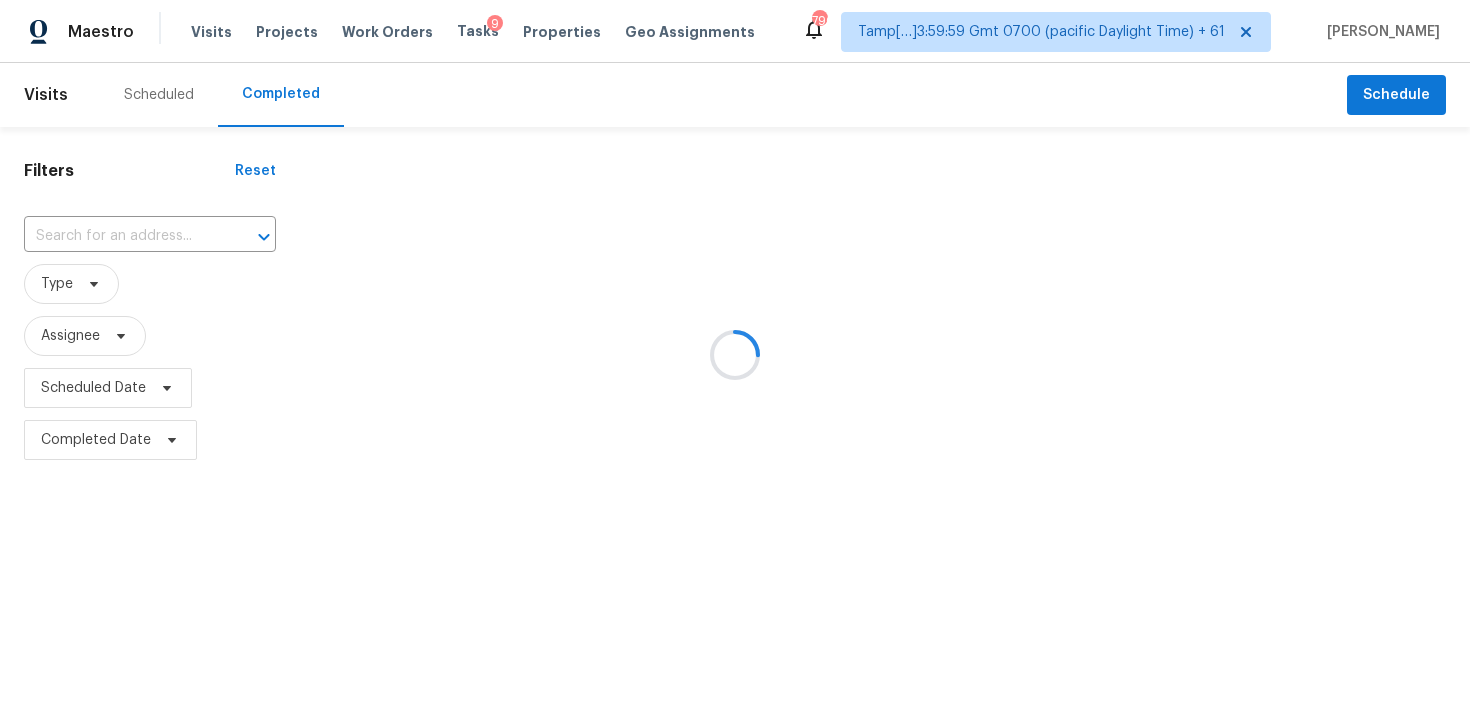 click at bounding box center [735, 355] 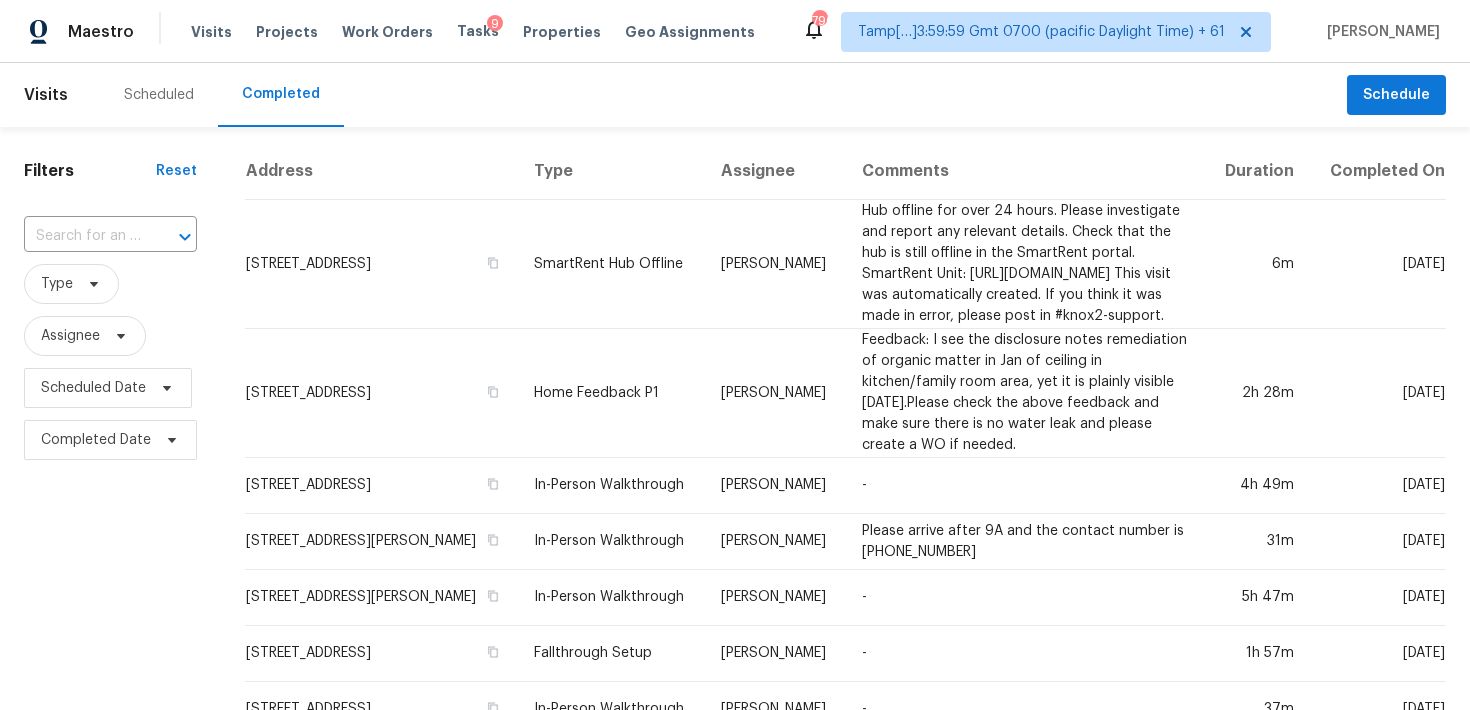 click on "​" at bounding box center [110, 236] 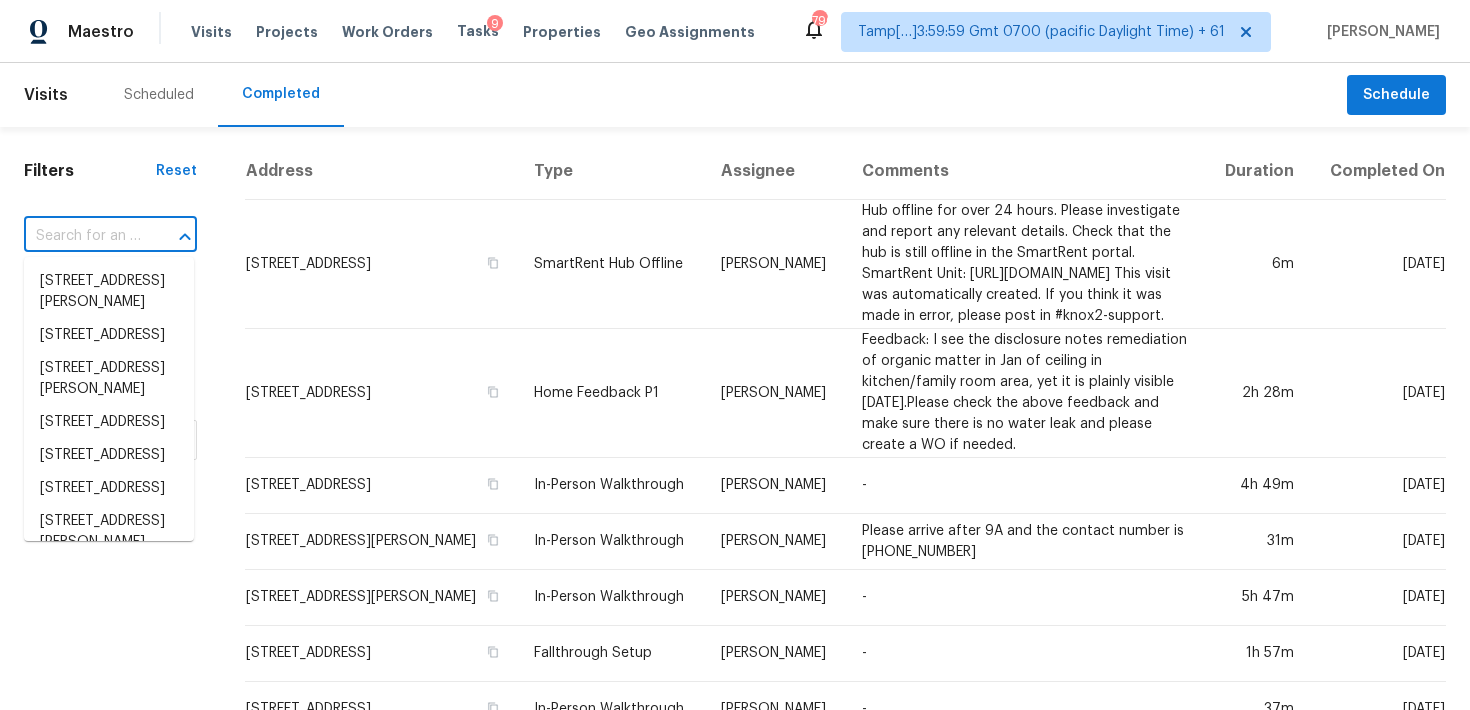click at bounding box center [82, 236] 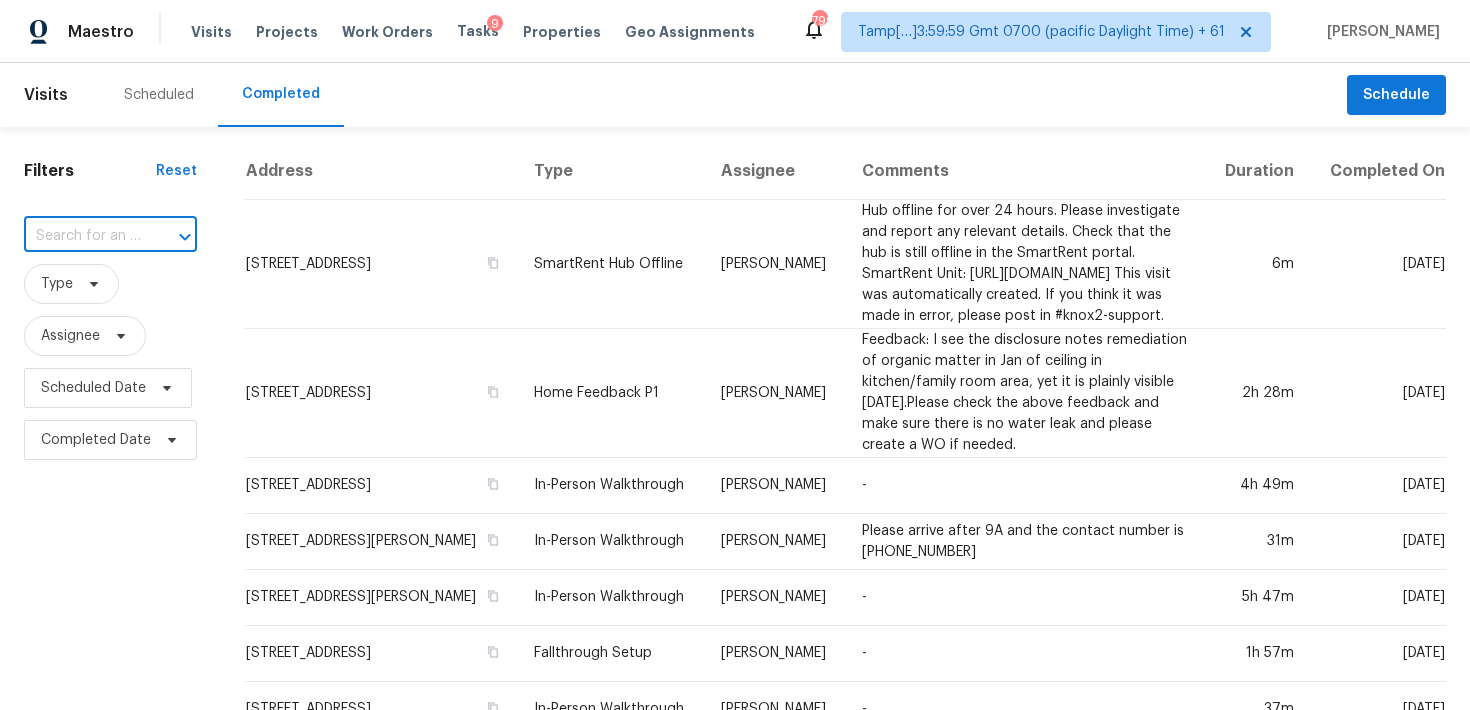 paste on "1100 Oakland Ave Roseville, CA, 95678" 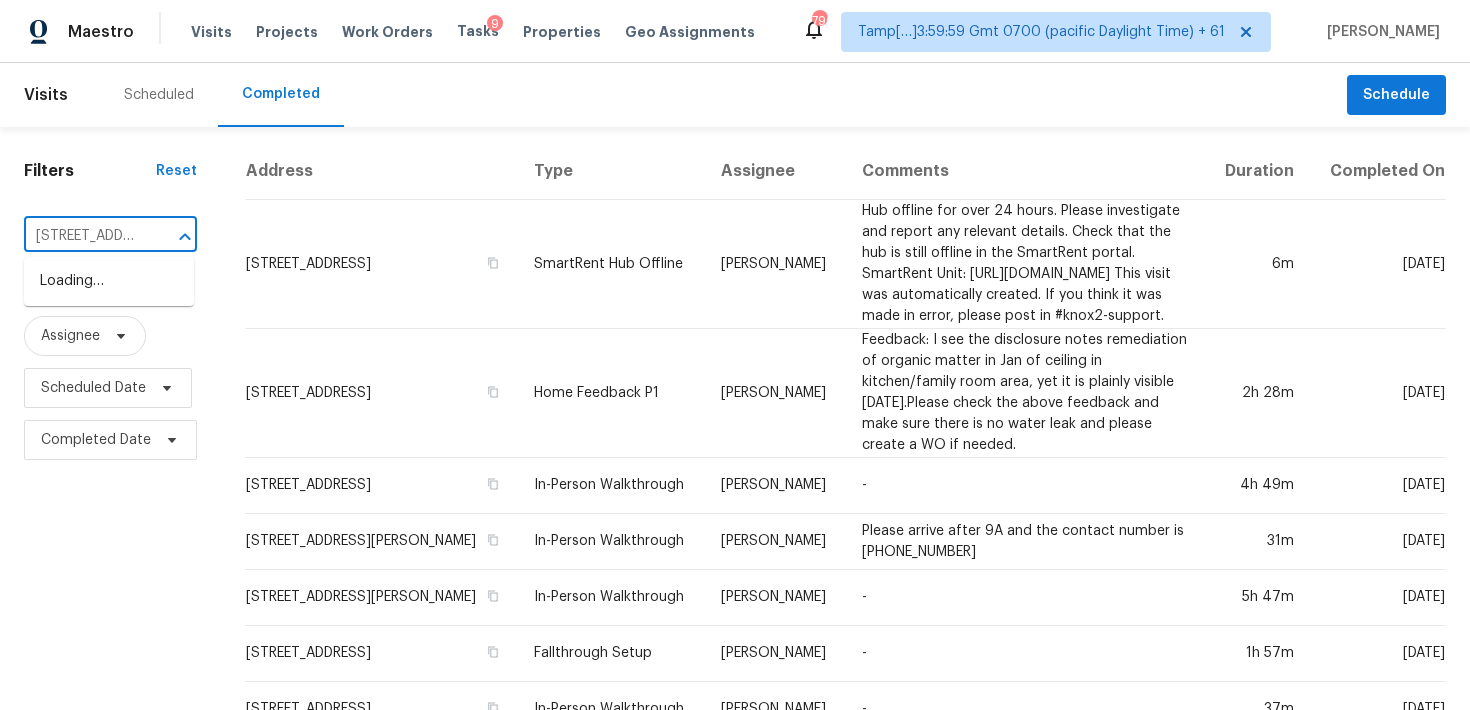 scroll, scrollTop: 0, scrollLeft: 150, axis: horizontal 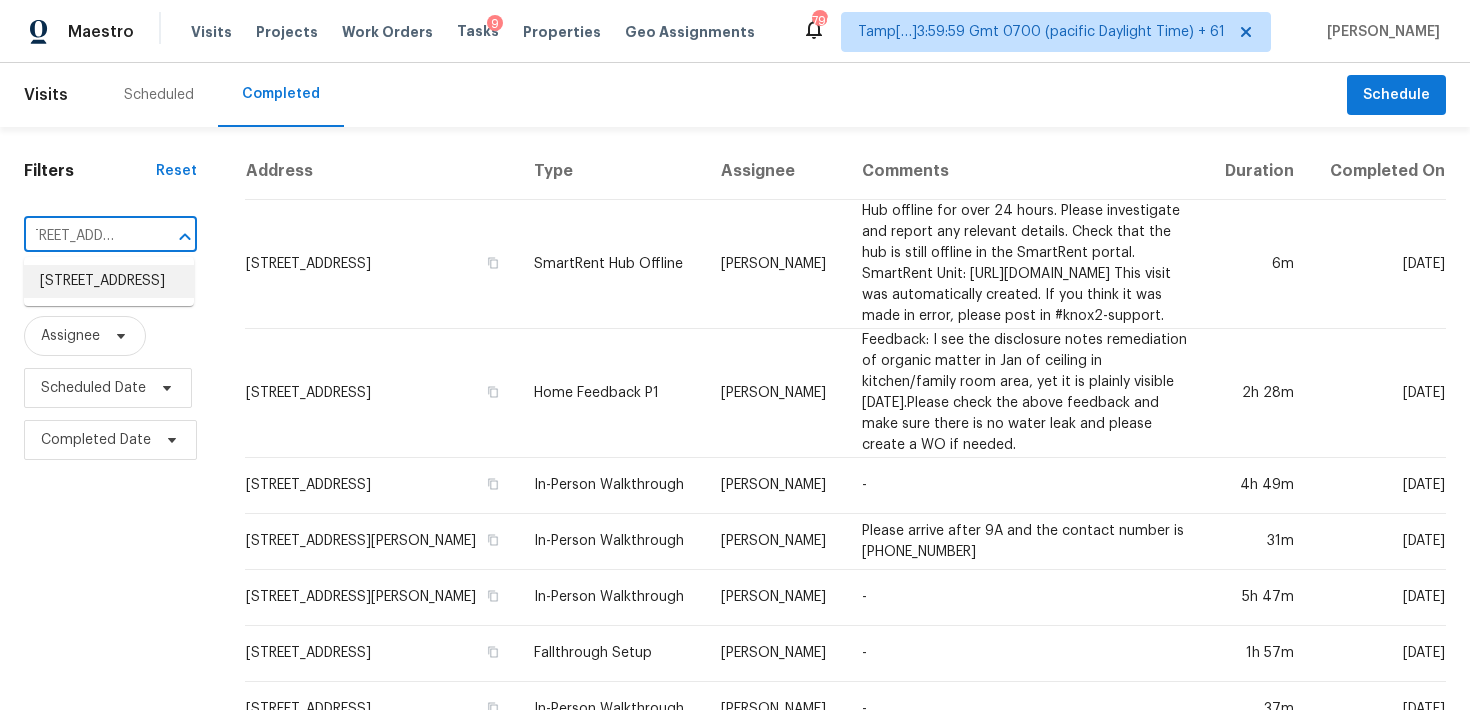 click on "1100 Oakland Ave, Roseville, CA 95678" at bounding box center [109, 281] 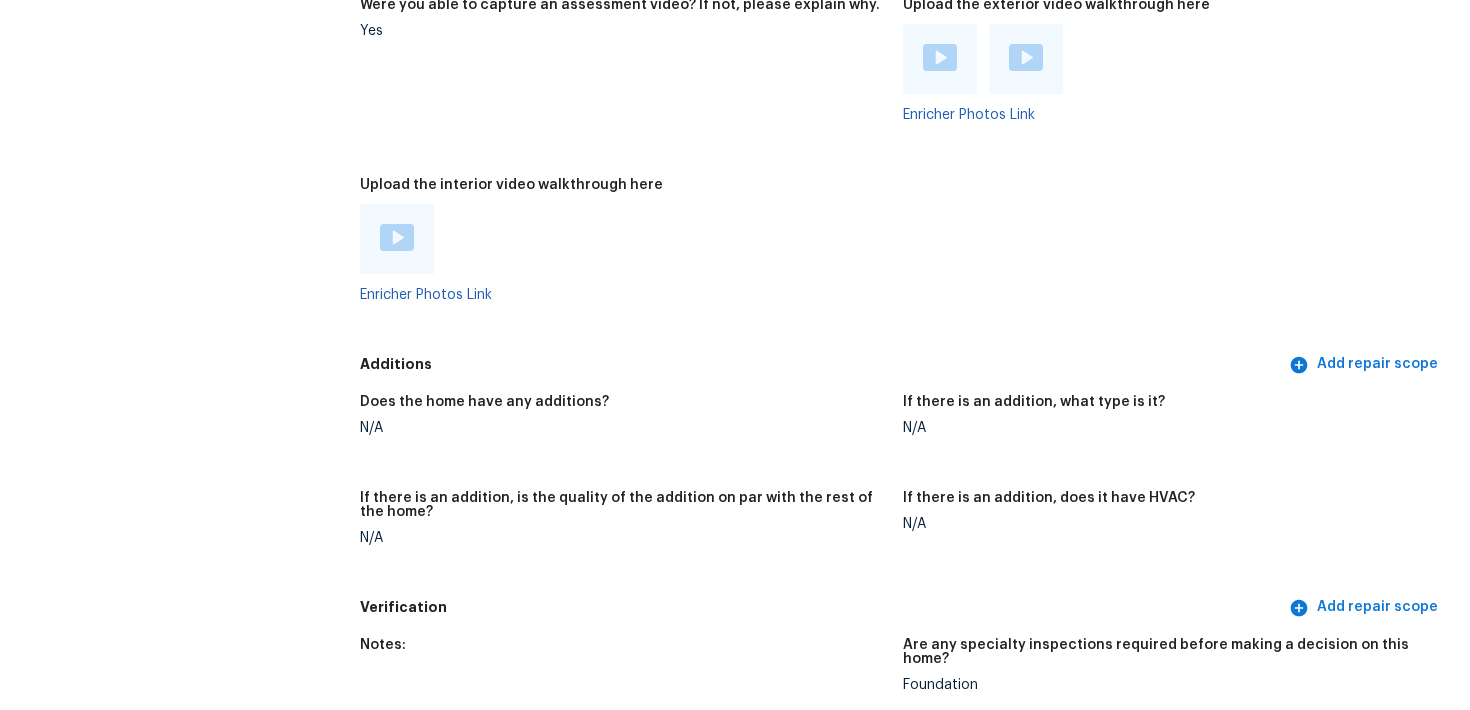 scroll, scrollTop: 4417, scrollLeft: 0, axis: vertical 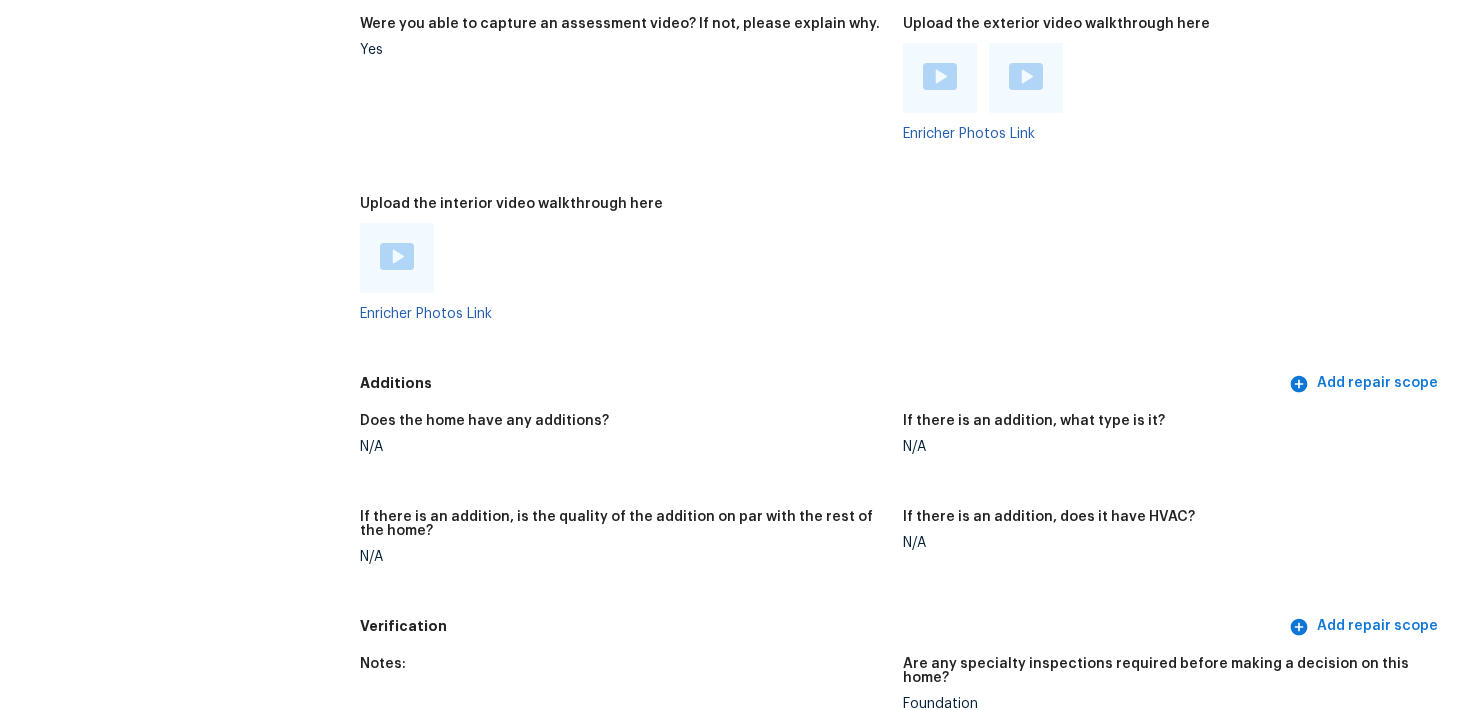 click at bounding box center [397, 256] 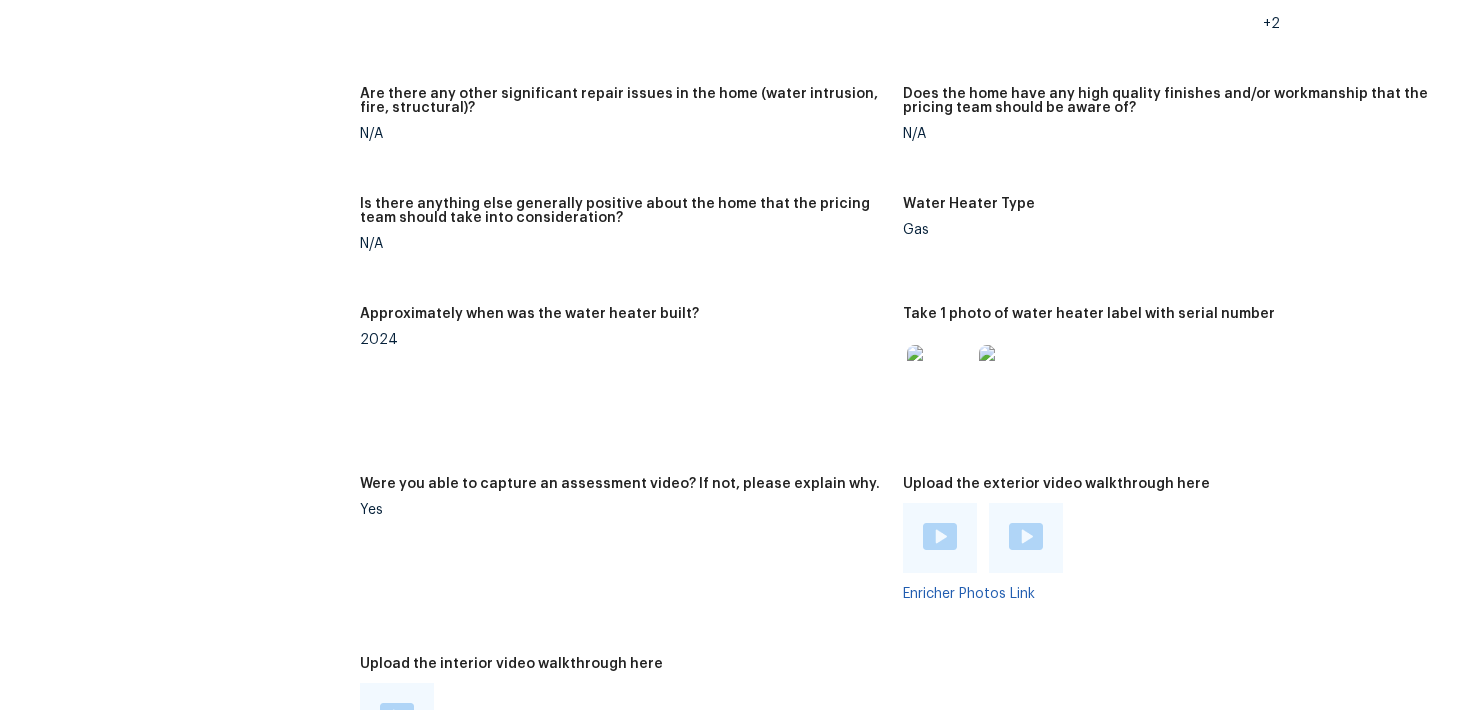 scroll, scrollTop: 3912, scrollLeft: 0, axis: vertical 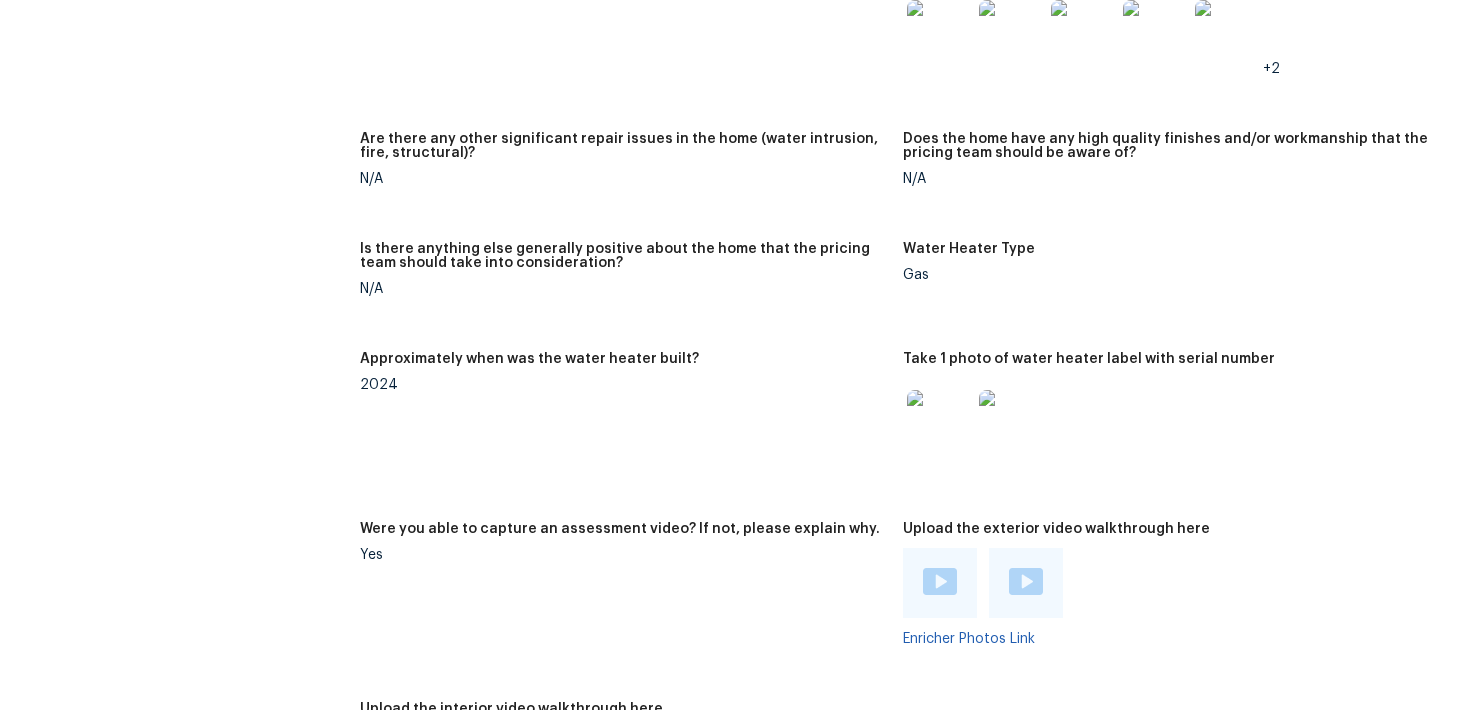 click on "Notes: Living Room Photos Kitchen Photos Main Bedroom Photos Bathroom Photos Add optional photos here  +34 Were you able to access the interior of the home and conduct a walkthrough? Yes Does the home have a basement? N/A What percentage of the basement is finished? Is there HVAC present in the basement? N/A Please rate the condition of the paint including walls, ceilings, and trim. Good: Minor uniformity, cleanliness, installation concerns. Minimal sheen variance Please rate the condition of the flooring Good: minor staining at isolated, non-easily observable areas; minor/normal wear for age; few/tiny gaps if laminate/LVP Provide any other comments on paint and/or flooring that would help the scoping team scope appropriately Some dark colors and ceiling. $1800. Flooring I already put an amount in to repair flooring because there’s no carpet in your home. Please rate the condition of the kitchen cabinets Please rate the condition of the bathroom cabinets Awkward Flow, No Main Bath N/A Yes Comment:    +2 N/A" at bounding box center [903, -146] 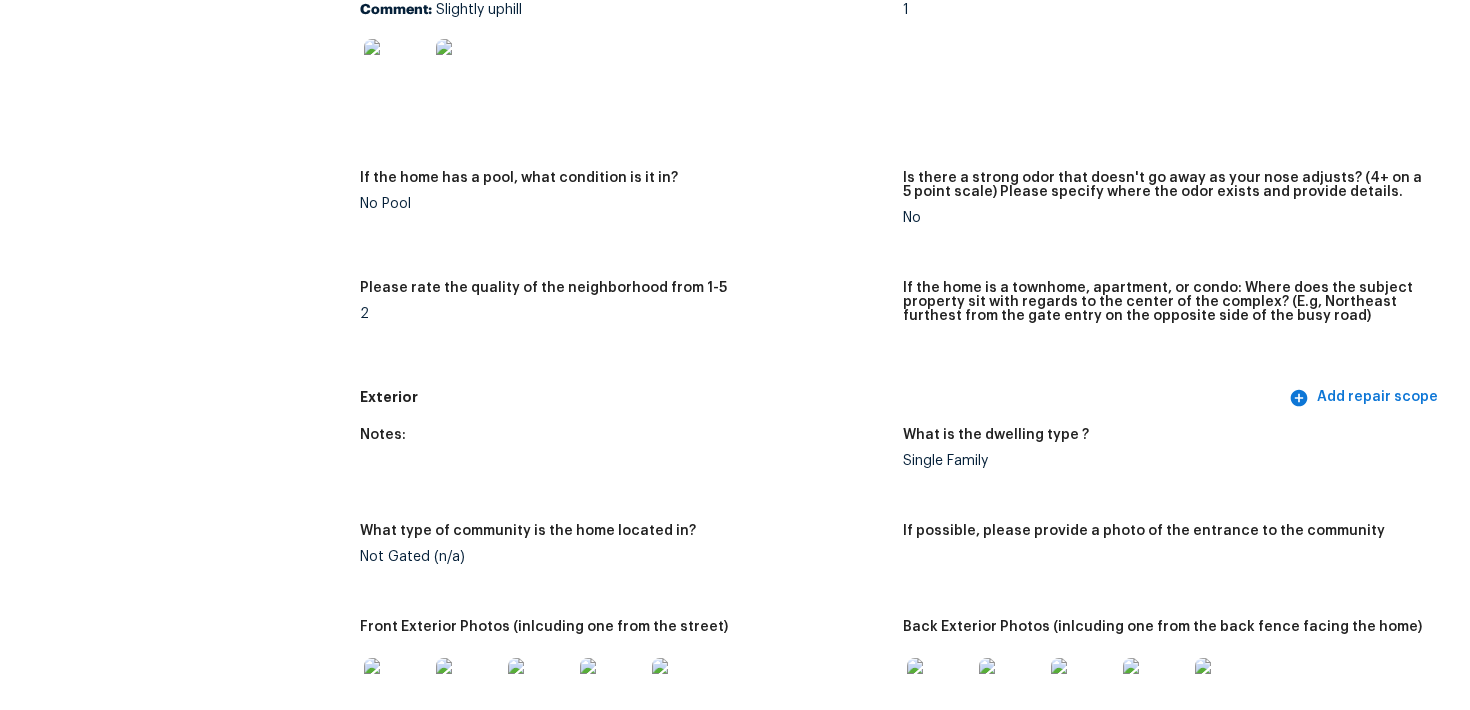 scroll, scrollTop: 593, scrollLeft: 0, axis: vertical 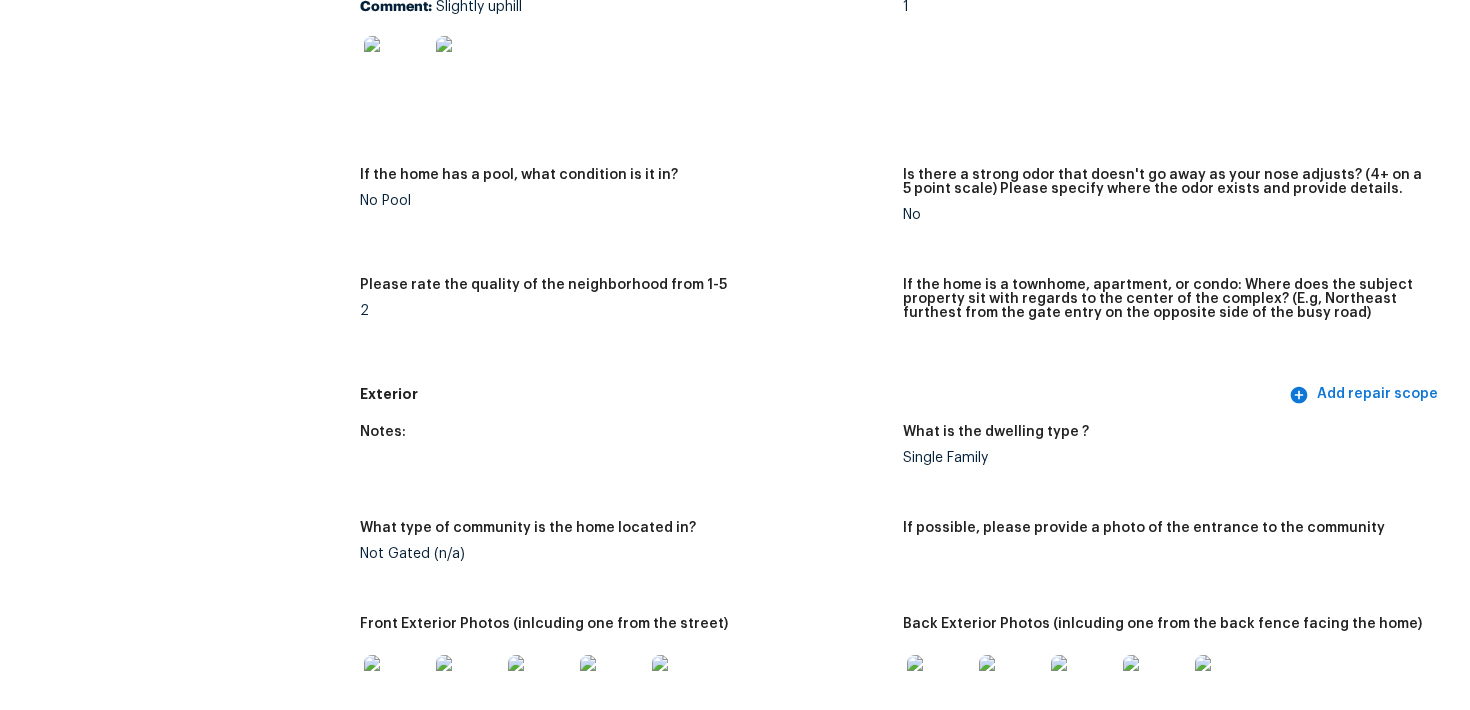 click on "If the home has a pool, what condition is it in? No Pool" at bounding box center [631, 211] 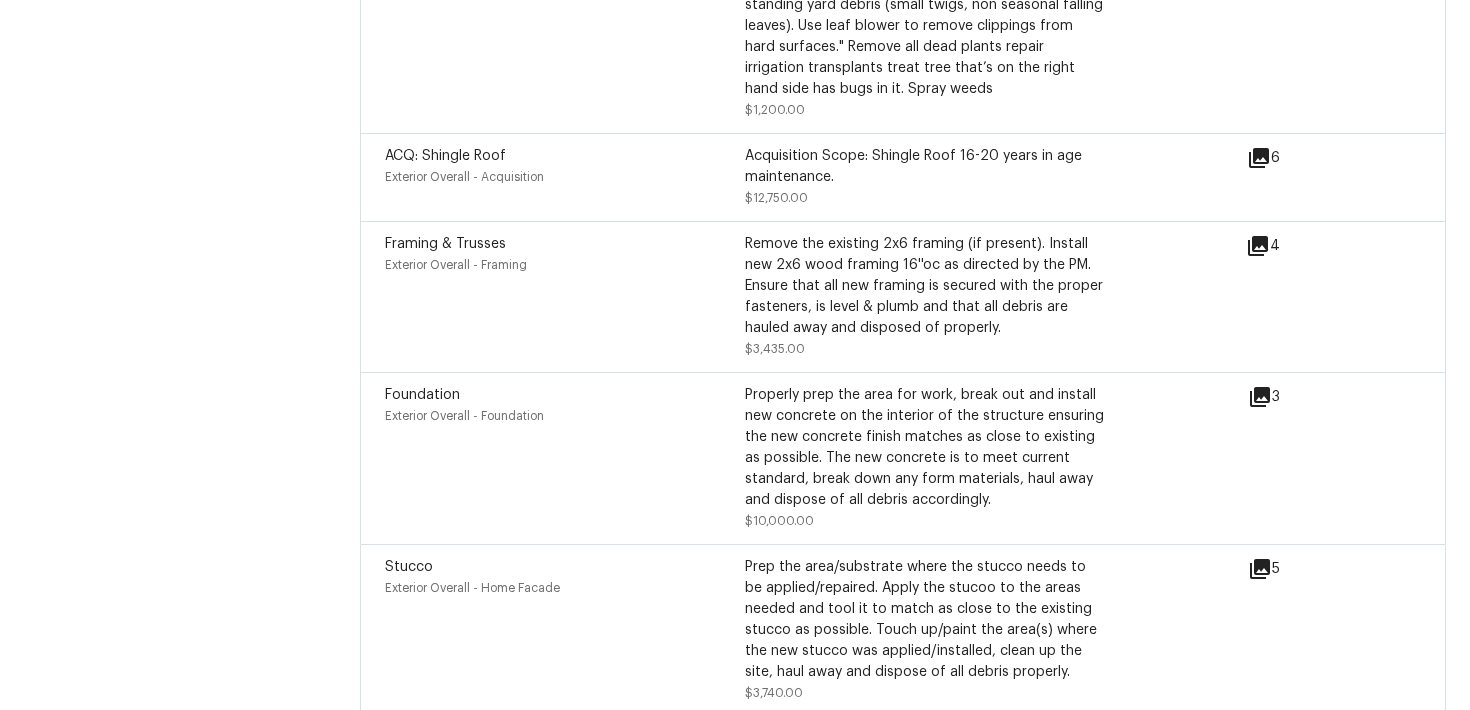 scroll, scrollTop: 3461, scrollLeft: 0, axis: vertical 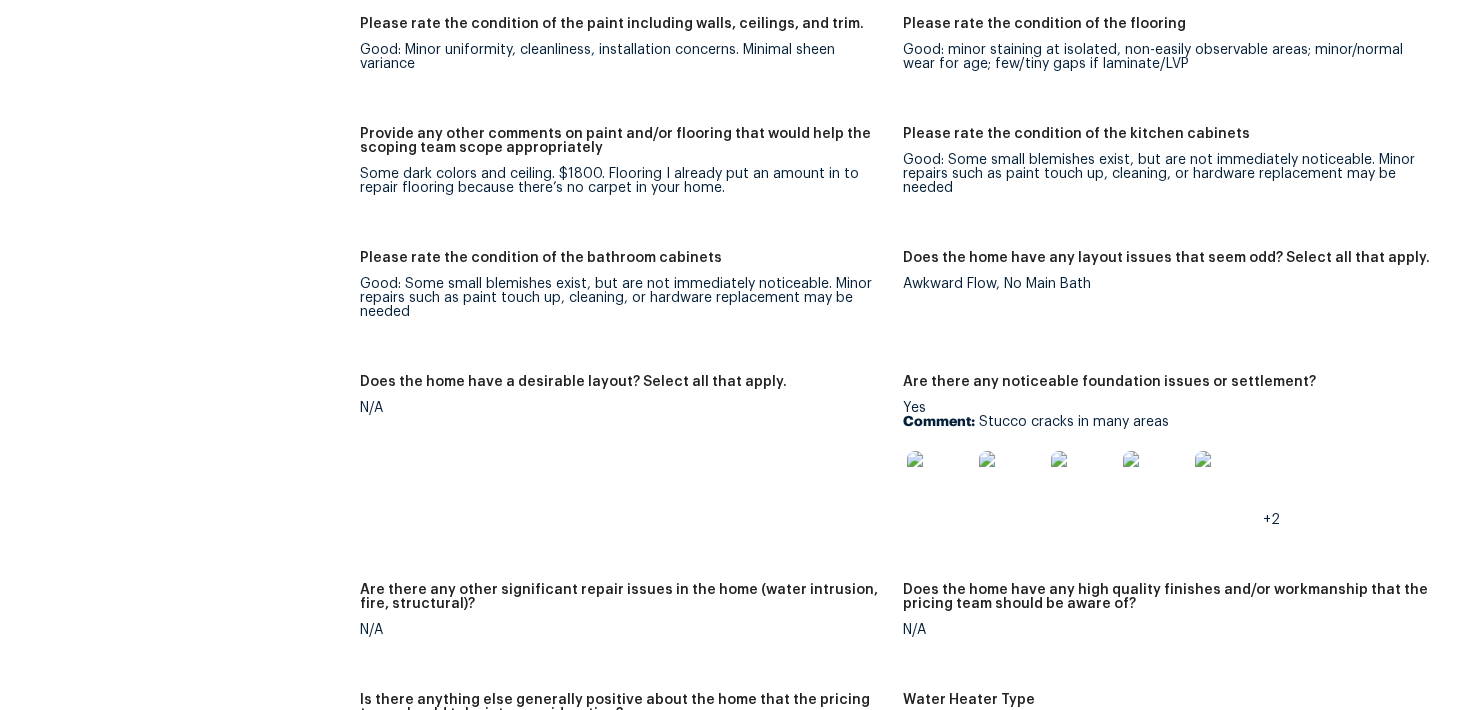 click at bounding box center (939, 483) 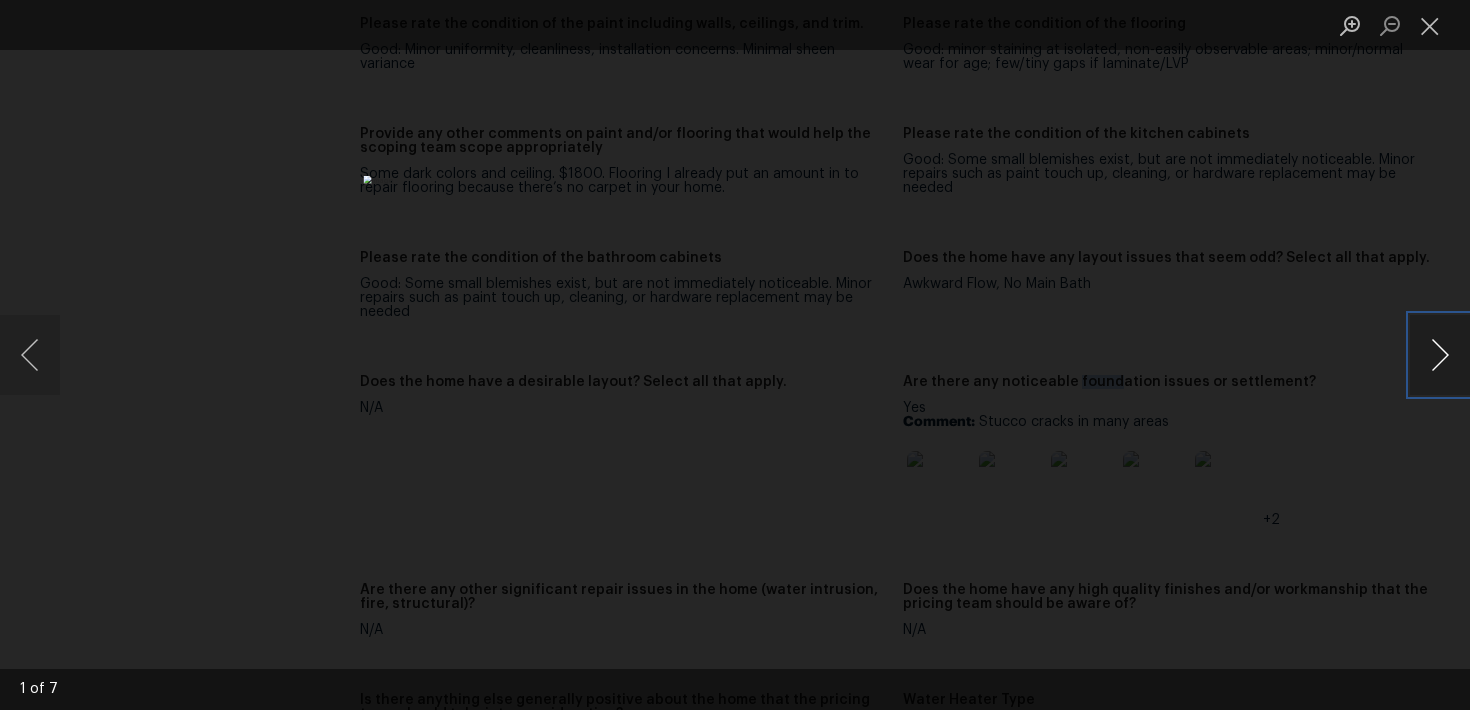 click at bounding box center [1440, 355] 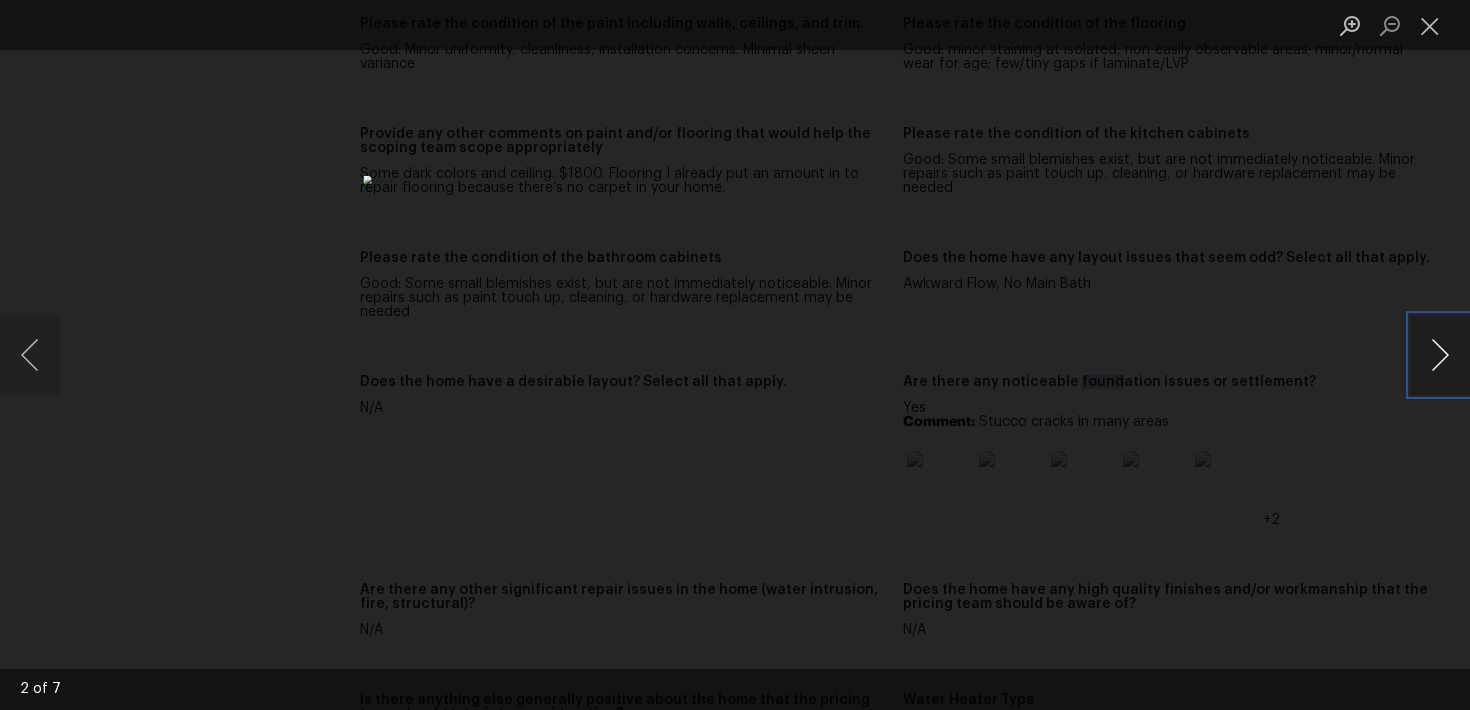 click at bounding box center (1440, 355) 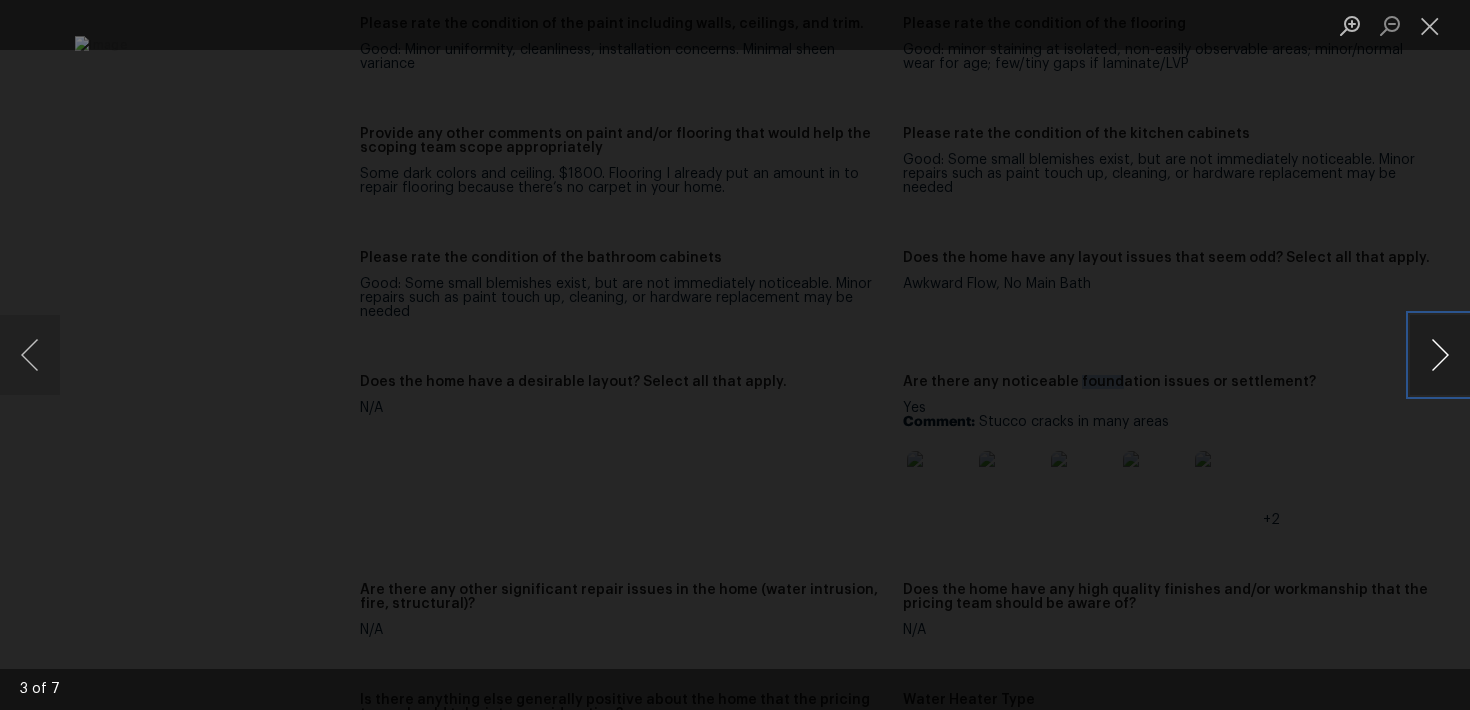 type 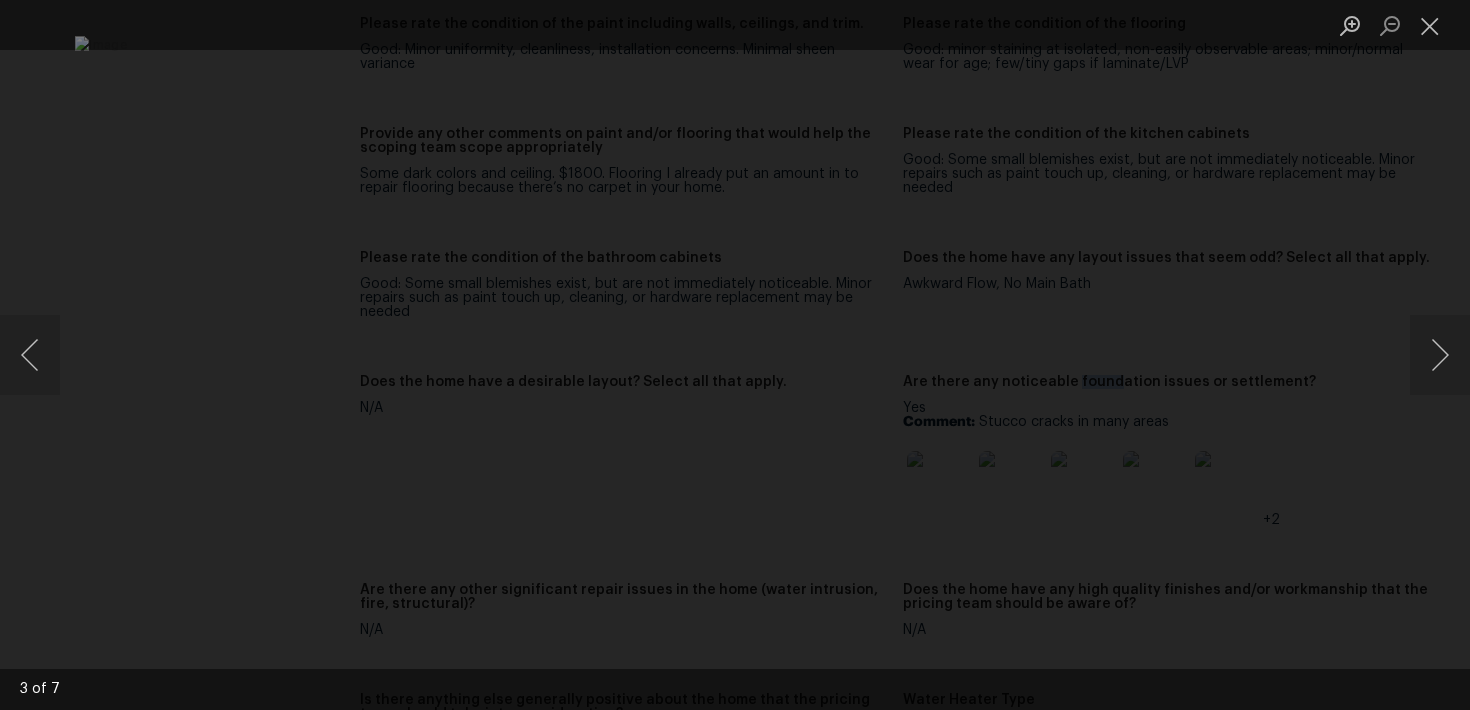 click at bounding box center (735, 355) 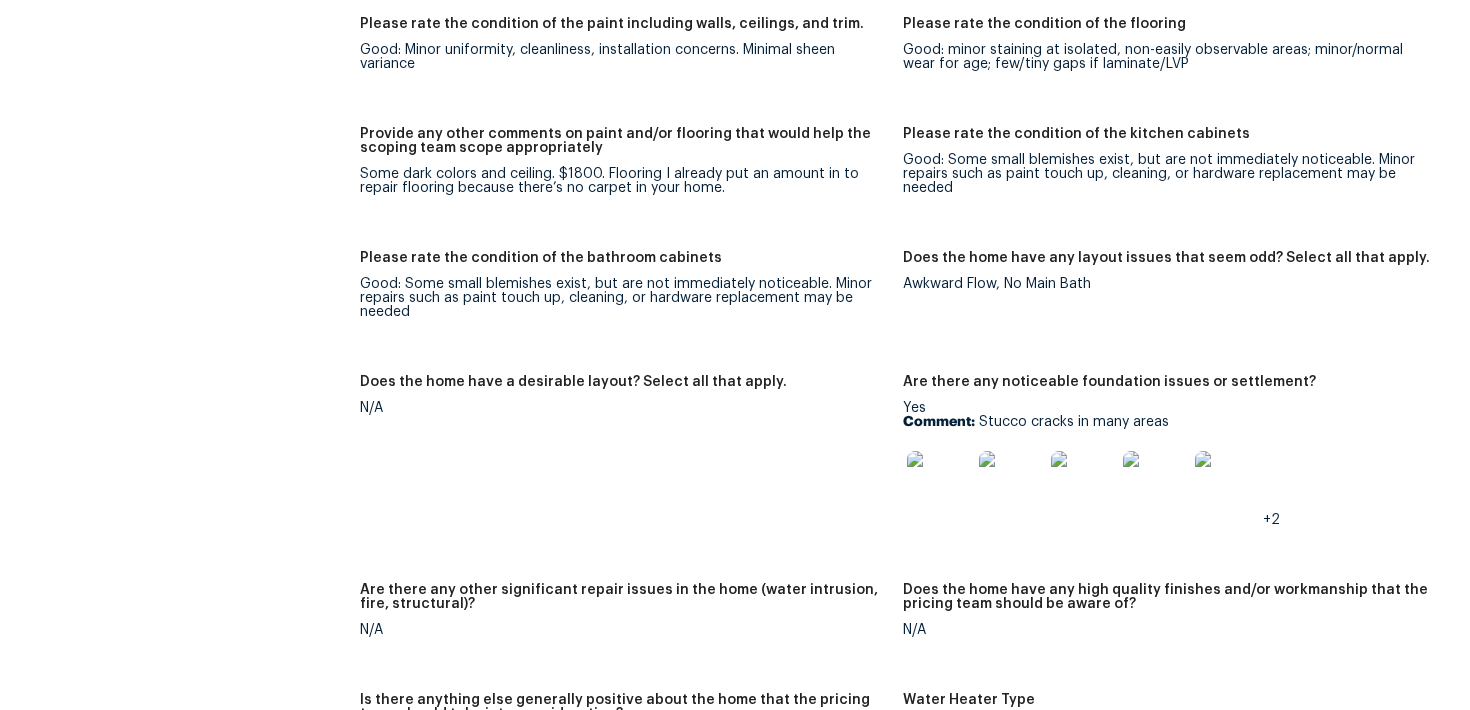 click at bounding box center [1083, 483] 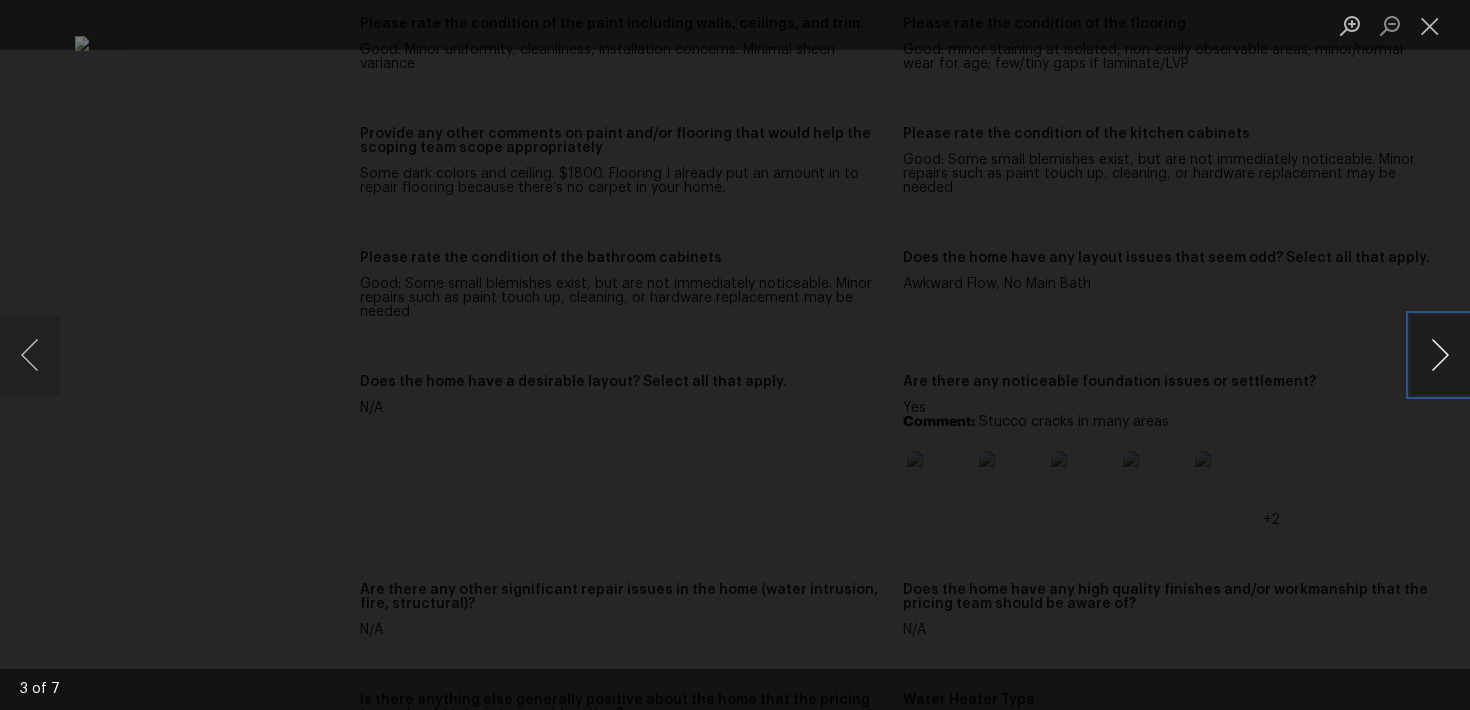 click at bounding box center (1440, 355) 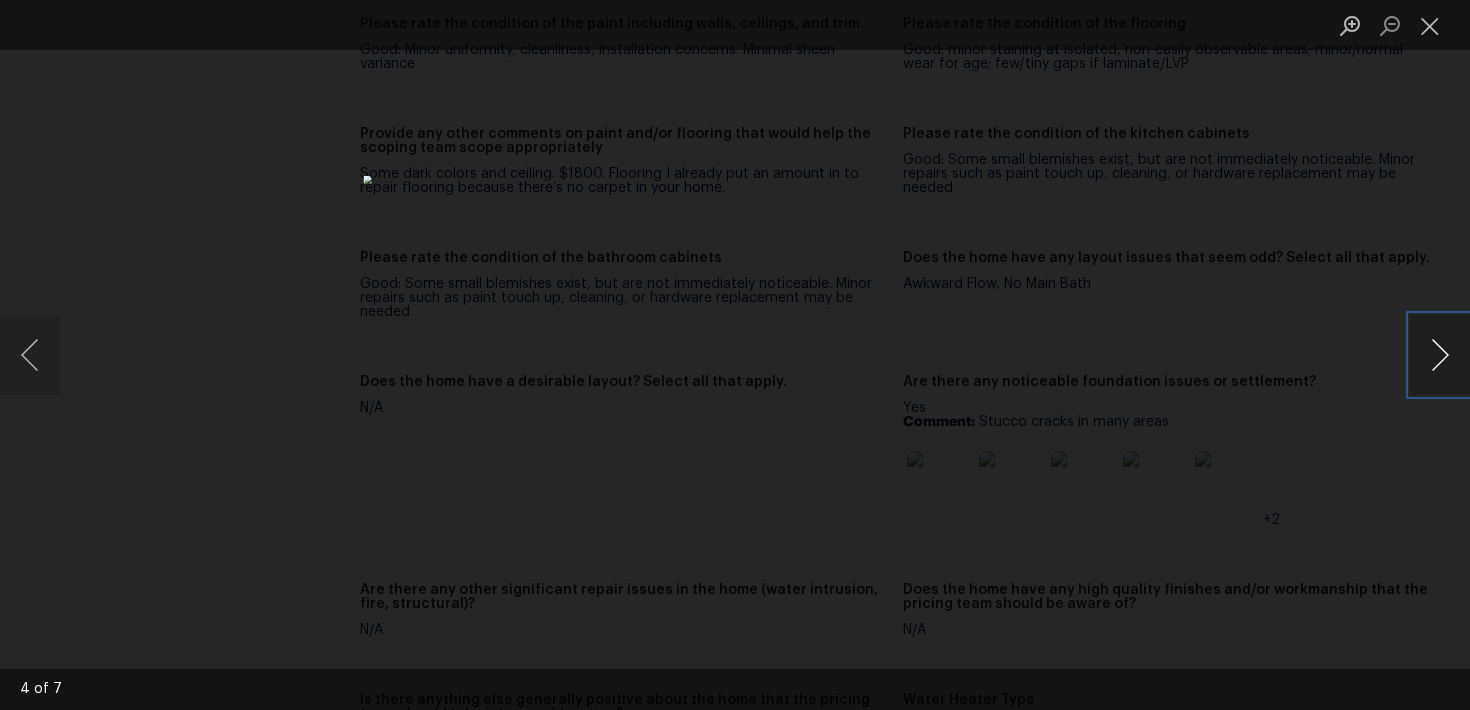type 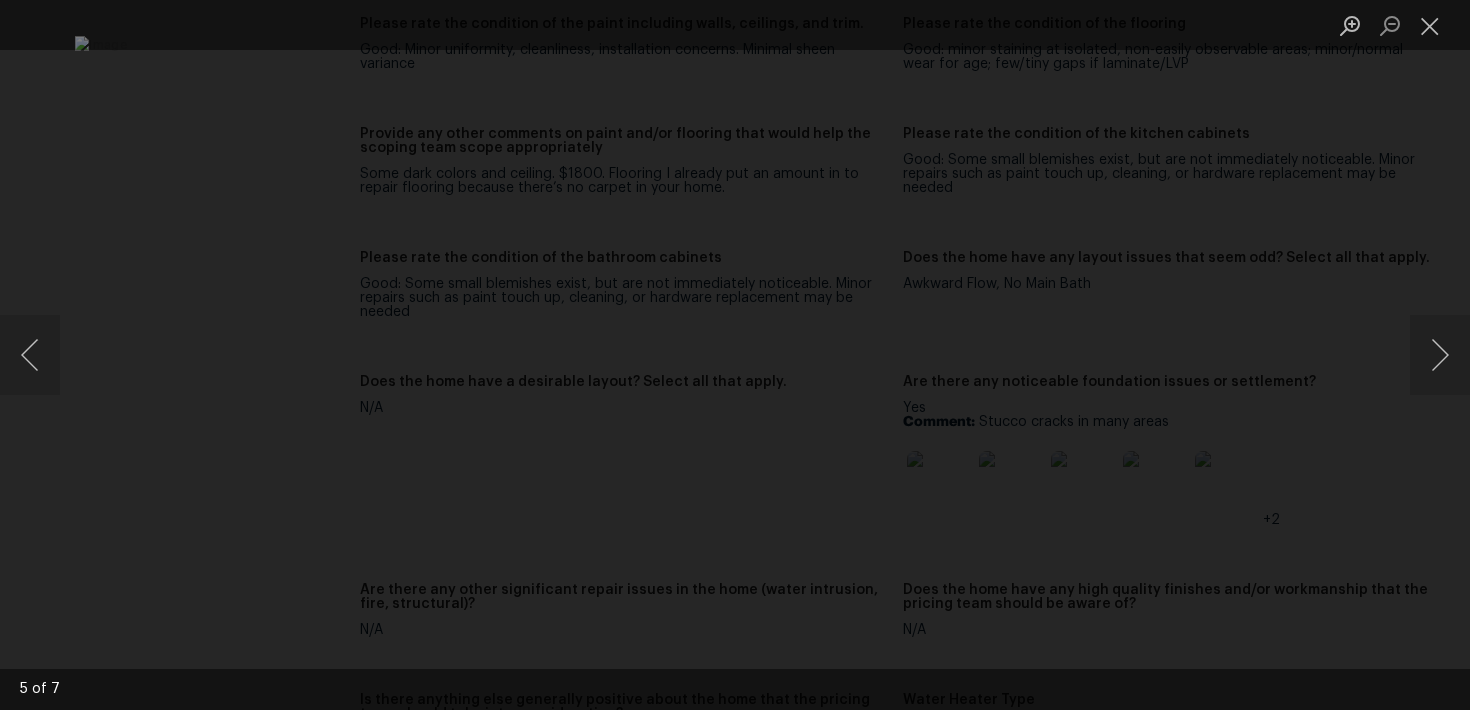 click at bounding box center [735, 355] 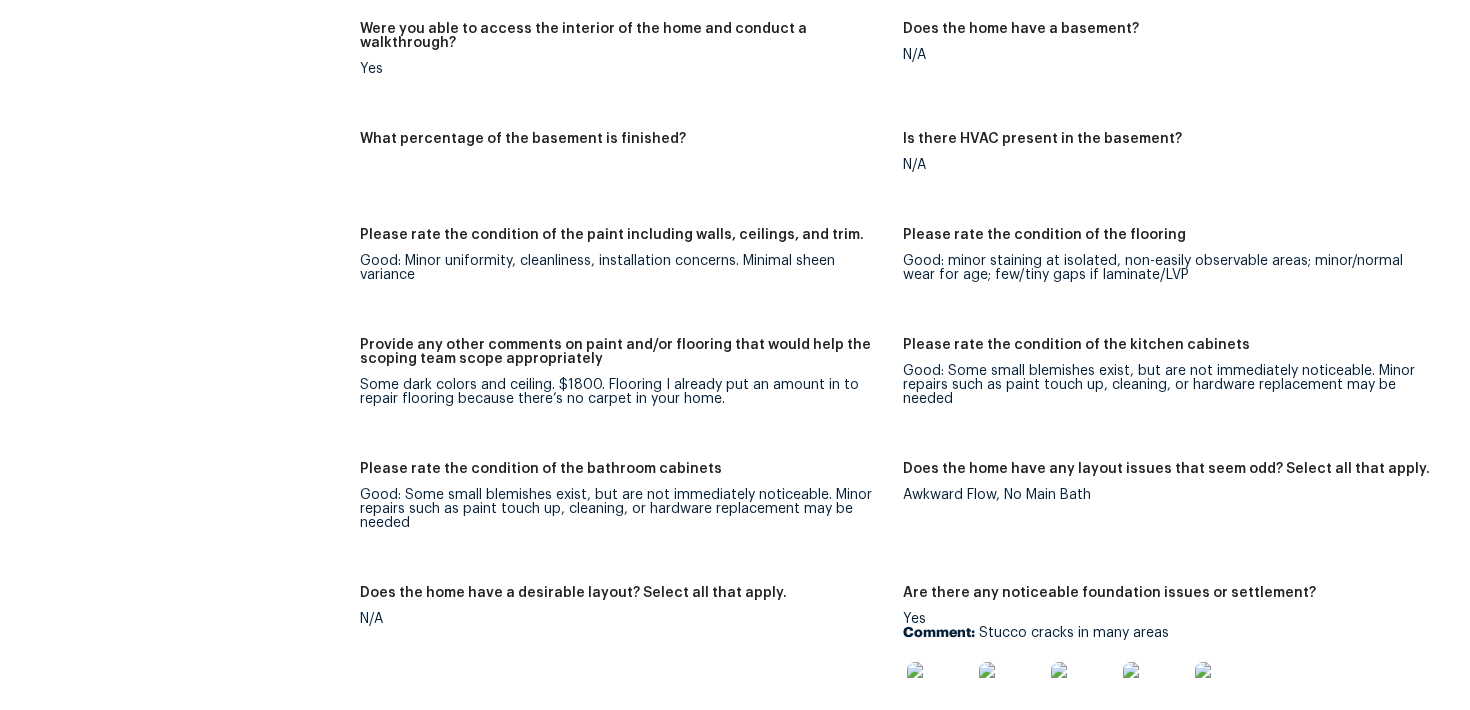 scroll, scrollTop: 3238, scrollLeft: 0, axis: vertical 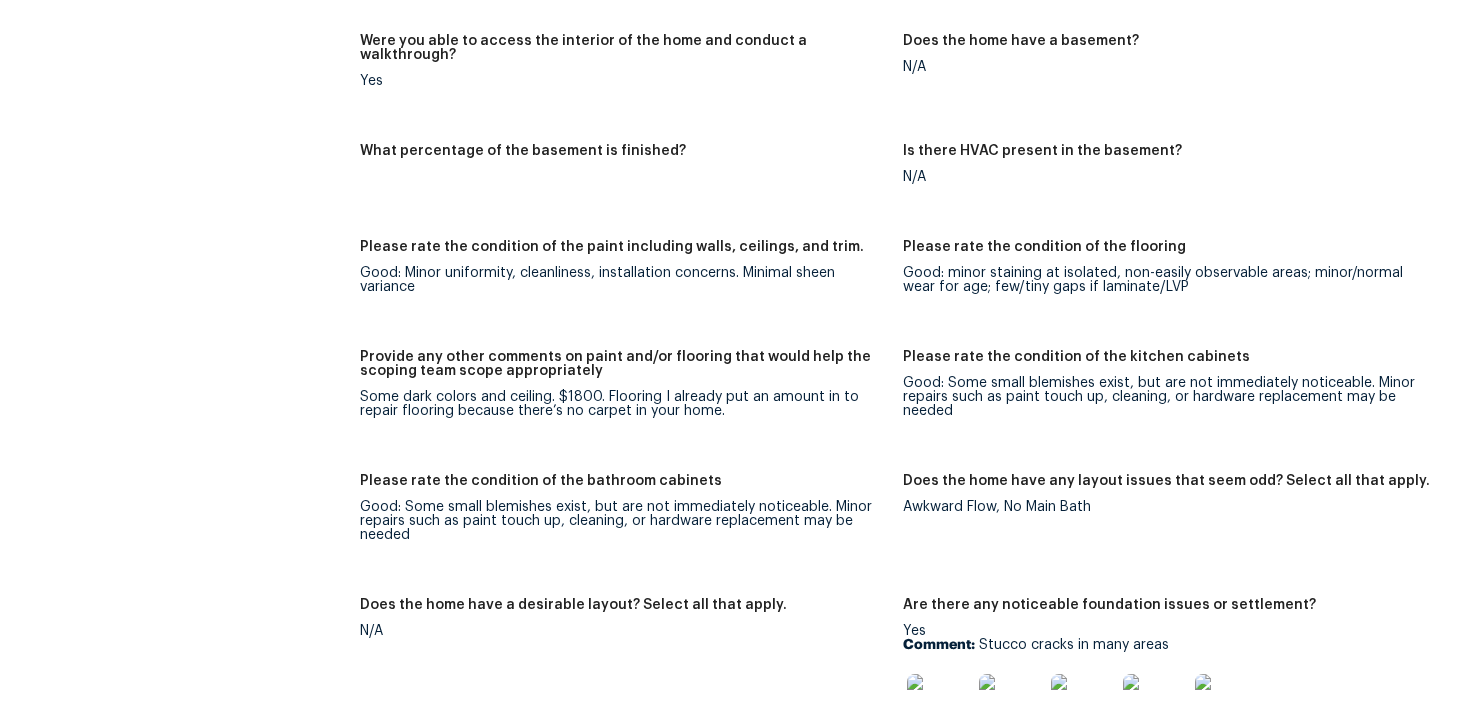 click on "What percentage of the basement is finished?" at bounding box center [631, 180] 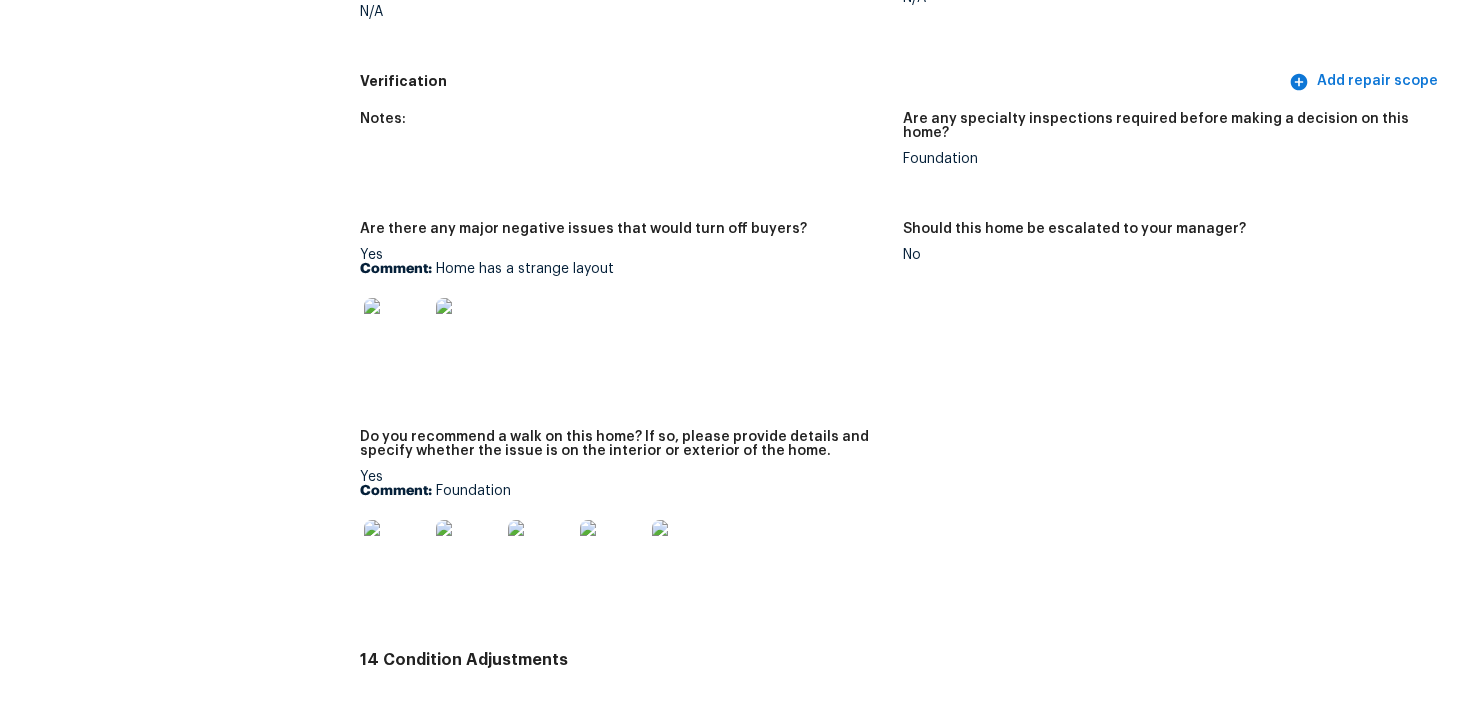 scroll, scrollTop: 4990, scrollLeft: 0, axis: vertical 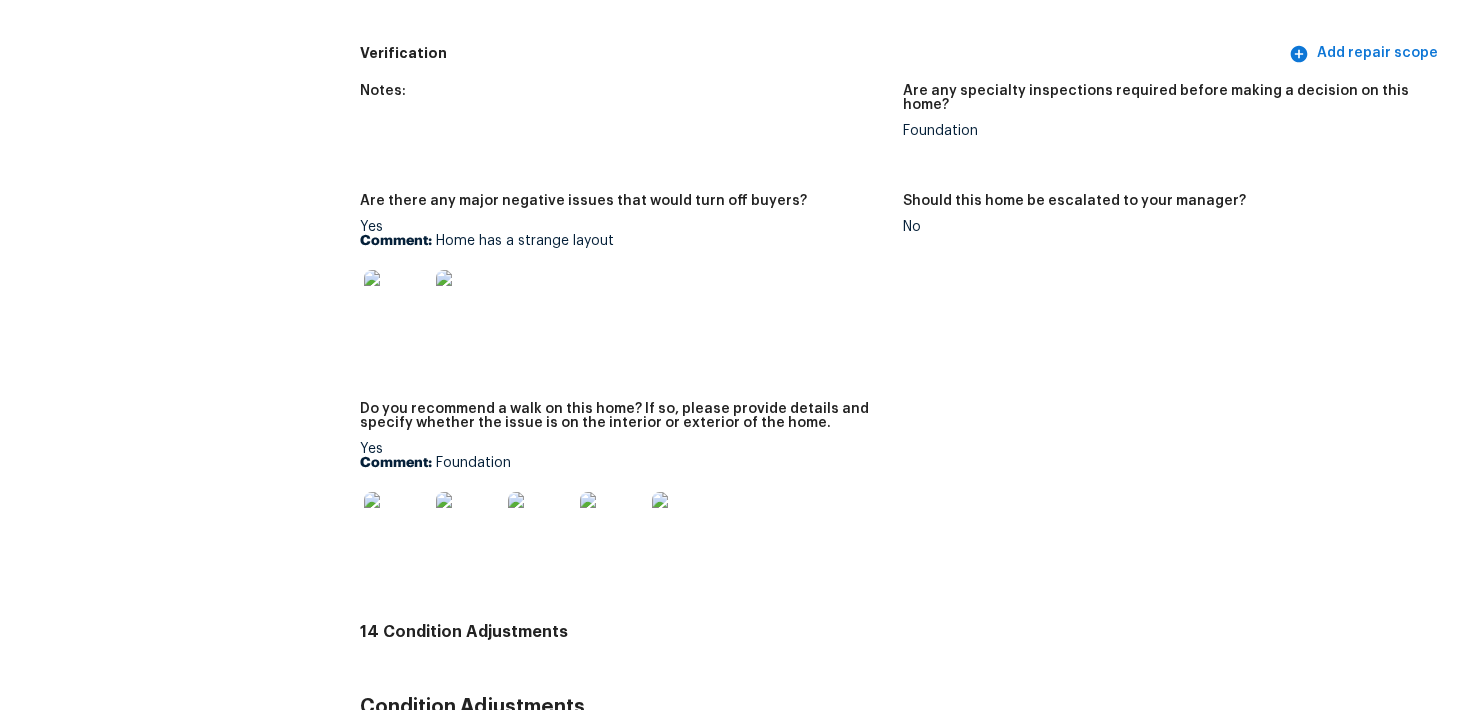 click at bounding box center [396, 524] 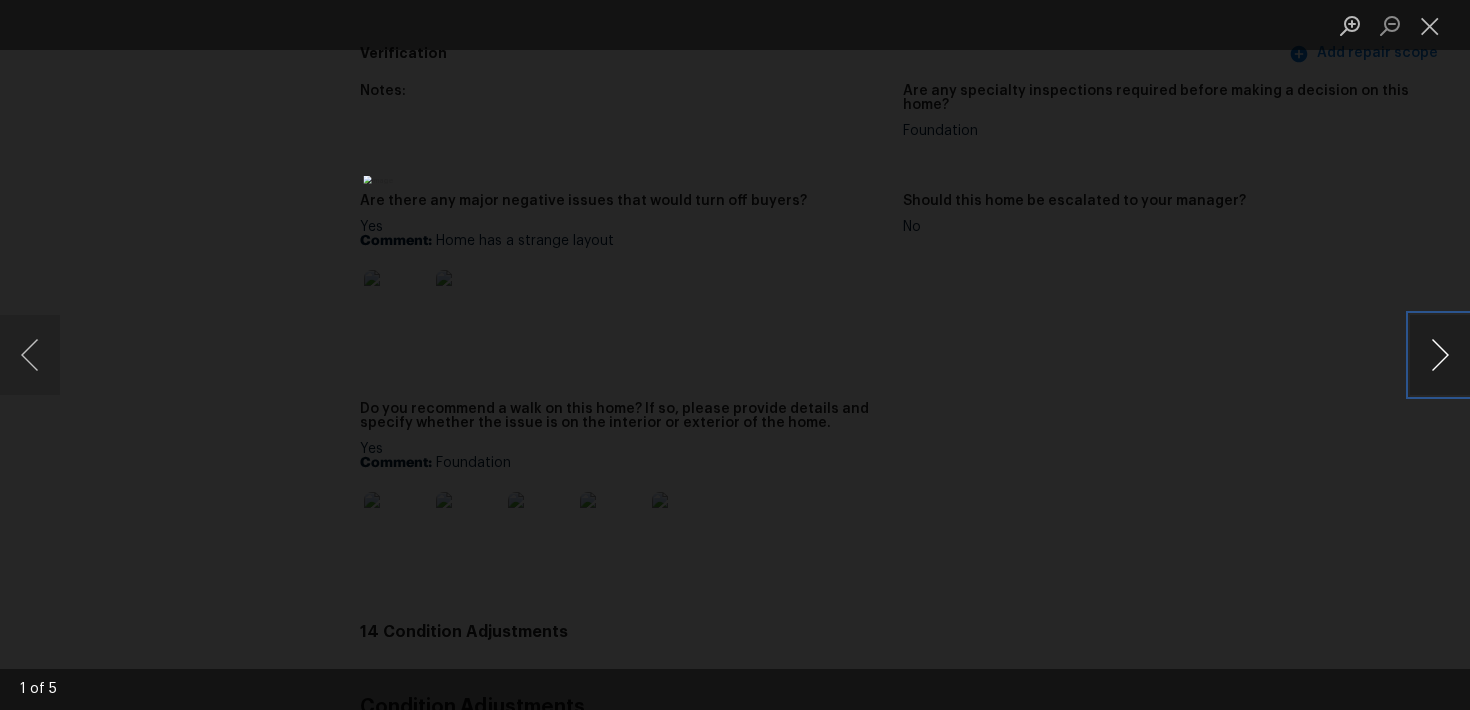click at bounding box center [1440, 355] 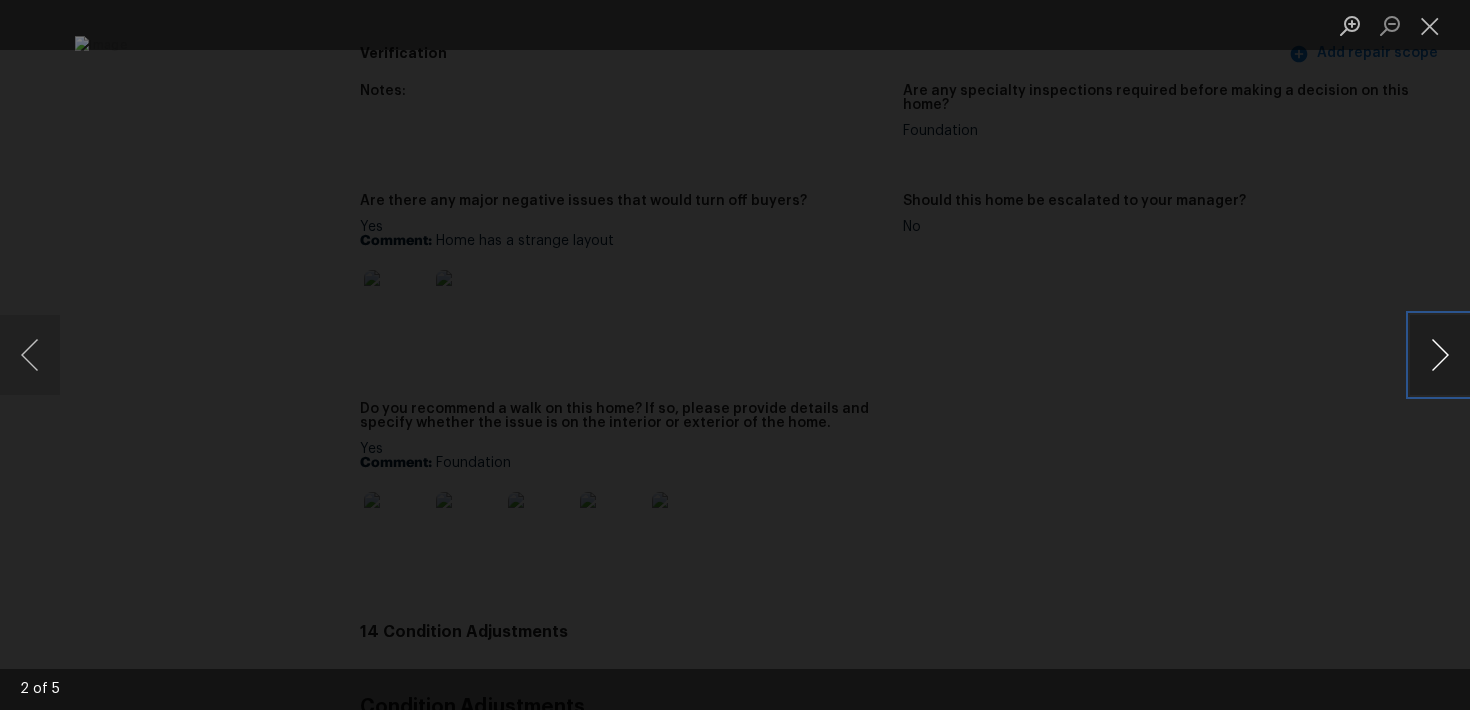 click at bounding box center [1440, 355] 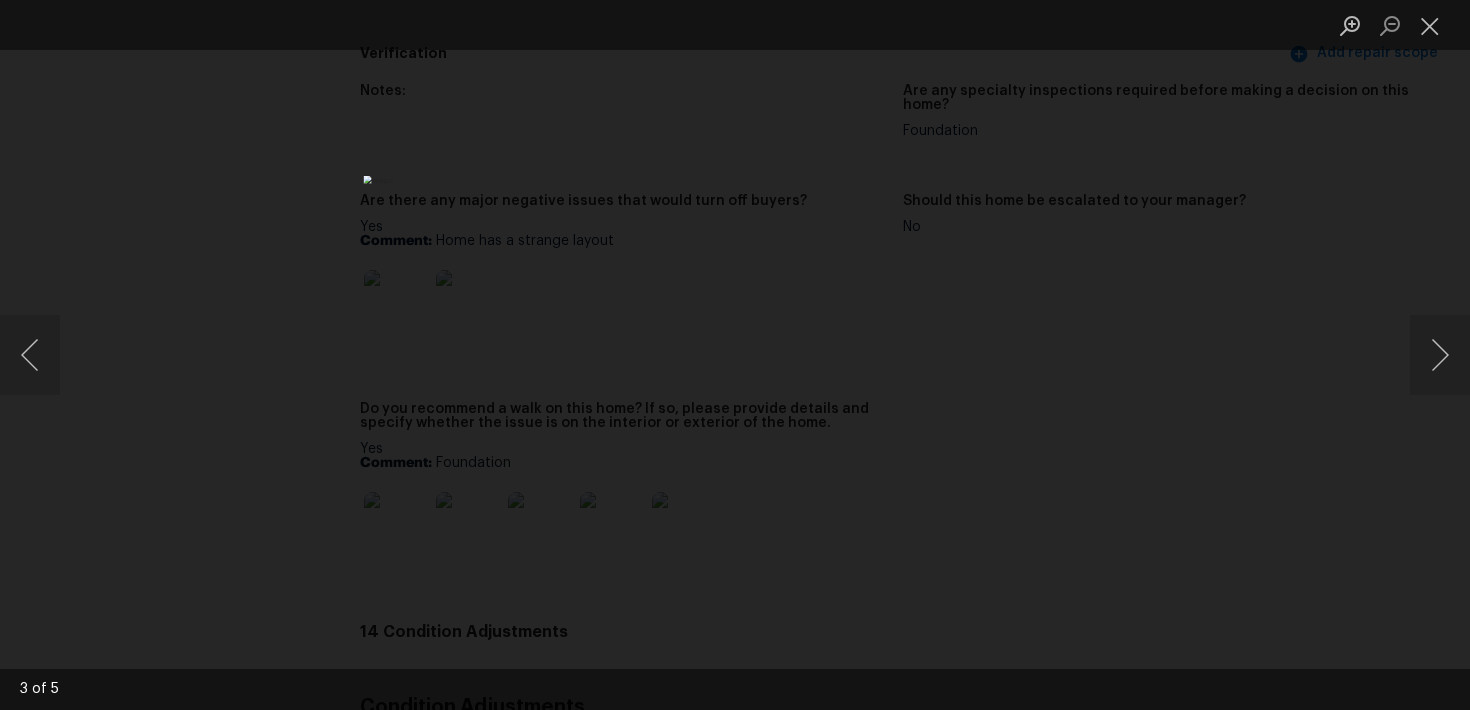 click at bounding box center (735, 355) 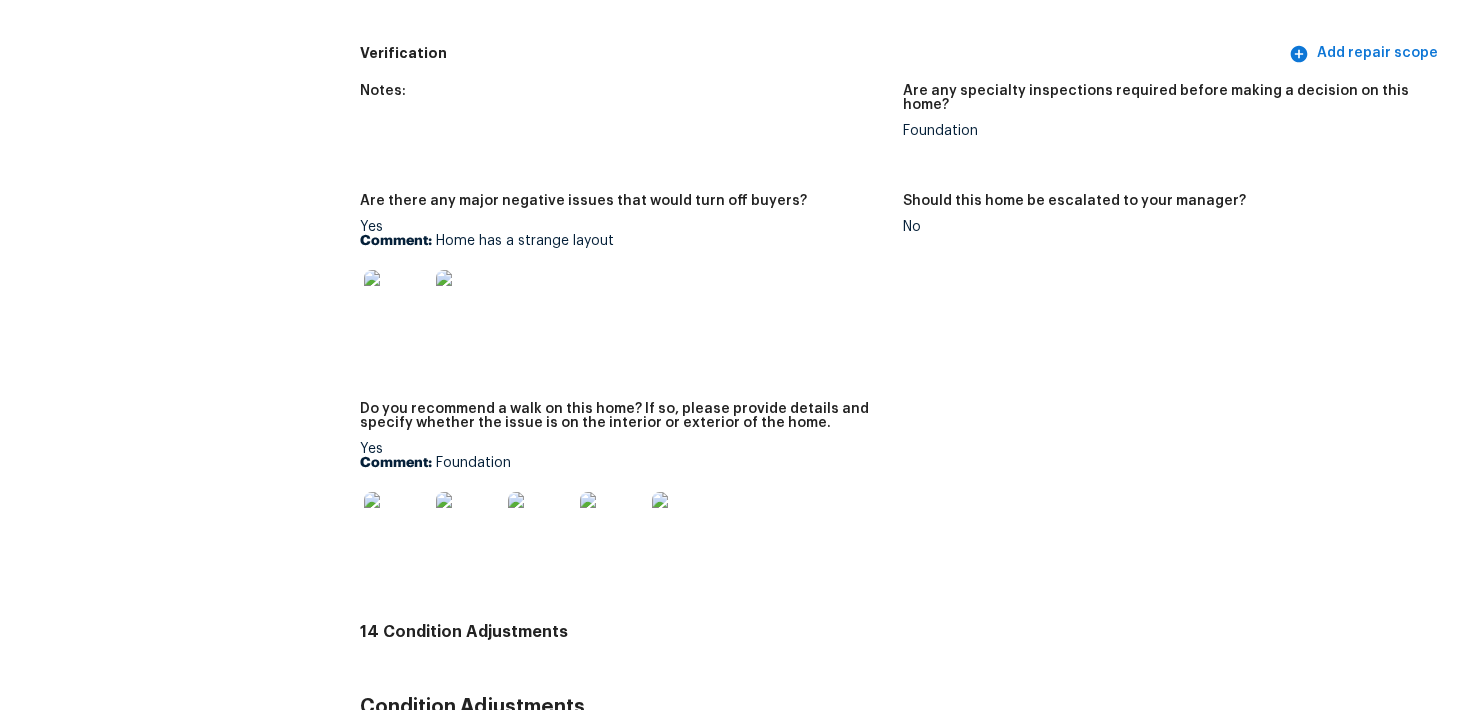 click on "Notes: Are any specialty inspections required before making a decision on this home? Foundation Are there any major negative issues that would turn off buyers? Yes Comment:   Home has a strange layout  Should this home be escalated to your manager? No Do you recommend a walk on this home? If so, please provide details and specify whether the issue is on the interior or exterior of the home. Yes Comment:   Foundation" at bounding box center (903, 342) 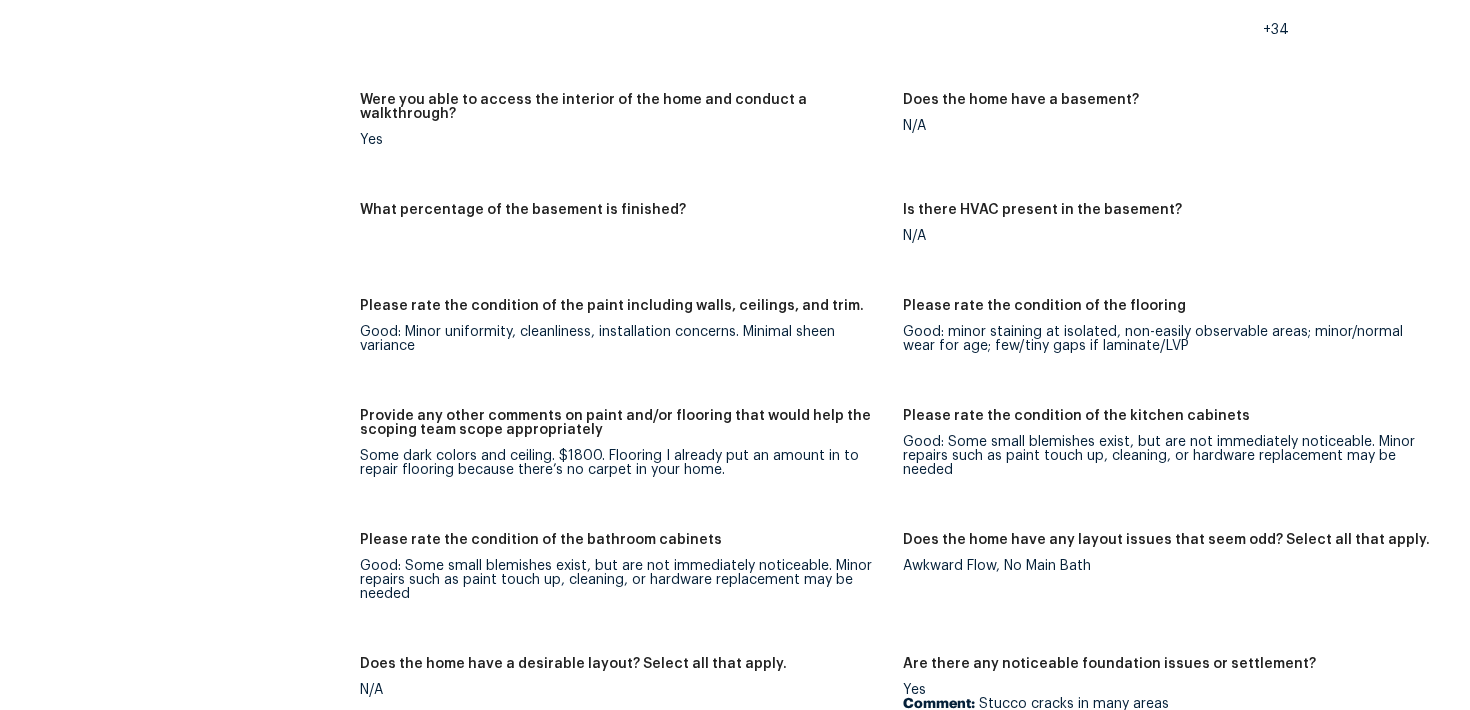scroll, scrollTop: 3184, scrollLeft: 0, axis: vertical 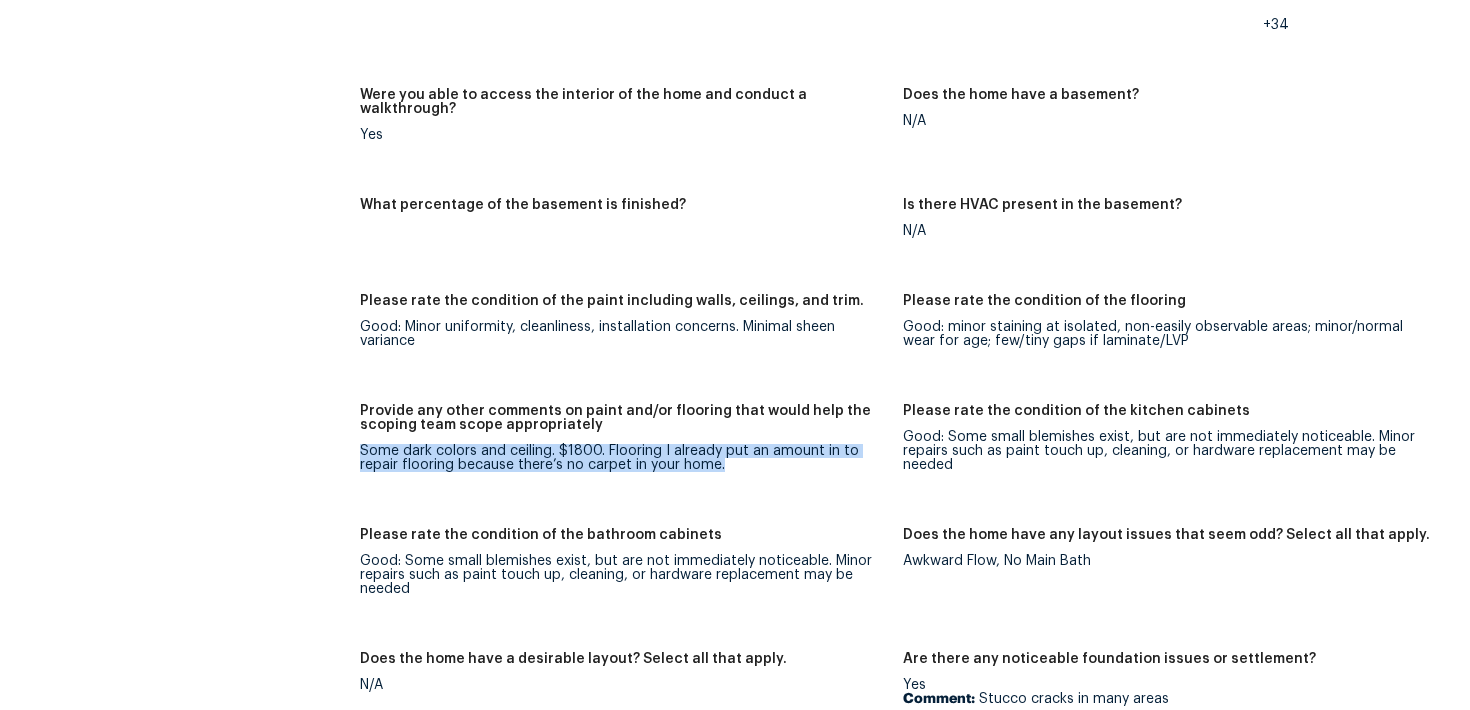 drag, startPoint x: 362, startPoint y: 425, endPoint x: 670, endPoint y: 461, distance: 310.09677 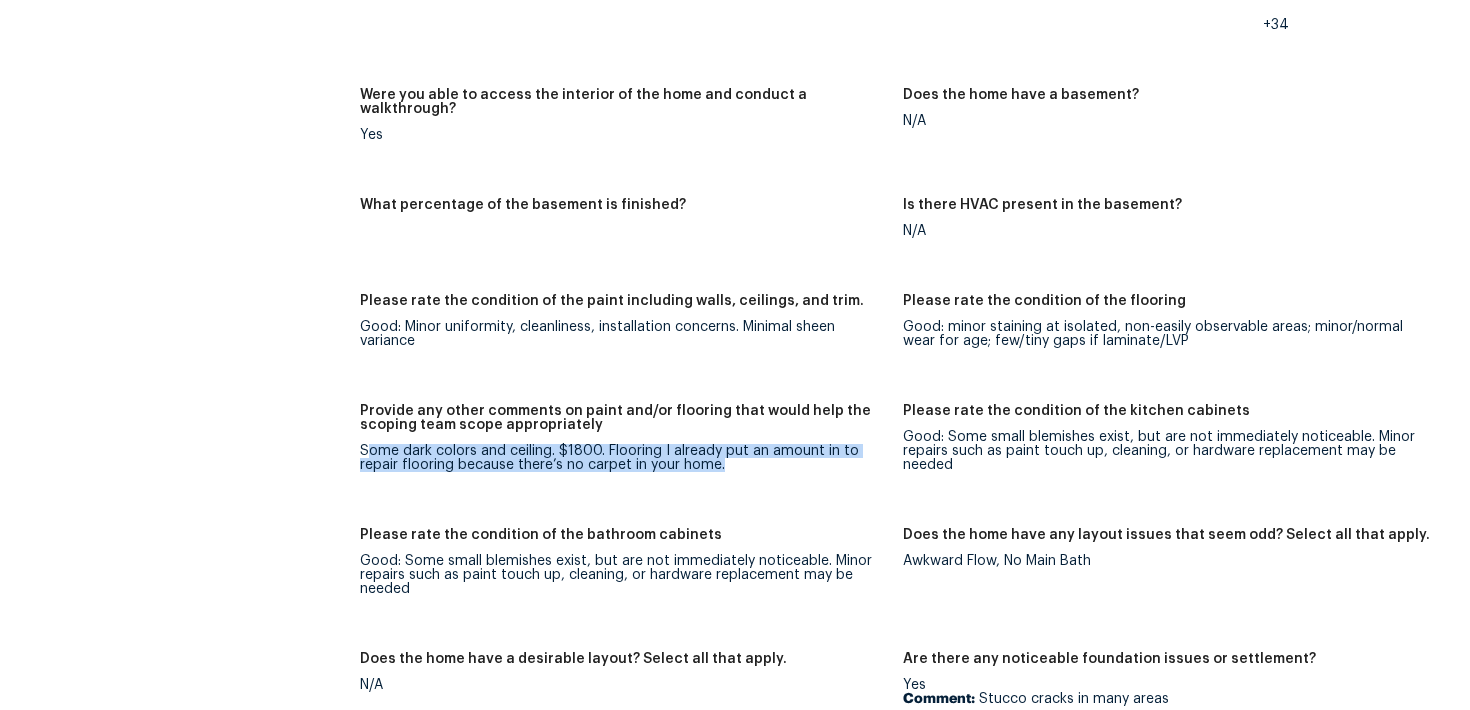 drag, startPoint x: 364, startPoint y: 426, endPoint x: 507, endPoint y: 445, distance: 144.25671 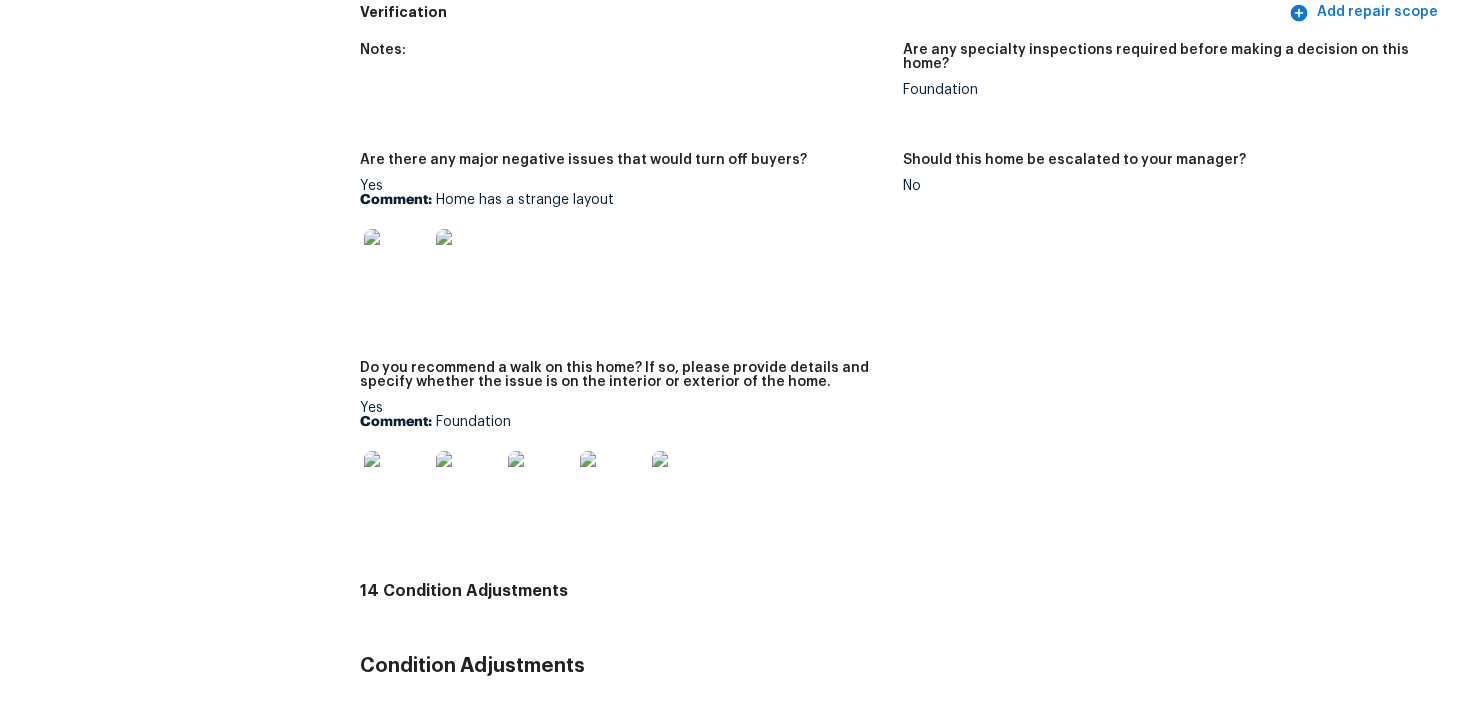 scroll, scrollTop: 5032, scrollLeft: 0, axis: vertical 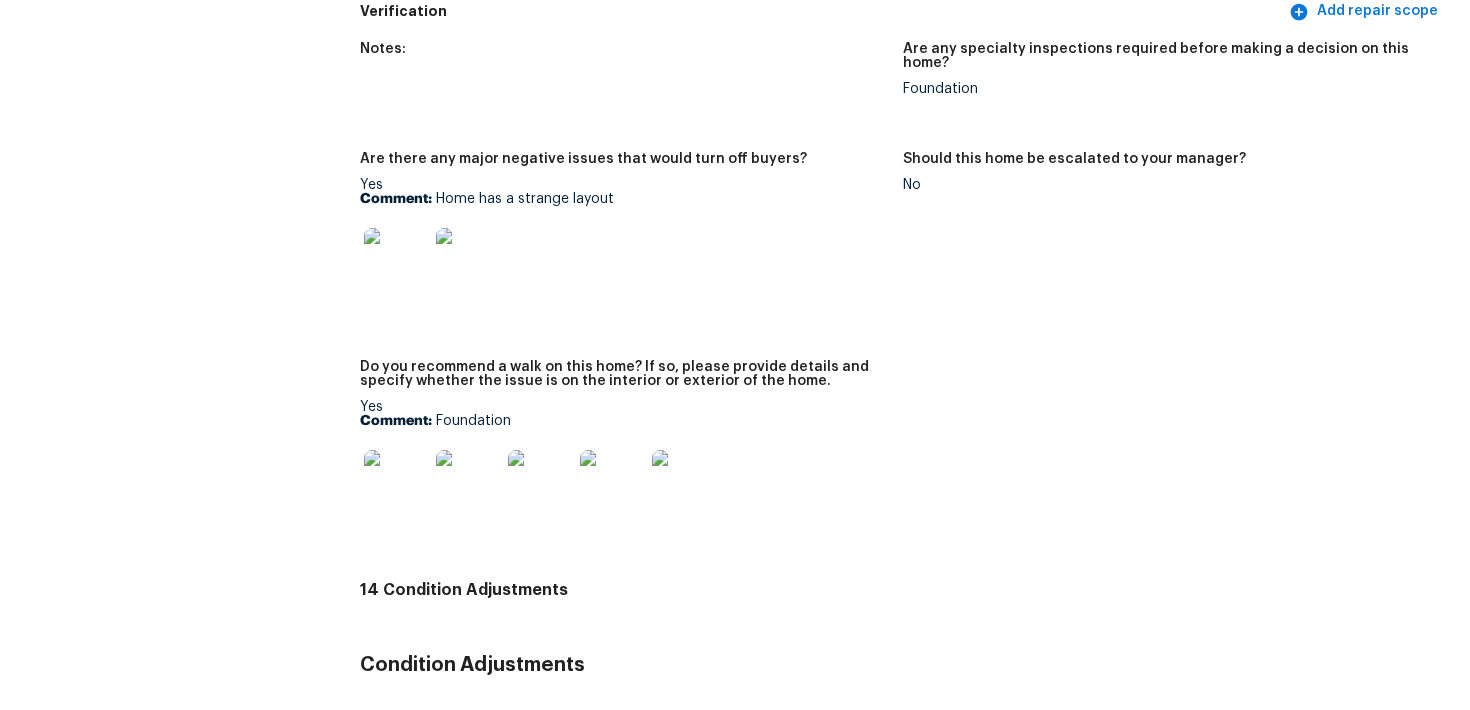 click at bounding box center (684, 482) 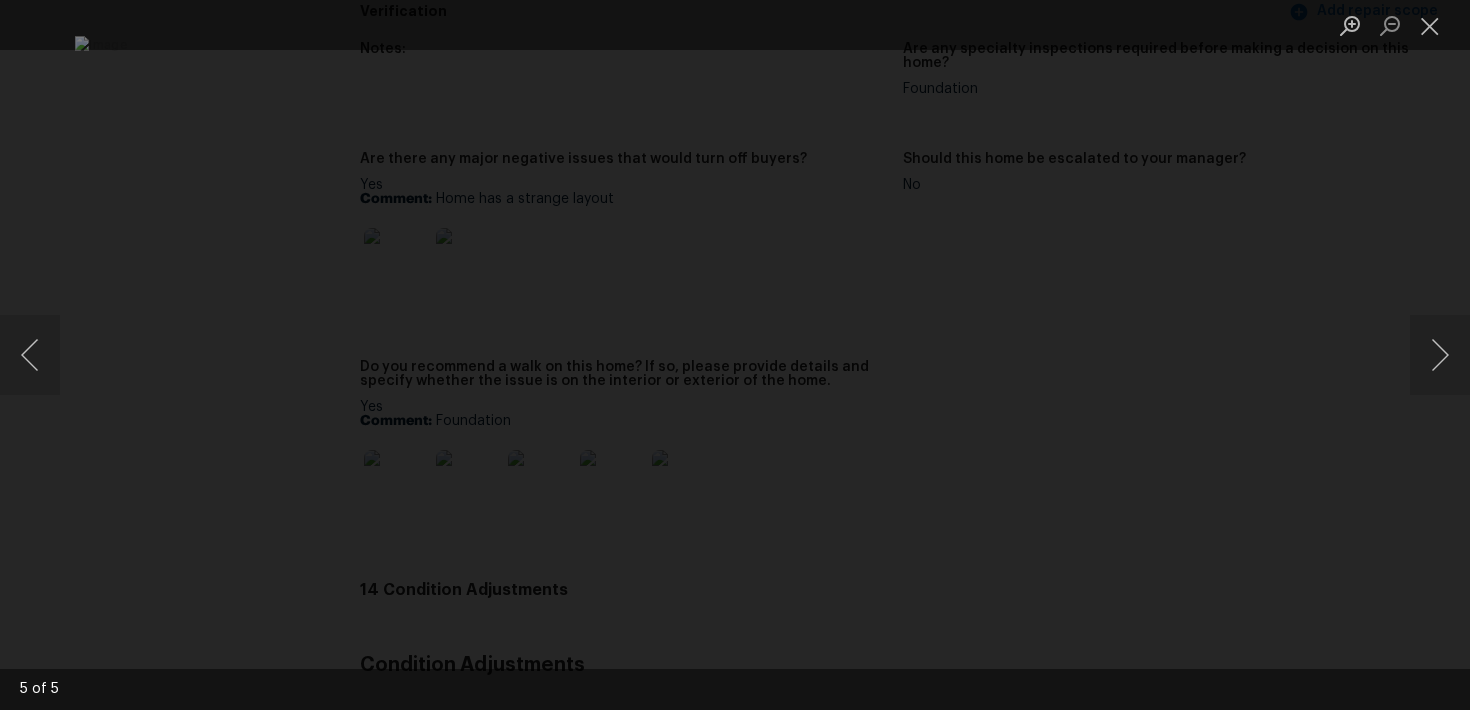 click at bounding box center [735, 355] 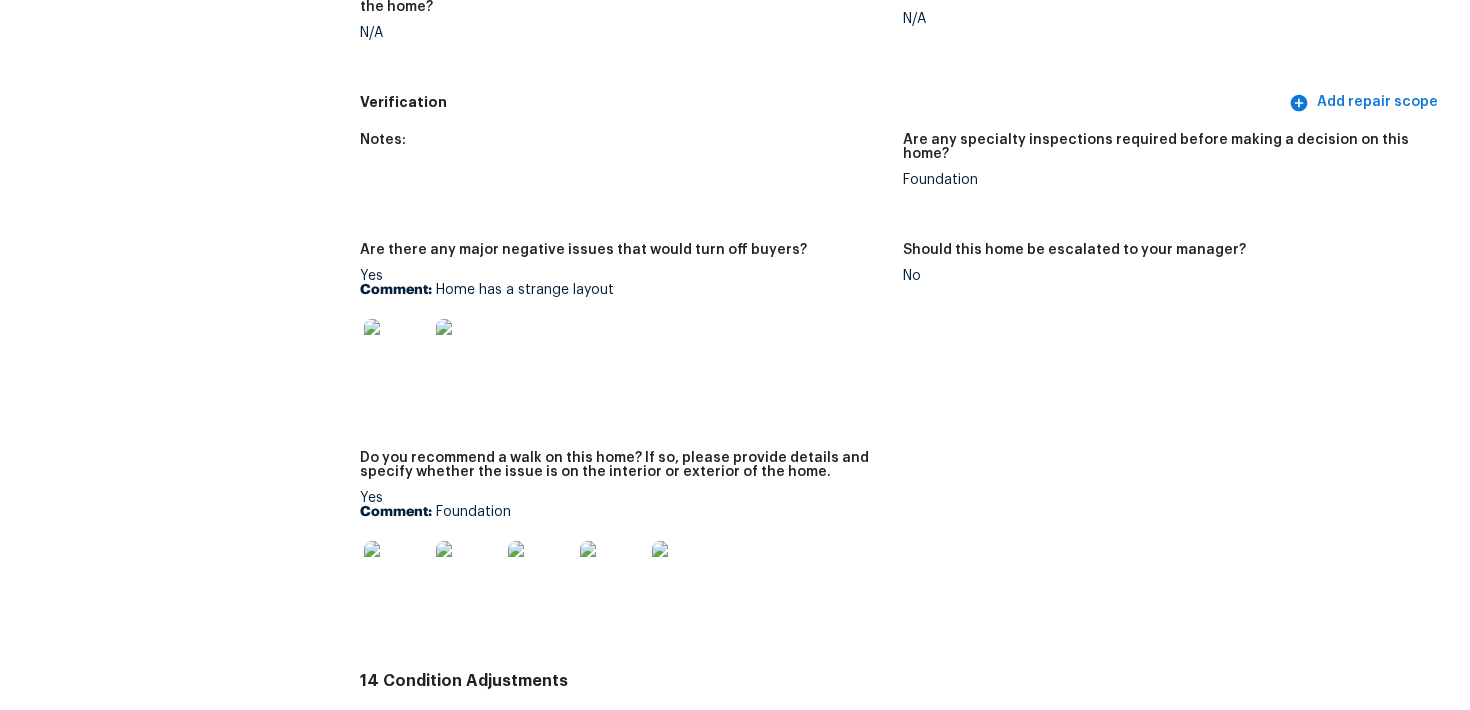 scroll, scrollTop: 4963, scrollLeft: 0, axis: vertical 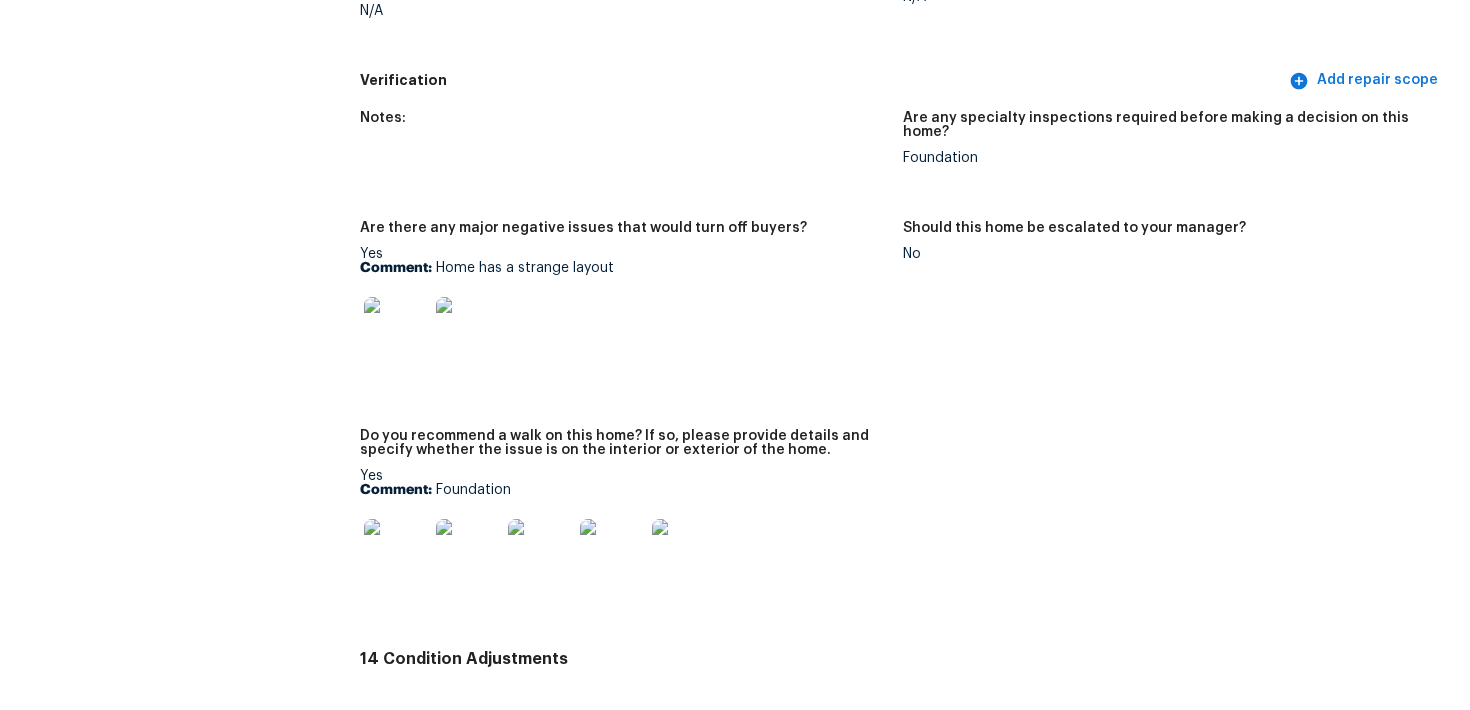 click at bounding box center [396, 551] 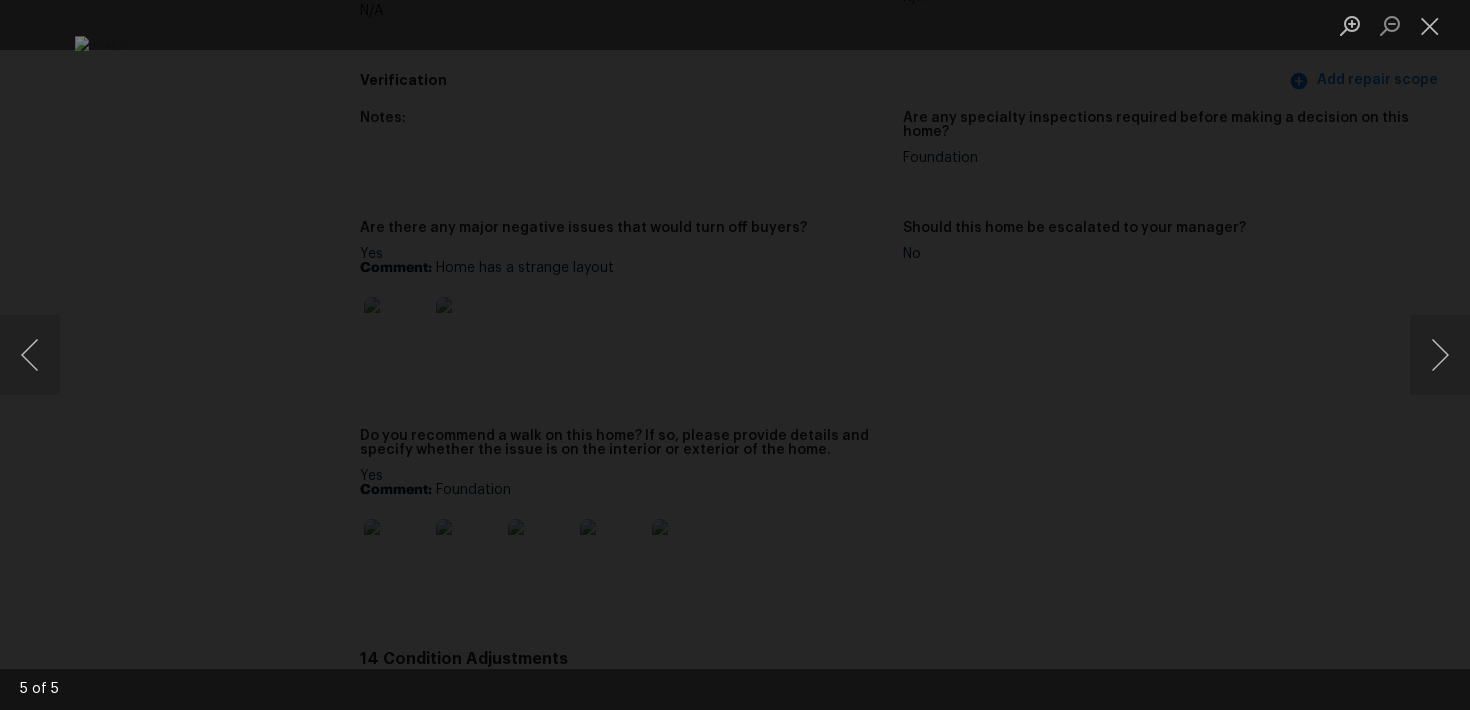 click at bounding box center [735, 355] 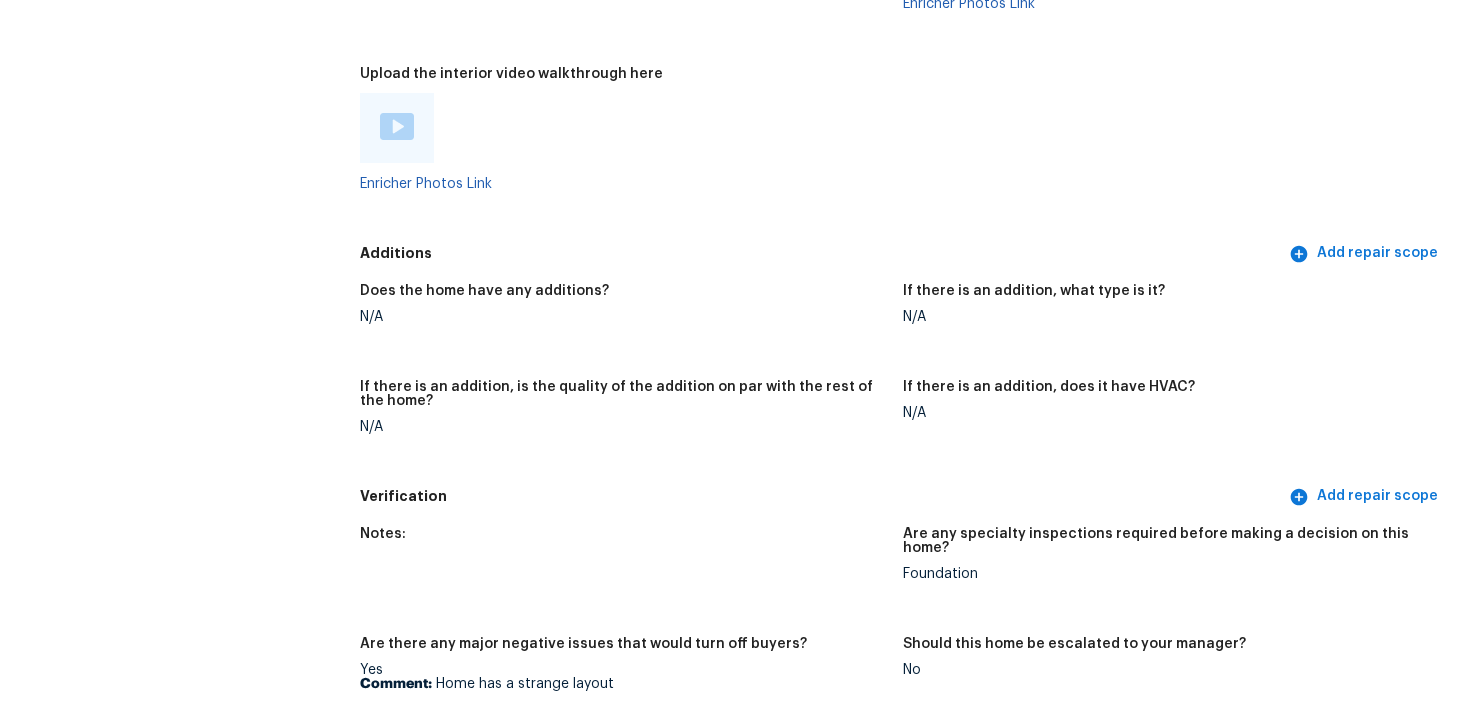 scroll, scrollTop: 4477, scrollLeft: 0, axis: vertical 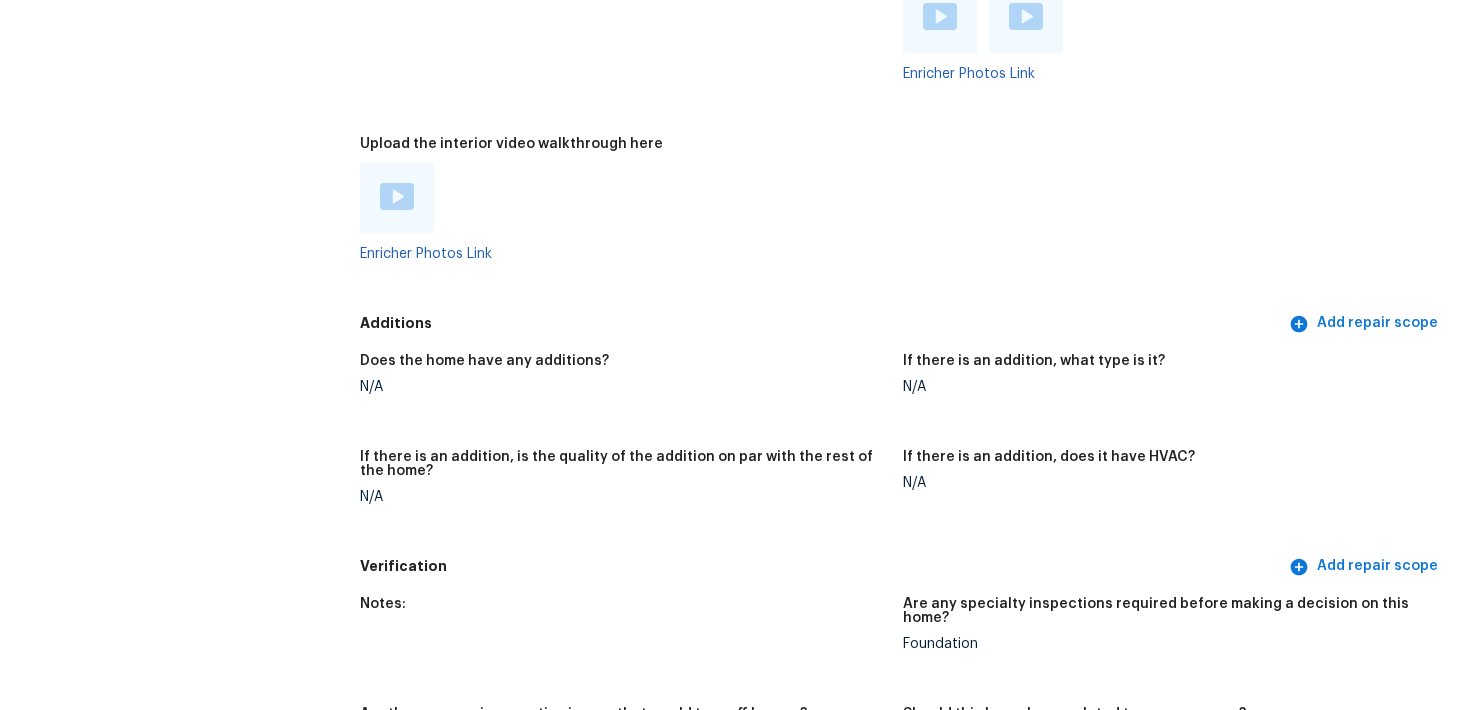 click at bounding box center [623, 198] 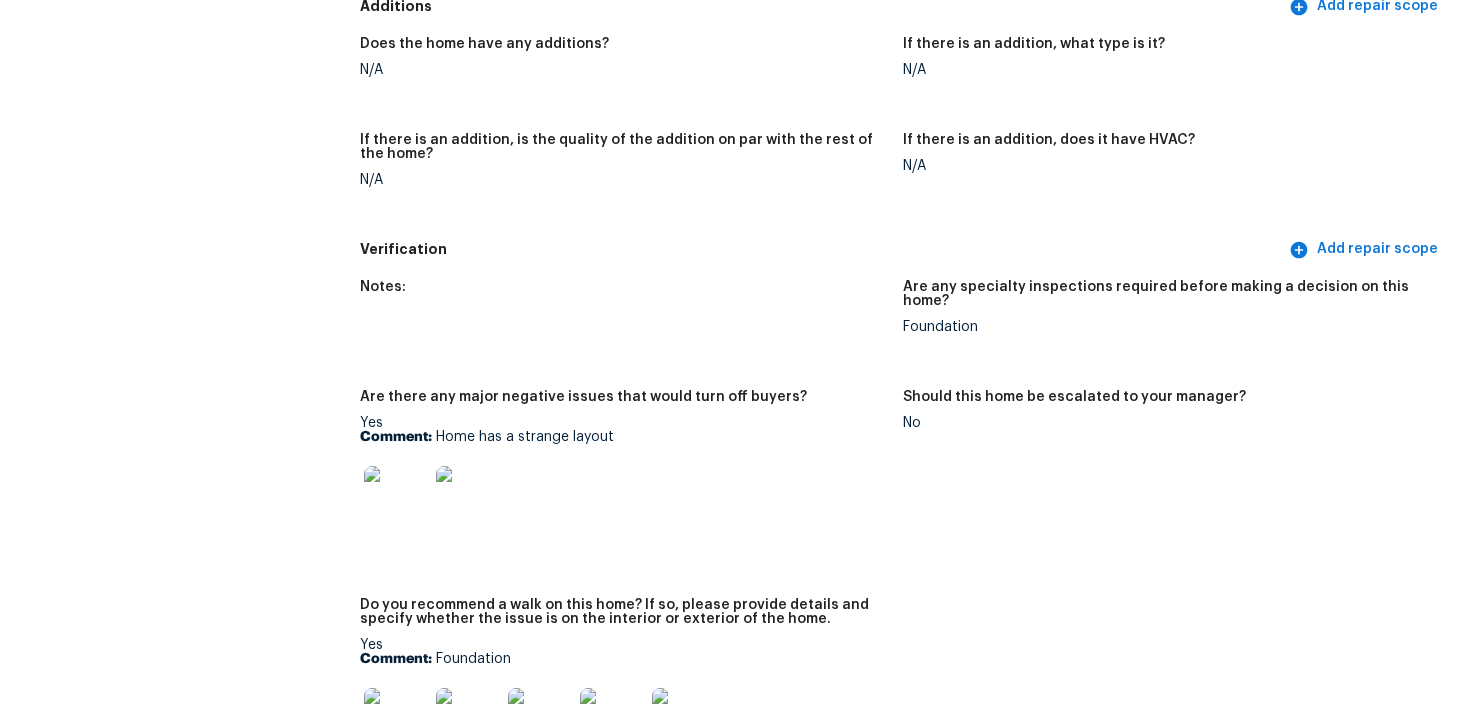 scroll, scrollTop: 4418, scrollLeft: 0, axis: vertical 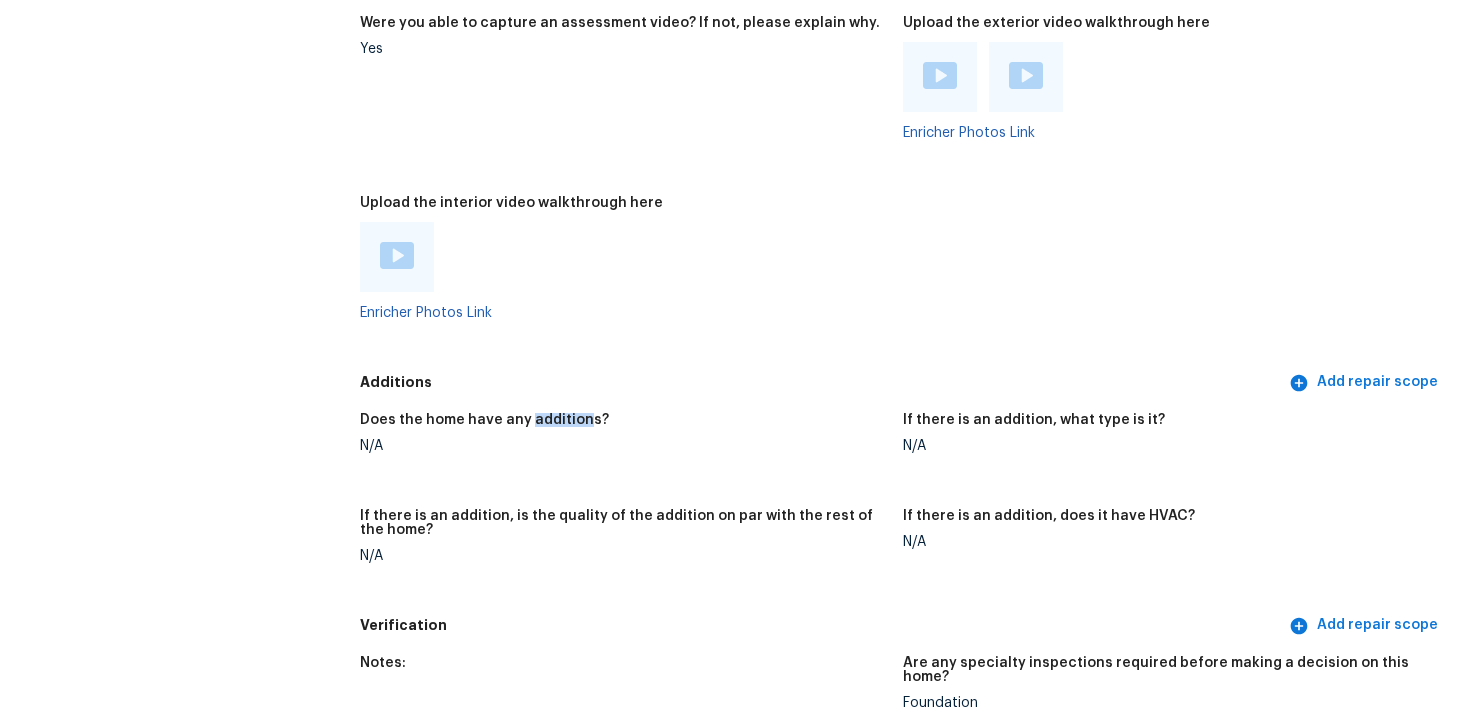 click on "Upload the interior video walkthrough here   Enricher Photos Link" at bounding box center [631, 274] 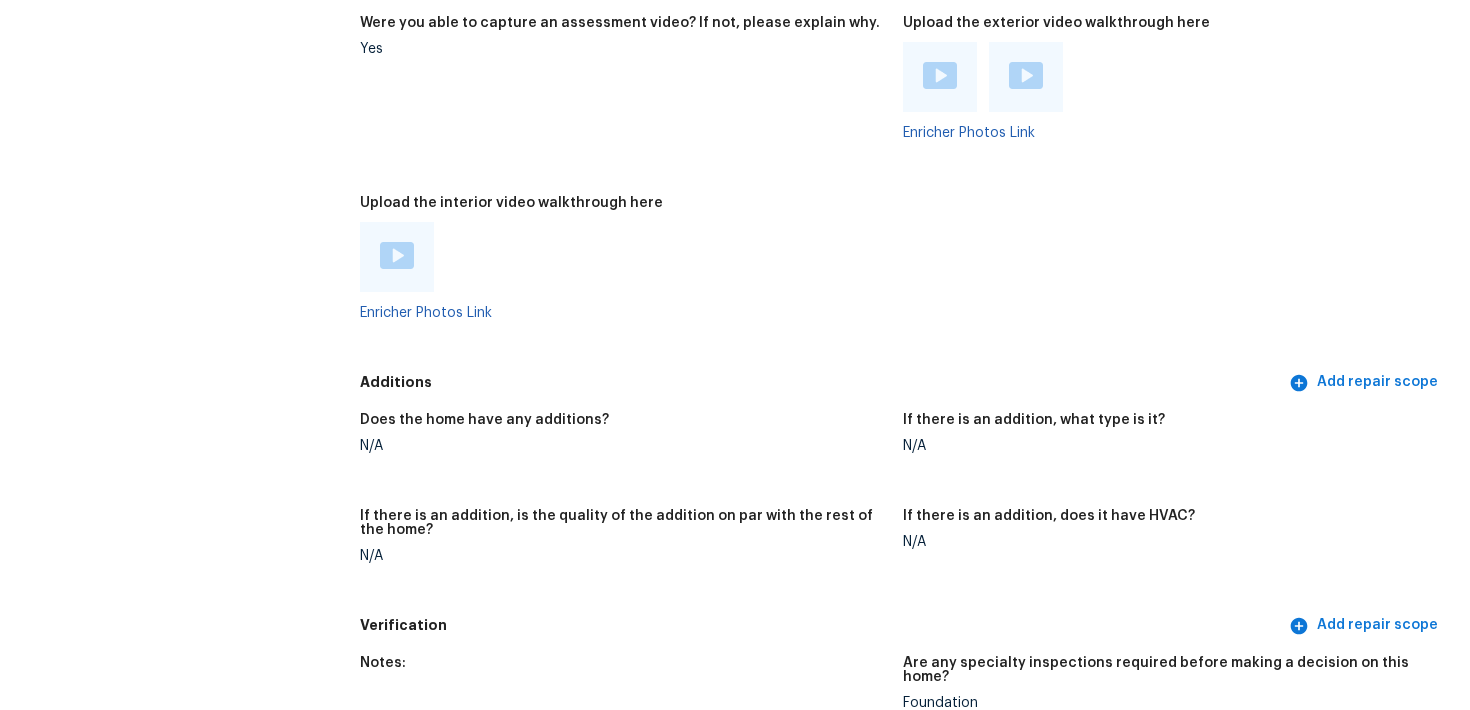 click at bounding box center (623, 257) 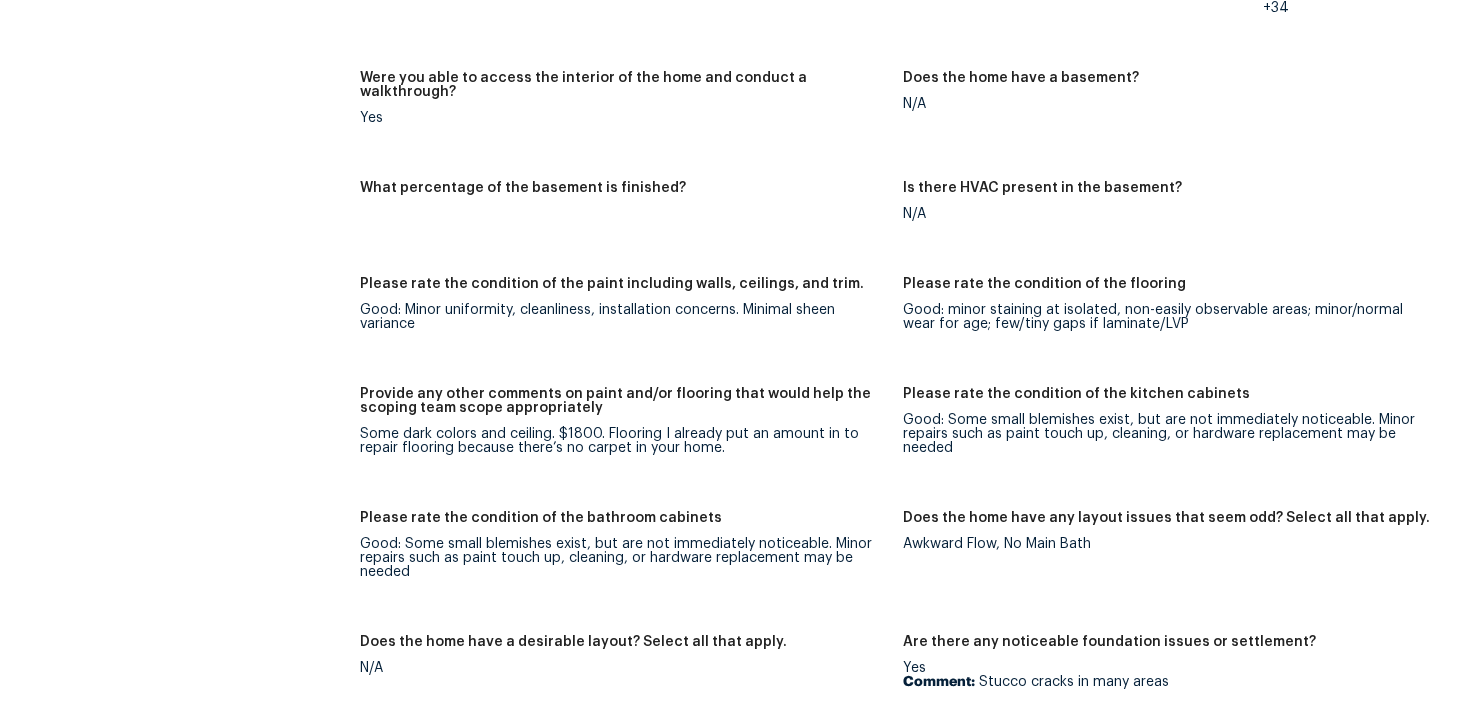 scroll, scrollTop: 3217, scrollLeft: 0, axis: vertical 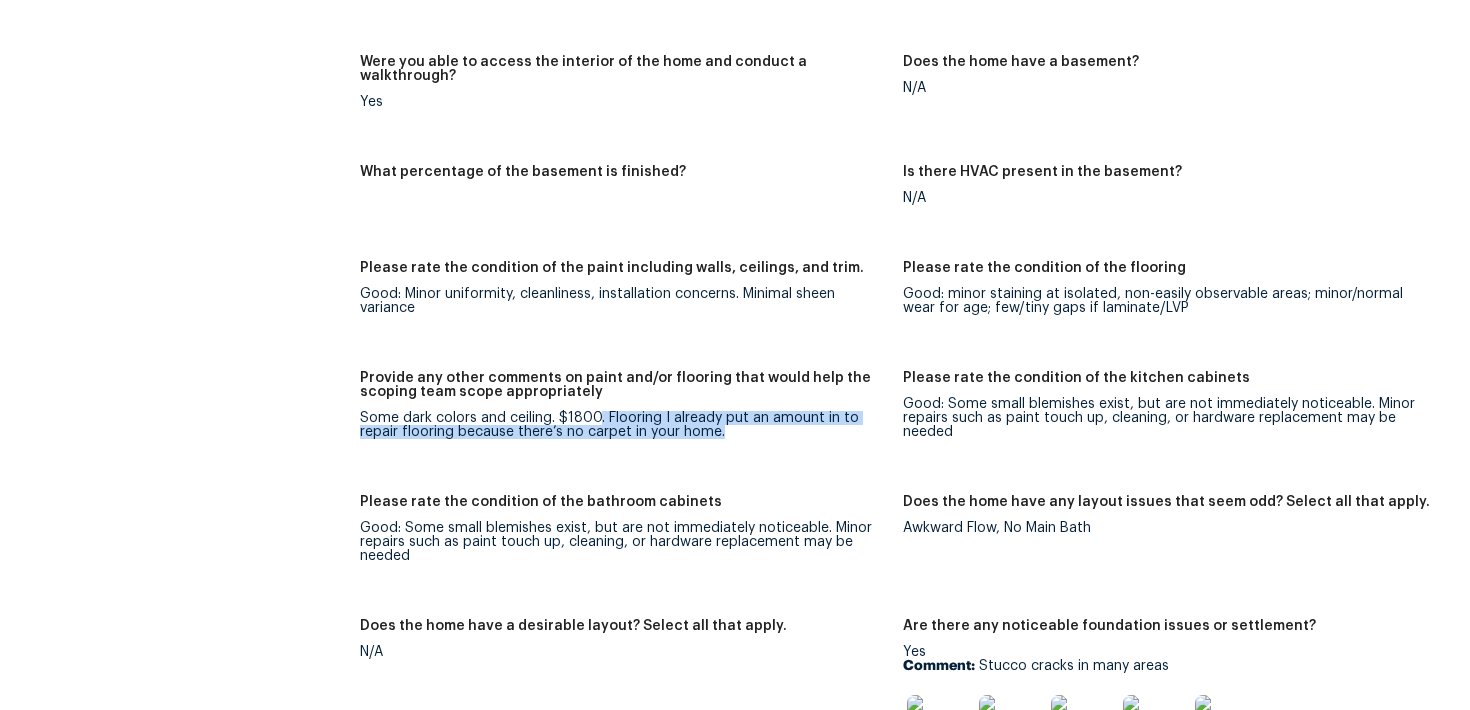 drag, startPoint x: 595, startPoint y: 390, endPoint x: 745, endPoint y: 410, distance: 151.32745 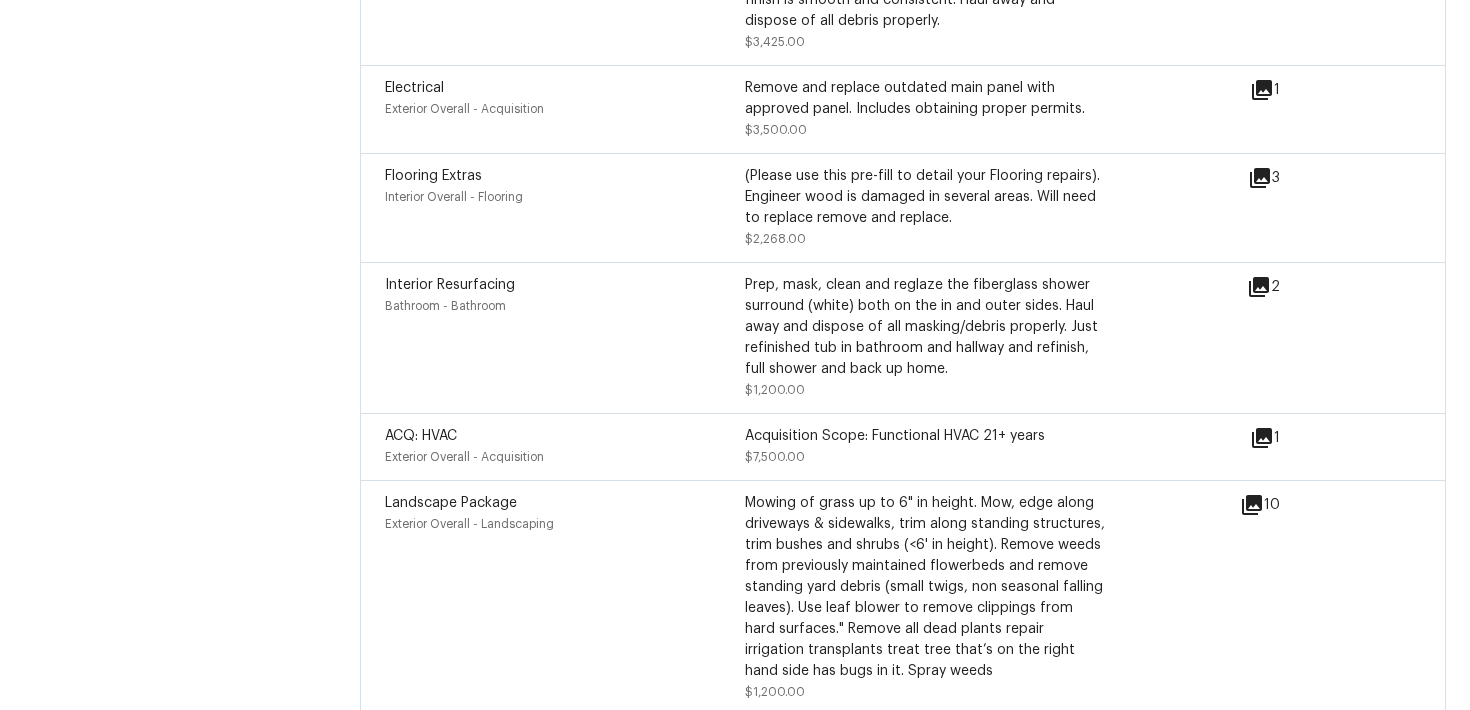 scroll, scrollTop: 6509, scrollLeft: 0, axis: vertical 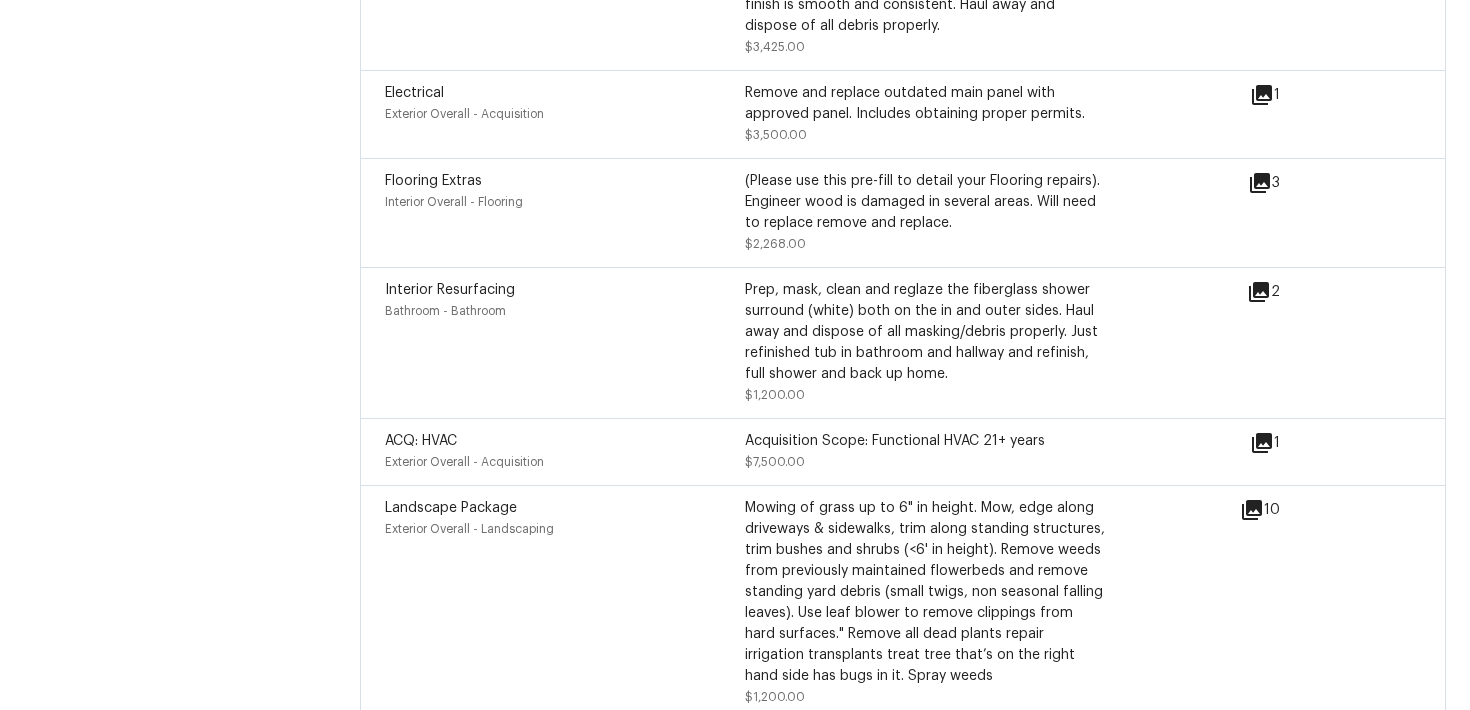 click 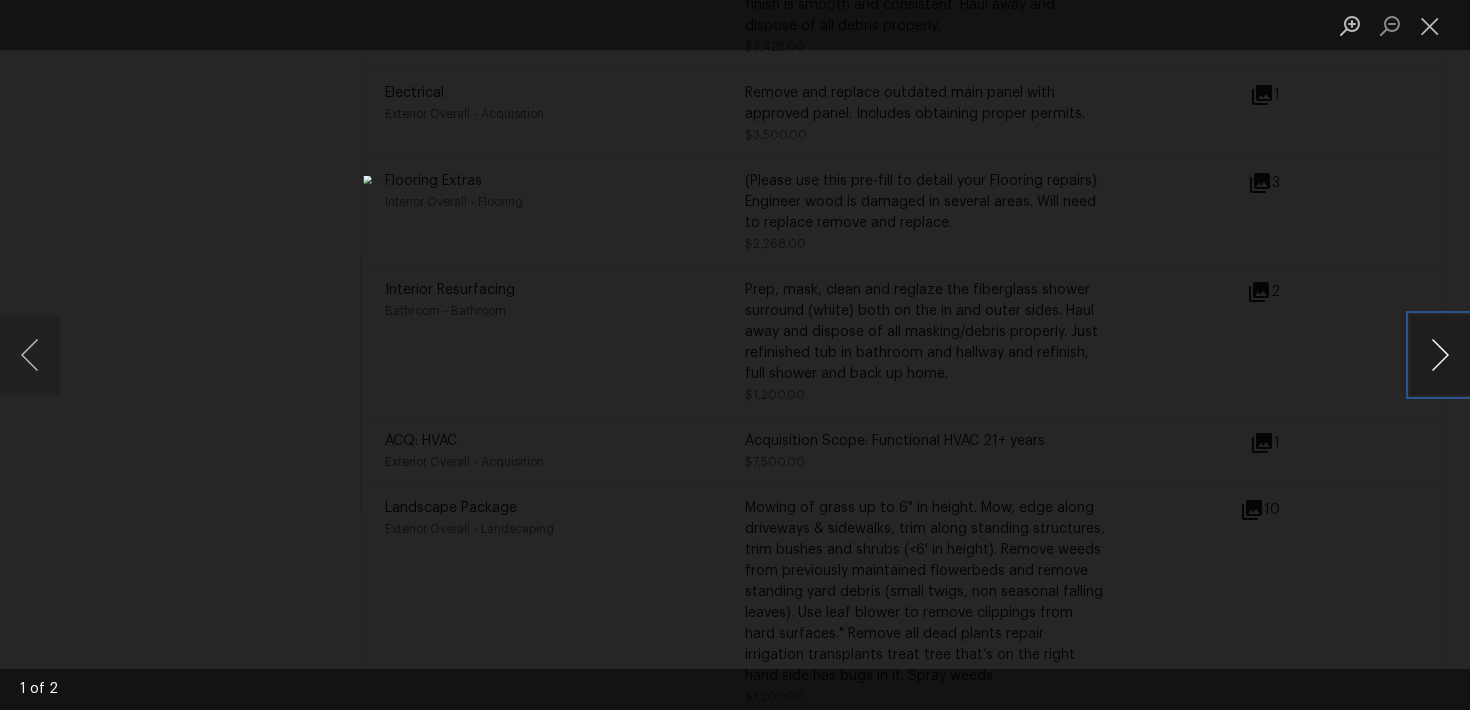 click at bounding box center [1440, 355] 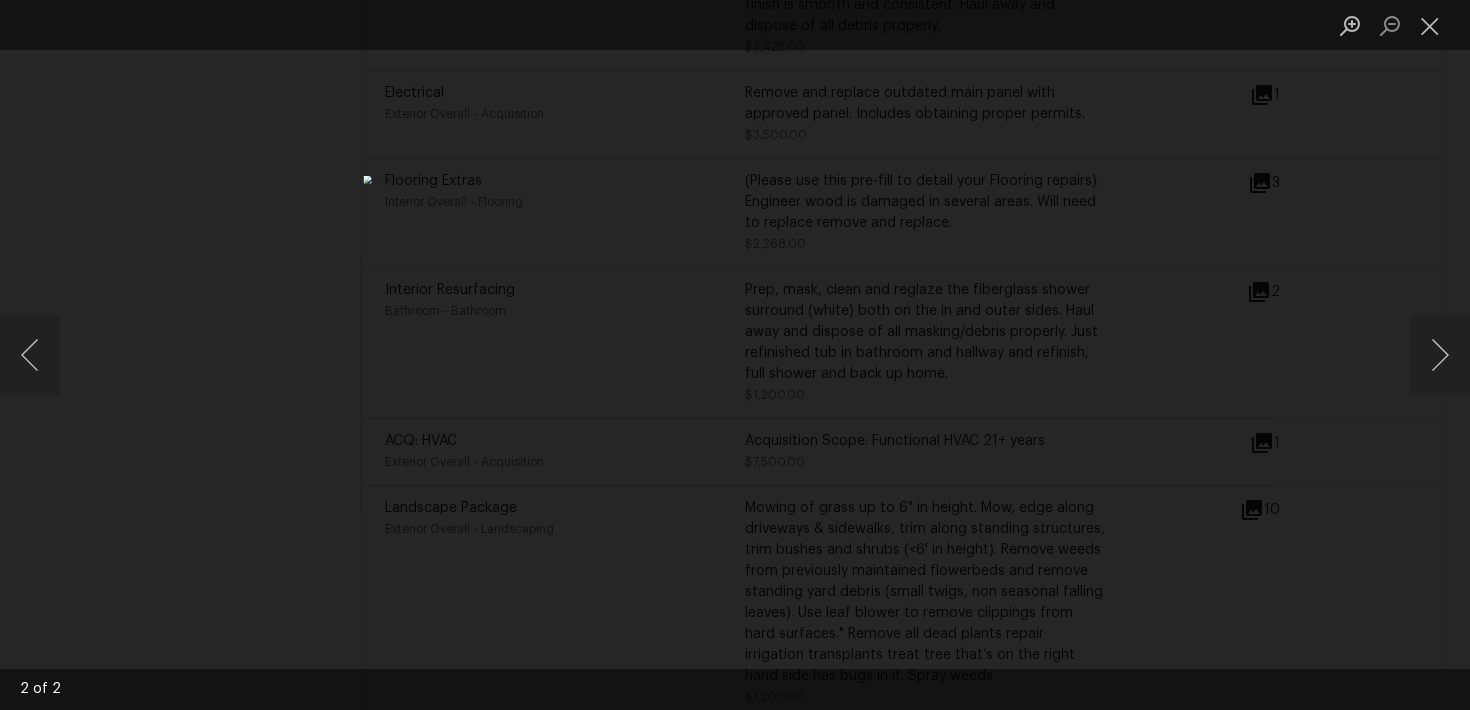click at bounding box center (735, 355) 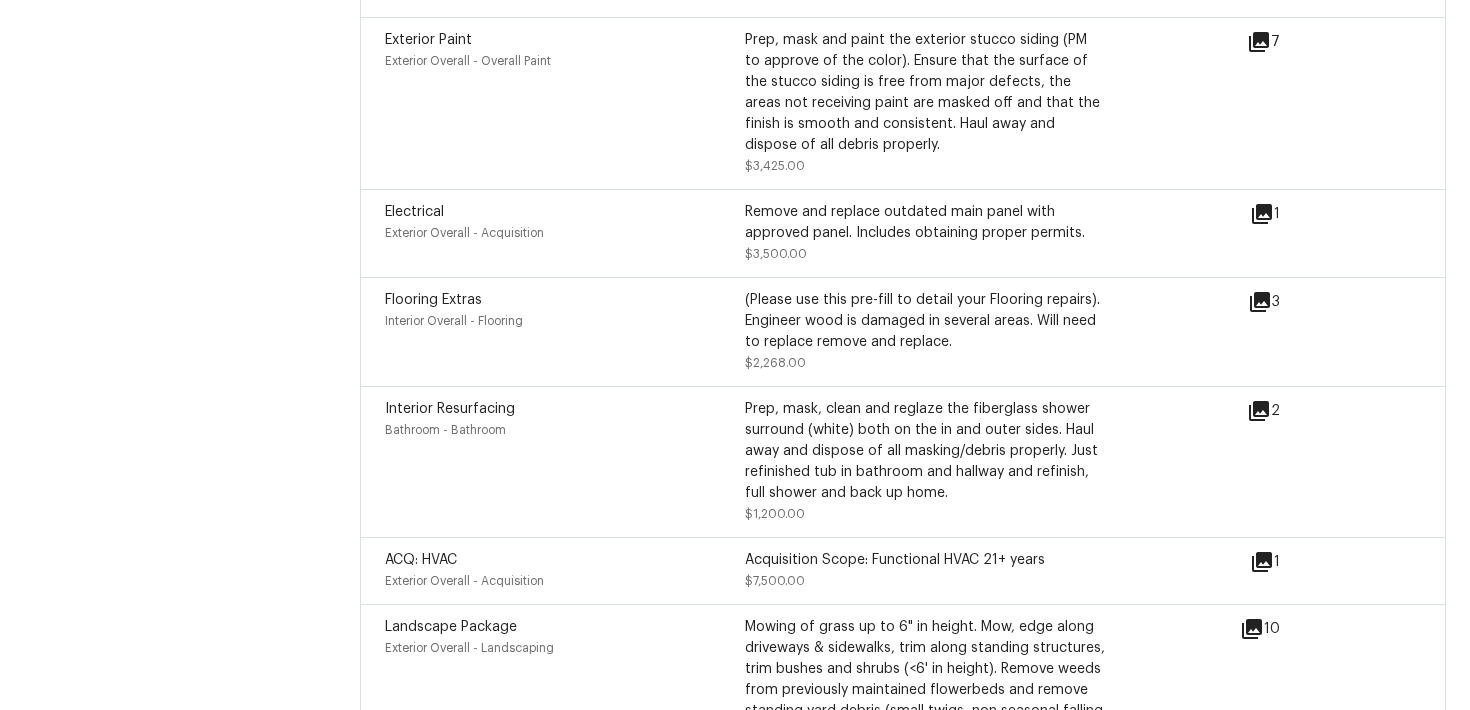 scroll, scrollTop: 6389, scrollLeft: 0, axis: vertical 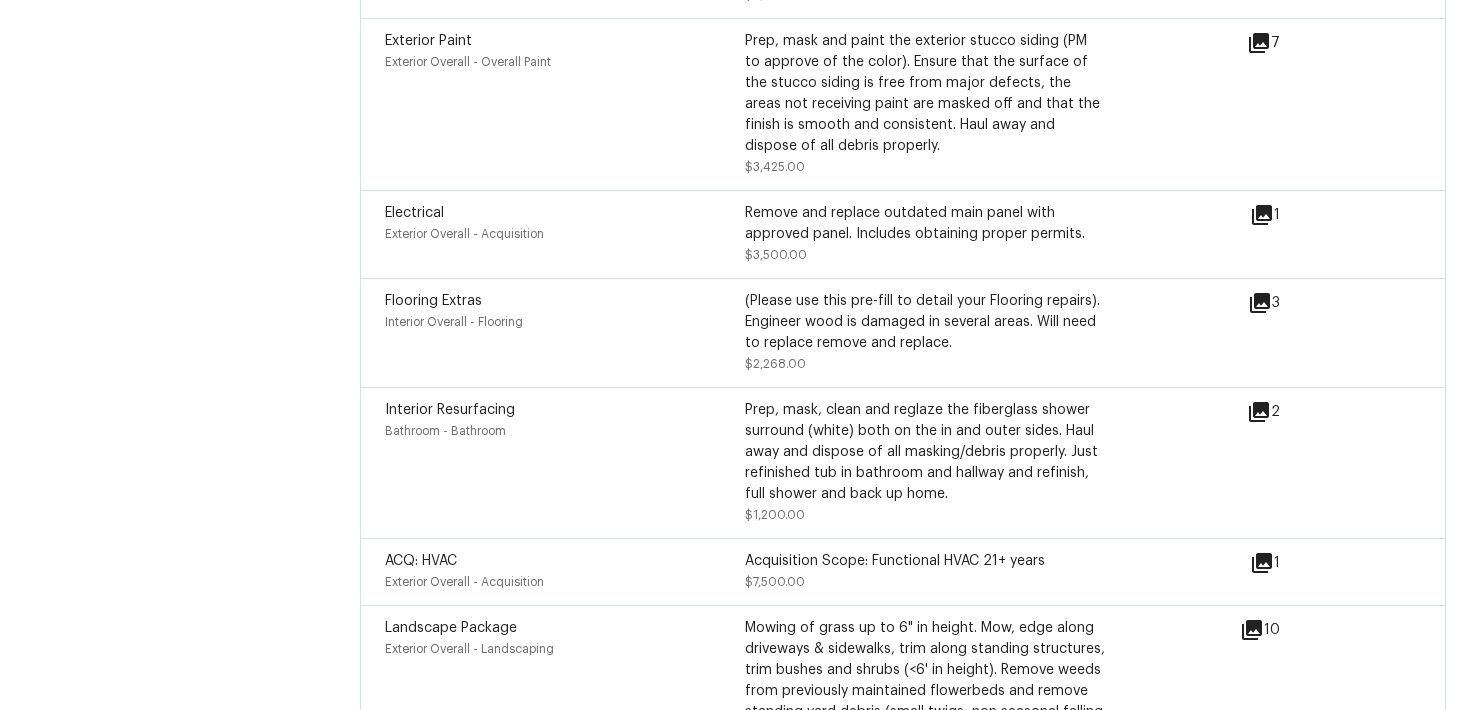 click 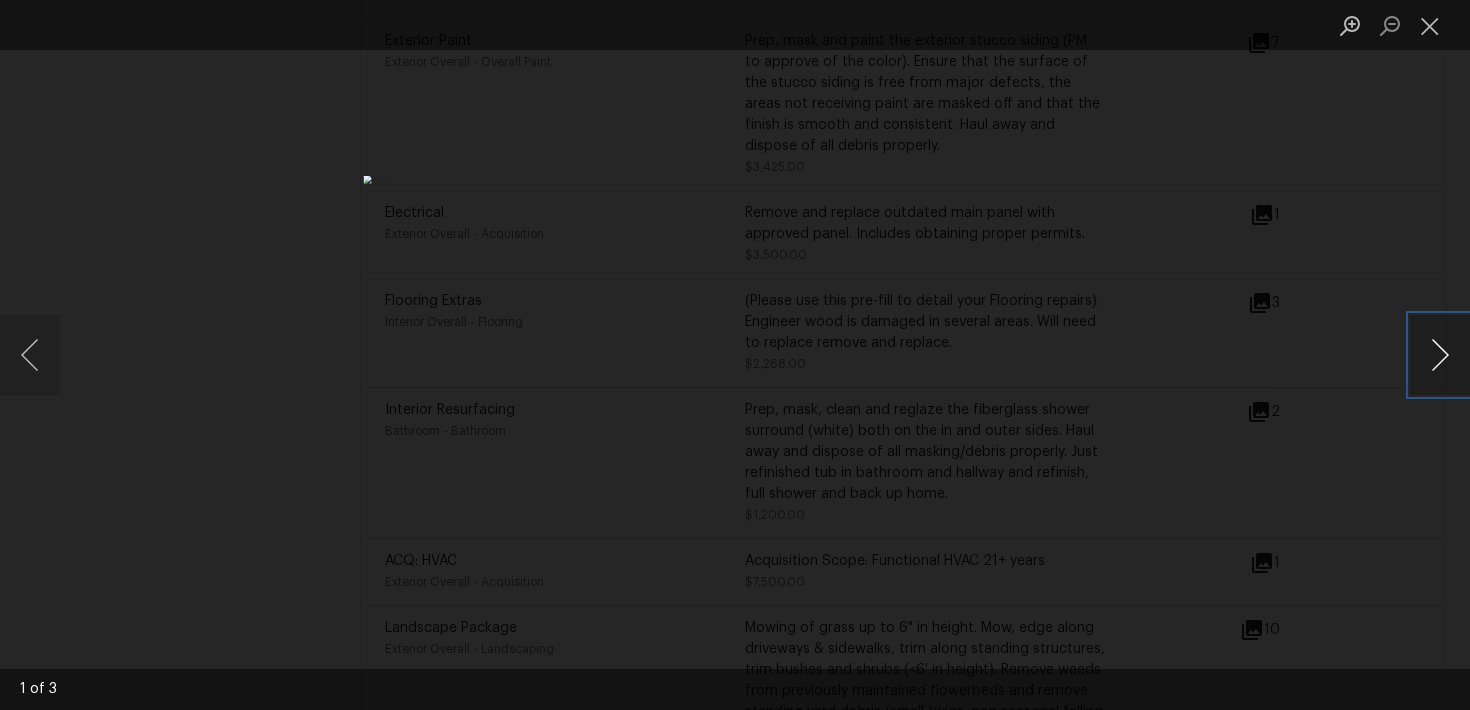 click at bounding box center [1440, 355] 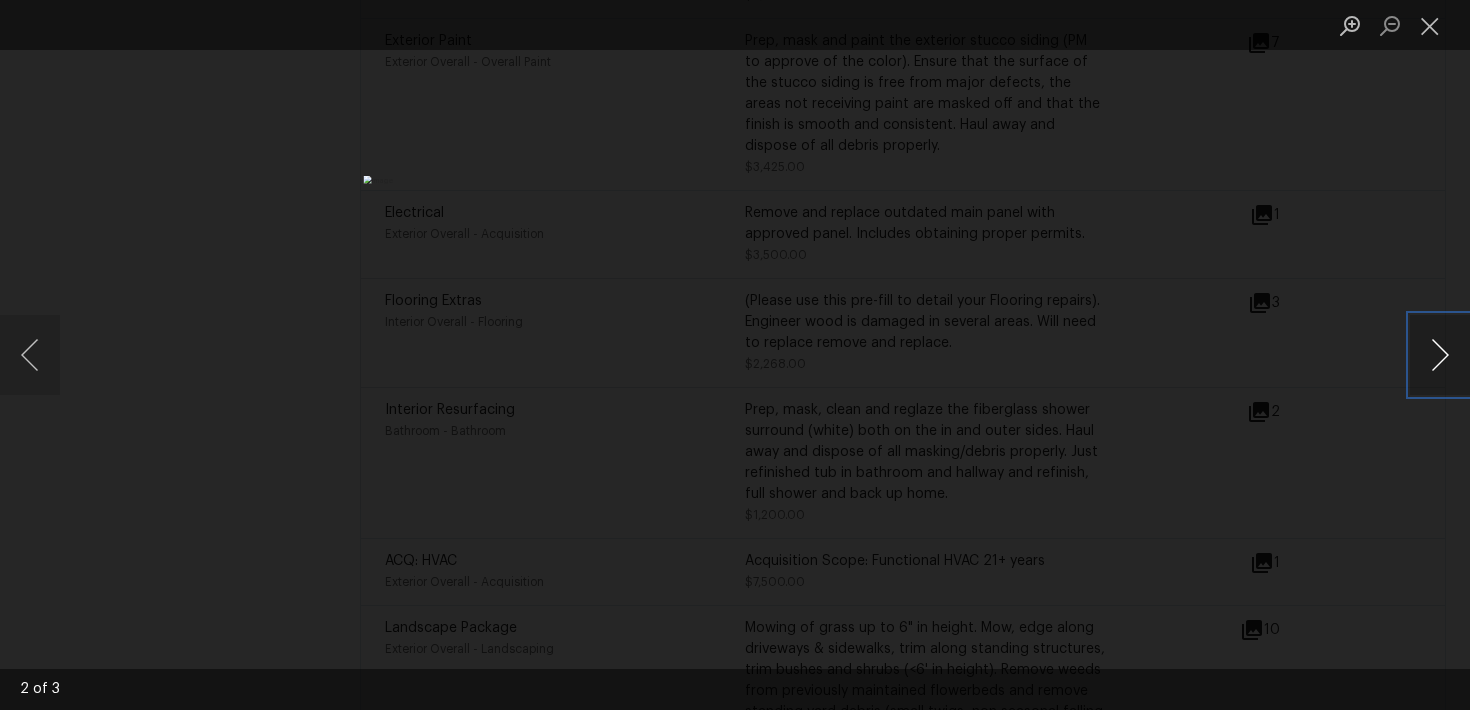 click at bounding box center [1440, 355] 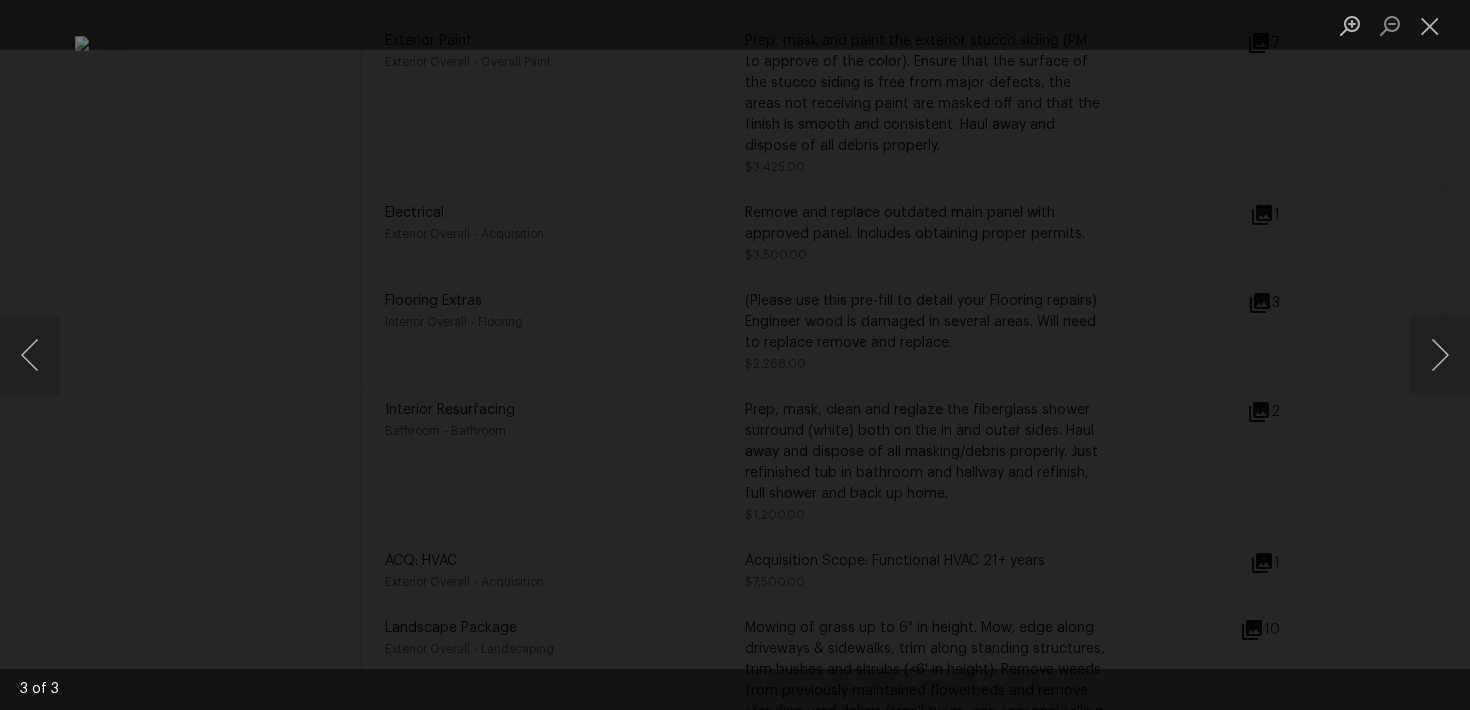 click at bounding box center (735, 355) 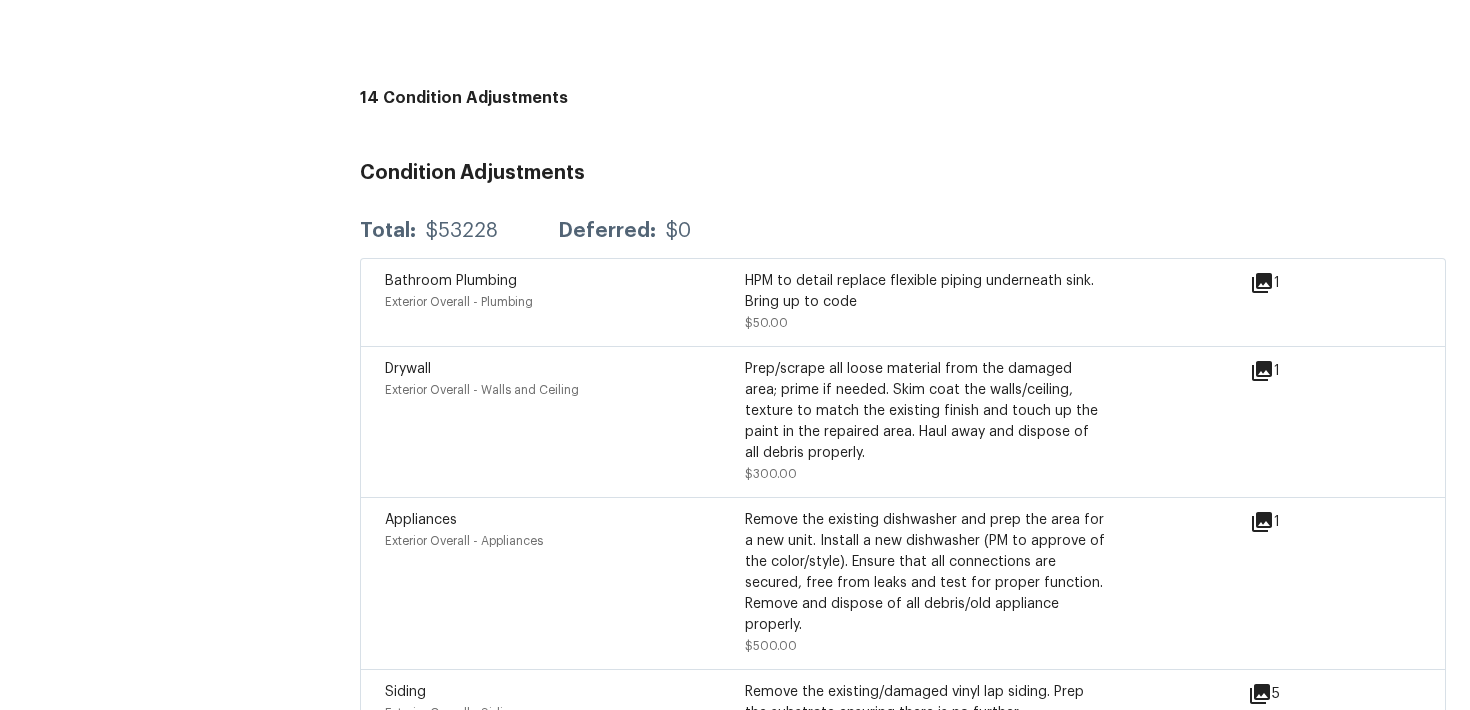 scroll, scrollTop: 5520, scrollLeft: 0, axis: vertical 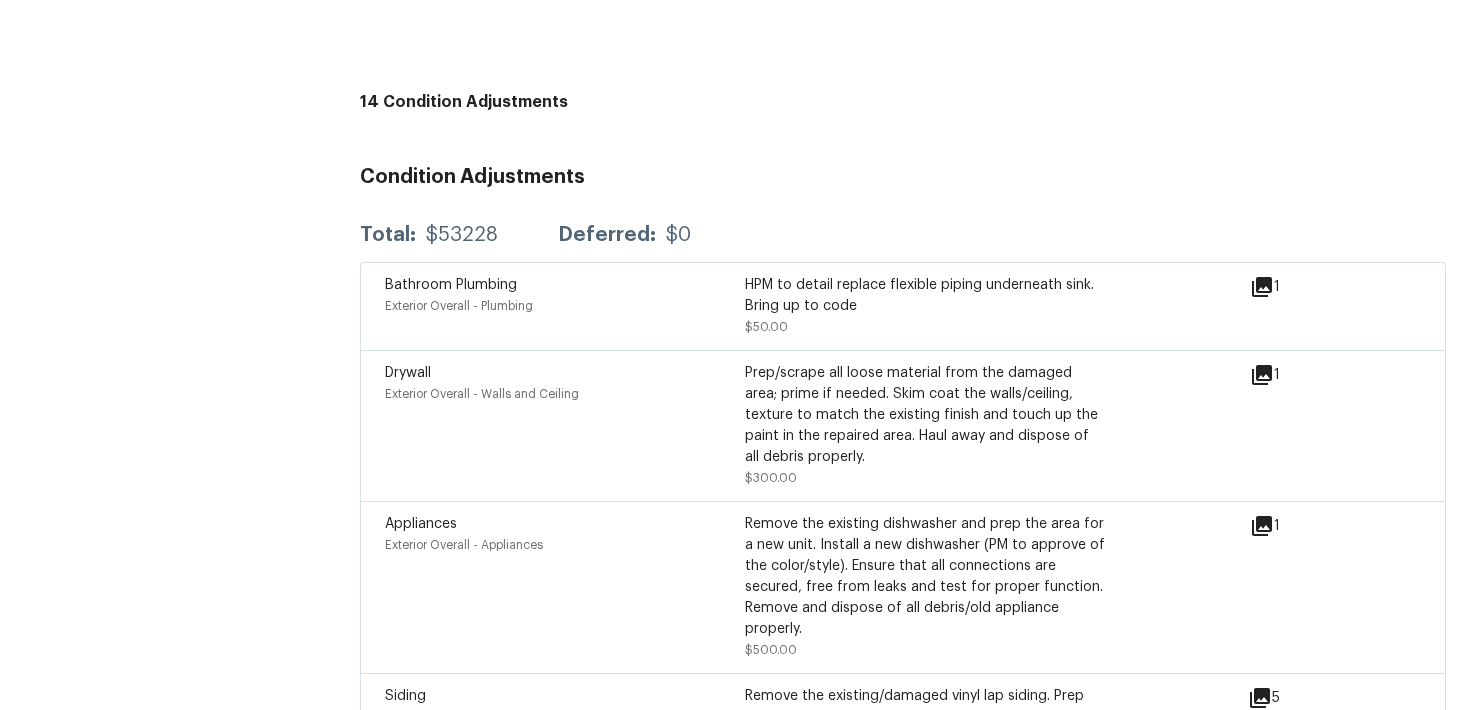 click 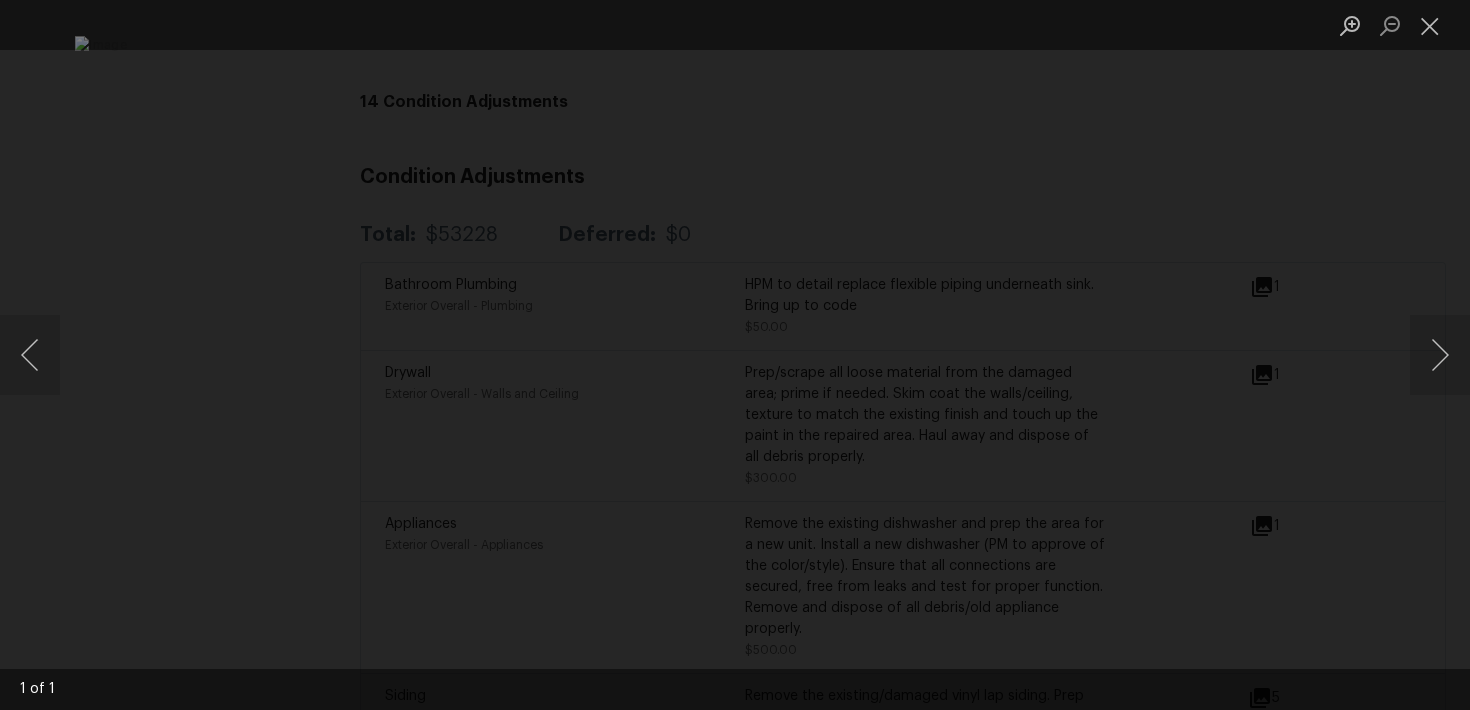 click at bounding box center (735, 355) 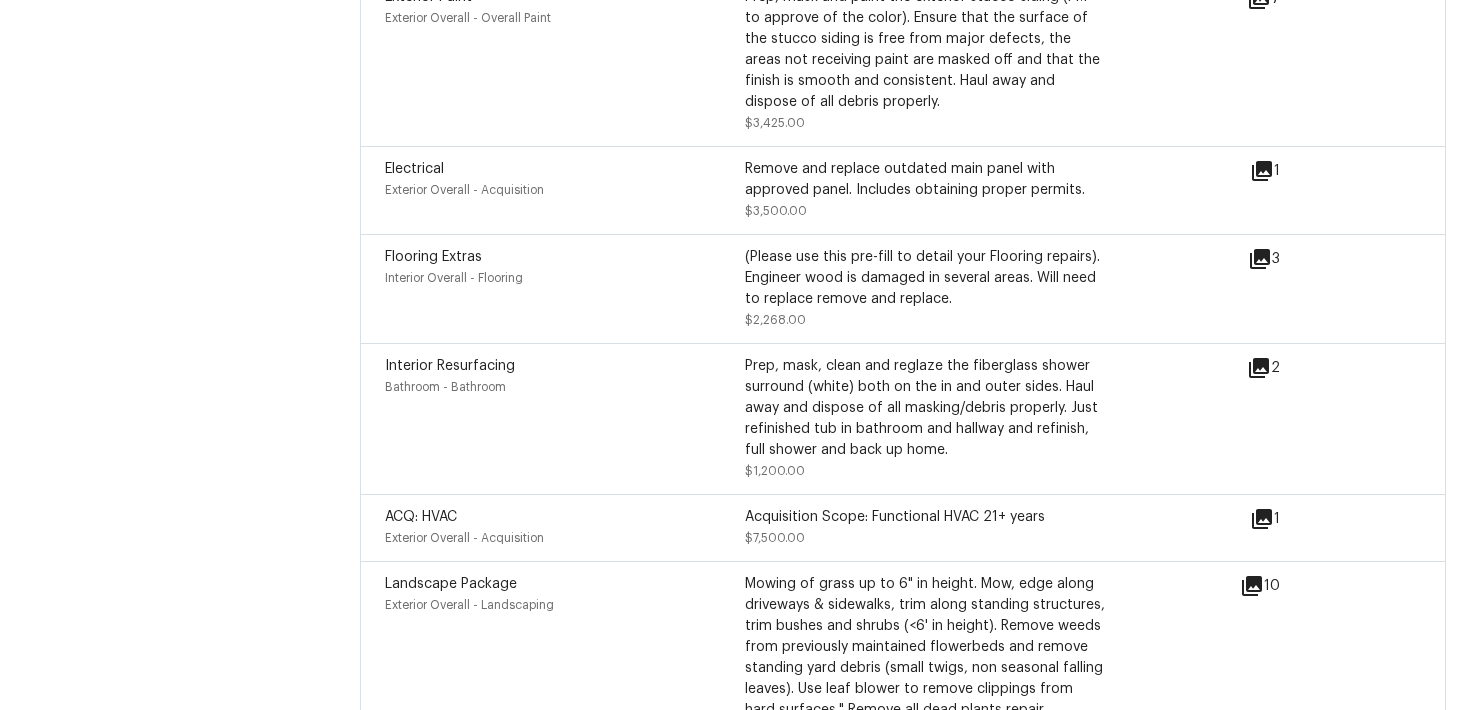 scroll, scrollTop: 6472, scrollLeft: 0, axis: vertical 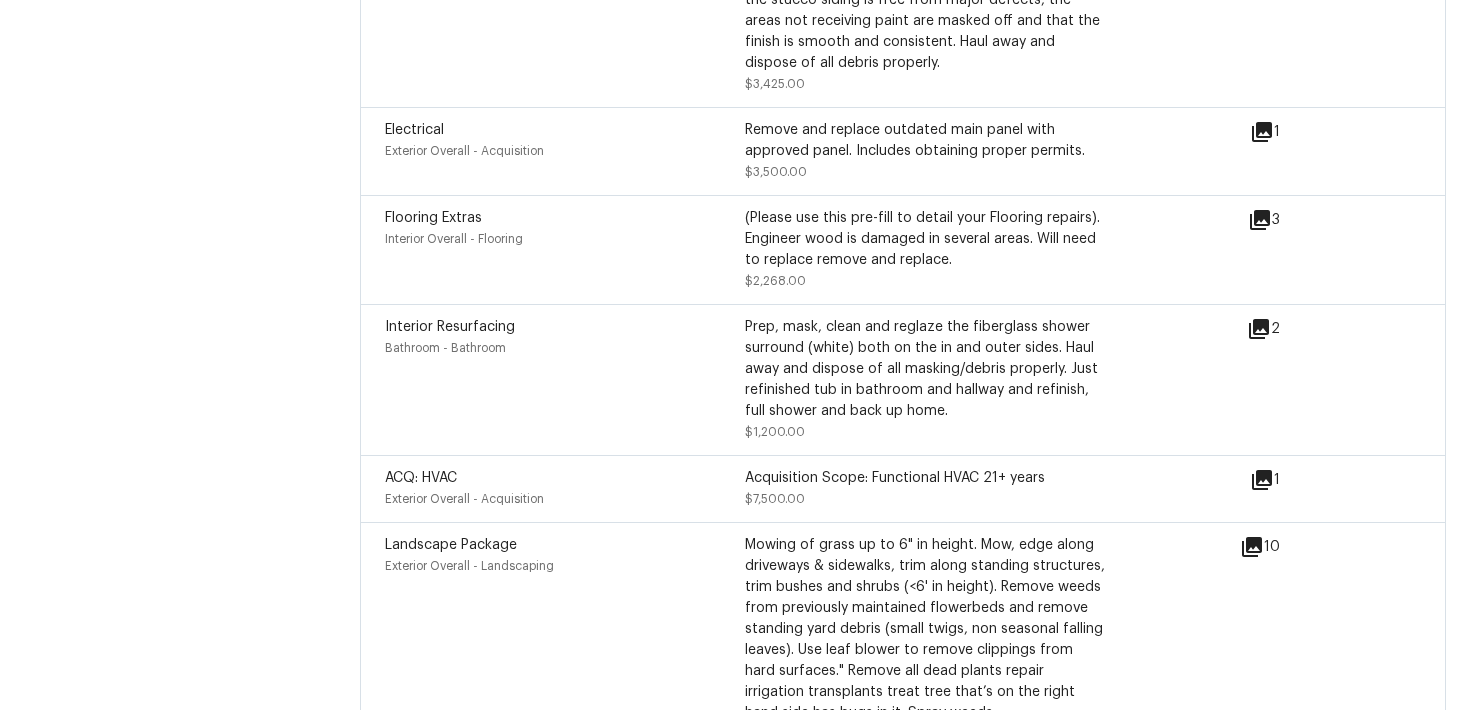 click on "Flooring Extras Interior Overall - Flooring" at bounding box center [565, 250] 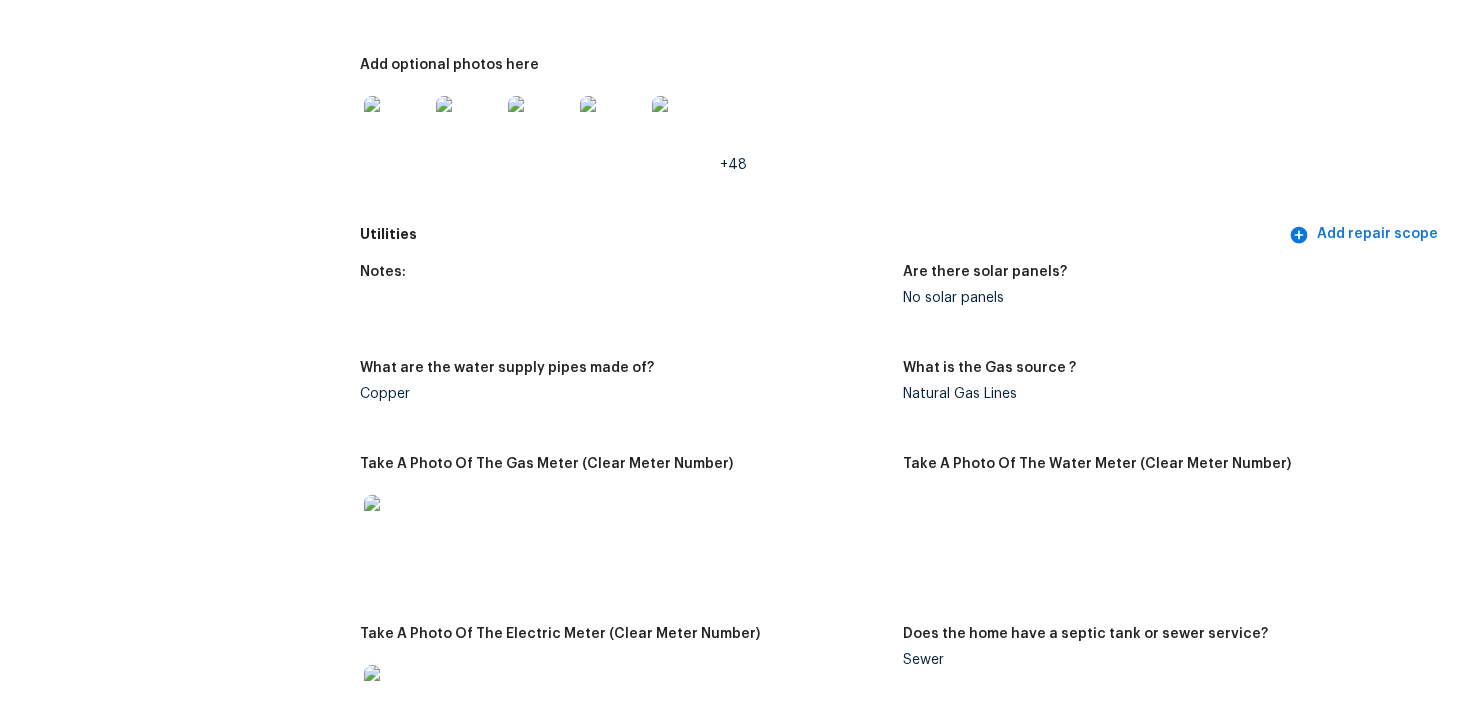 click on "Notes: Are there solar panels? No solar panels What are the water supply pipes made of? Copper What is the Gas source ? Natural Gas Lines Take A Photo Of The Gas Meter (Clear Meter Number) Take A Photo Of The Water Meter (Clear Meter Number) Take A Photo Of The Electric Meter (Clear Meter Number) Does the home have a septic tank or sewer service? Sewer" at bounding box center (903, 519) 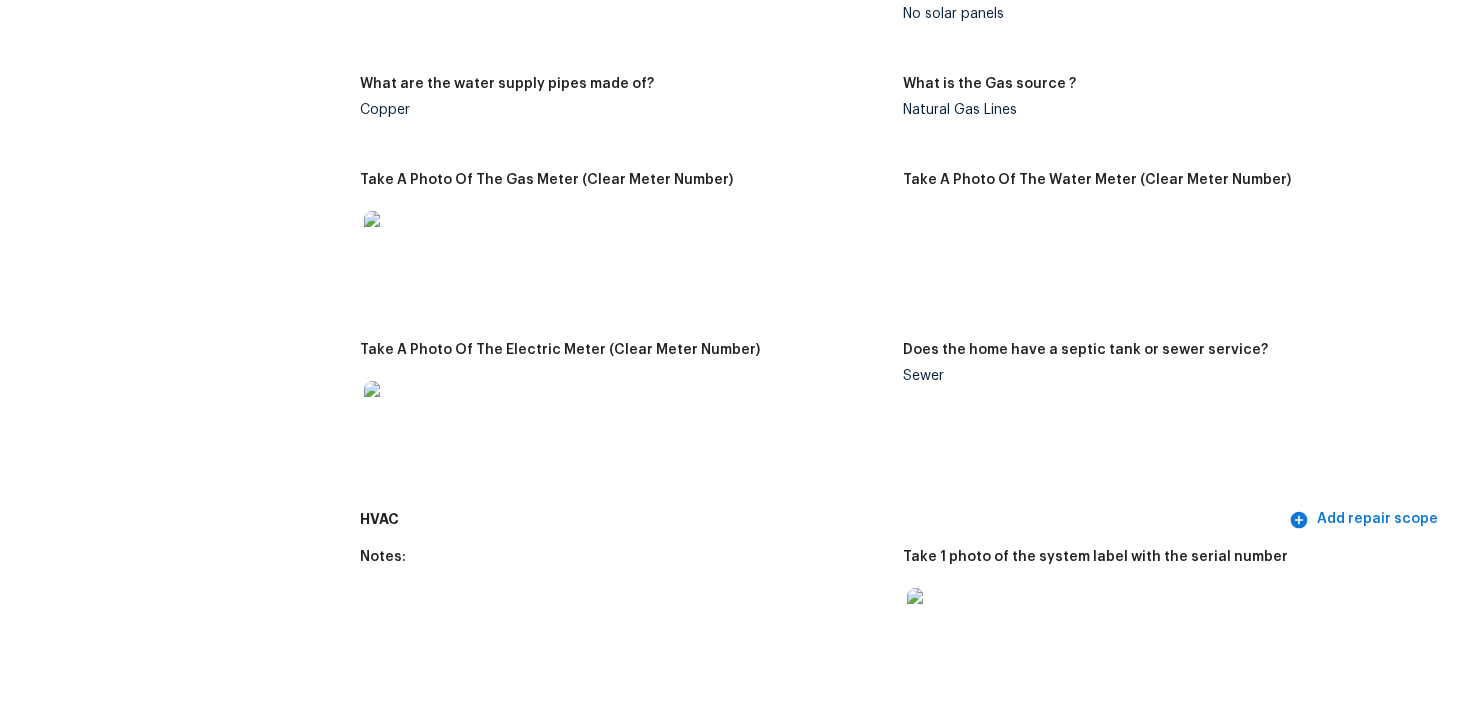 scroll, scrollTop: 3337, scrollLeft: 0, axis: vertical 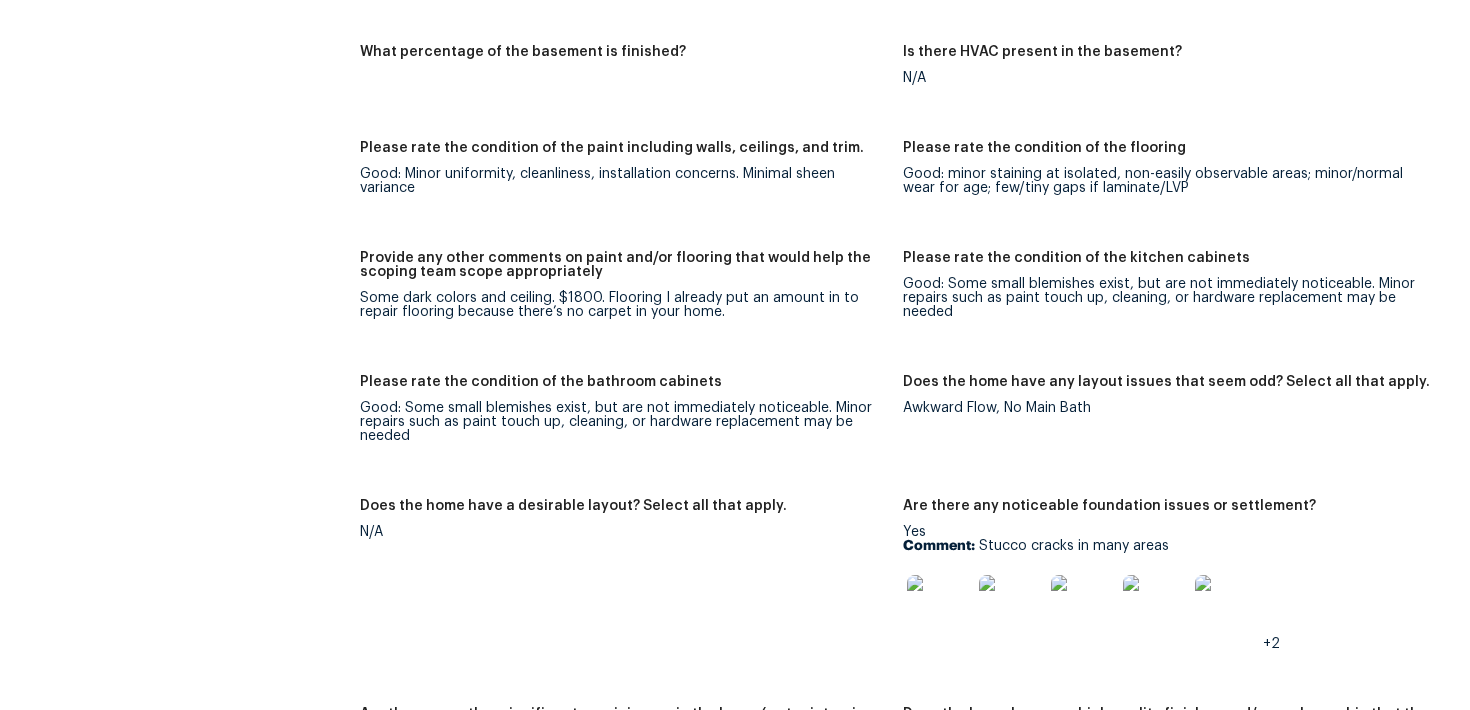 click on "Notes: Living Room Photos Kitchen Photos Main Bedroom Photos Bathroom Photos Add optional photos here  +34 Were you able to access the interior of the home and conduct a walkthrough? Yes Does the home have a basement? N/A What percentage of the basement is finished? Is there HVAC present in the basement? N/A Please rate the condition of the paint including walls, ceilings, and trim. Good: Minor uniformity, cleanliness, installation concerns. Minimal sheen variance Please rate the condition of the flooring Good: minor staining at isolated, non-easily observable areas; minor/normal wear for age; few/tiny gaps if laminate/LVP Provide any other comments on paint and/or flooring that would help the scoping team scope appropriately Some dark colors and ceiling. $1800. Flooring I already put an amount in to repair flooring because there’s no carpet in your home. Please rate the condition of the kitchen cabinets Please rate the condition of the bathroom cabinets Awkward Flow, No Main Bath N/A Yes Comment:    +2 N/A" at bounding box center (903, 429) 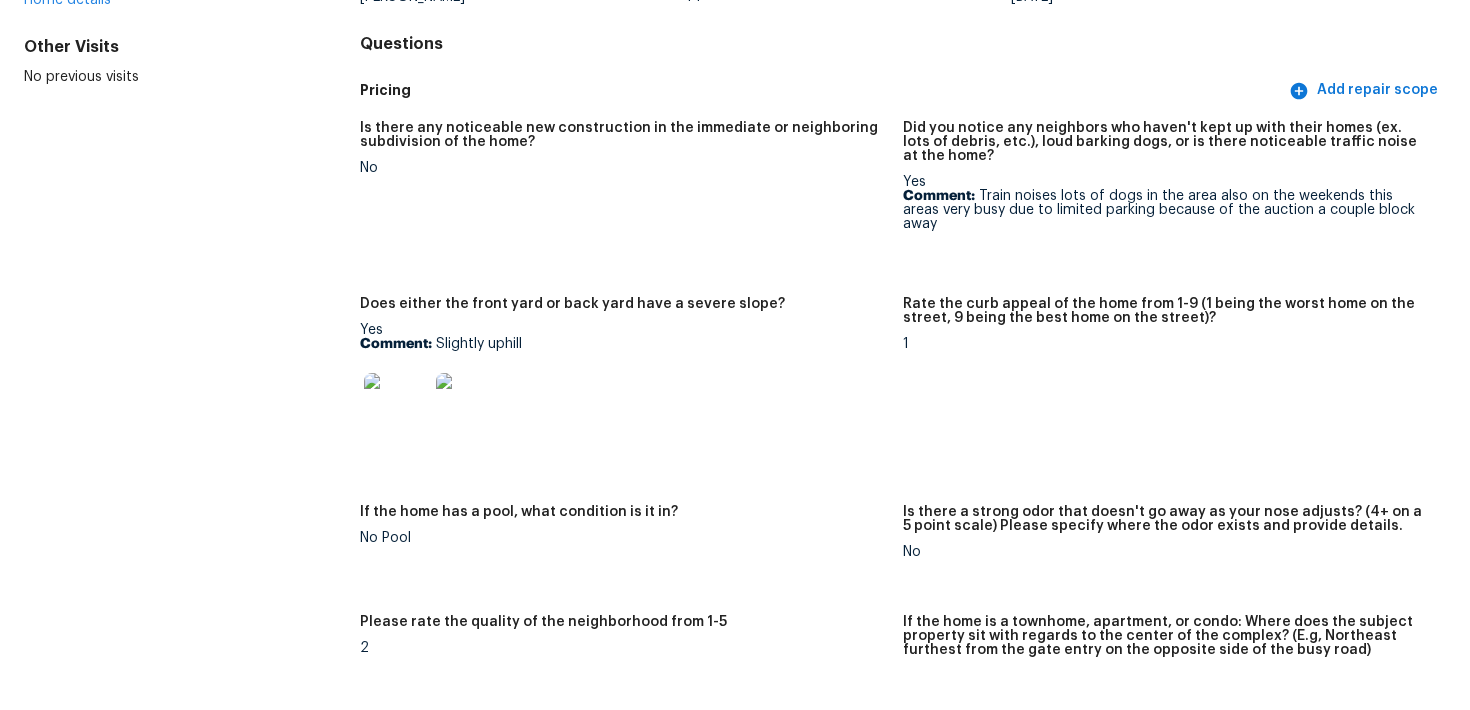 scroll, scrollTop: 0, scrollLeft: 0, axis: both 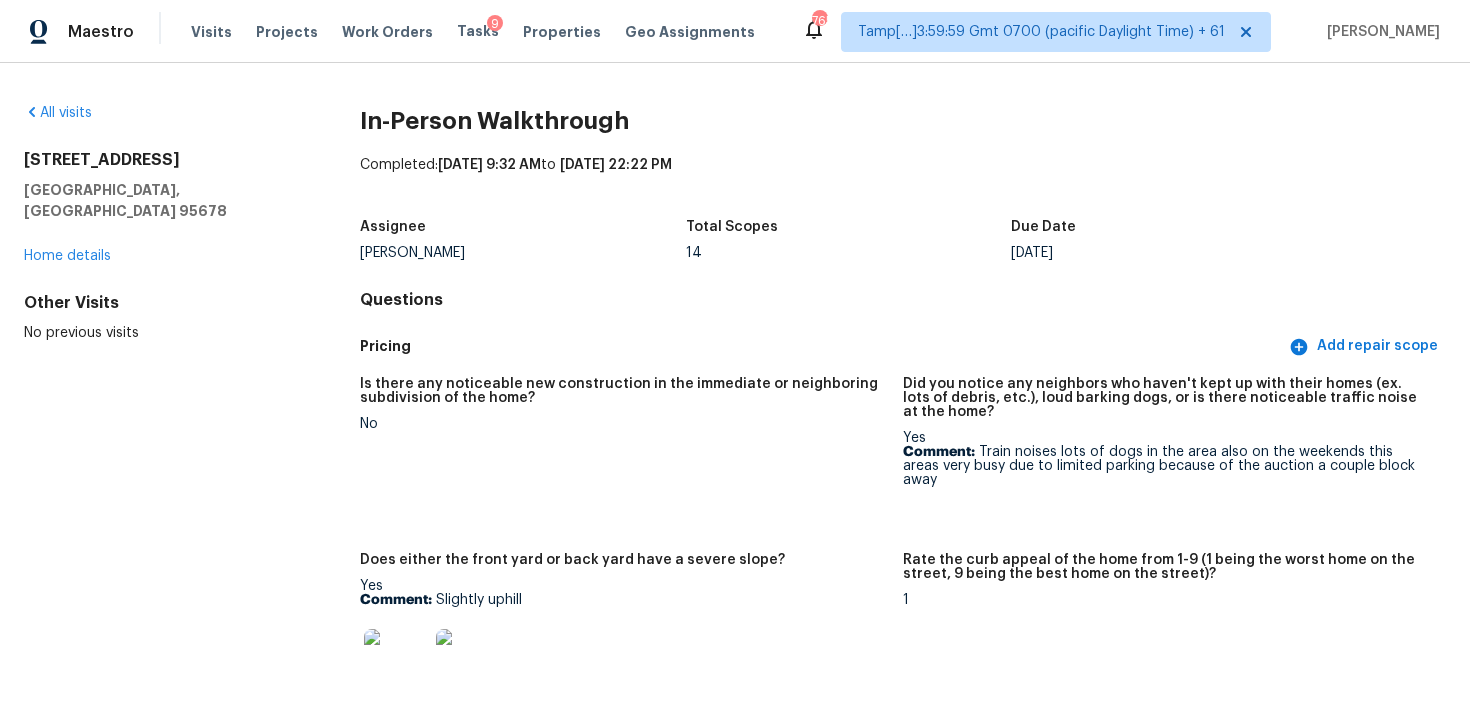 click on "Maestro Visits Projects Work Orders Tasks 9 Properties Geo Assignments 765 Tamp[…]3:59:59 Gmt 0700 (pacific Daylight Time) + 61 Vigneshwaran B" at bounding box center [735, 31] 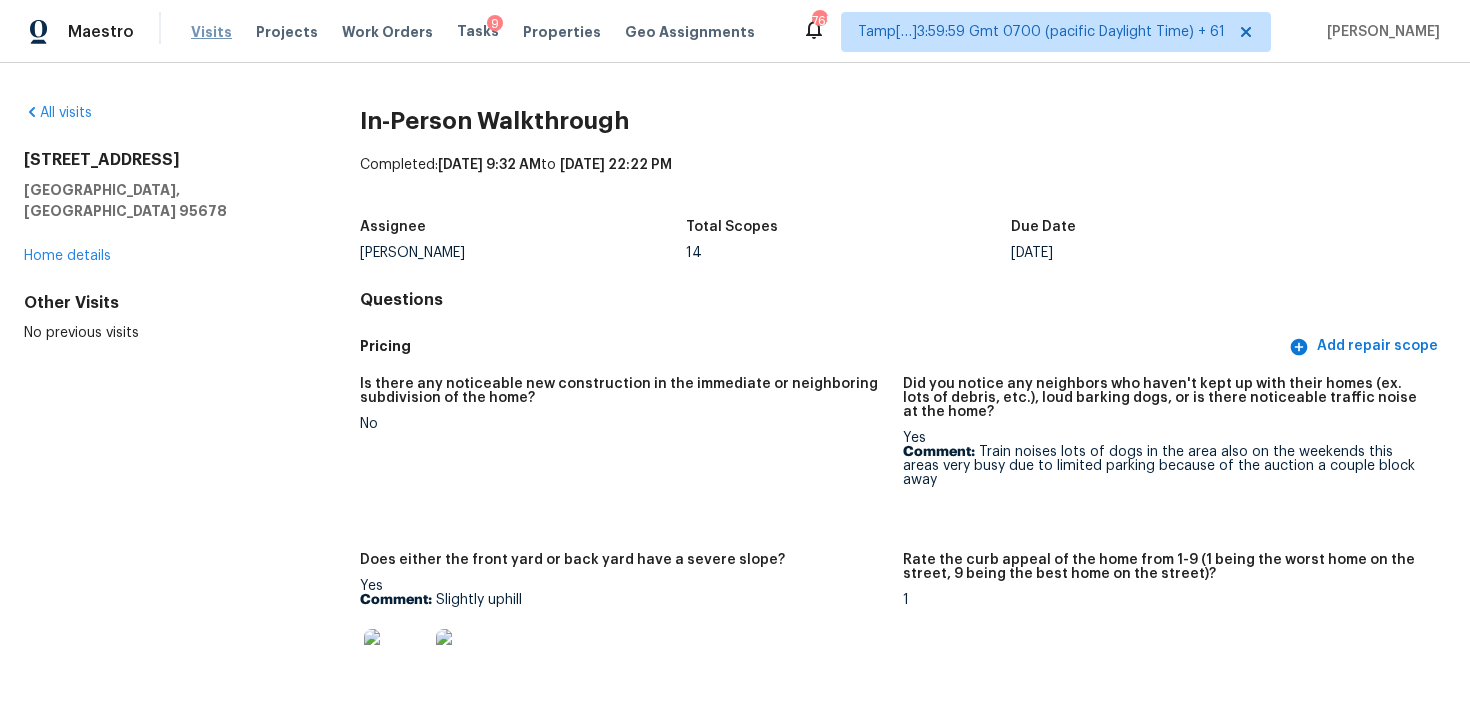 click on "Visits" at bounding box center [211, 32] 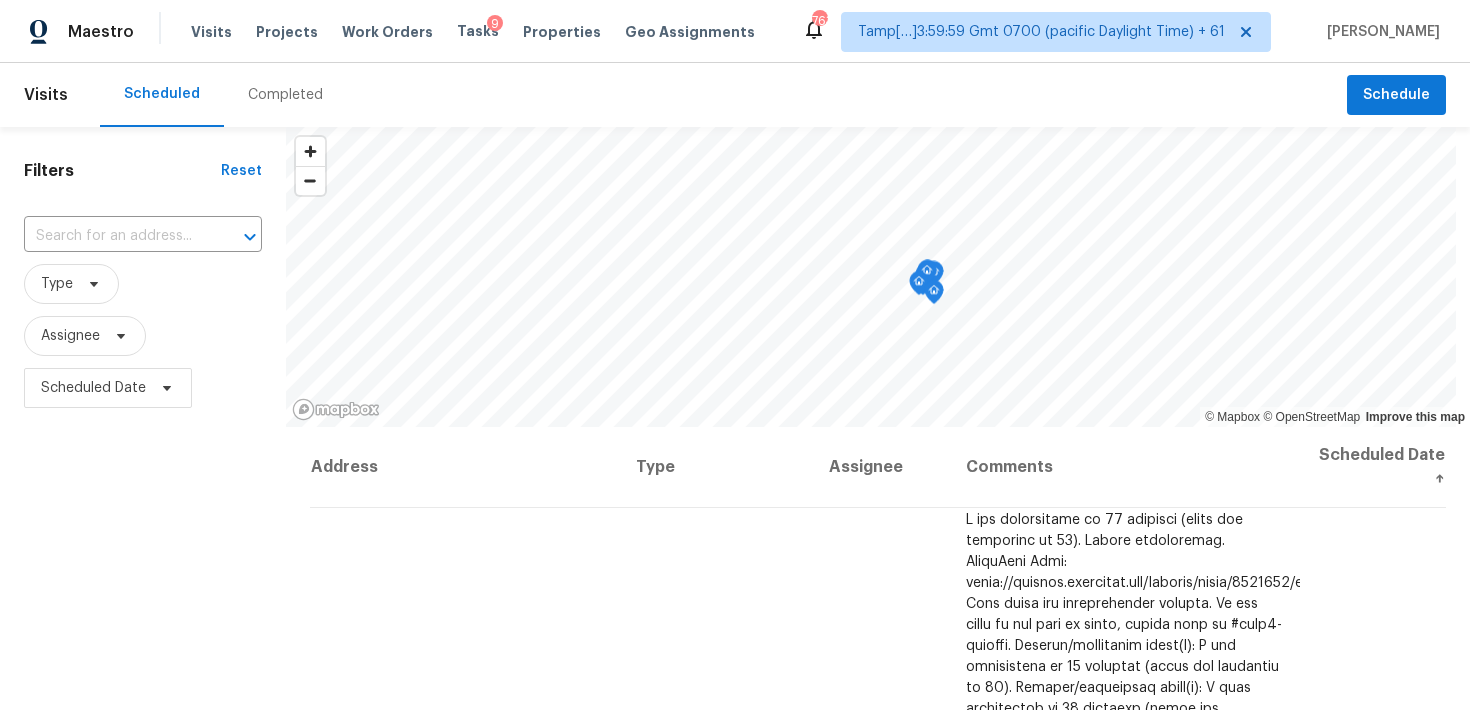 click on "Completed" at bounding box center (285, 95) 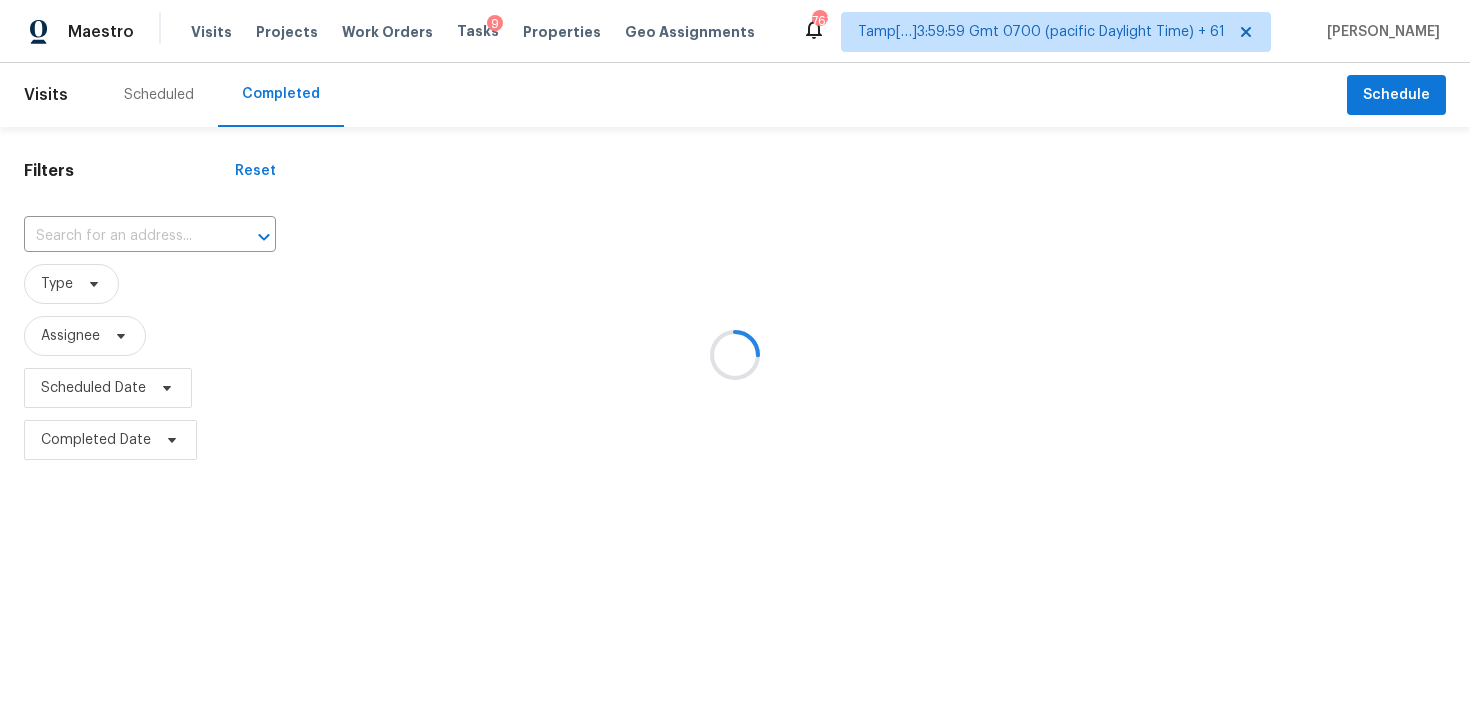 click at bounding box center (735, 355) 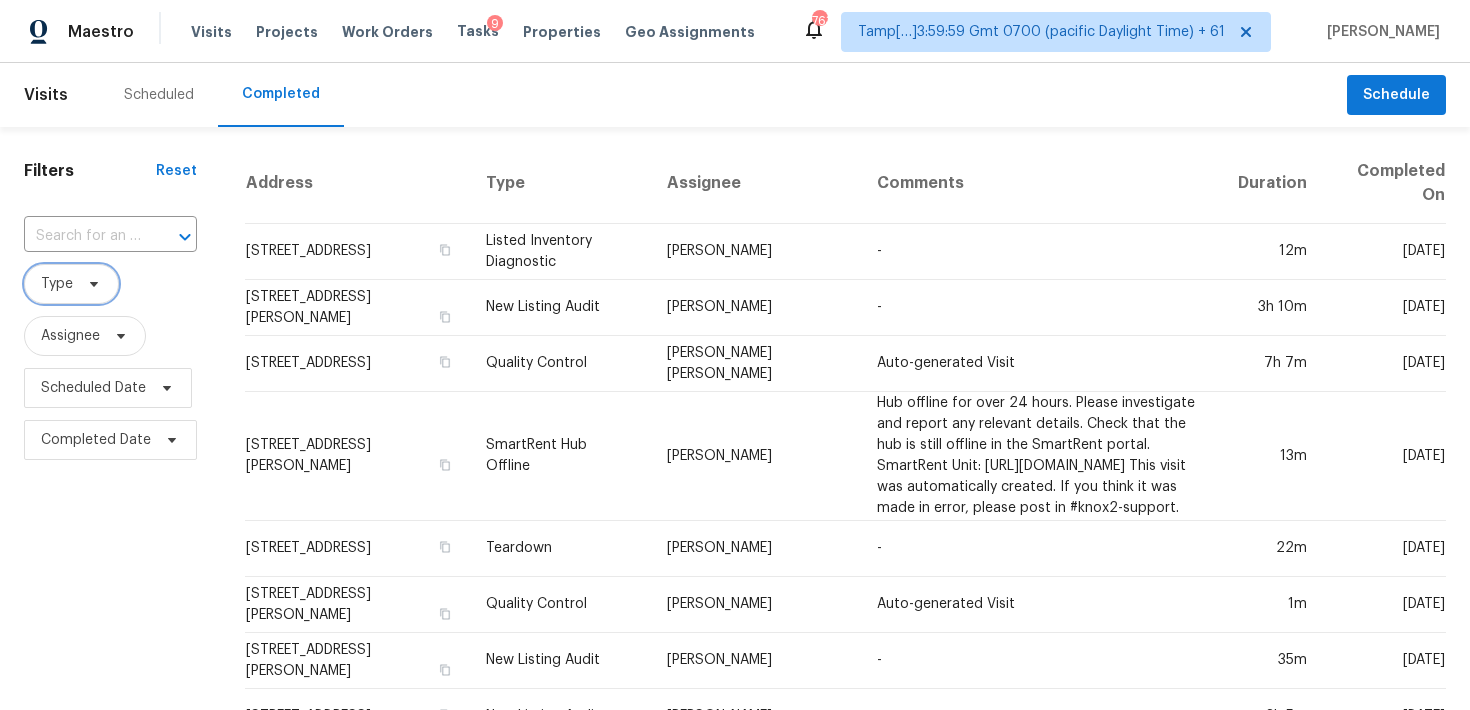 click 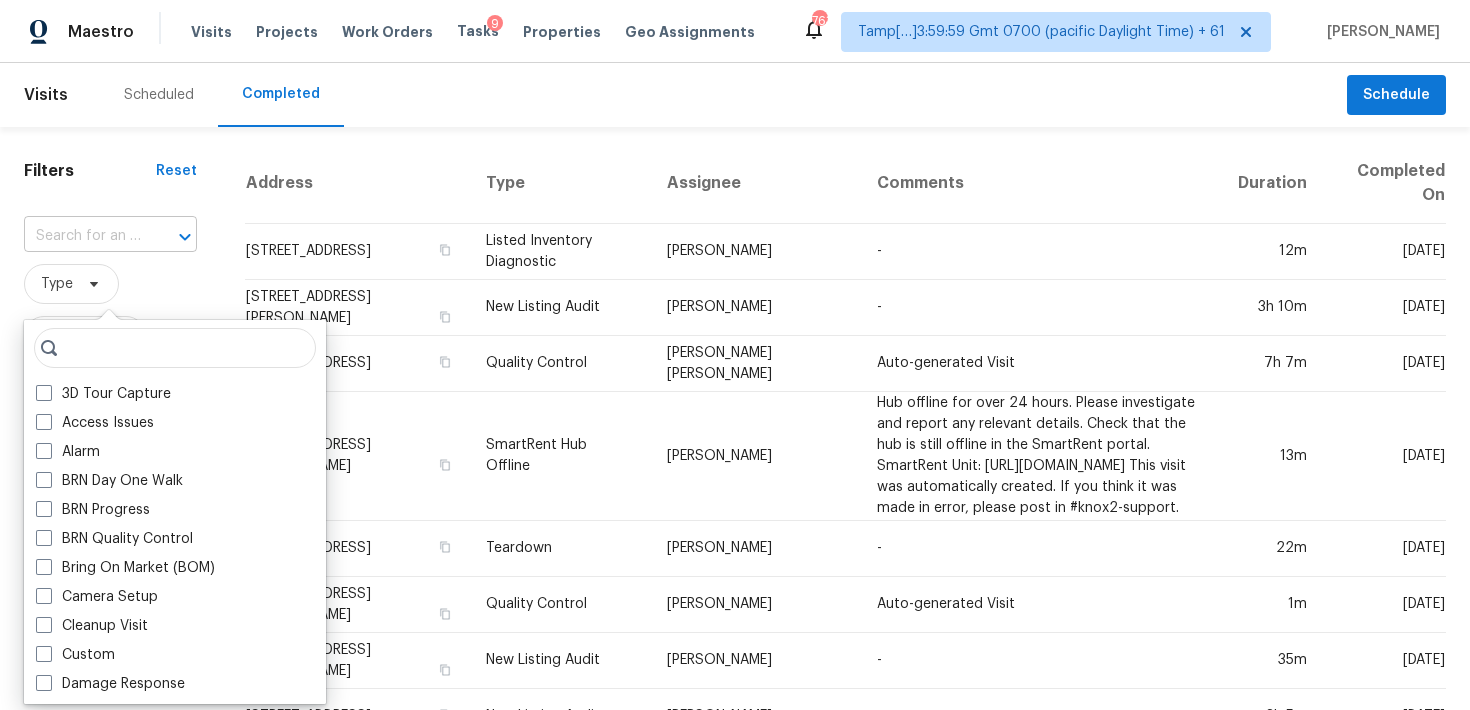 click at bounding box center (82, 236) 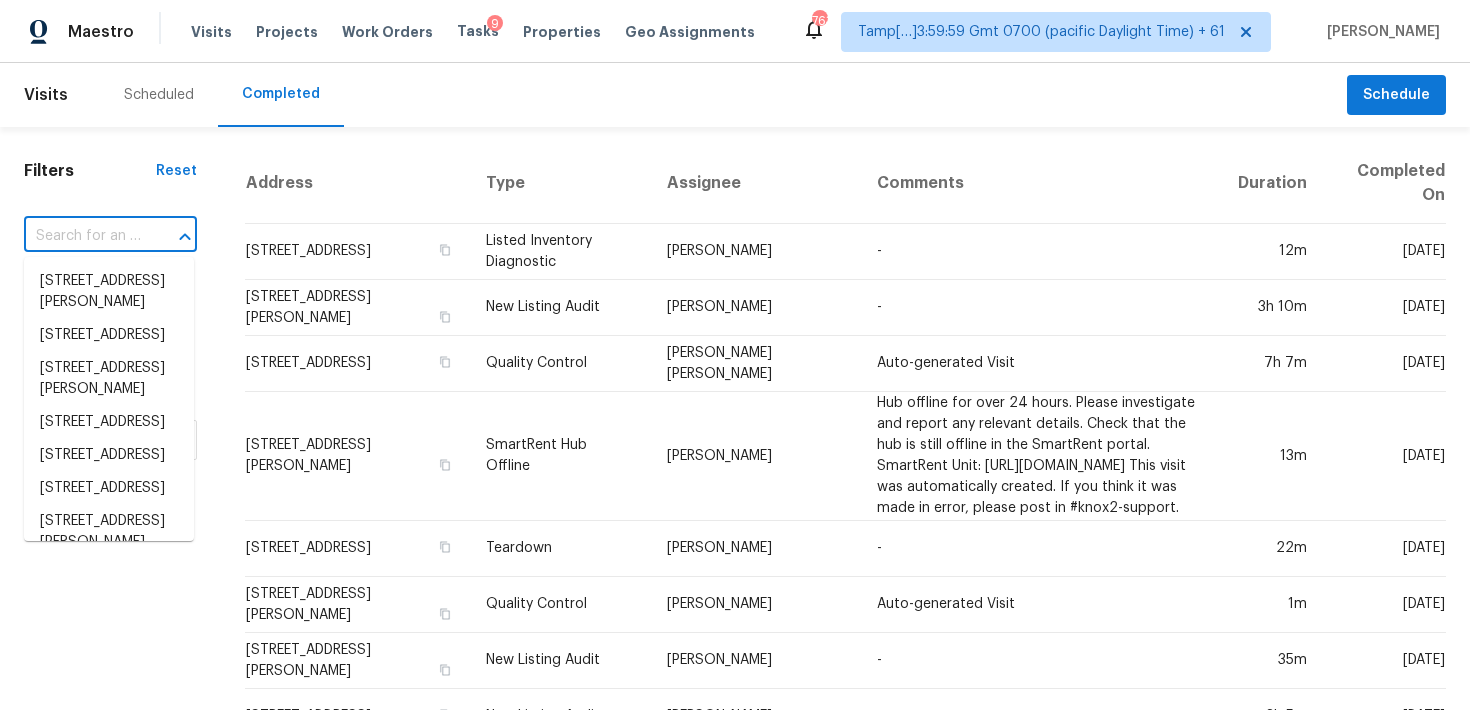 paste on "2322 Foust St, Marysville, CA 95901" 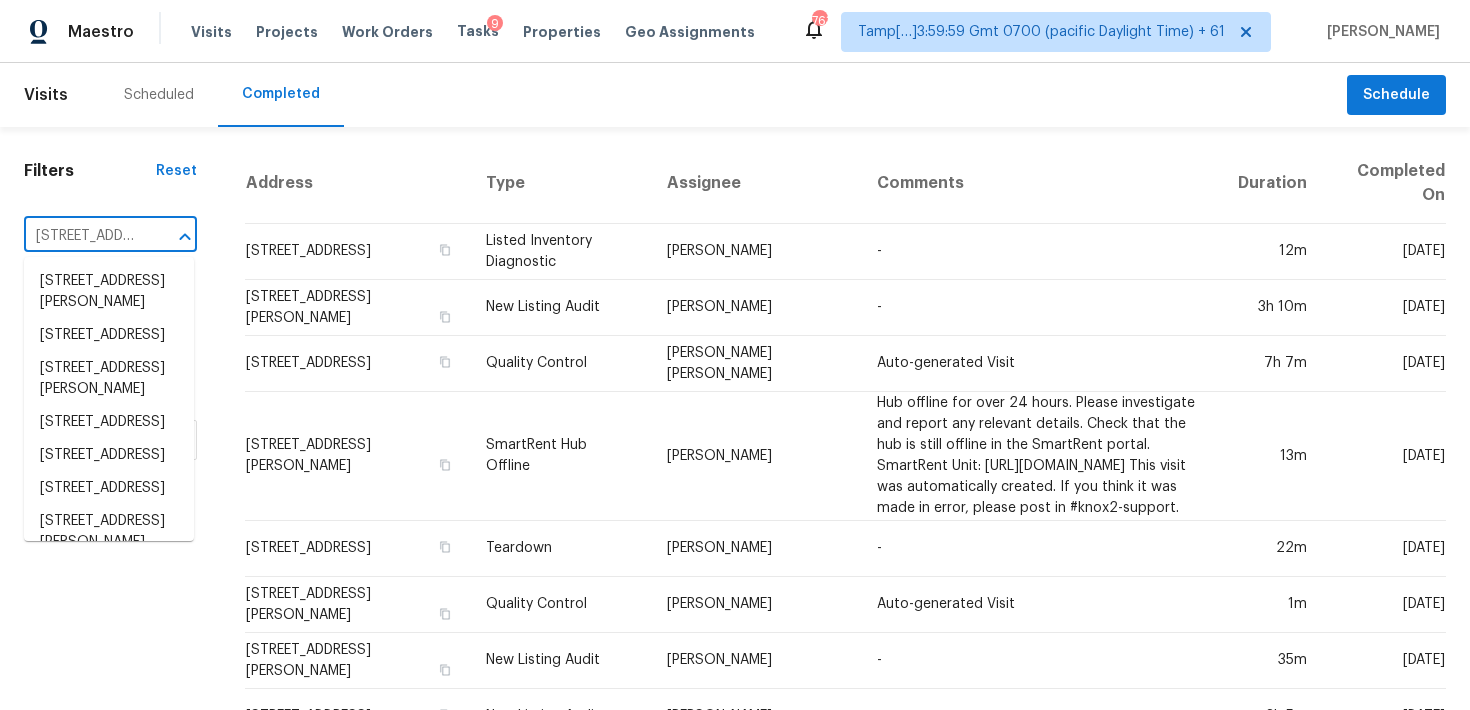 scroll, scrollTop: 0, scrollLeft: 130, axis: horizontal 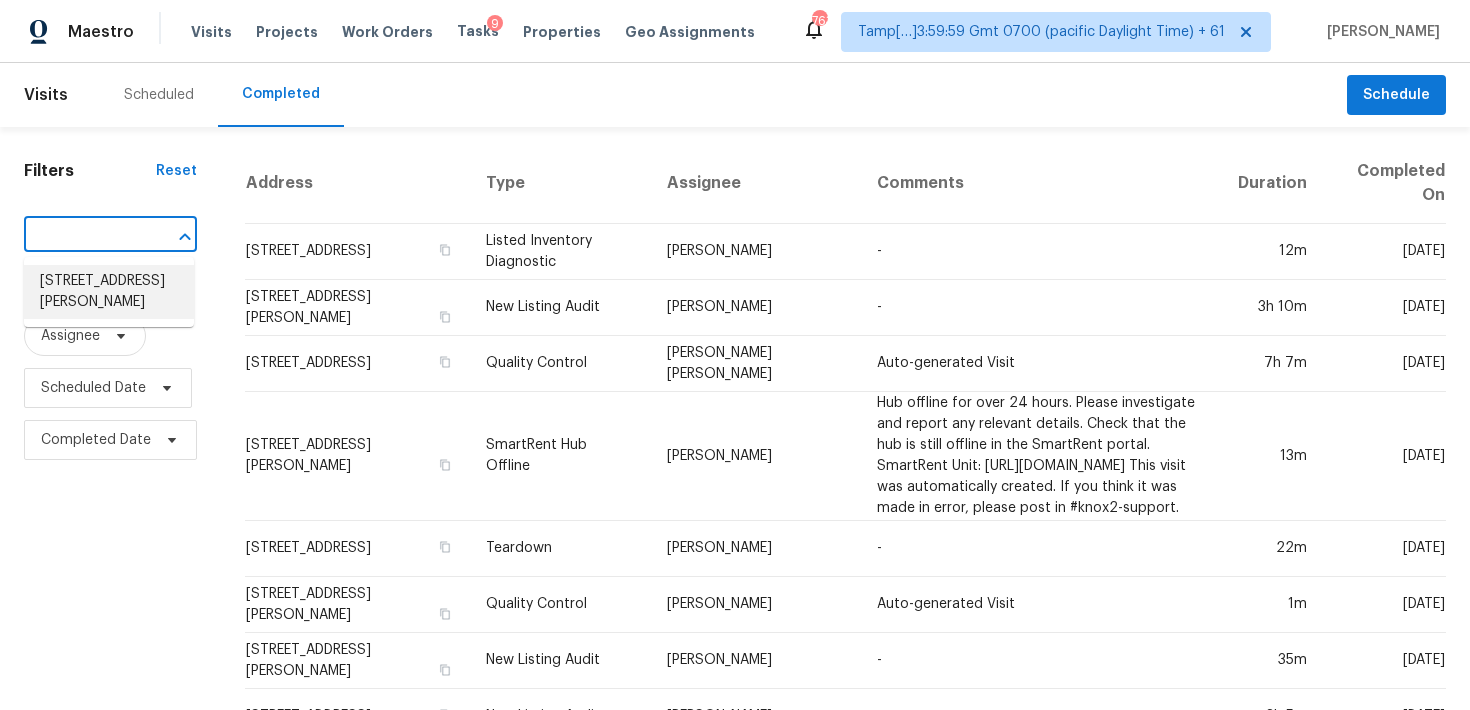 click on "2322 Foust St, Marysville, CA 95901" at bounding box center [109, 292] 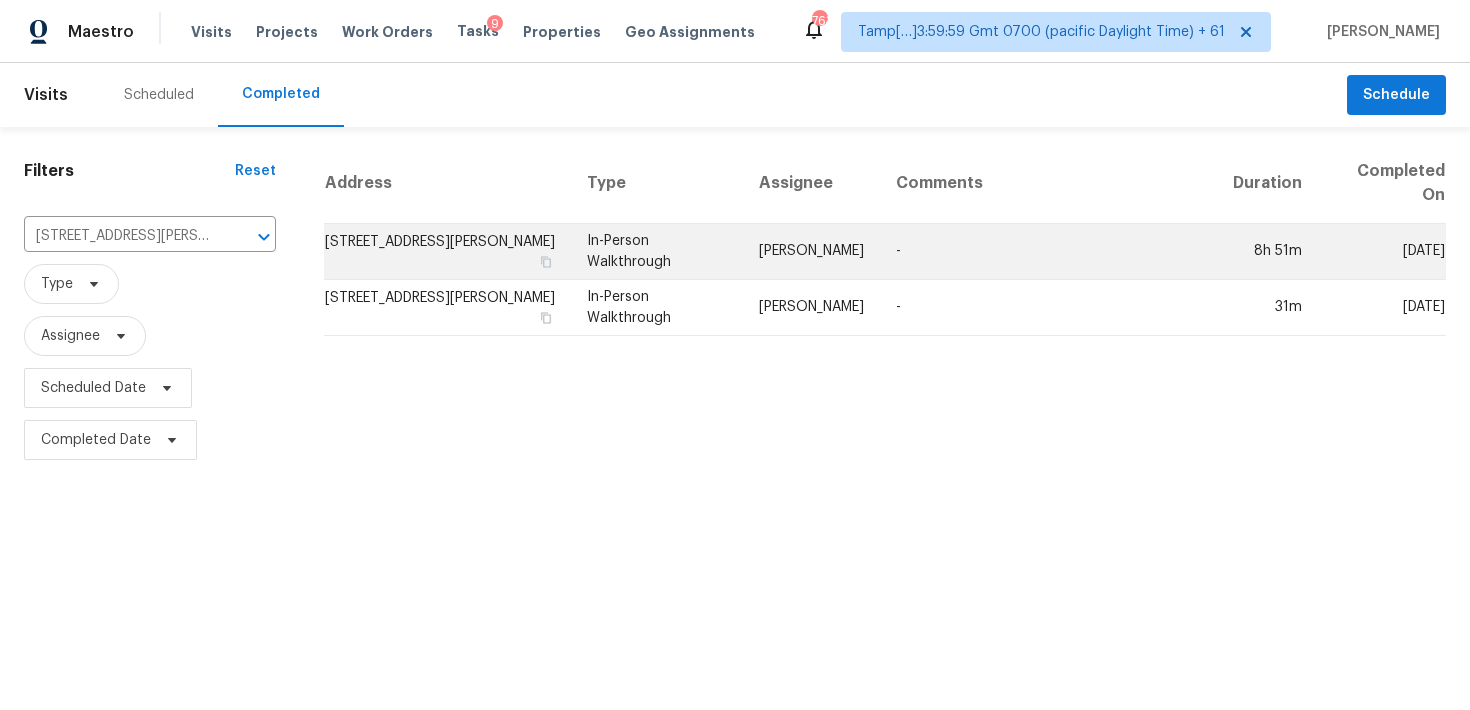 click on "2322 Foust St, Marysville, CA 95901" at bounding box center (447, 252) 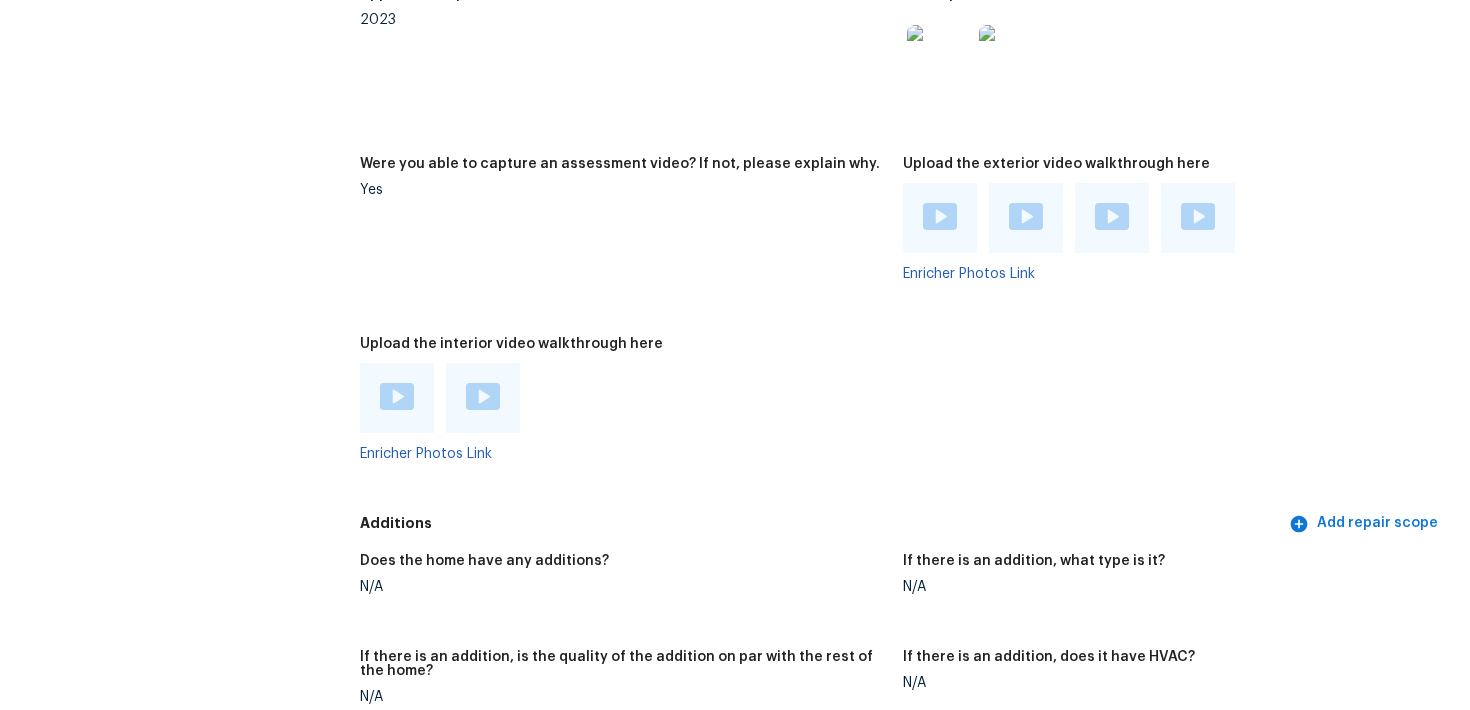 scroll, scrollTop: 3721, scrollLeft: 0, axis: vertical 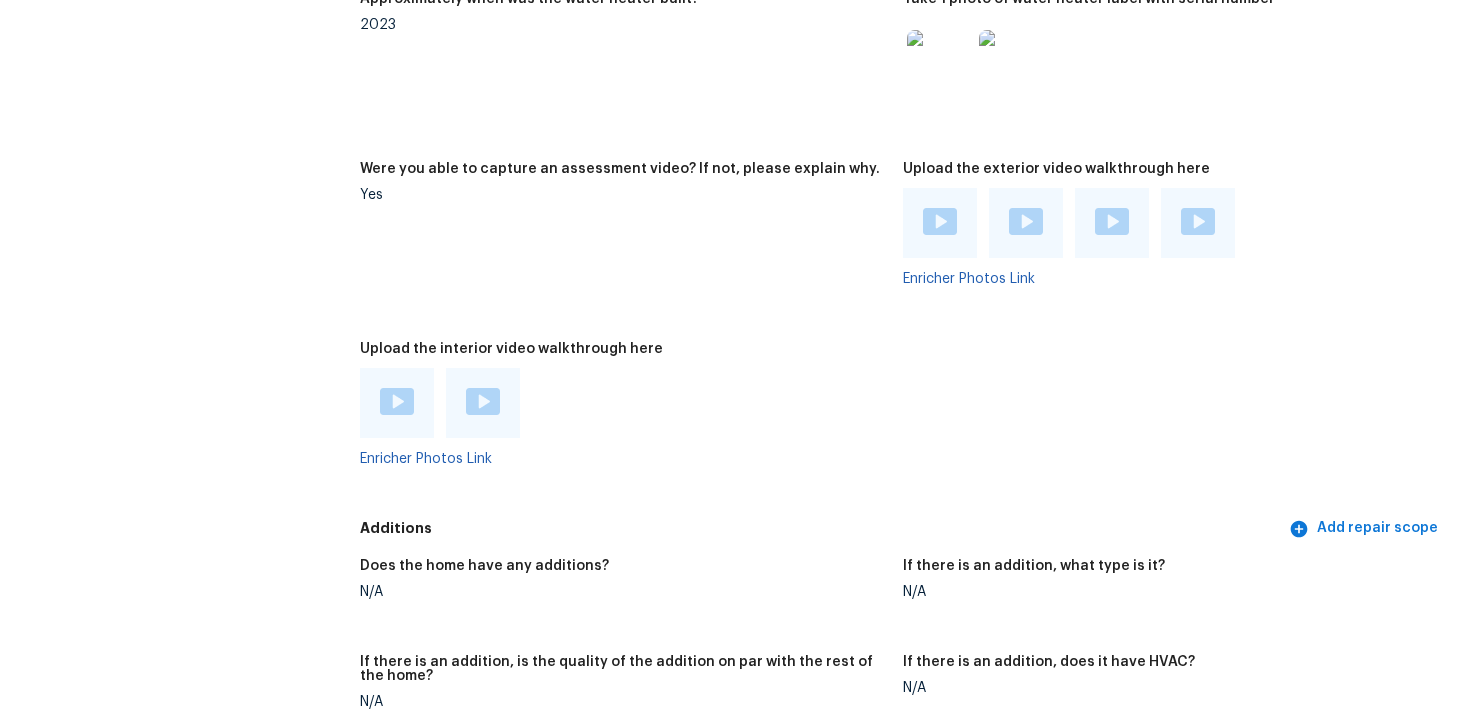 click at bounding box center (397, 401) 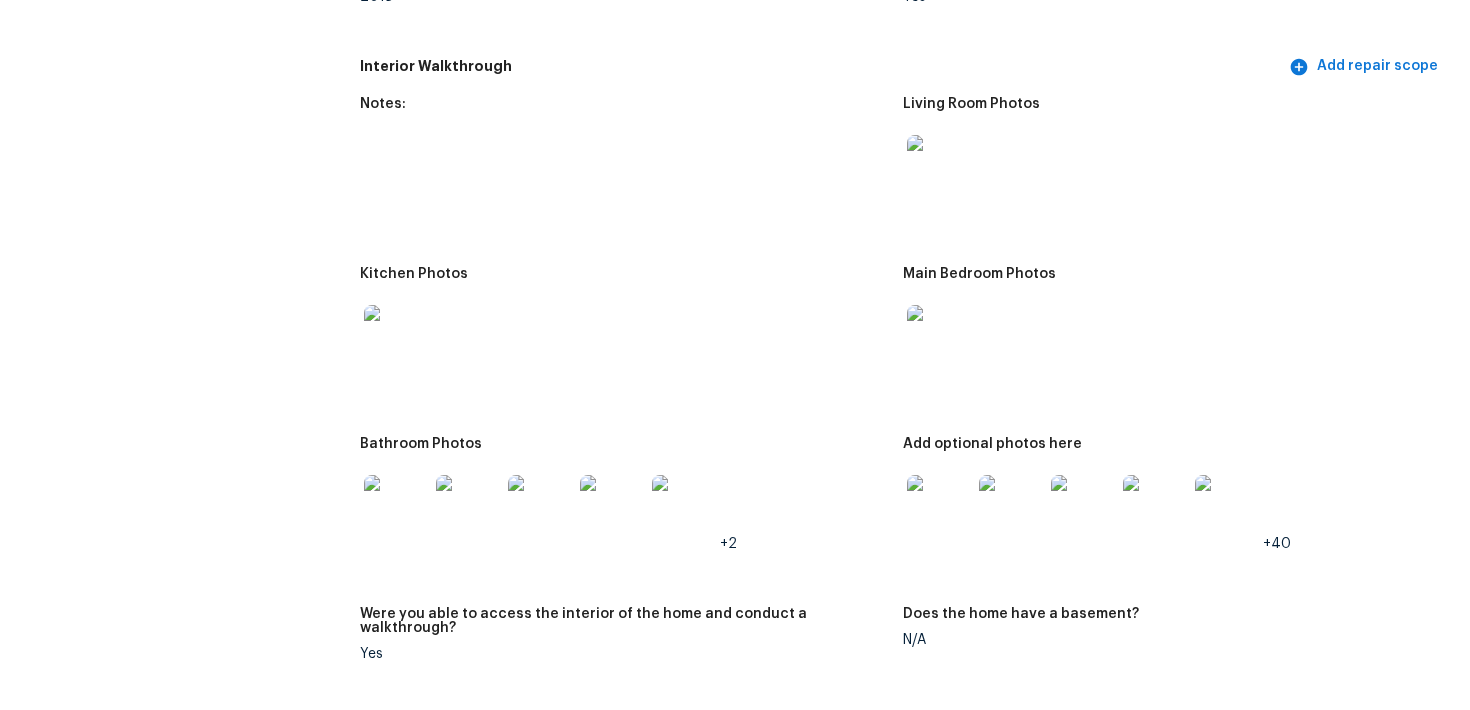 scroll, scrollTop: 2069, scrollLeft: 0, axis: vertical 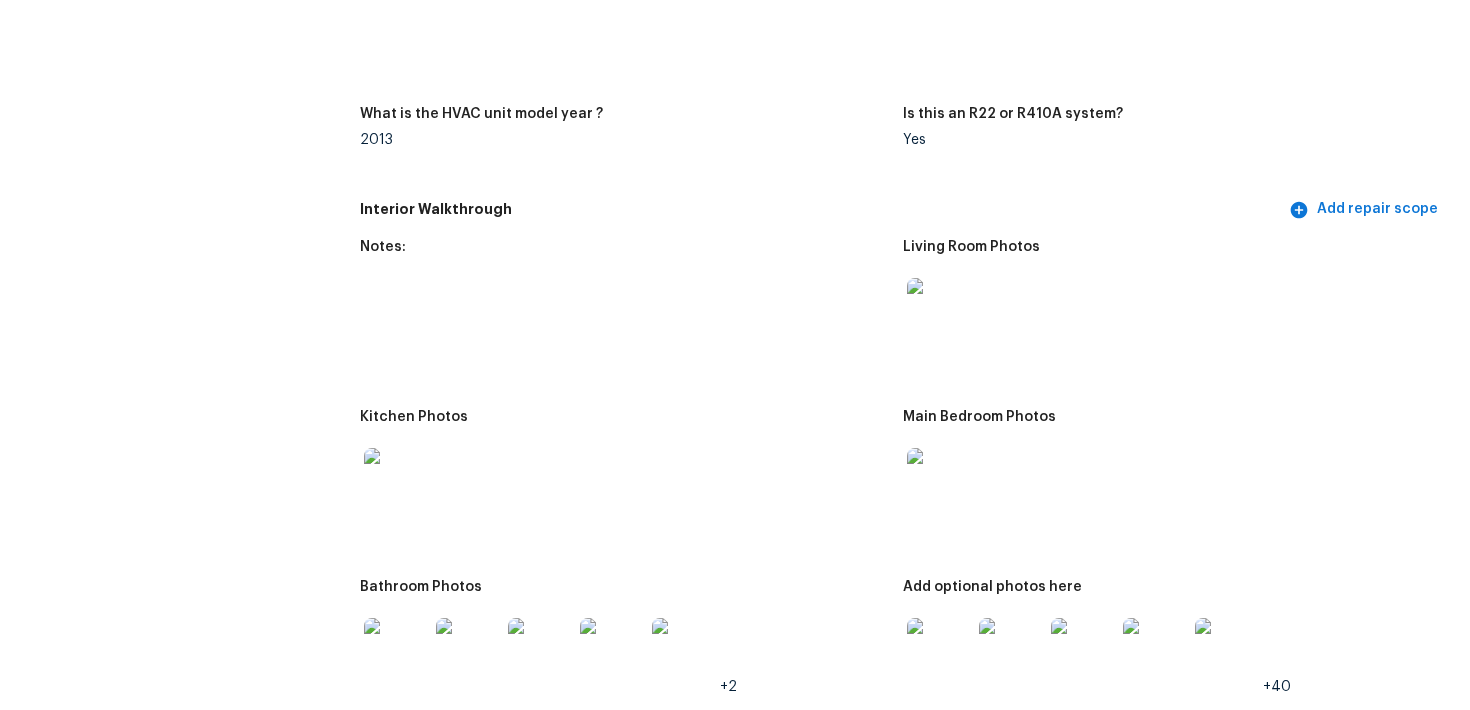 click at bounding box center [1227, 650] 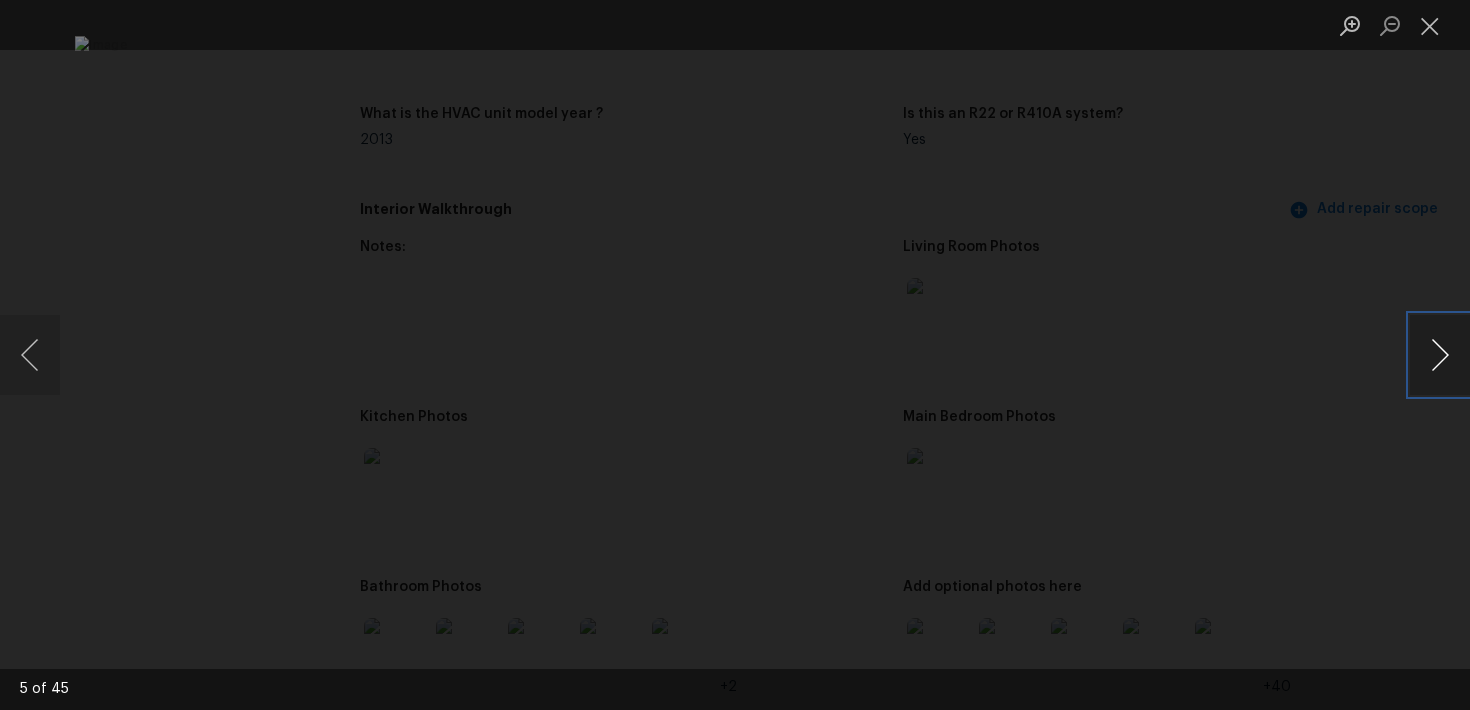 click at bounding box center [1440, 355] 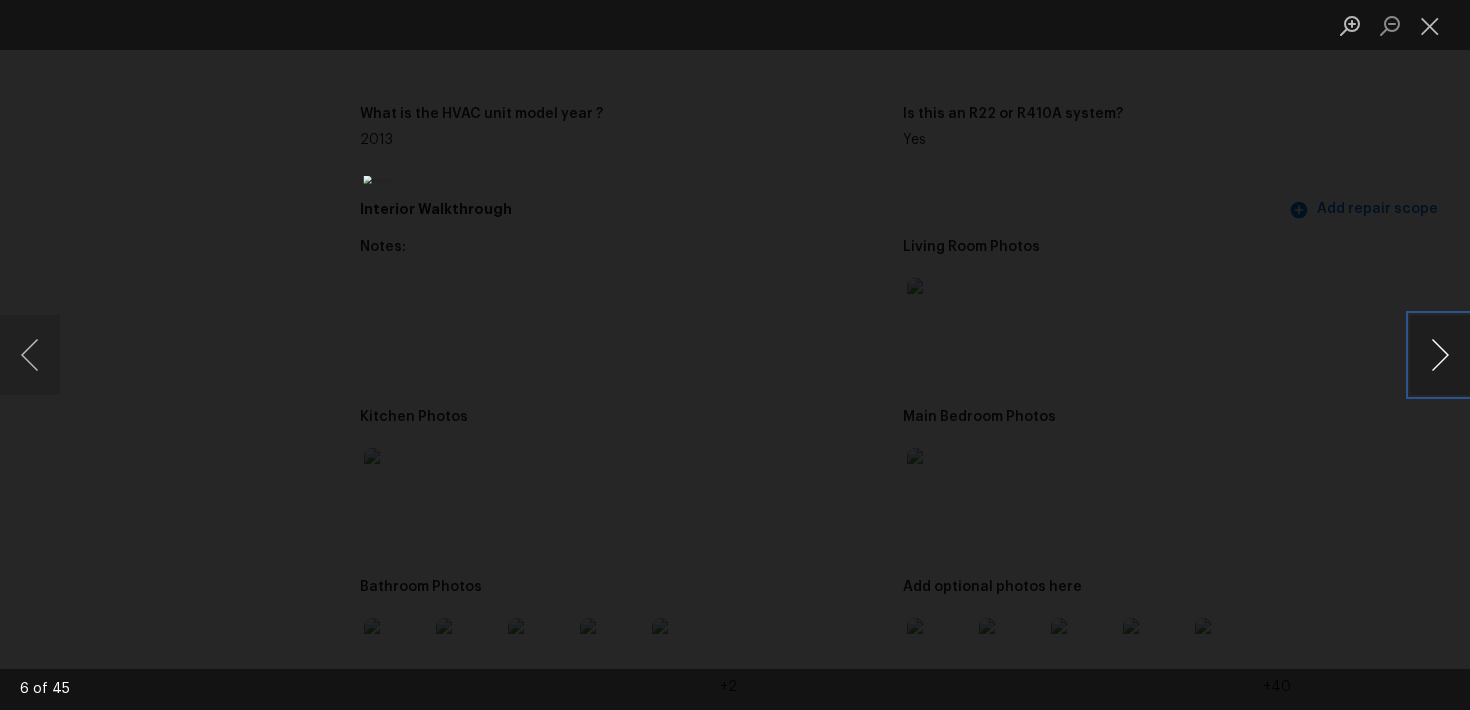 click at bounding box center [1440, 355] 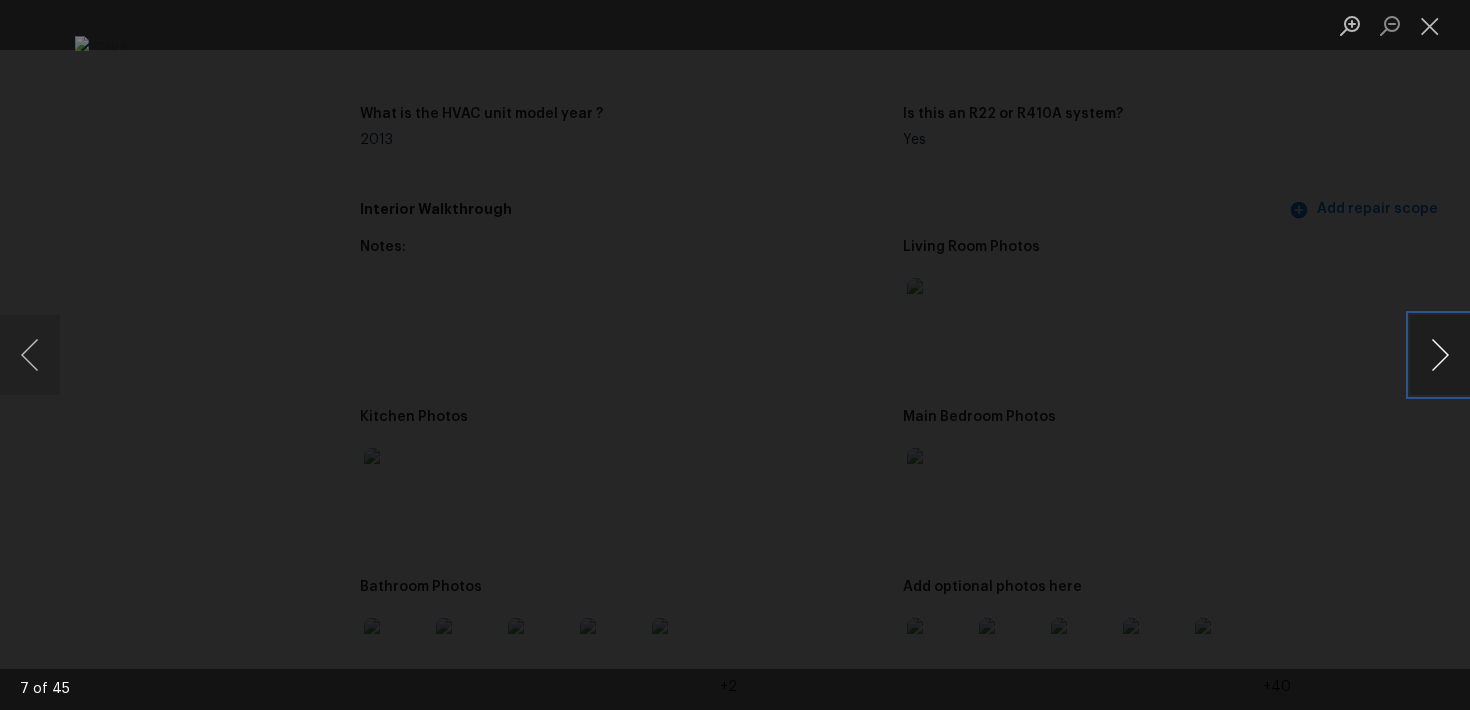 click at bounding box center [1440, 355] 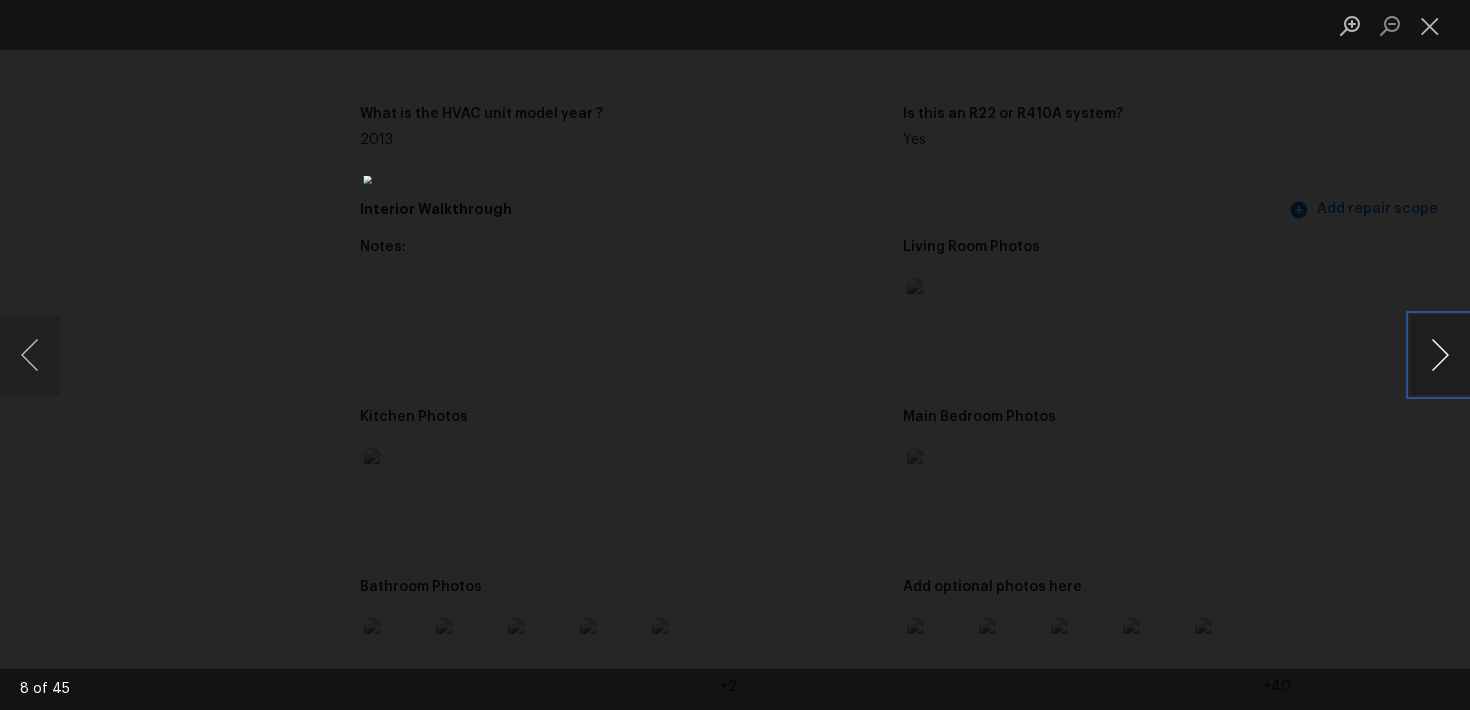 click at bounding box center (1440, 355) 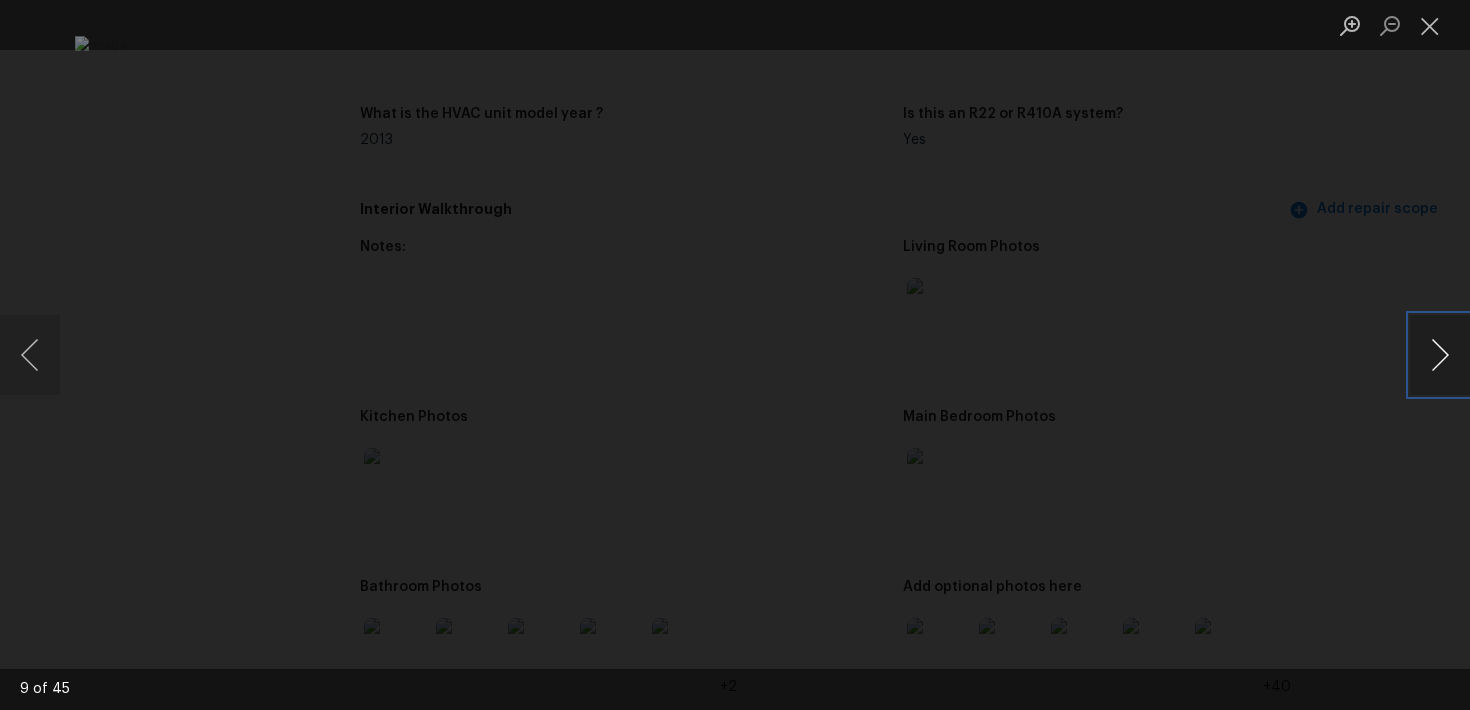 click at bounding box center (1440, 355) 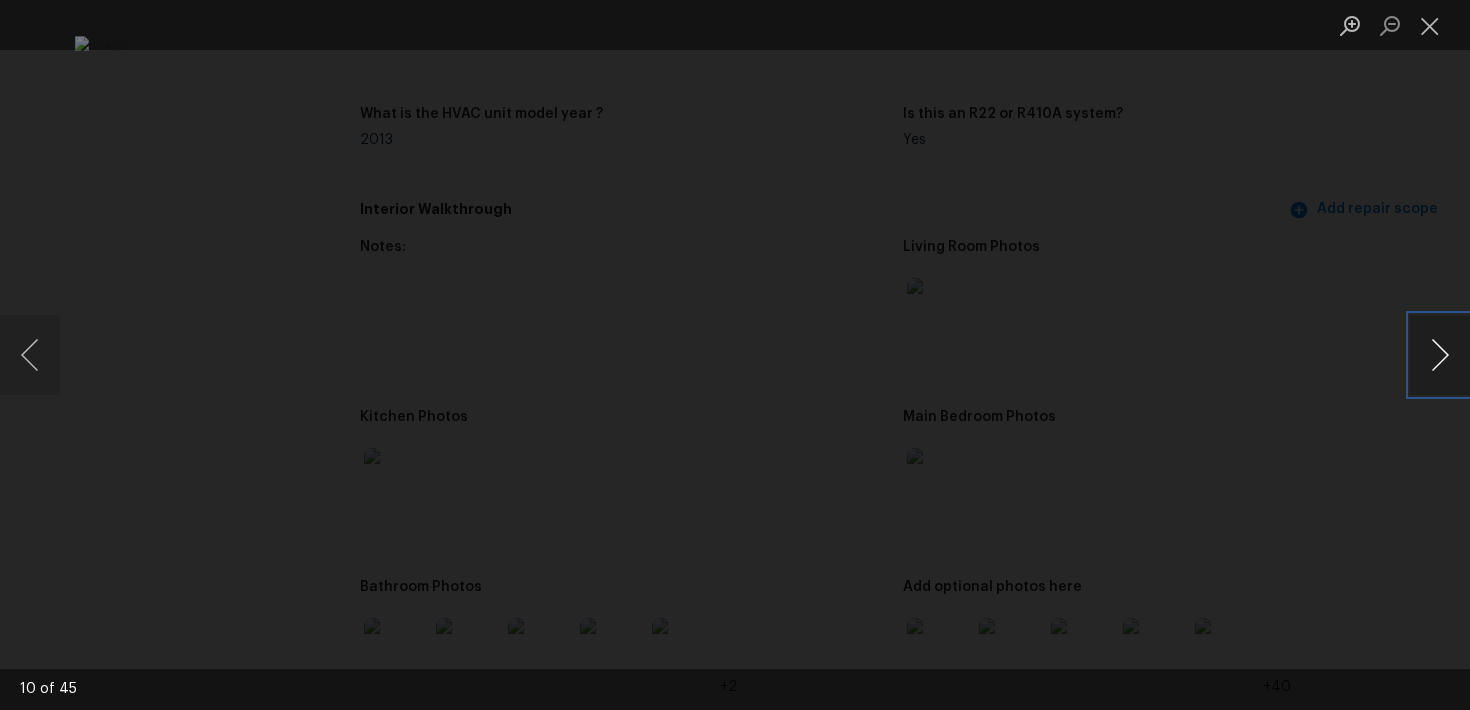 click at bounding box center [1440, 355] 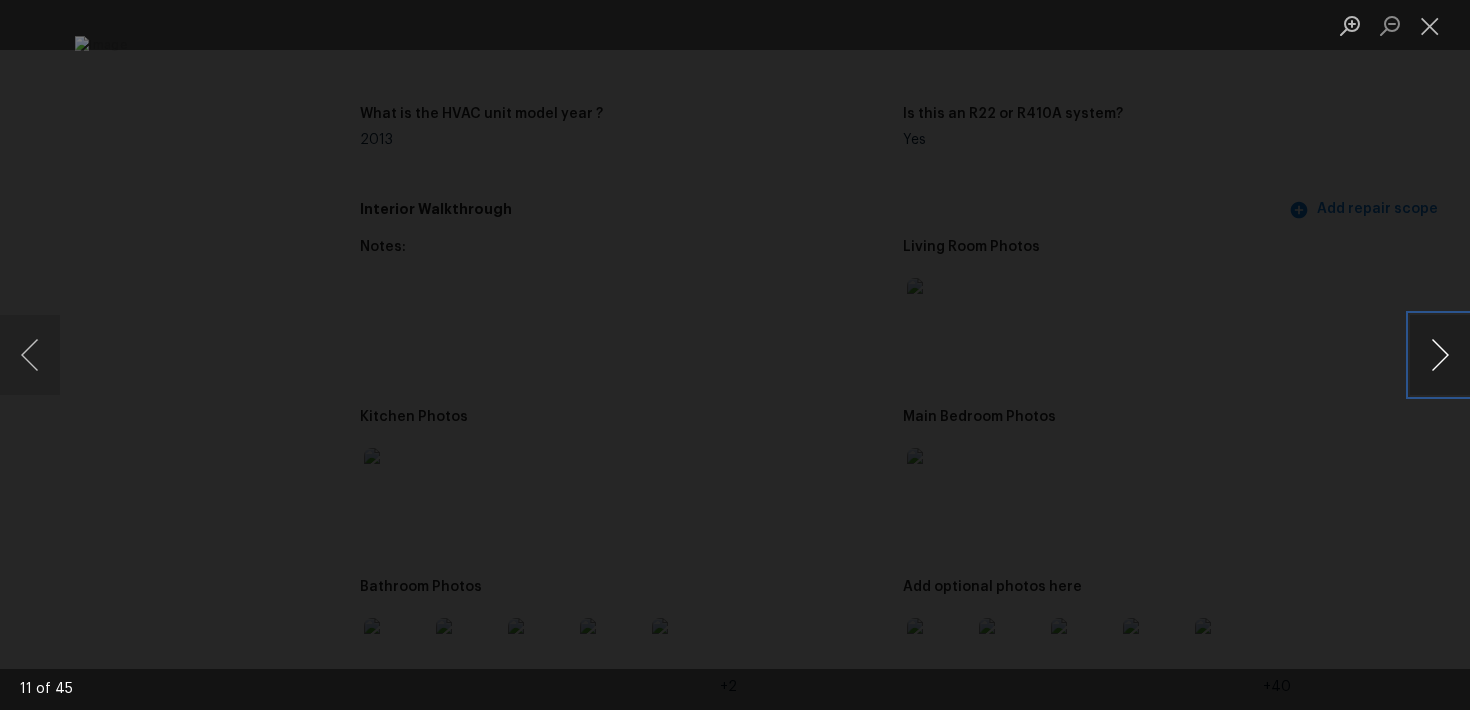 click at bounding box center (1440, 355) 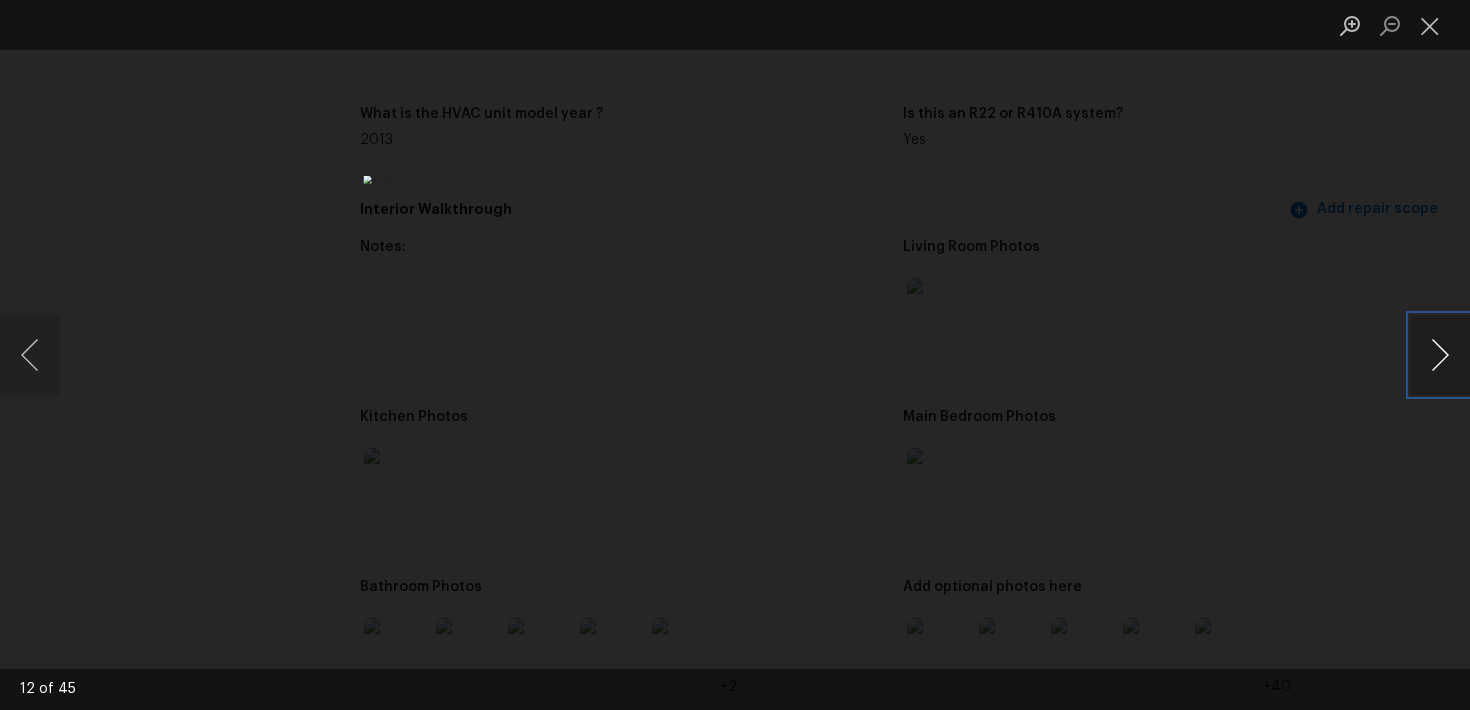 click at bounding box center [1440, 355] 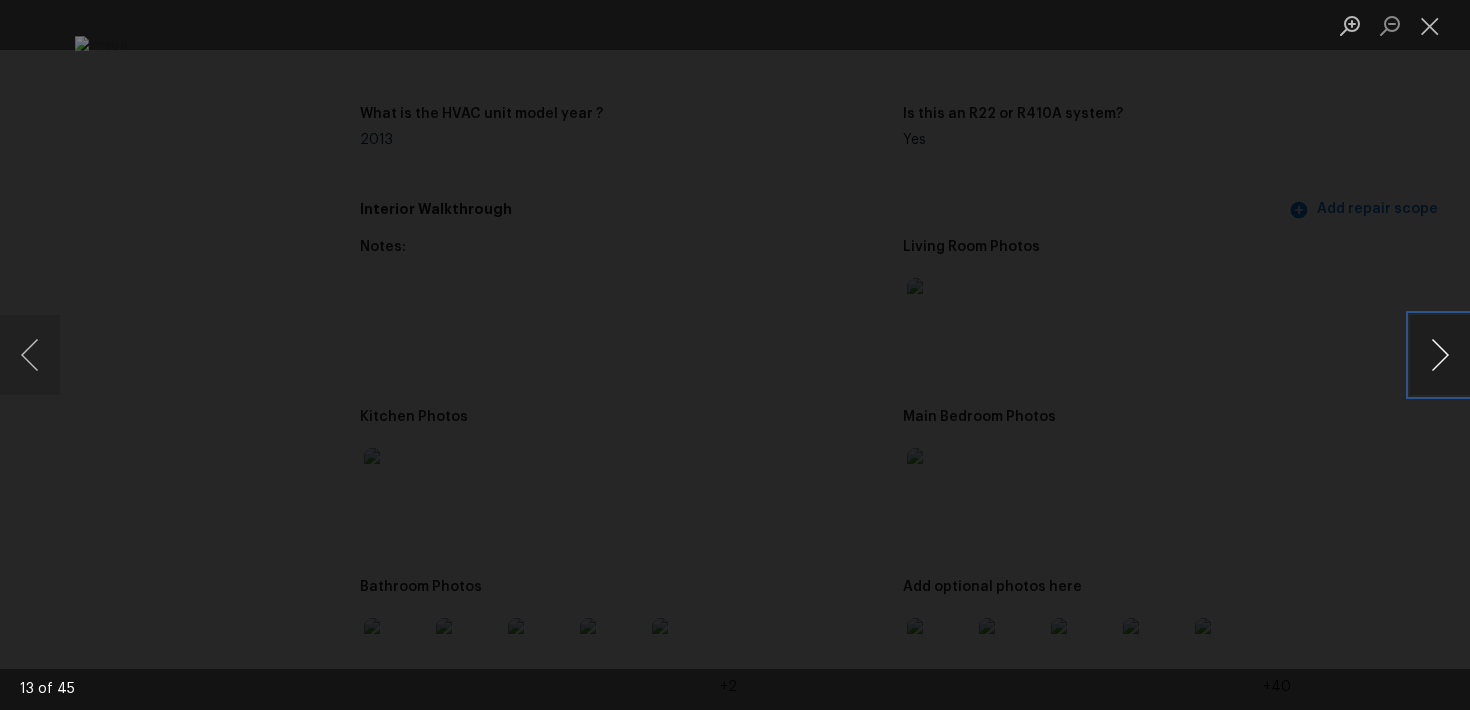 click at bounding box center (1440, 355) 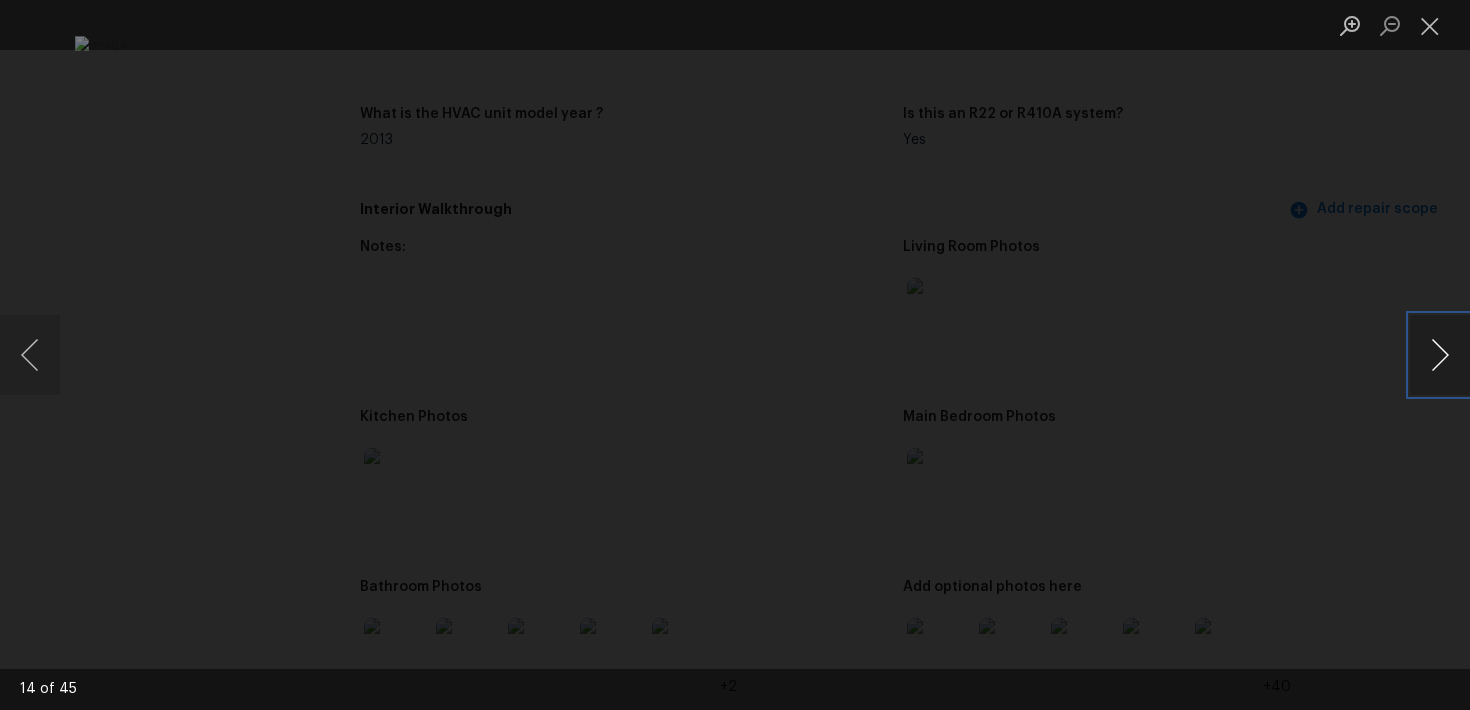 click at bounding box center [1440, 355] 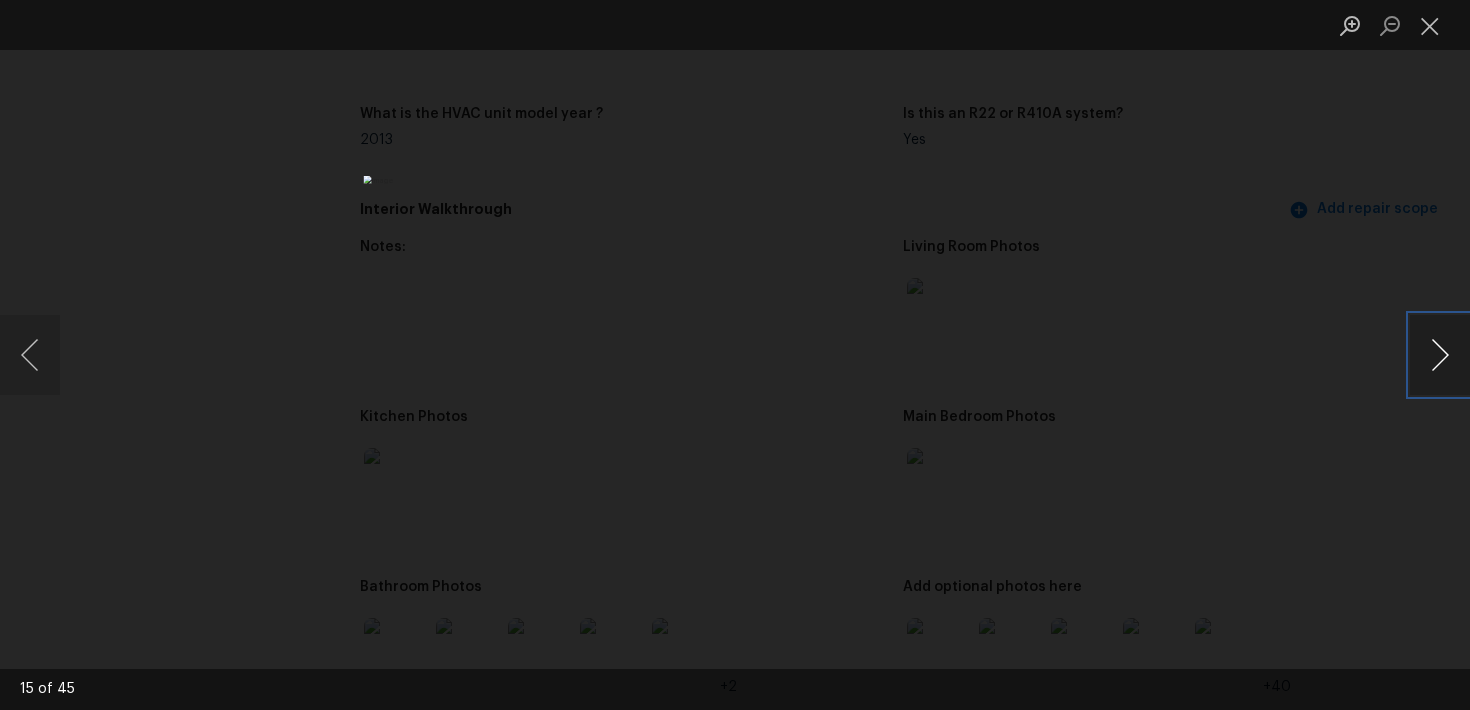 click at bounding box center (1440, 355) 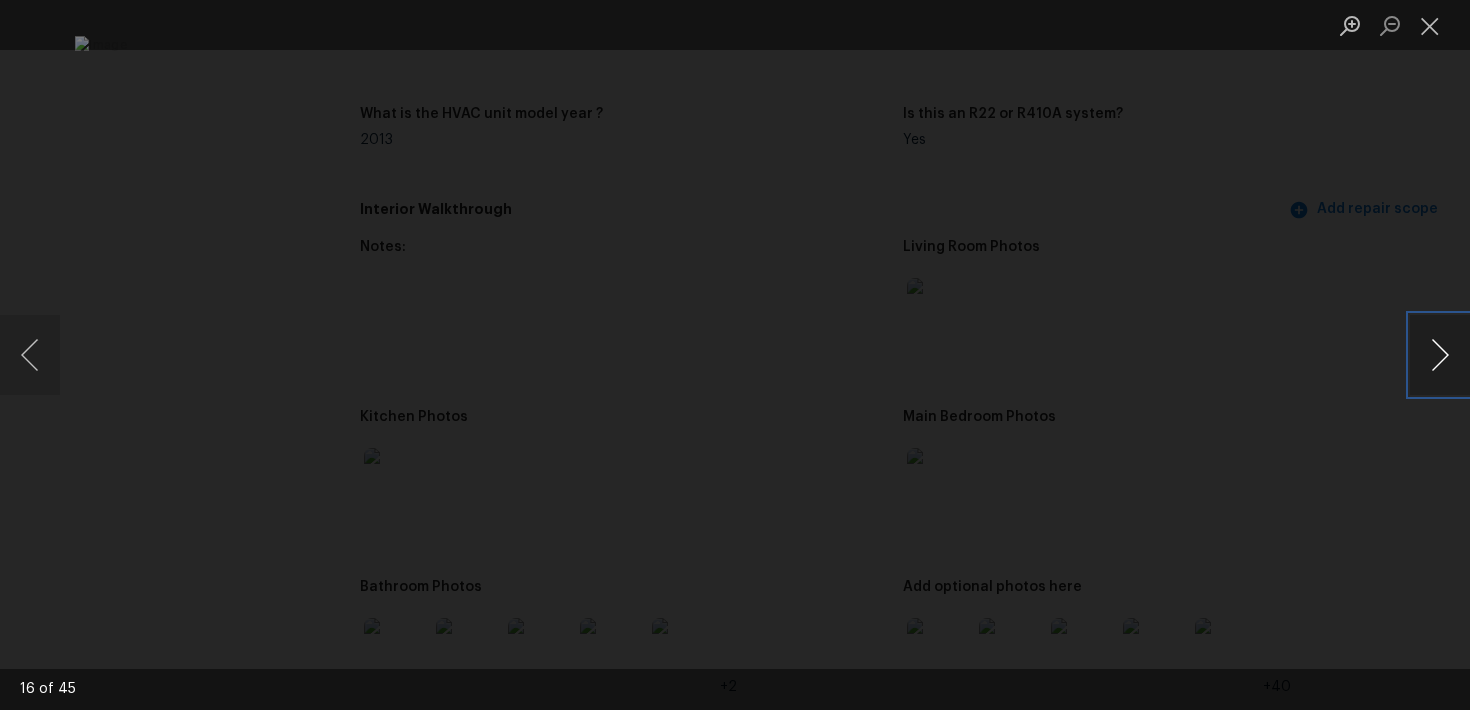 click at bounding box center [1440, 355] 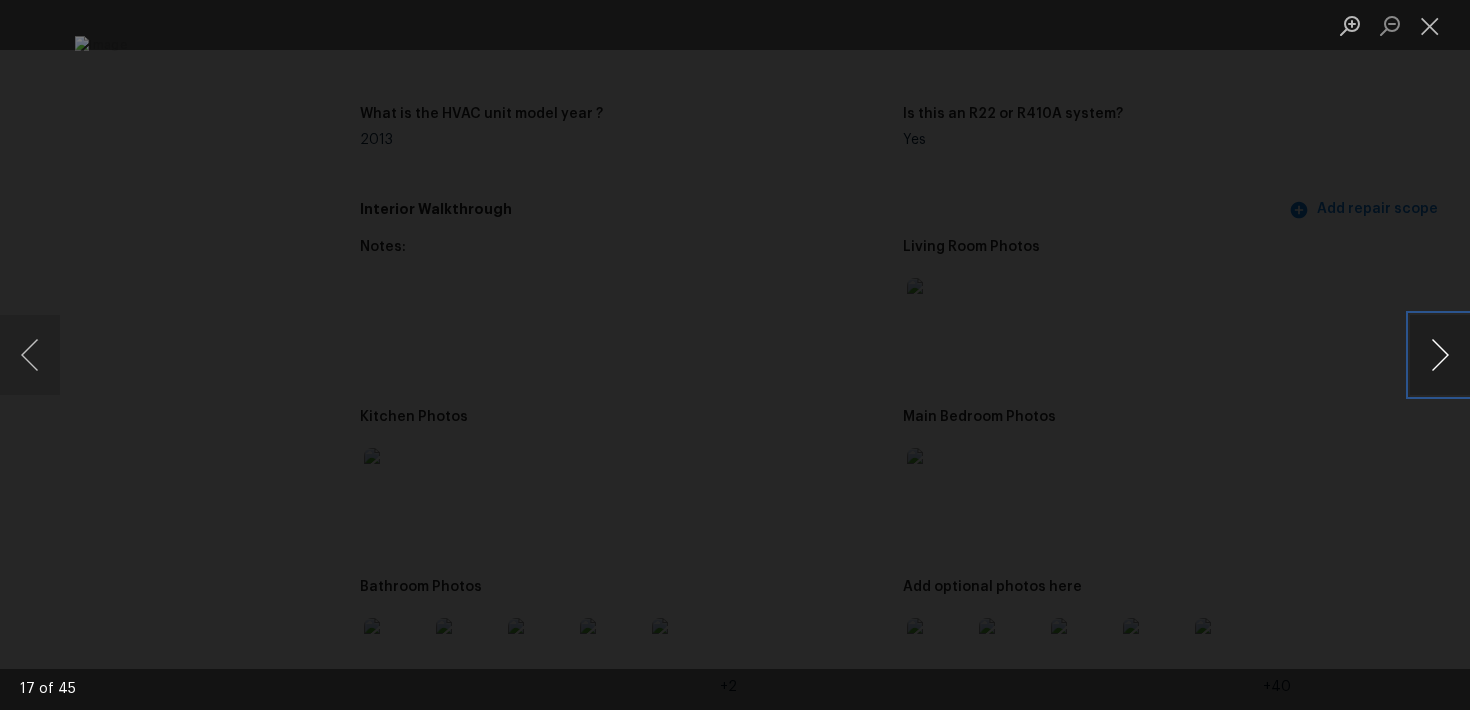 click at bounding box center (1440, 355) 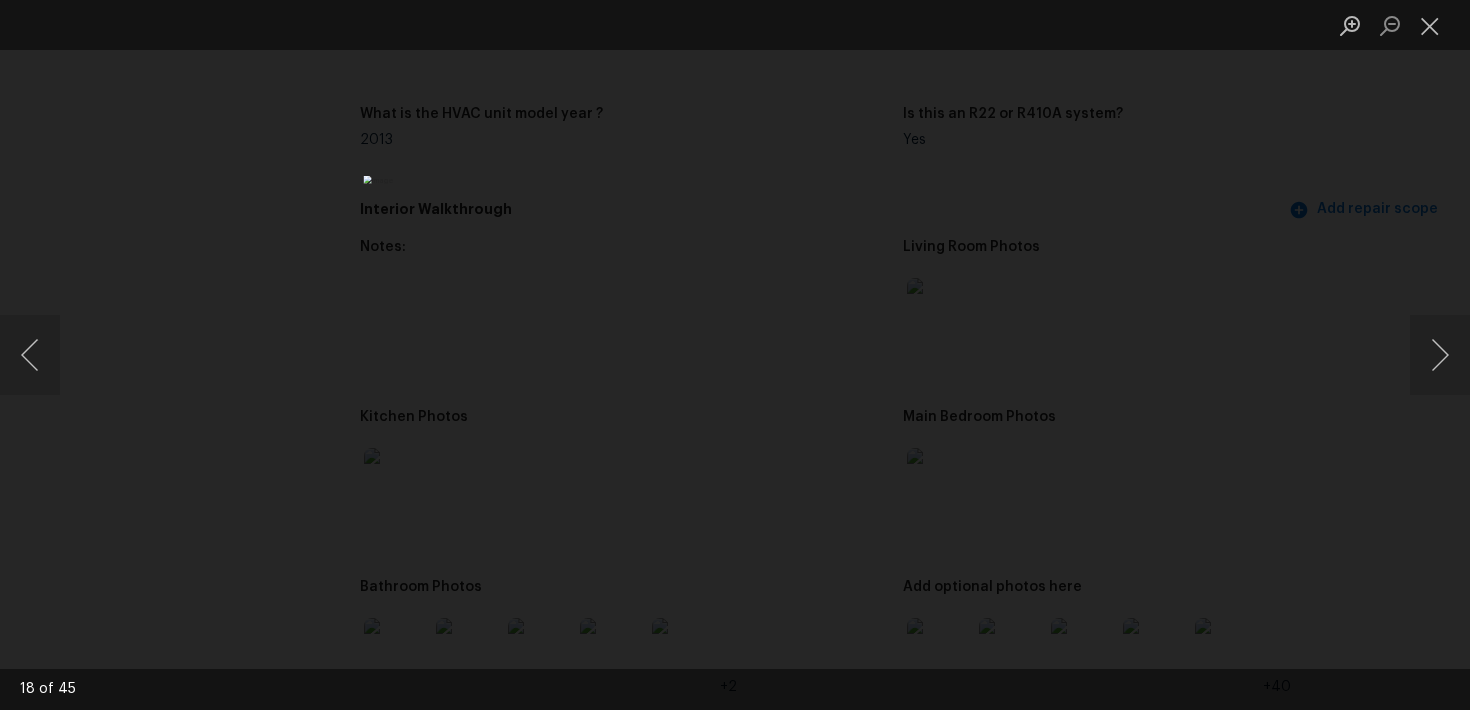 click at bounding box center (735, 355) 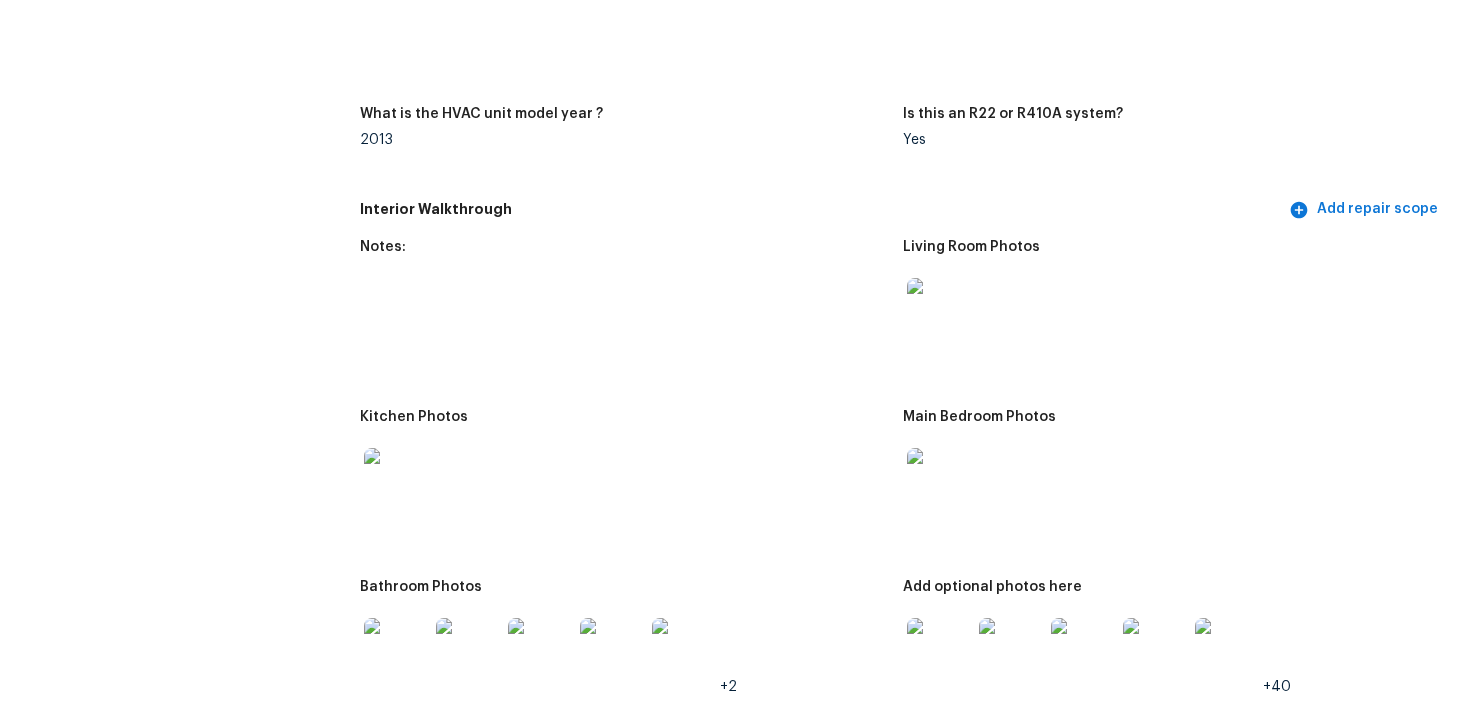 click on "Notes:" at bounding box center (631, 313) 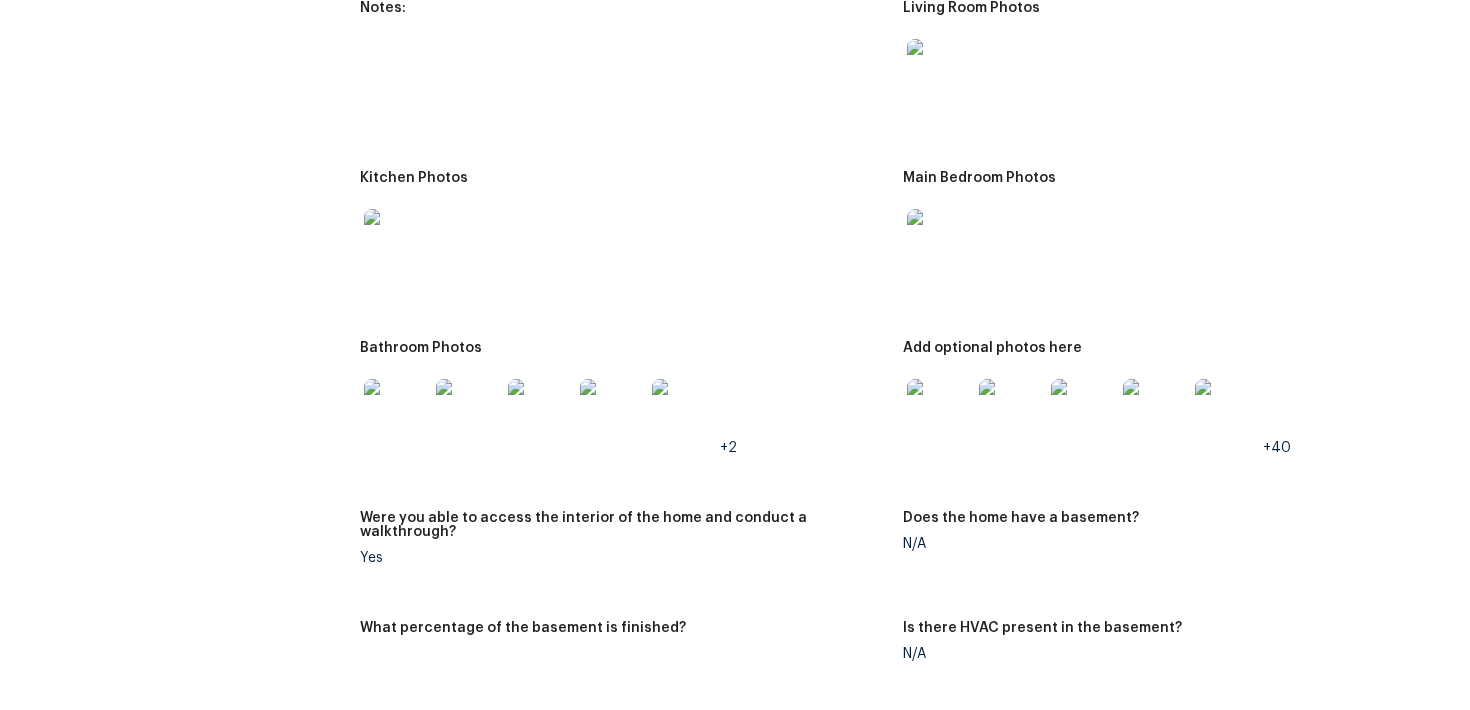 scroll, scrollTop: 2360, scrollLeft: 0, axis: vertical 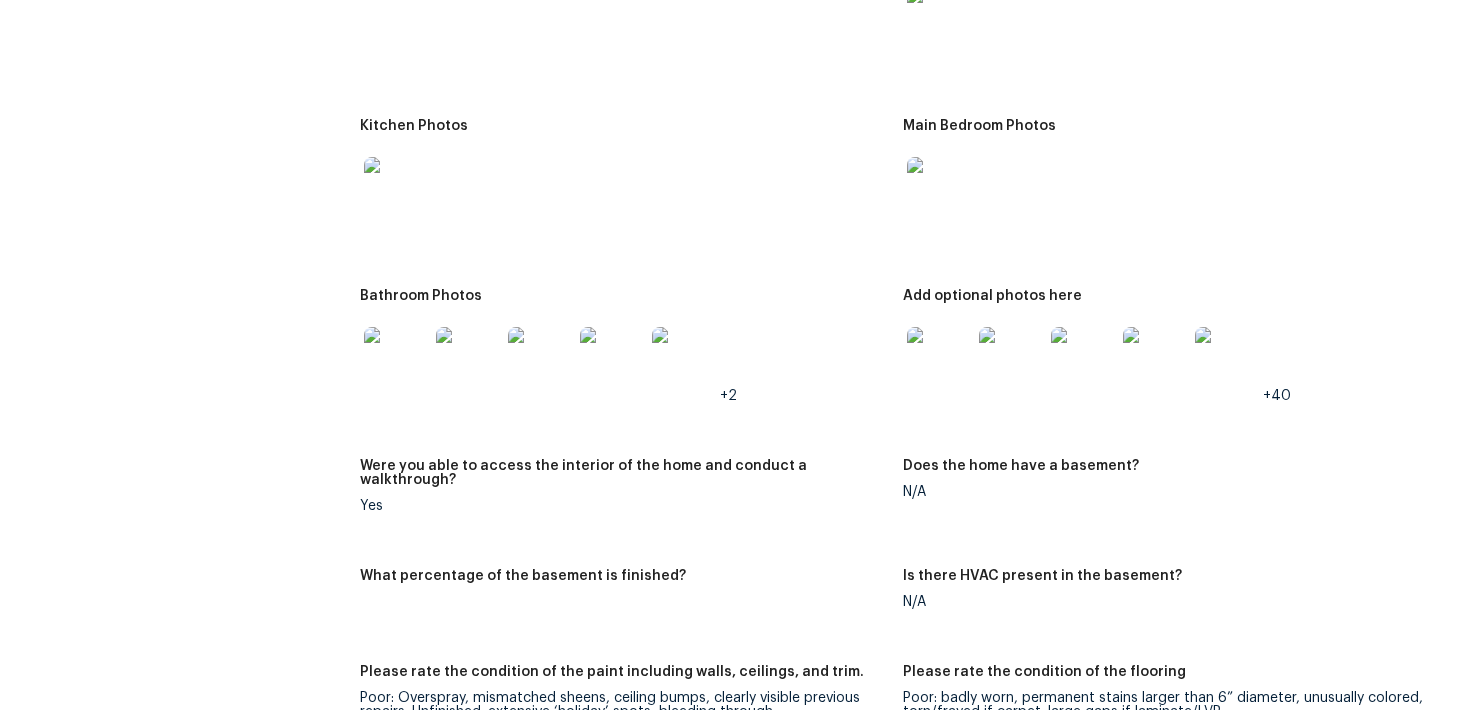 click at bounding box center (939, 359) 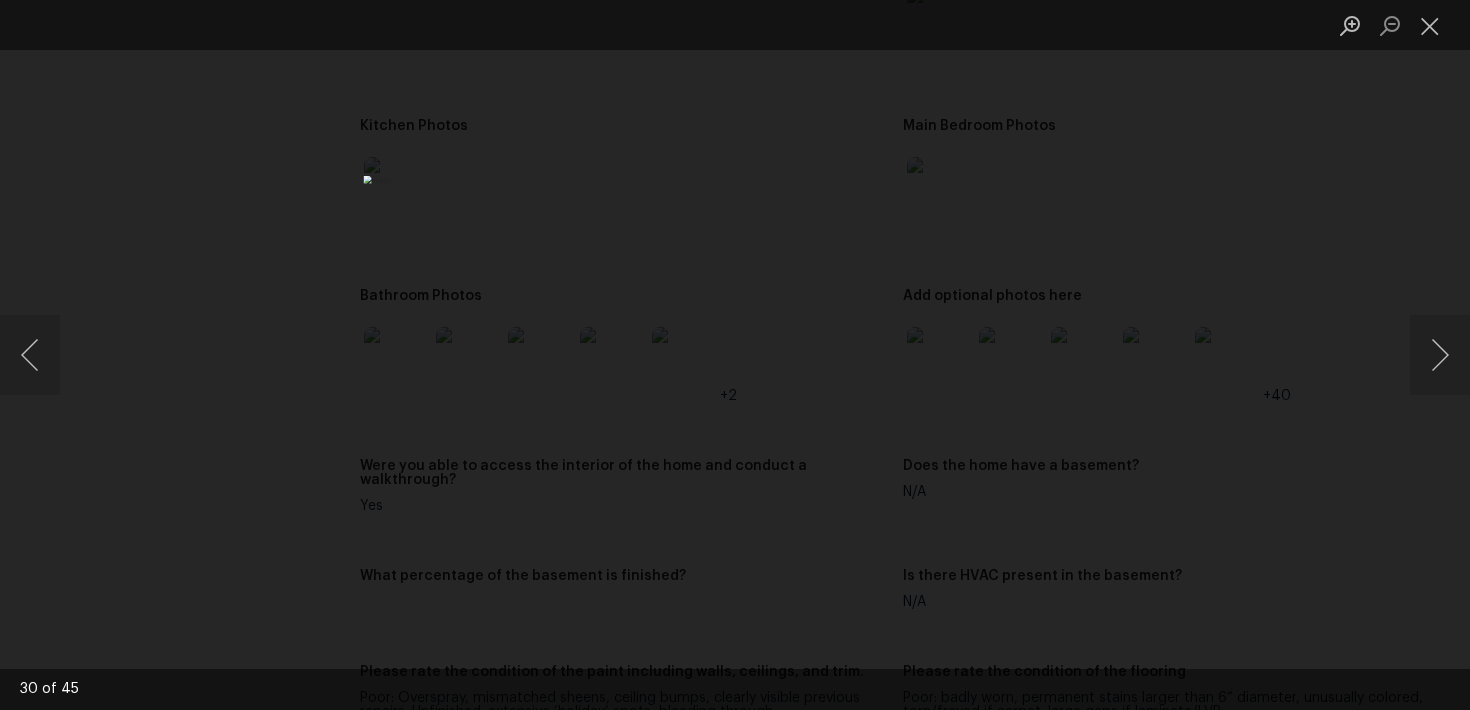 click at bounding box center [735, 355] 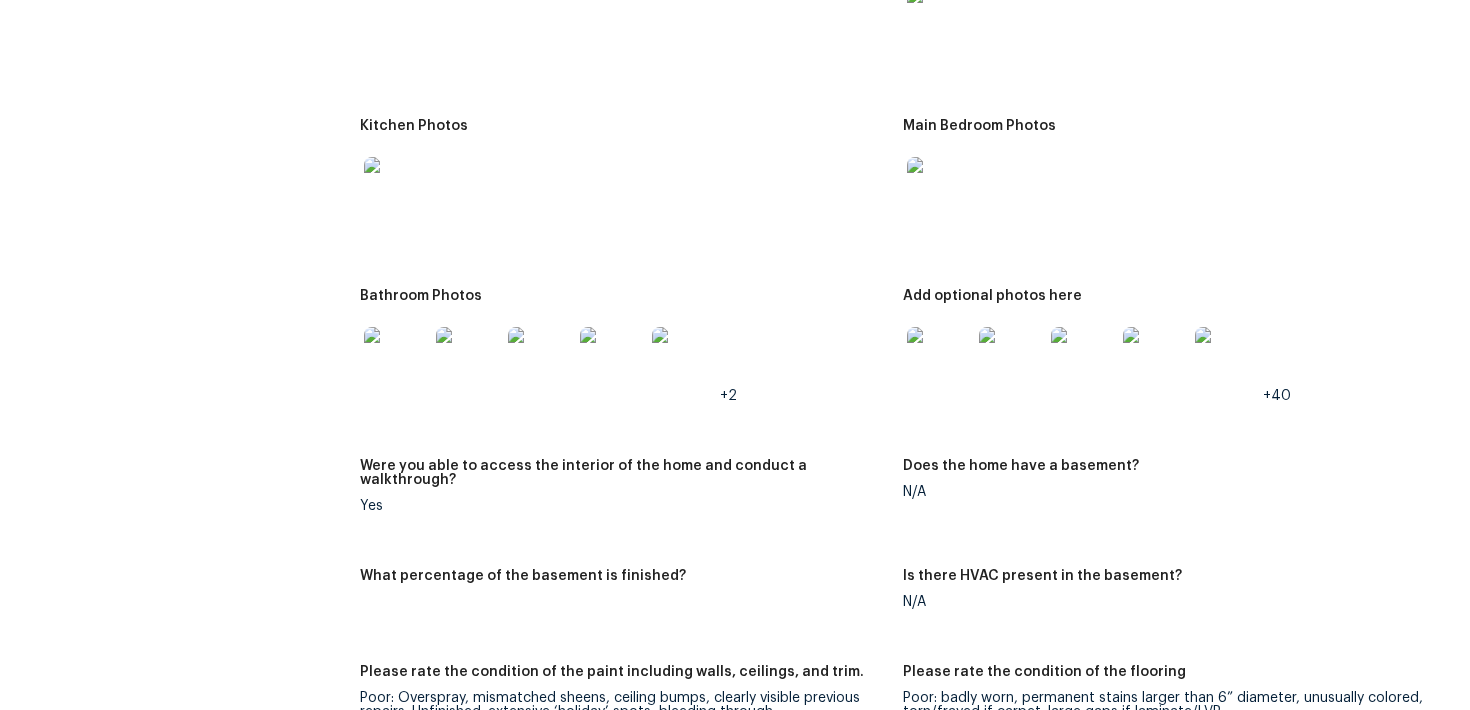 click on "Notes: Living Room Photos Kitchen Photos Main Bedroom Photos Bathroom Photos  +2 Add optional photos here  +40 Were you able to access the interior of the home and conduct a walkthrough? Yes Does the home have a basement? N/A What percentage of the basement is finished? Is there HVAC present in the basement? N/A Please rate the condition of the paint including walls, ceilings, and trim. Poor: Overspray, mismatched sheens, ceiling bumps, clearly visible previous repairs; Unfinished; extensive ‘holiday’ spots, bleeding through. Please rate the condition of the flooring Poor: badly worn, permanent stains larger than 6” diameter, unusually colored, torn/frayed if carpet; large gaps if laminate/LVP Provide any other comments on paint and/or flooring that would help the scoping team scope appropriately There was no carpet in the home only had engineer, wood and LVP in some areas. Lots of mismatched flooring I put into replace the kitchen flooring paint needs full interior paint N/A N/A N/A N/A N/A N/A Gas Yes" at bounding box center (903, 904) 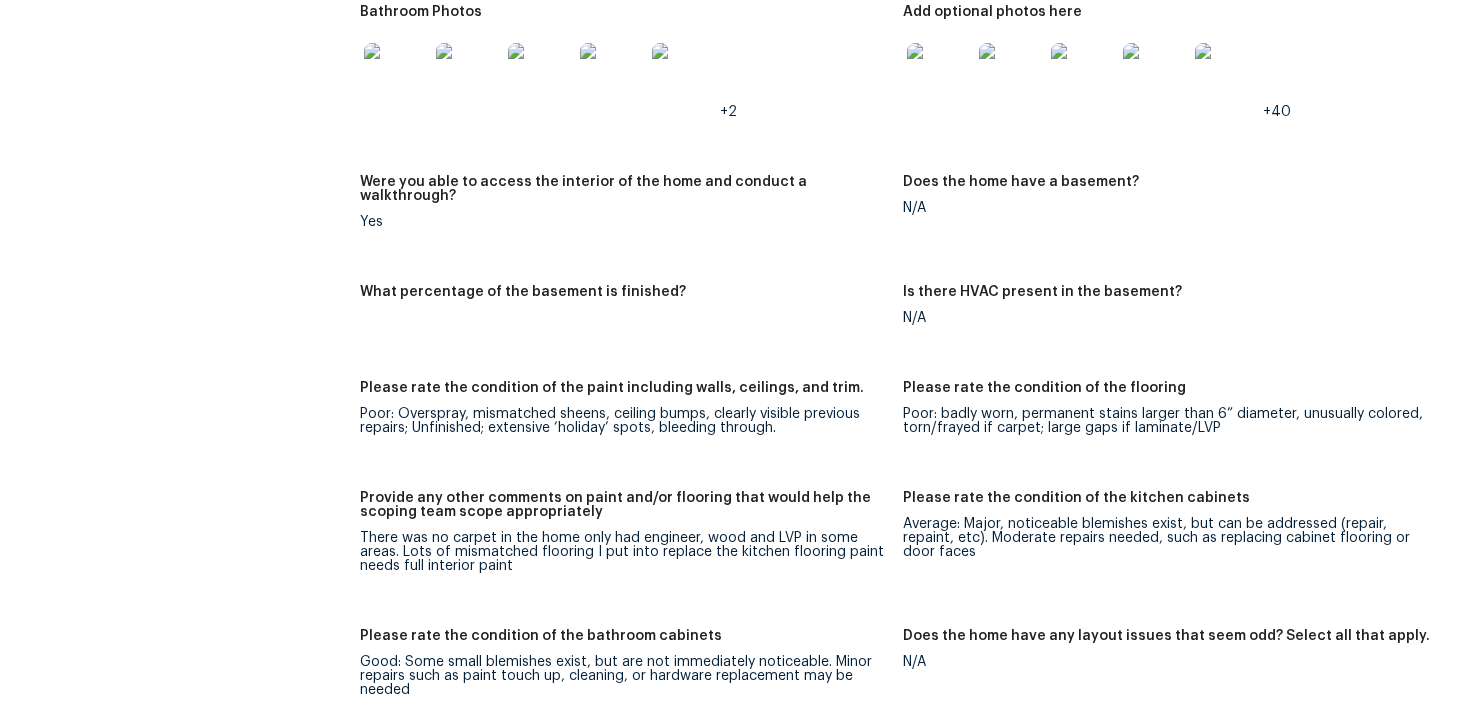 scroll, scrollTop: 2287, scrollLeft: 0, axis: vertical 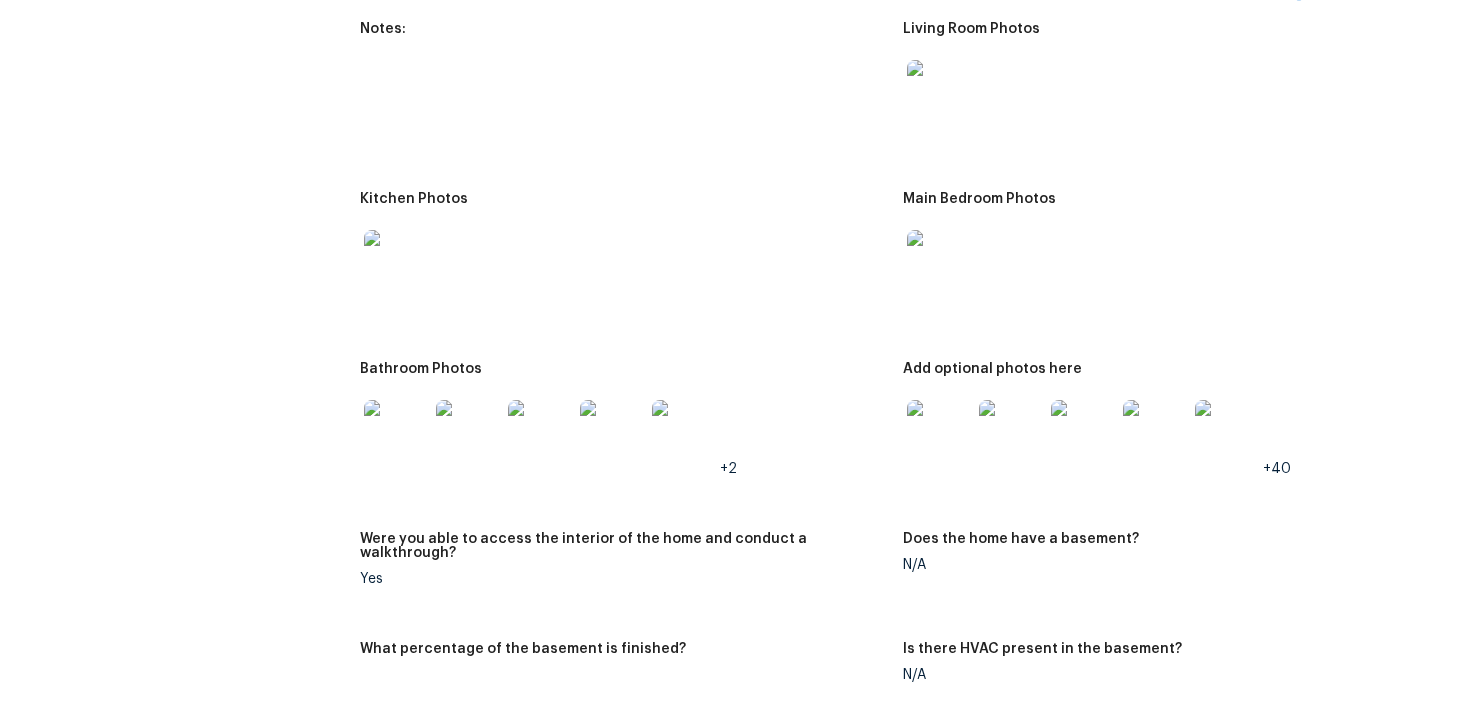 click at bounding box center (623, 262) 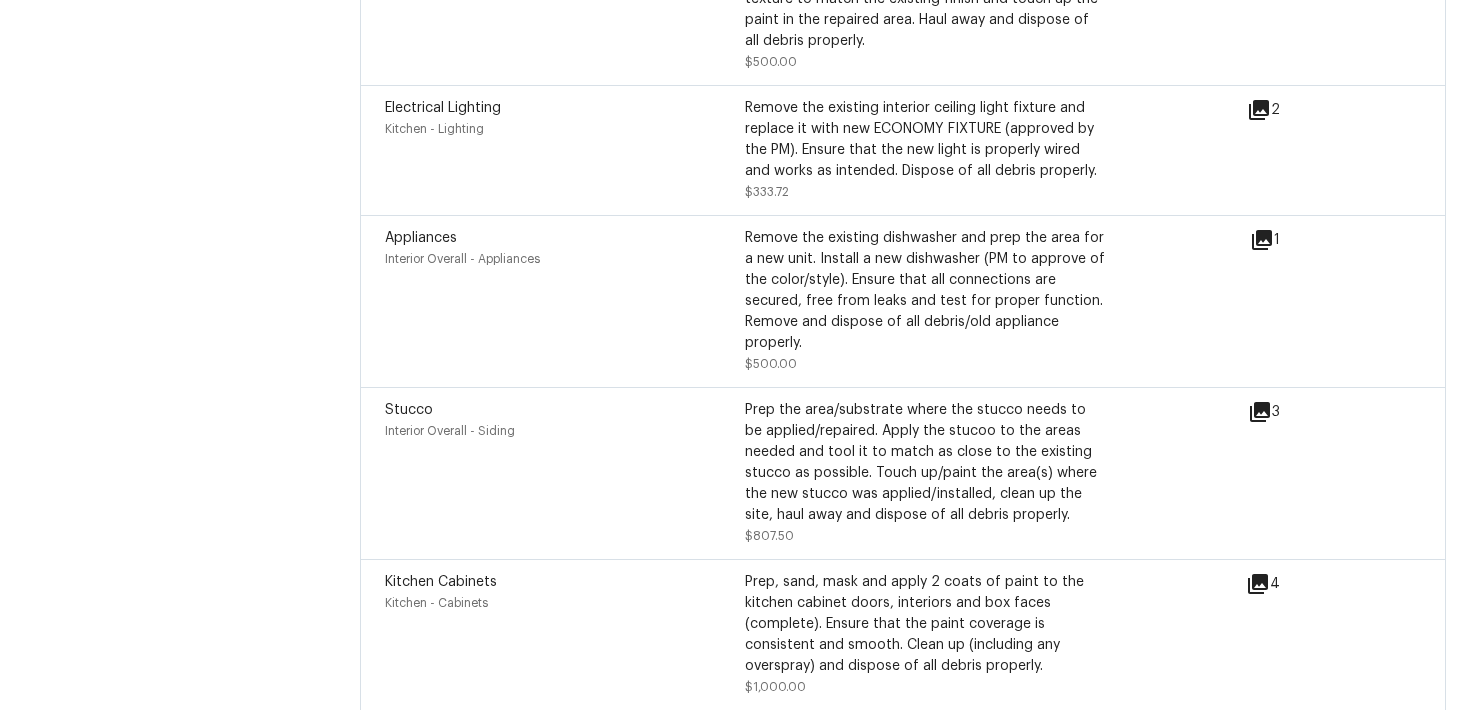 scroll, scrollTop: 5657, scrollLeft: 0, axis: vertical 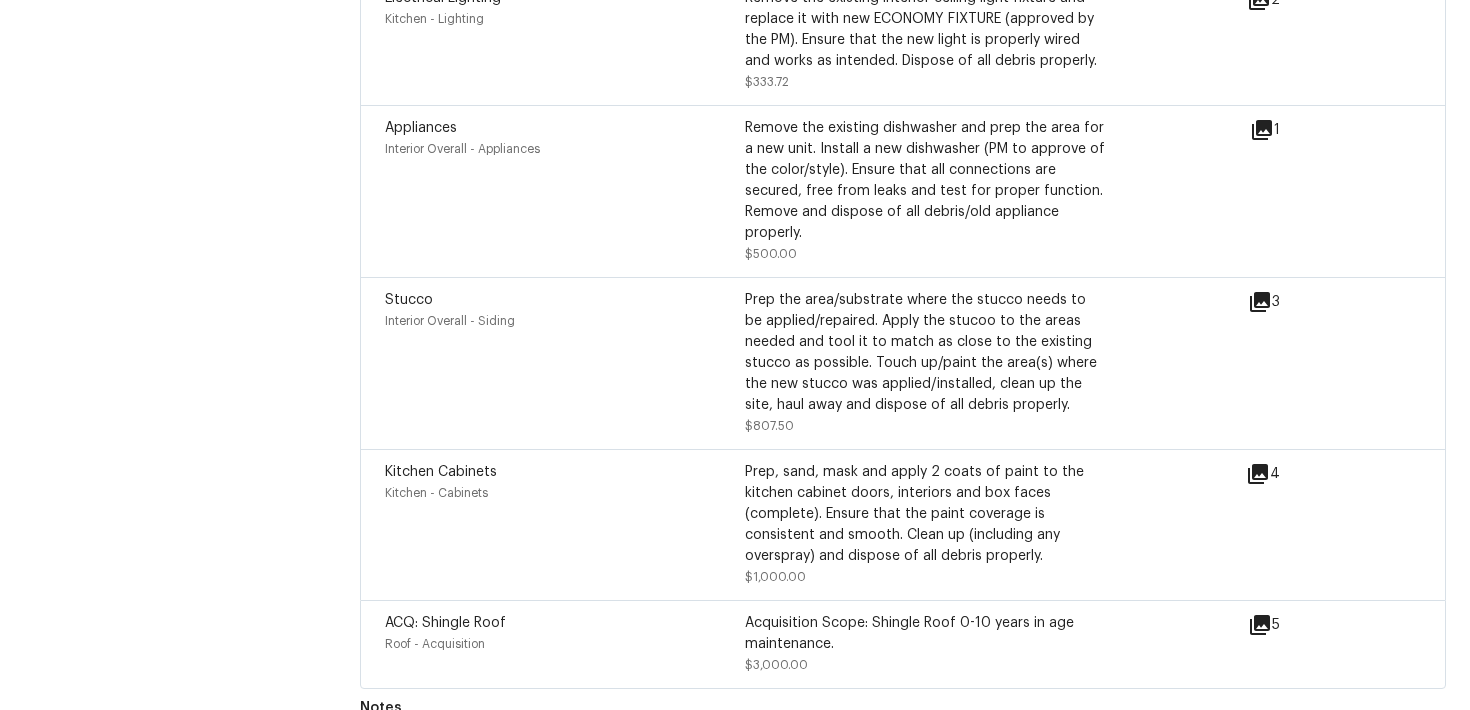 click on "Prep, sand, mask and apply 2 coats of paint to the kitchen cabinet doors, interiors and box faces (complete). Ensure that the paint coverage is consistent and smooth. Clean up (including any overspray) and dispose of all debris properly." at bounding box center [925, 514] 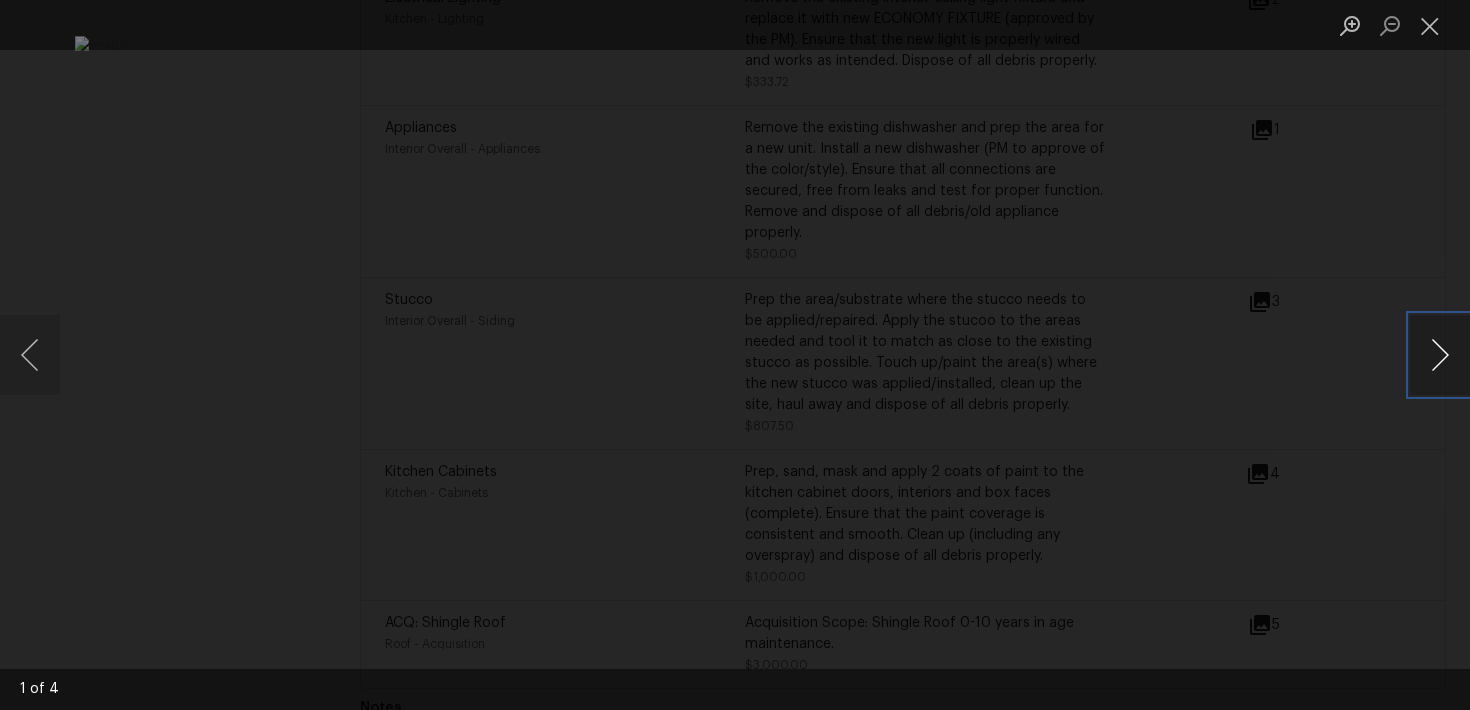 click at bounding box center (1440, 355) 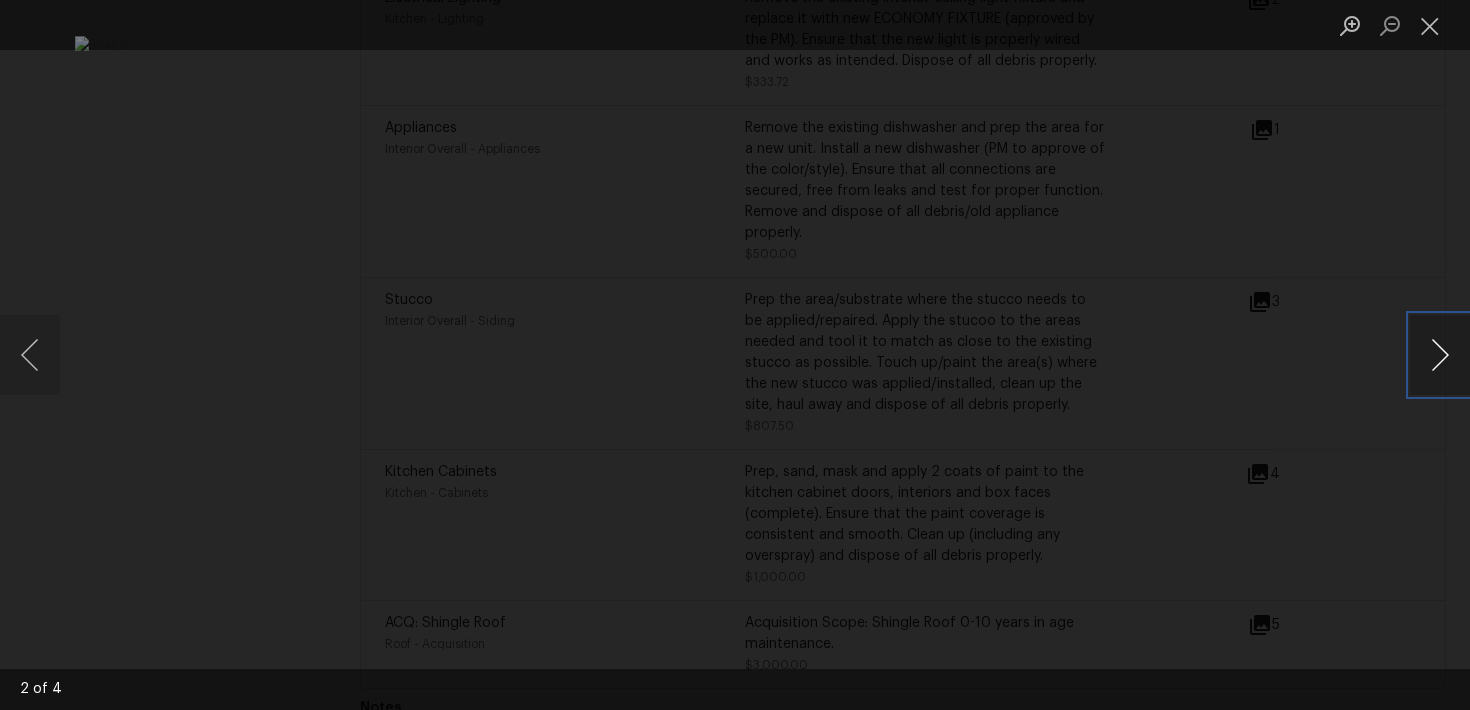 click at bounding box center [1440, 355] 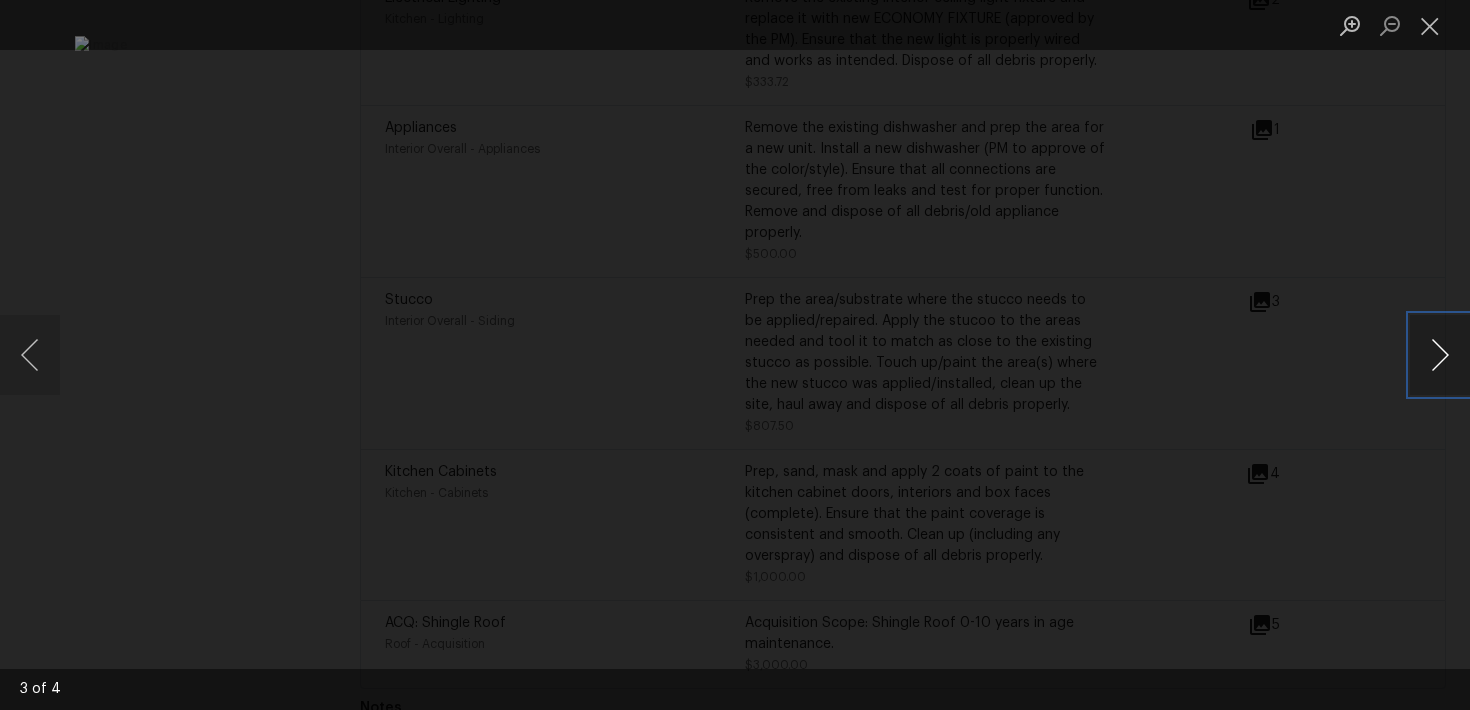 click at bounding box center [1440, 355] 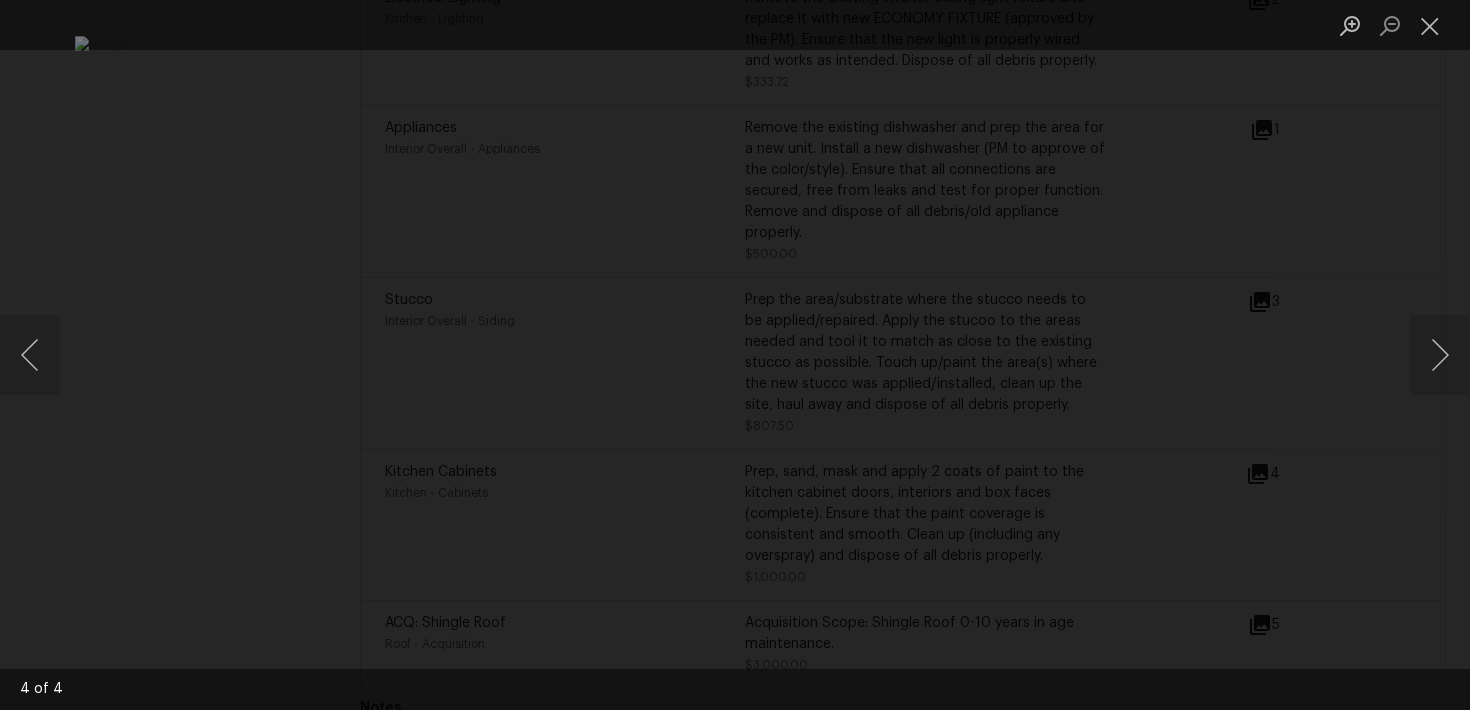 click at bounding box center (735, 355) 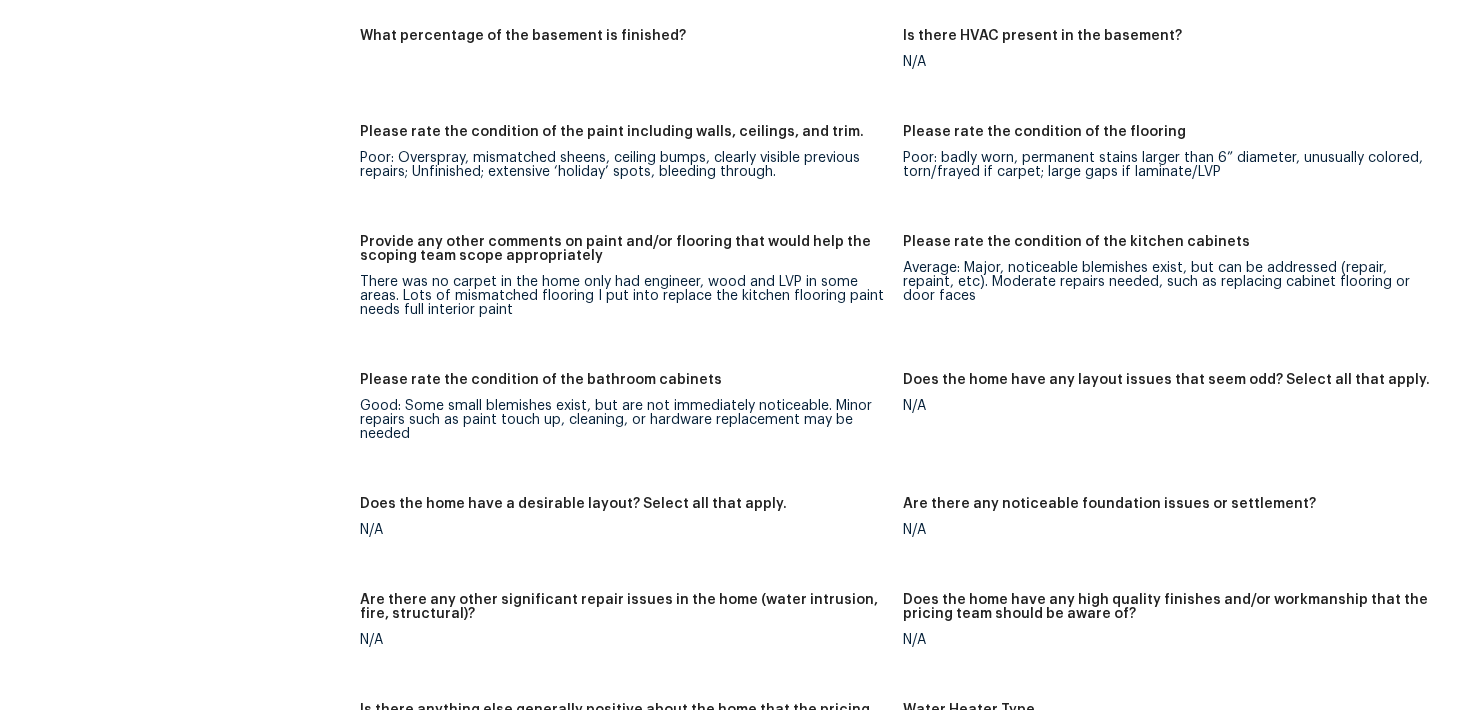 scroll, scrollTop: 2898, scrollLeft: 0, axis: vertical 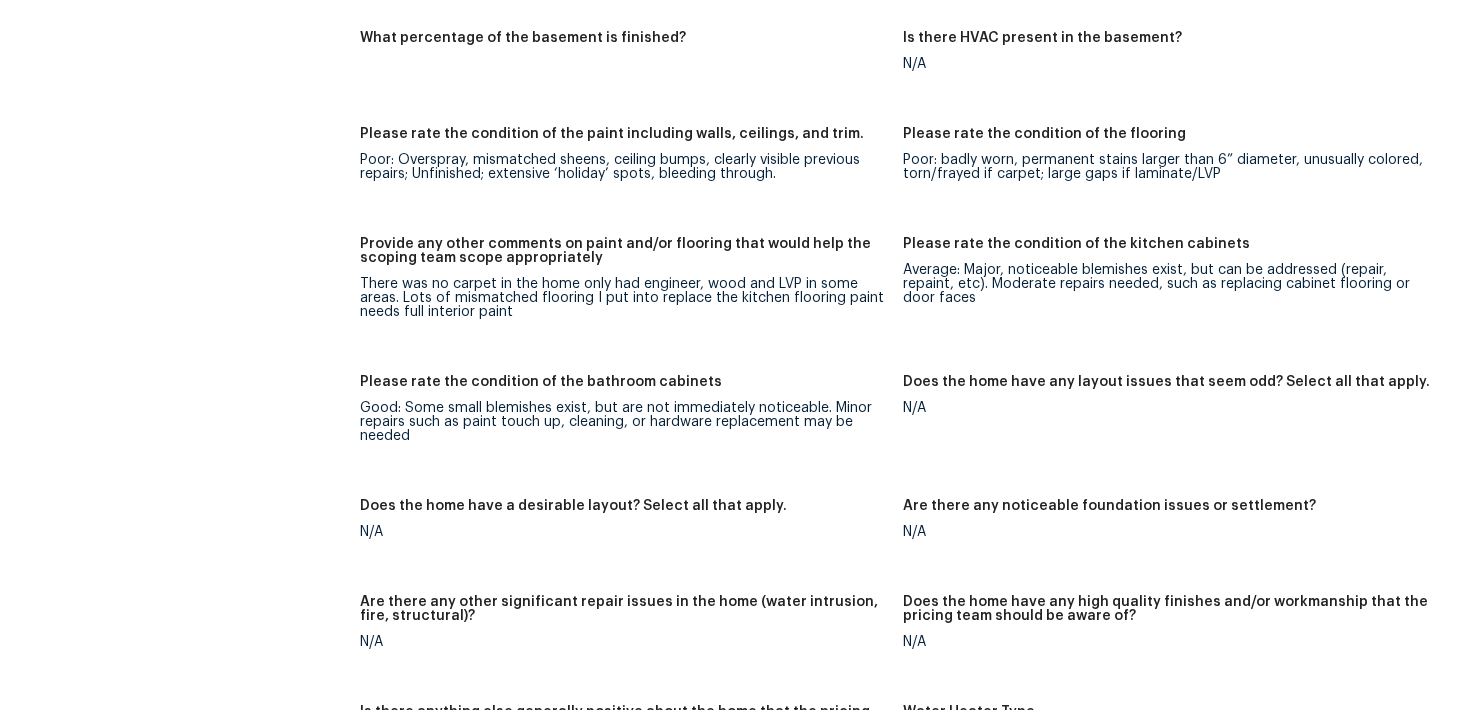 click on "There was no carpet in the home only had engineer, wood and LVP in some areas. Lots of mismatched flooring I put into replace the kitchen flooring paint needs full interior paint" at bounding box center (623, 298) 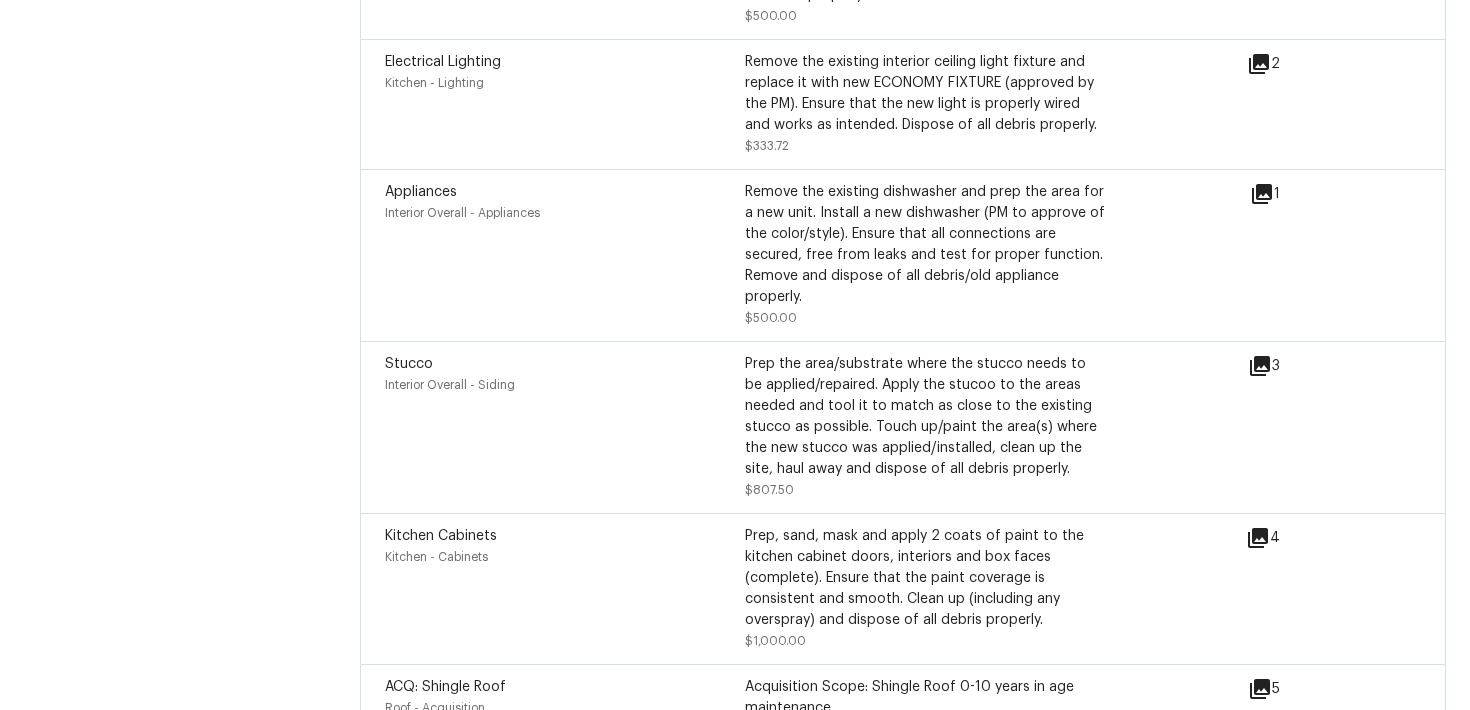 scroll, scrollTop: 5597, scrollLeft: 0, axis: vertical 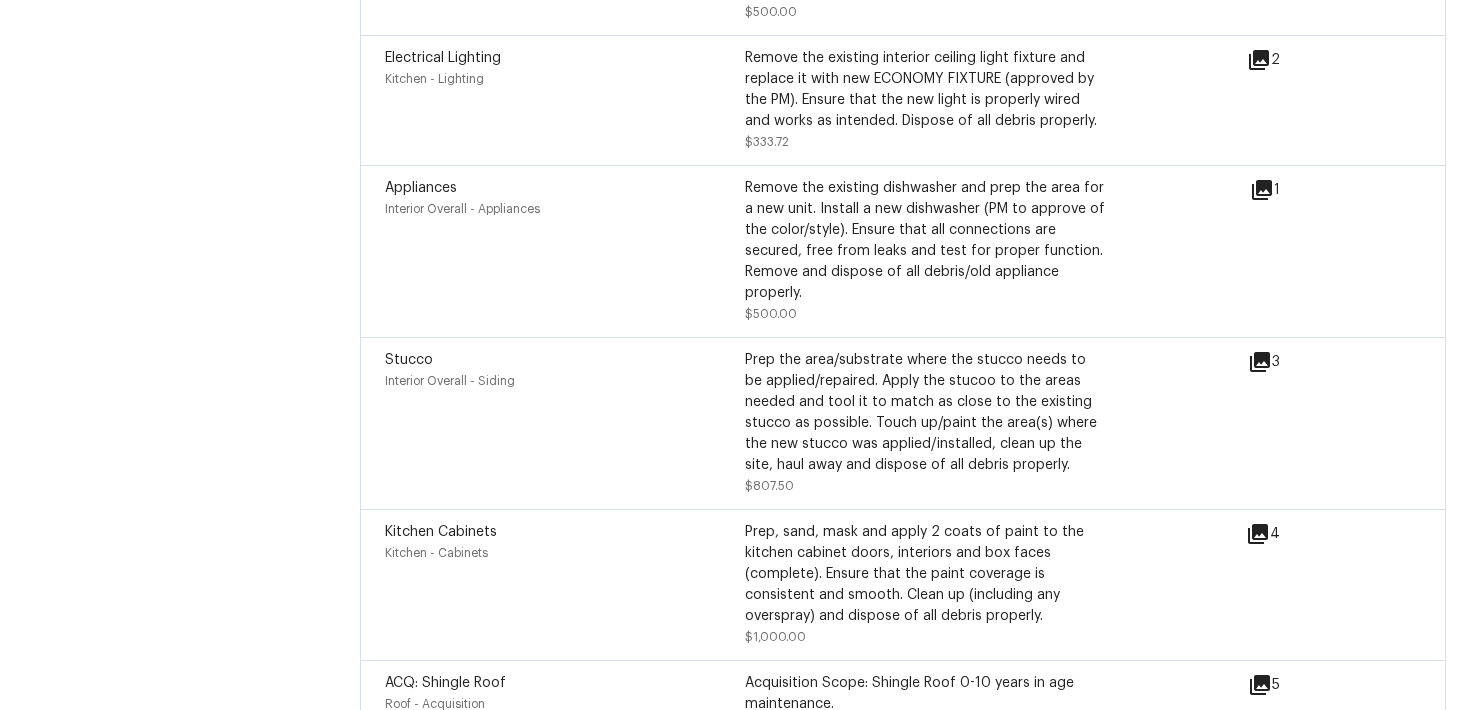 click on "Kitchen Cabinets Kitchen - Cabinets Prep, sand, mask and apply 2 coats of paint to the kitchen cabinet doors, interiors and box faces (complete). Ensure that the paint coverage is consistent and smooth. Clean up (including any overspray) and dispose of all debris properly. $1,000.00" at bounding box center [815, 585] 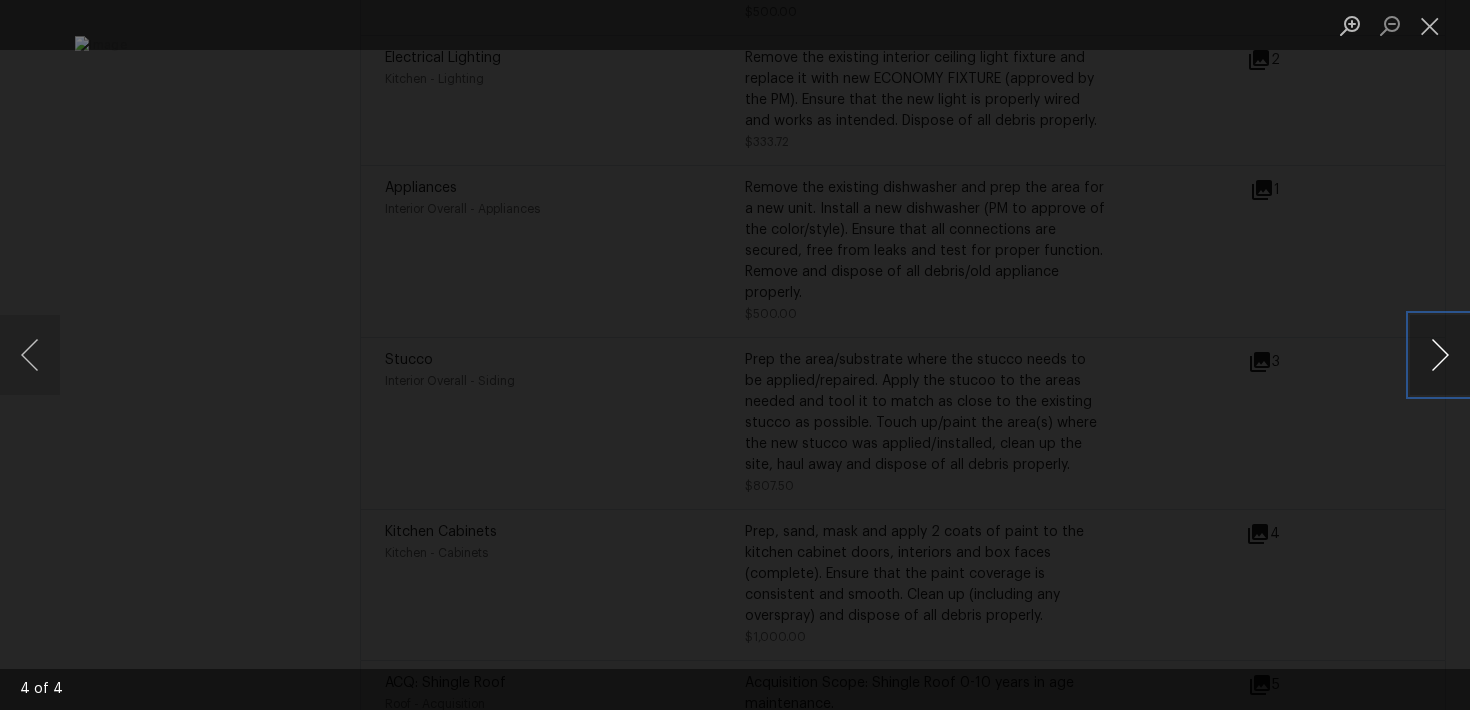 click at bounding box center (1440, 355) 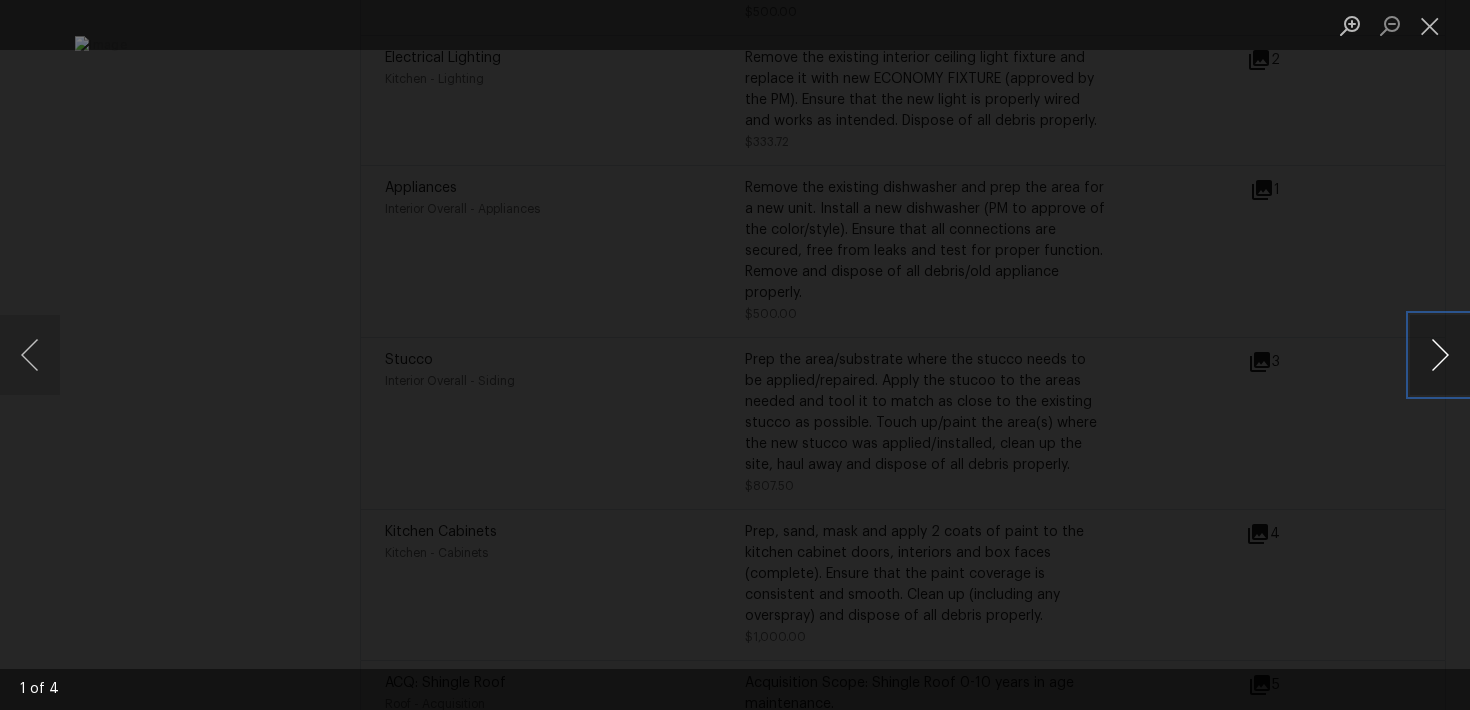 click at bounding box center [1440, 355] 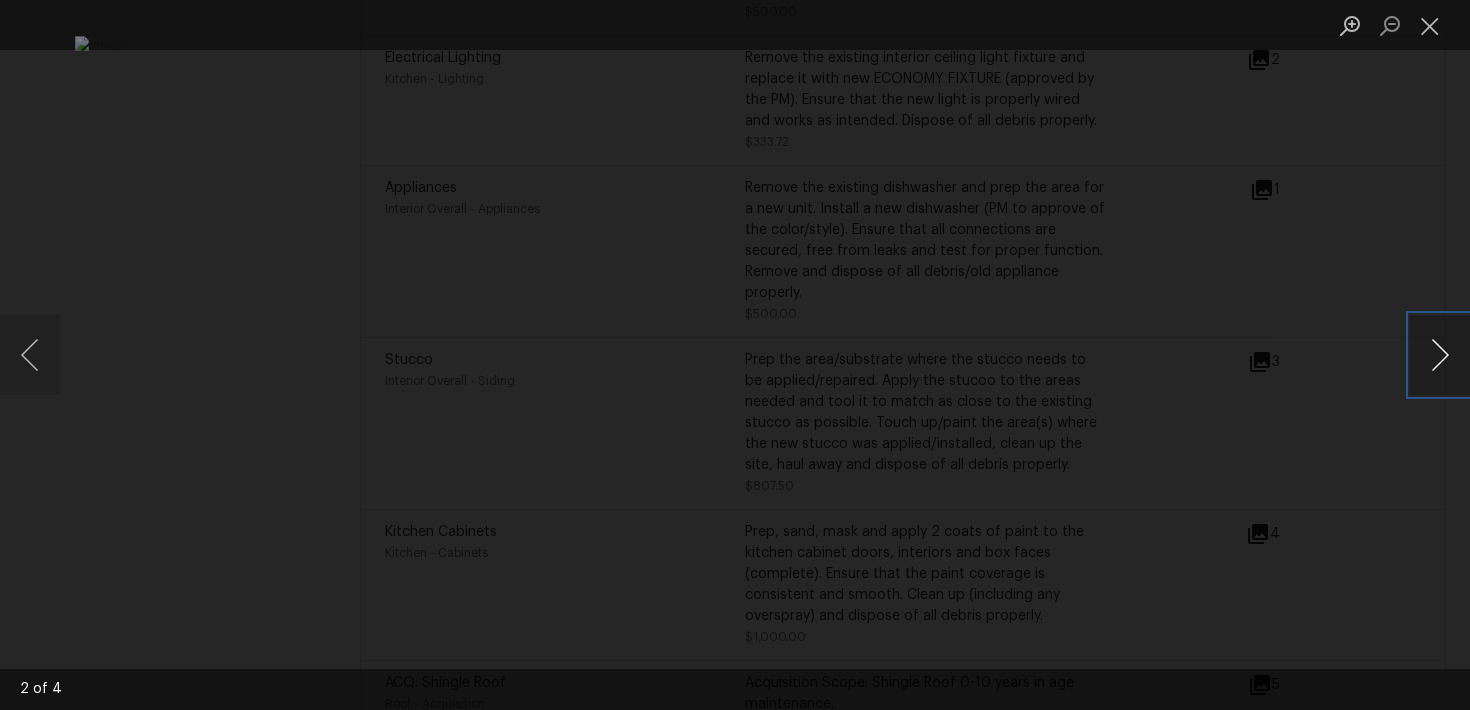 click at bounding box center [1440, 355] 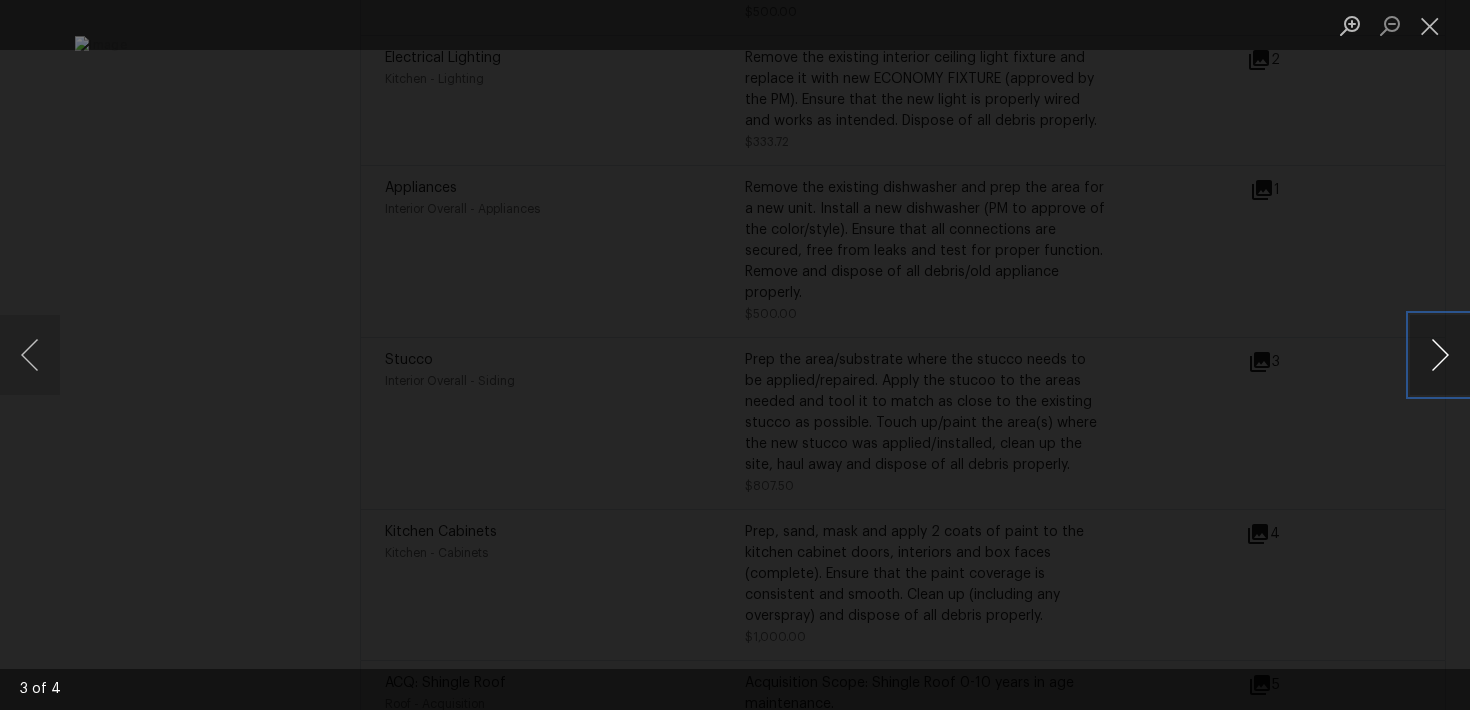 click at bounding box center (1440, 355) 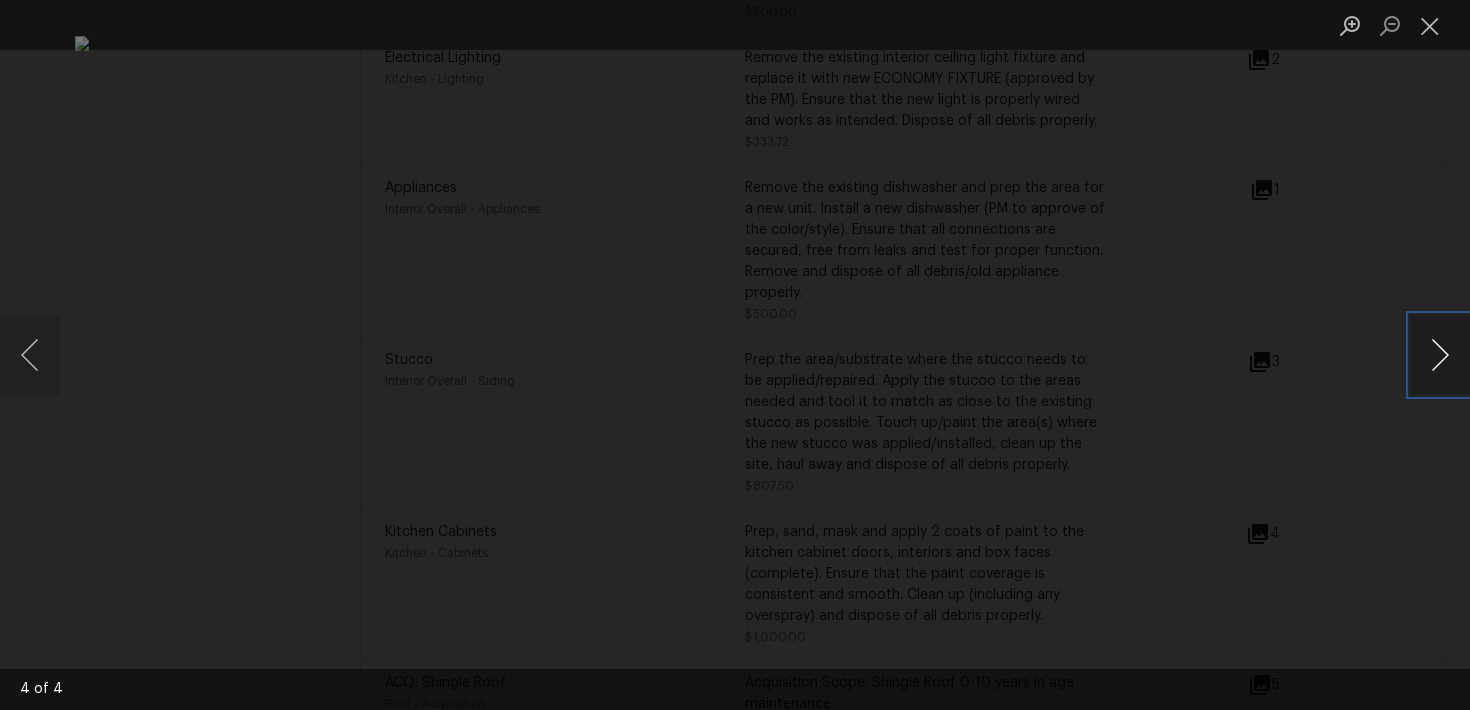 click at bounding box center [1440, 355] 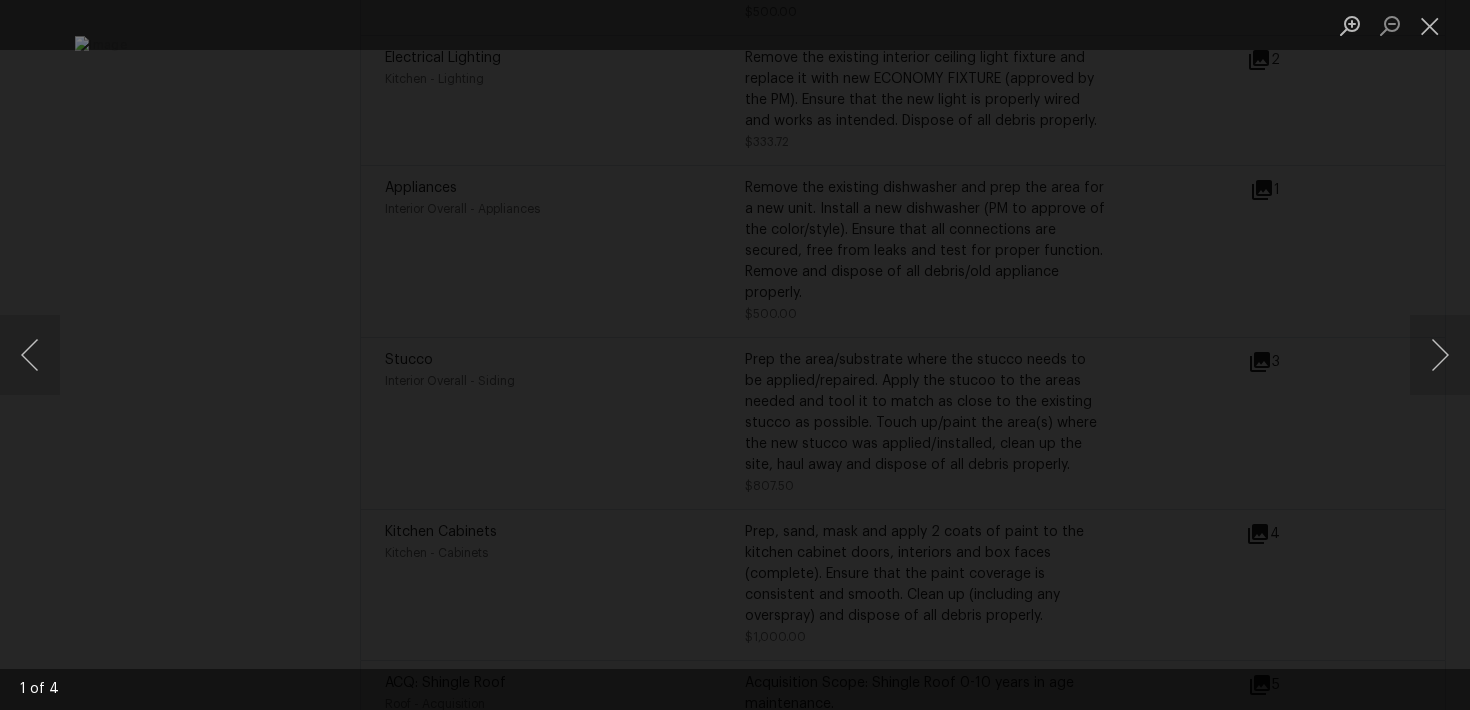 click at bounding box center (735, 355) 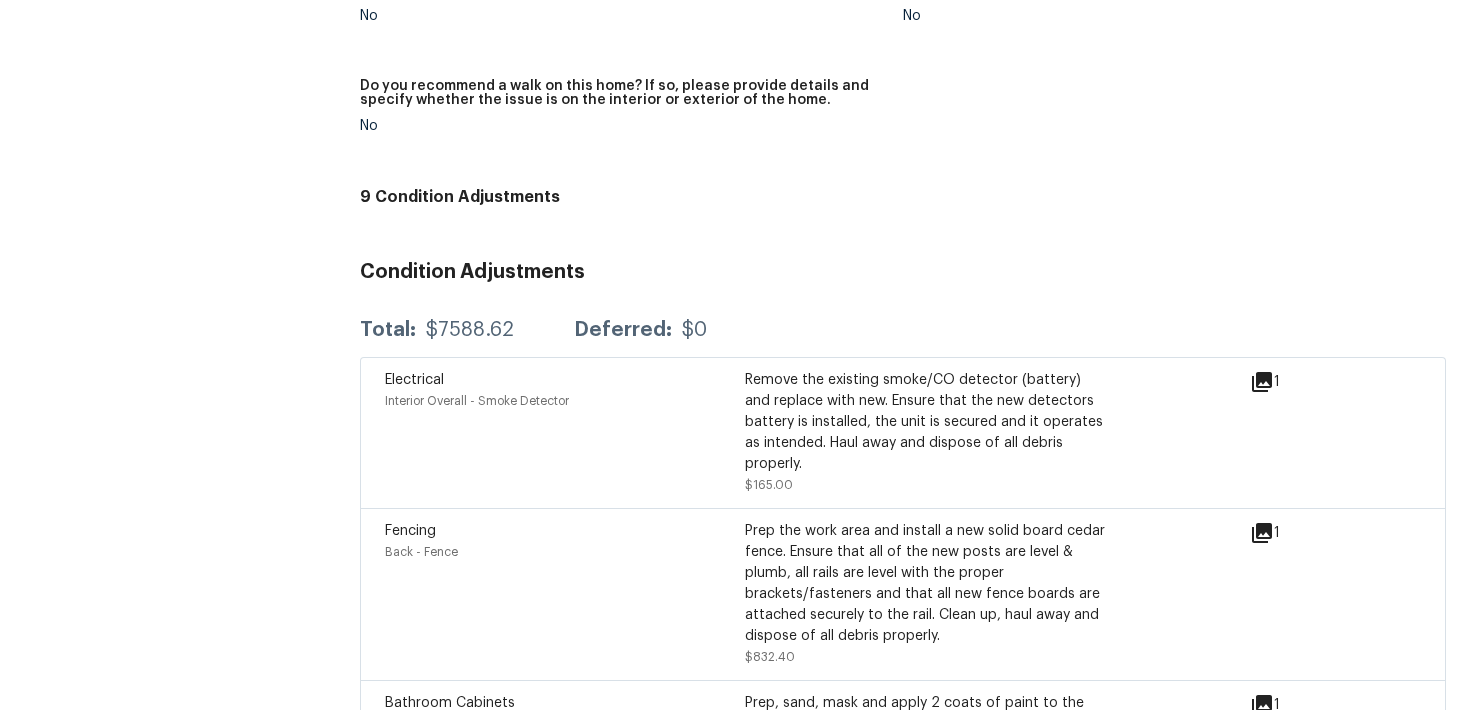 scroll, scrollTop: 4567, scrollLeft: 0, axis: vertical 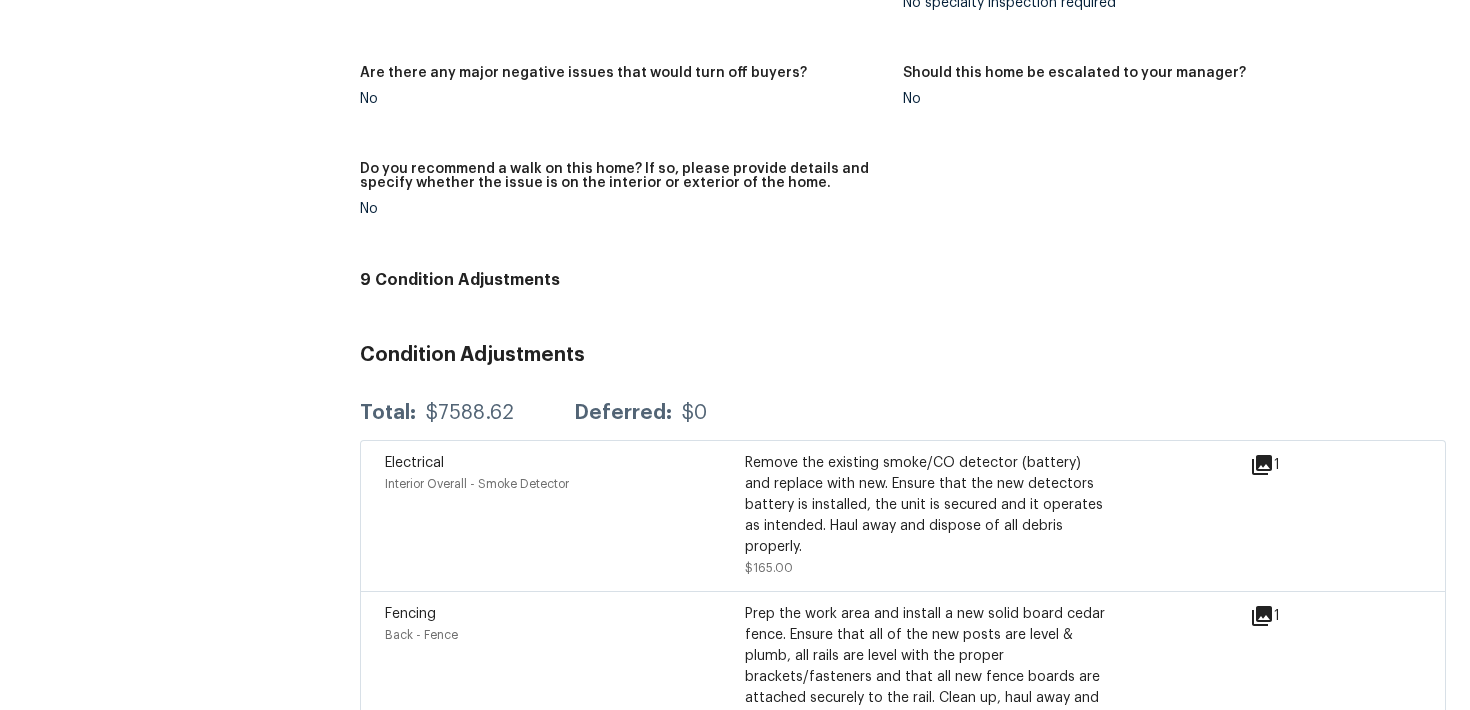 click on "Do you recommend a walk on this home? If so, please provide details and specify whether the issue is on the interior or exterior of the home. No" at bounding box center [631, 205] 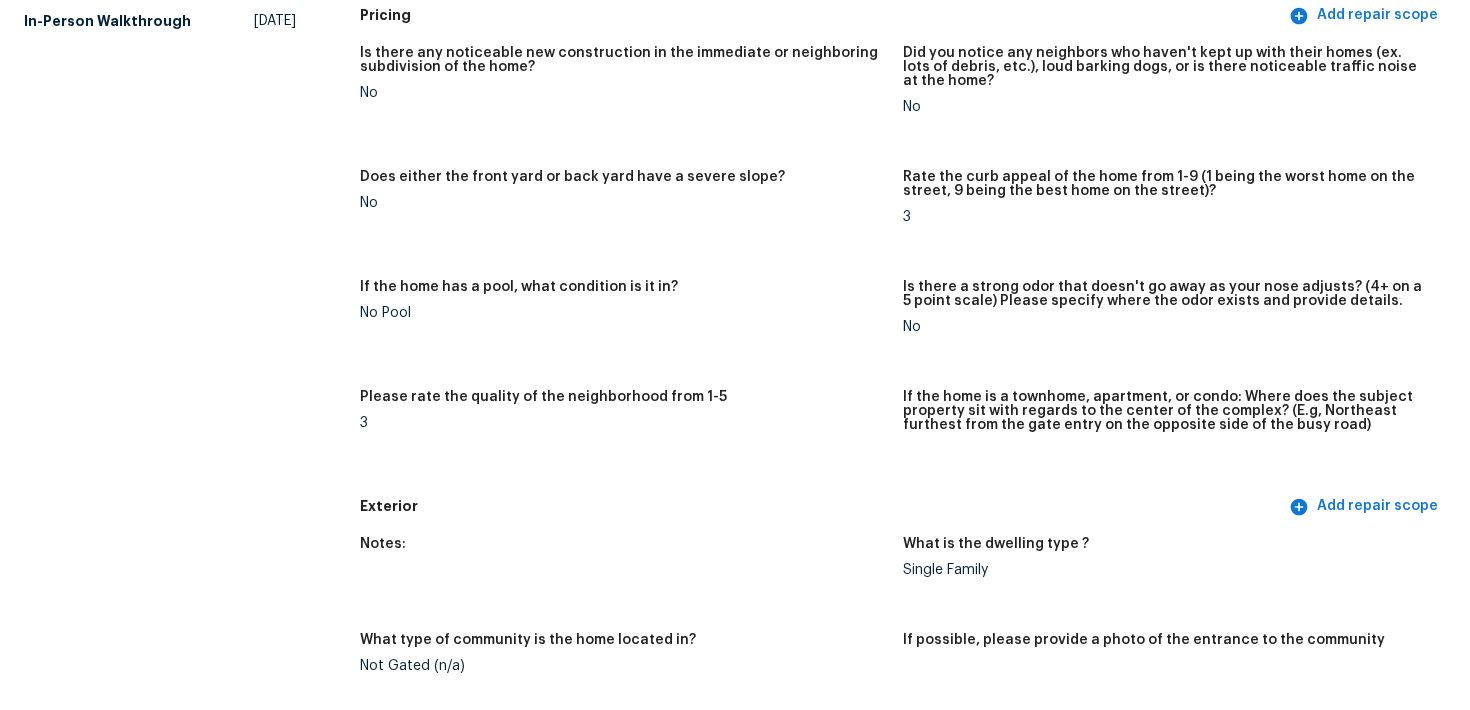 scroll, scrollTop: 0, scrollLeft: 0, axis: both 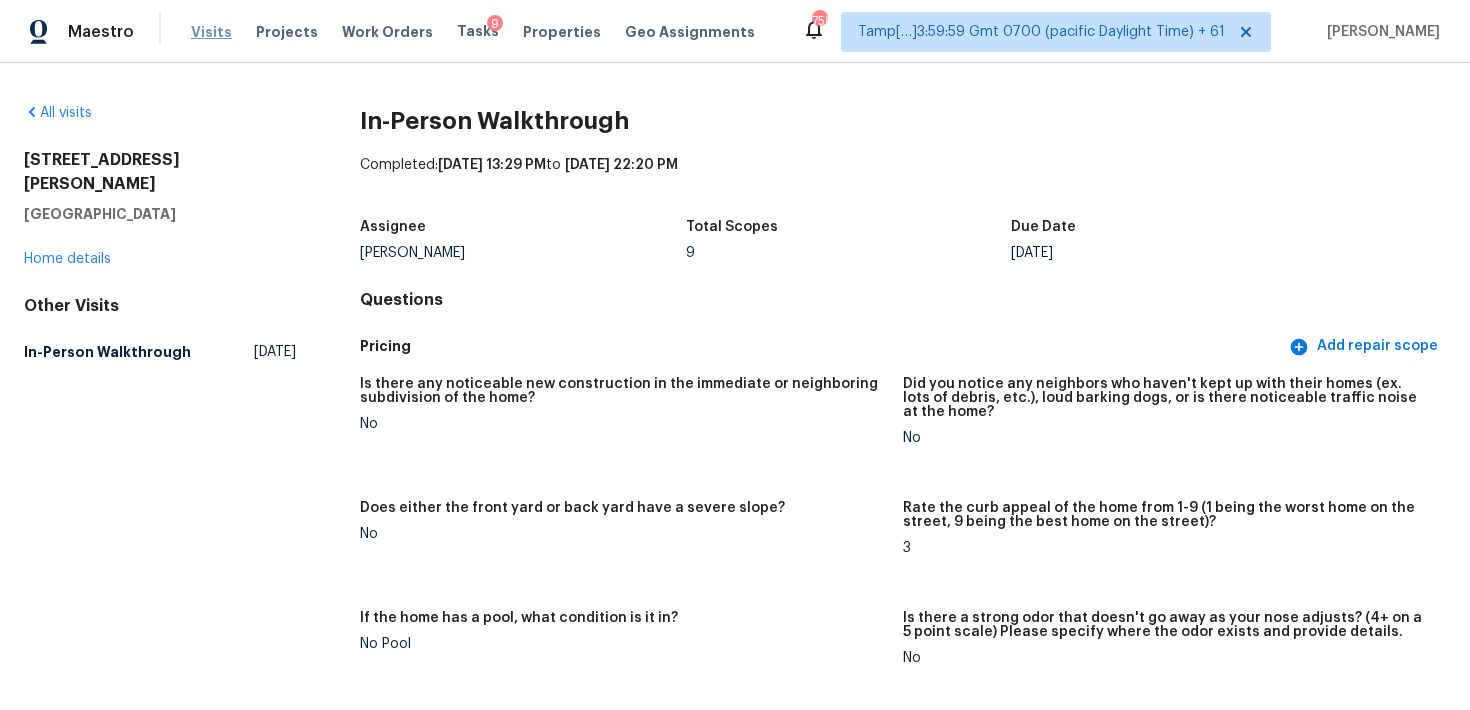 click on "Visits" at bounding box center [211, 32] 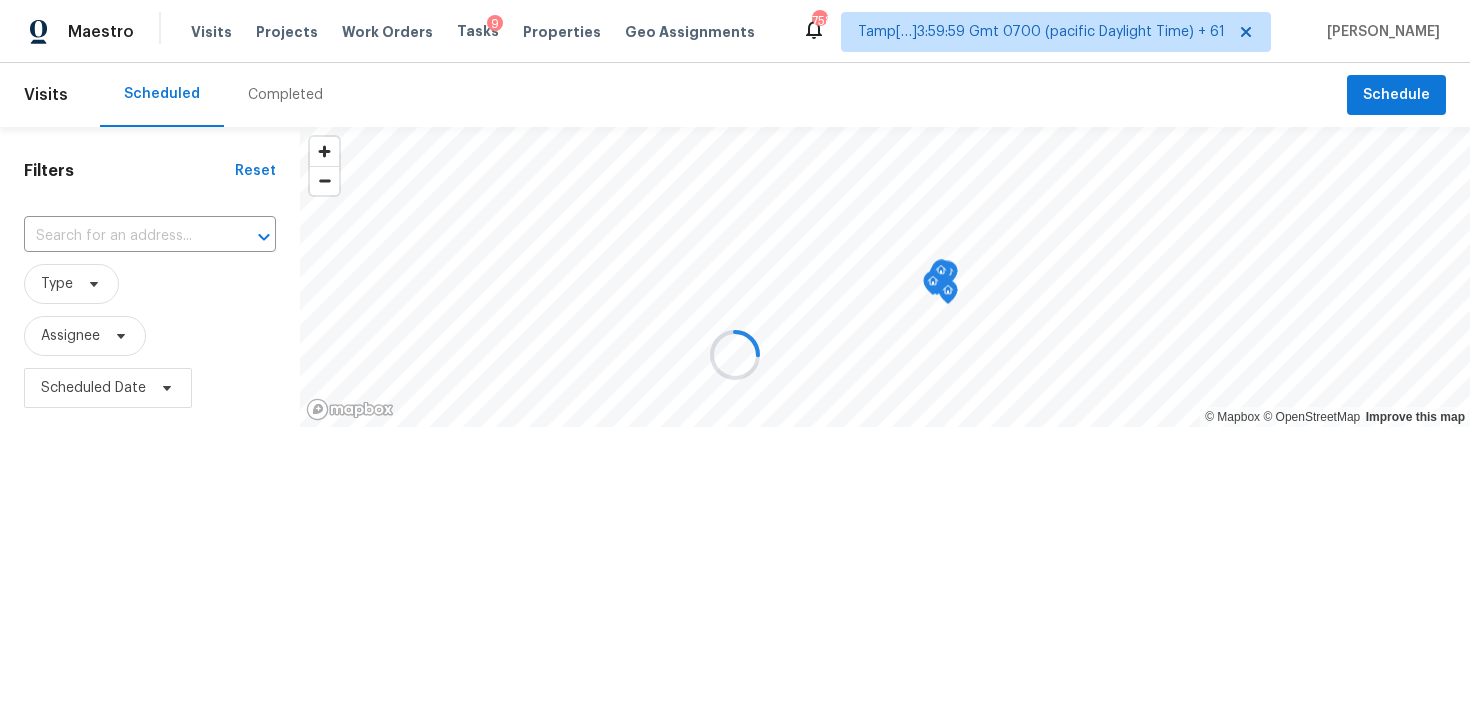 click at bounding box center [735, 355] 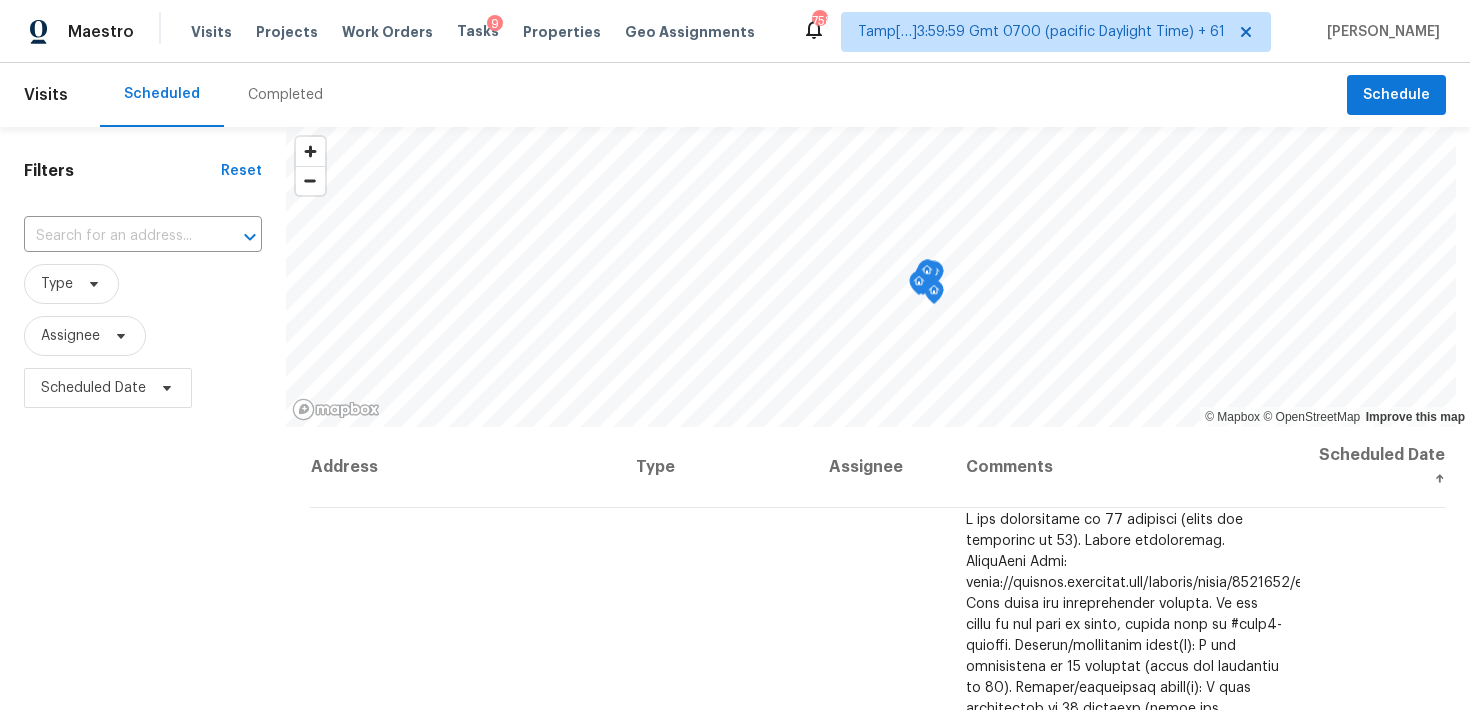 click on "Completed" at bounding box center (285, 95) 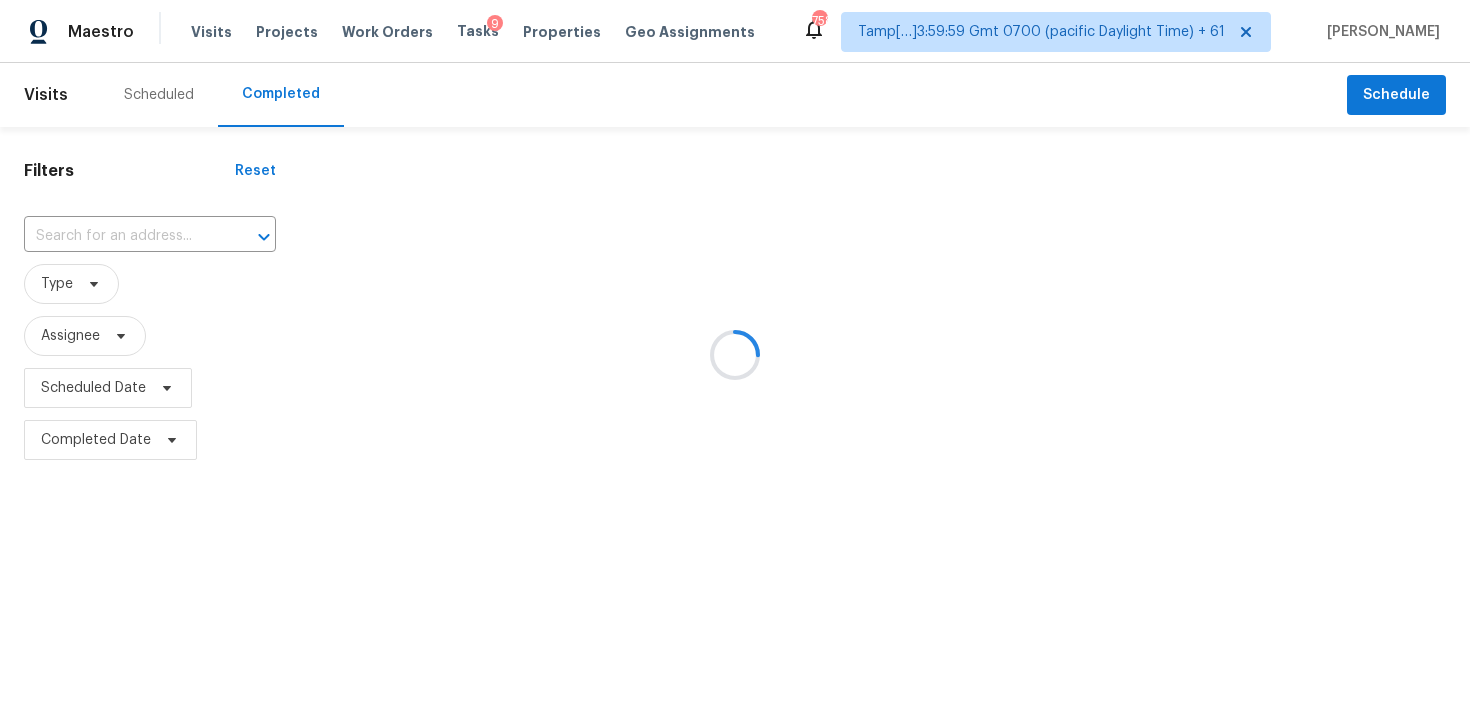 click at bounding box center [735, 355] 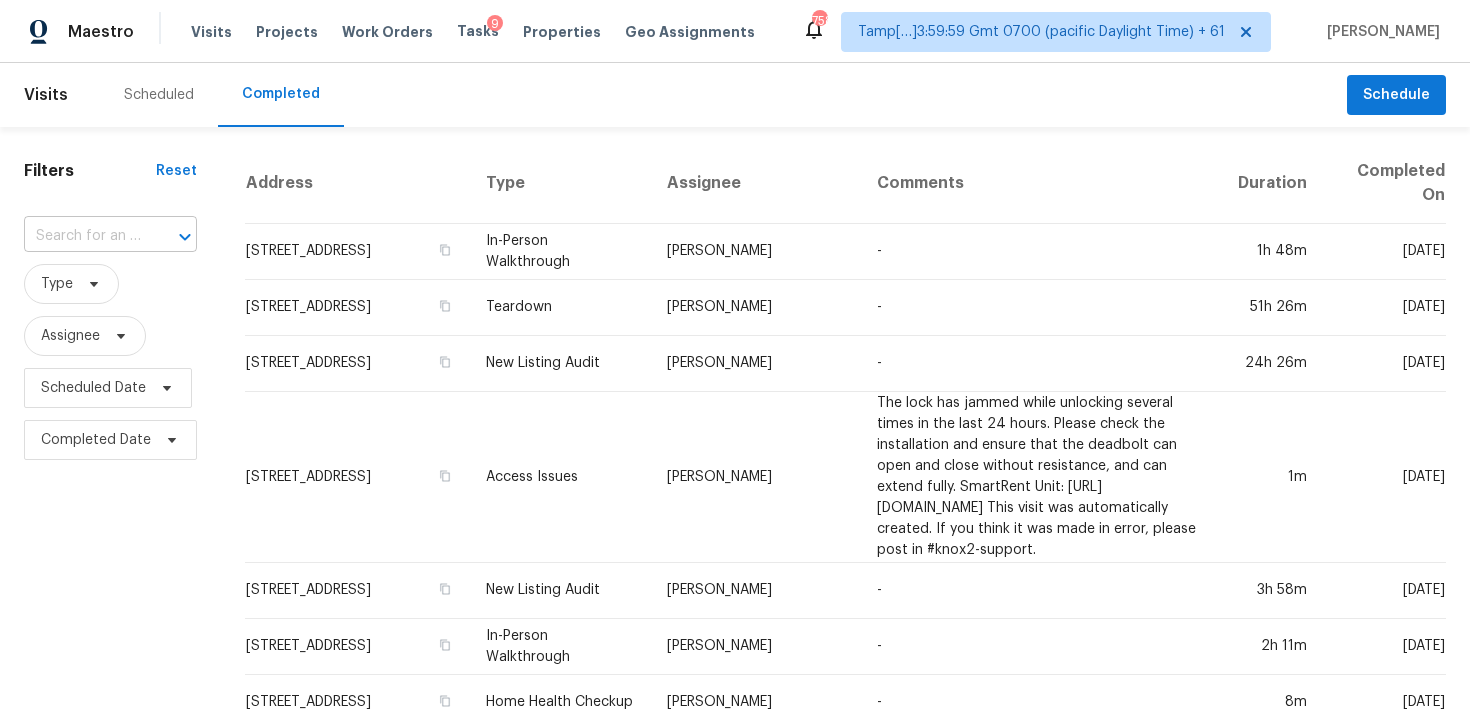 click at bounding box center (82, 236) 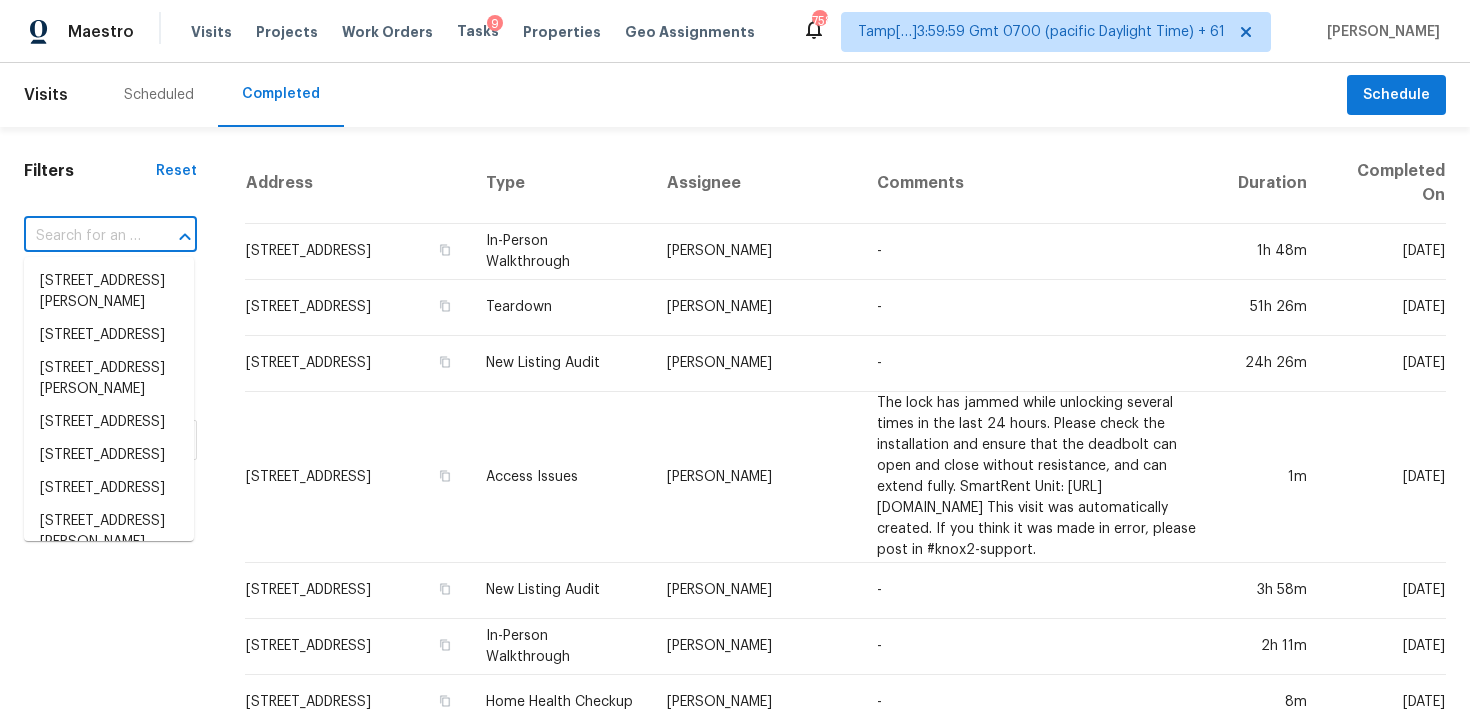 paste on "6713 Clear Springs Cir, Garland, TX 75044" 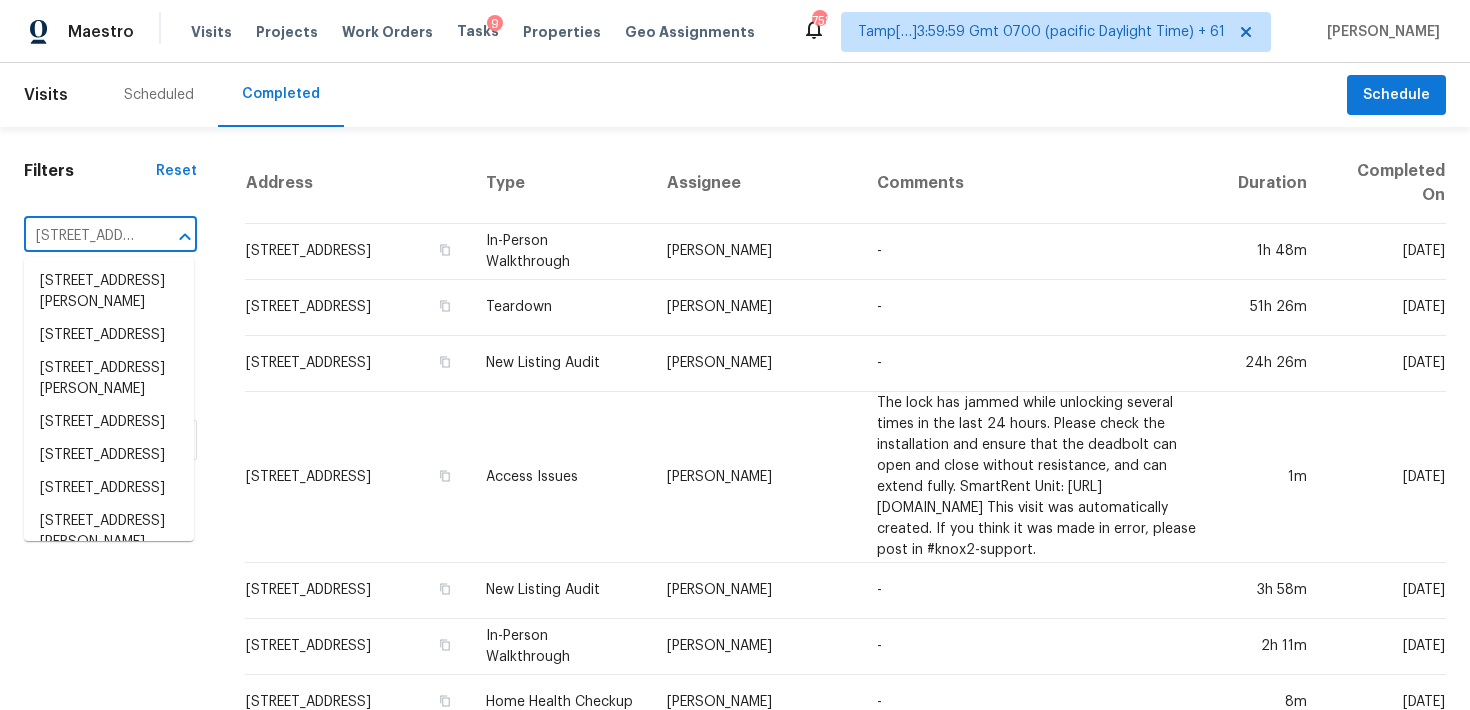 scroll, scrollTop: 0, scrollLeft: 171, axis: horizontal 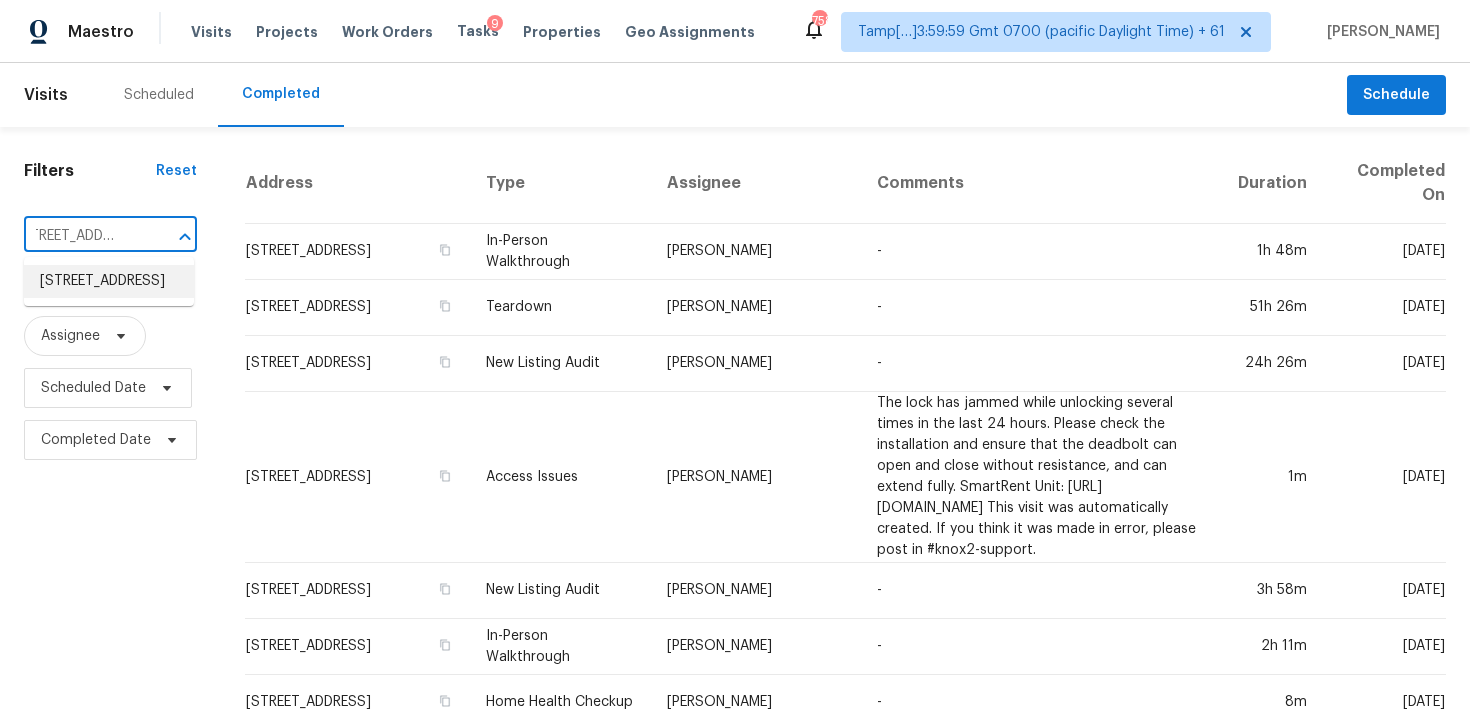 click on "6713 Clear Springs Cir, Garland, TX 75044" at bounding box center [109, 281] 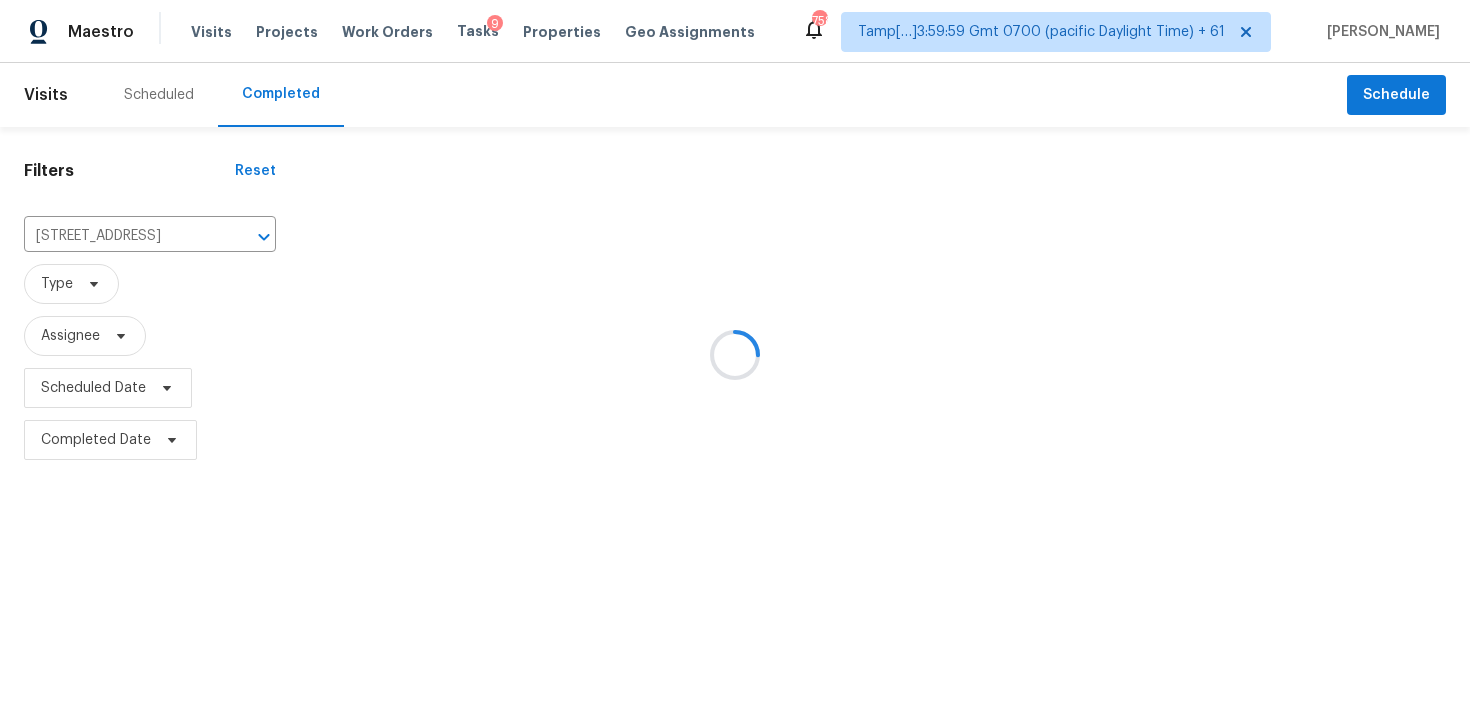 click at bounding box center (735, 355) 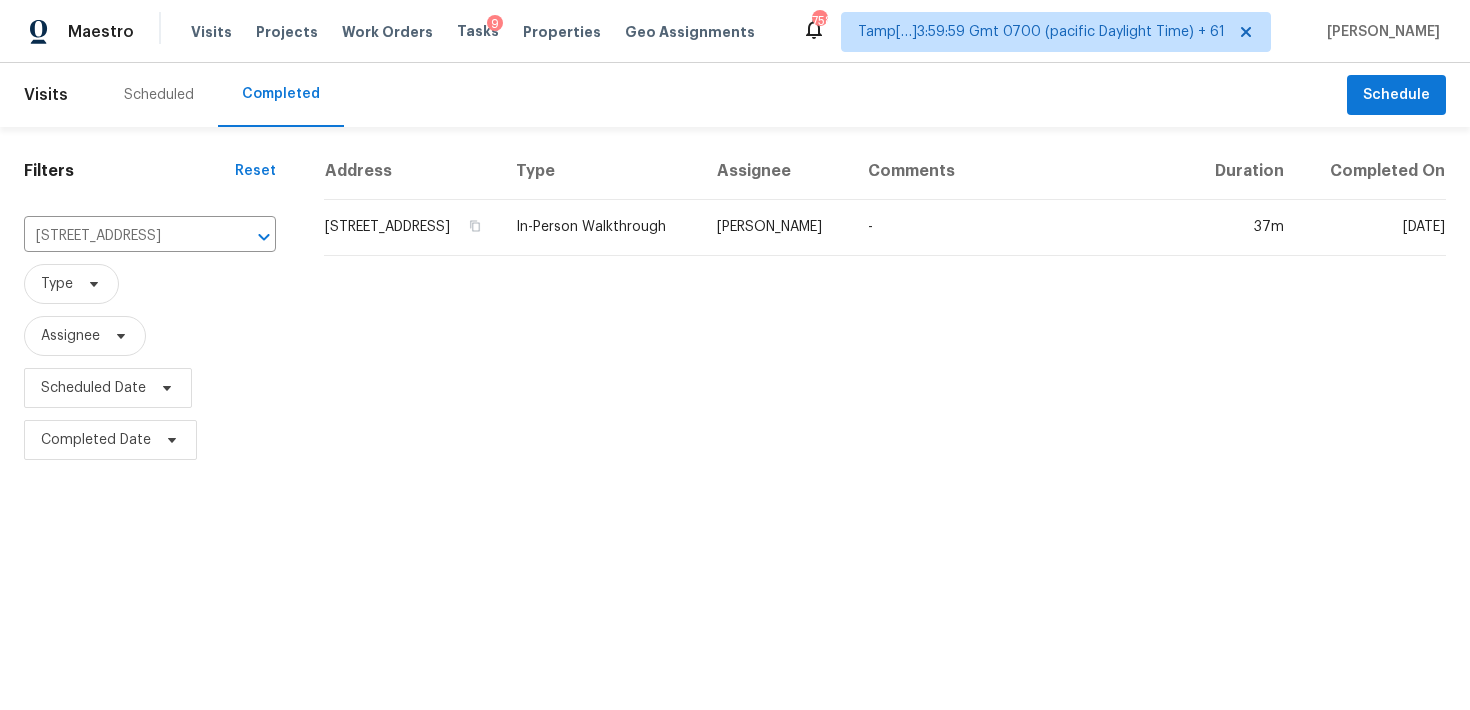 click on "6713 Clear Springs Cir, Garland, TX 75044" at bounding box center (412, 228) 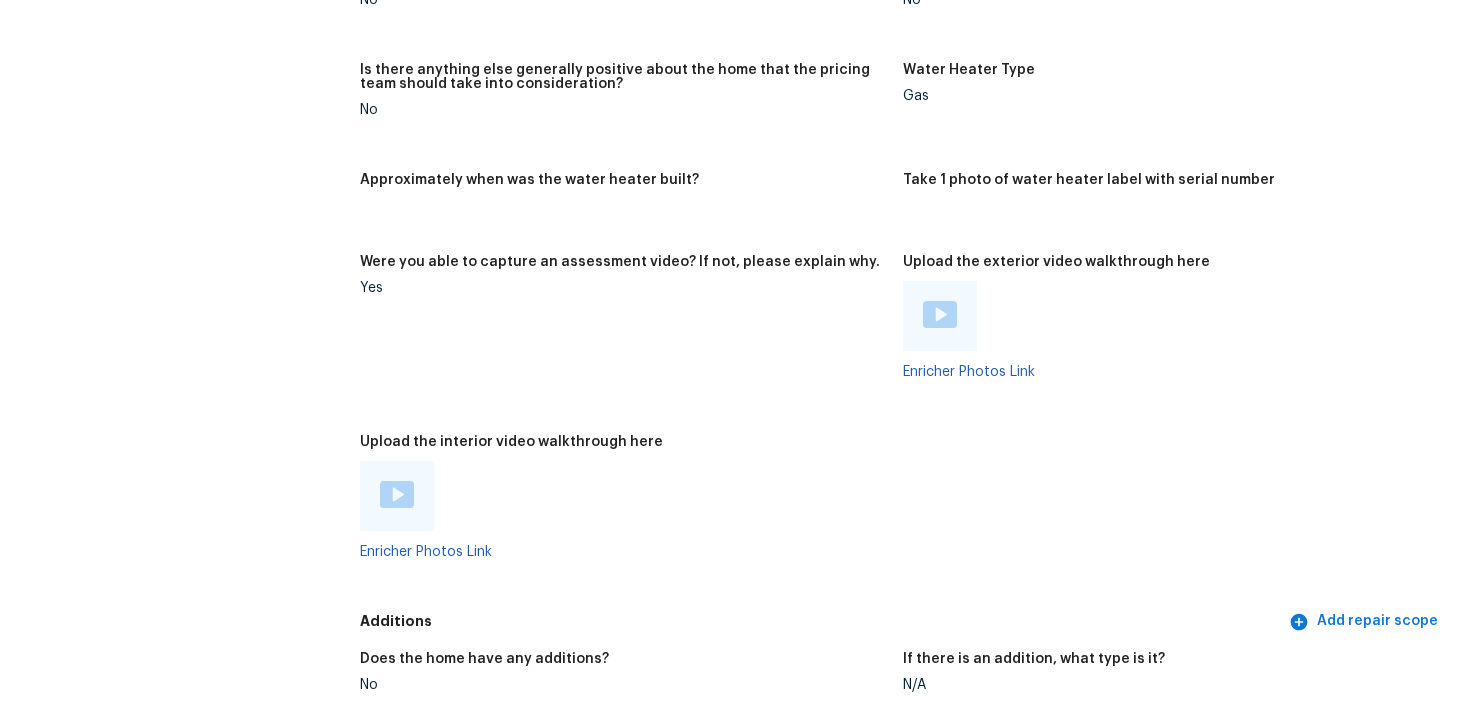 scroll, scrollTop: 3760, scrollLeft: 0, axis: vertical 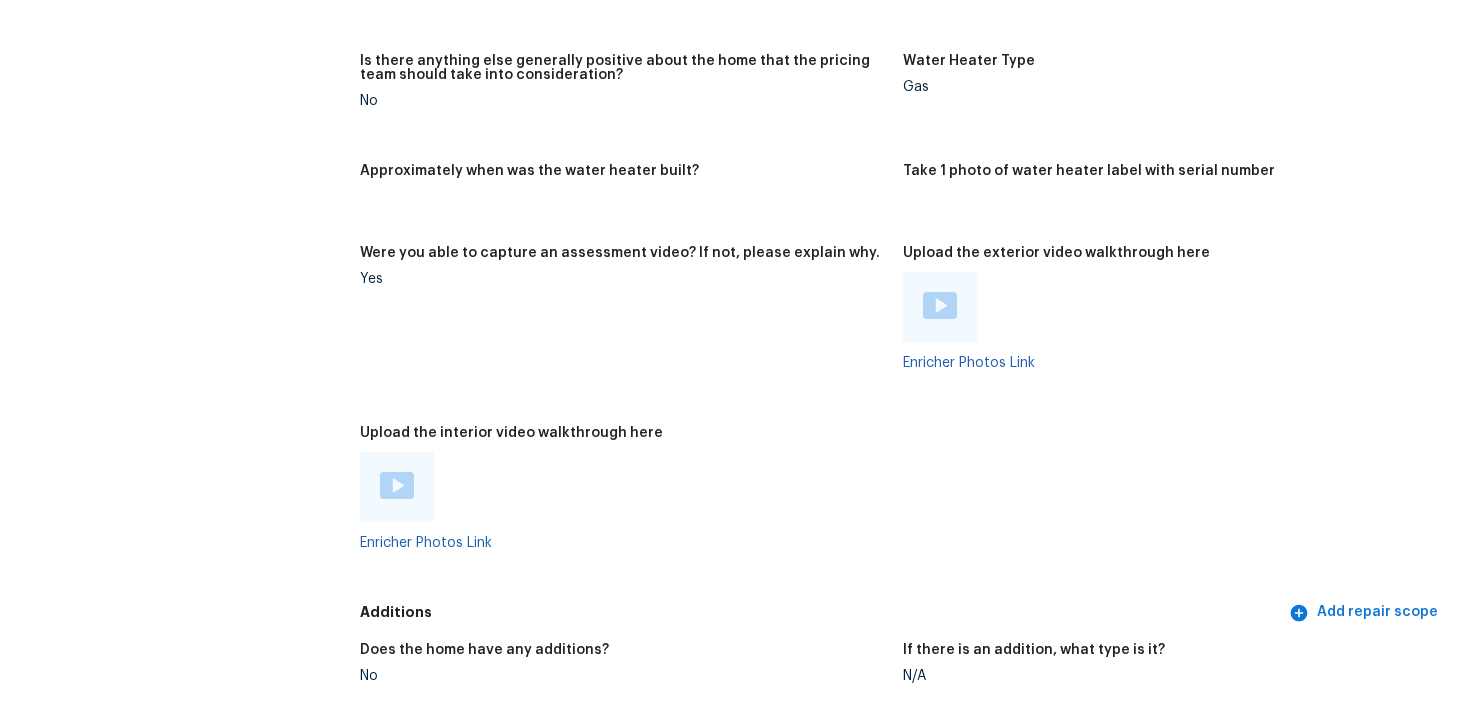 click at bounding box center (397, 485) 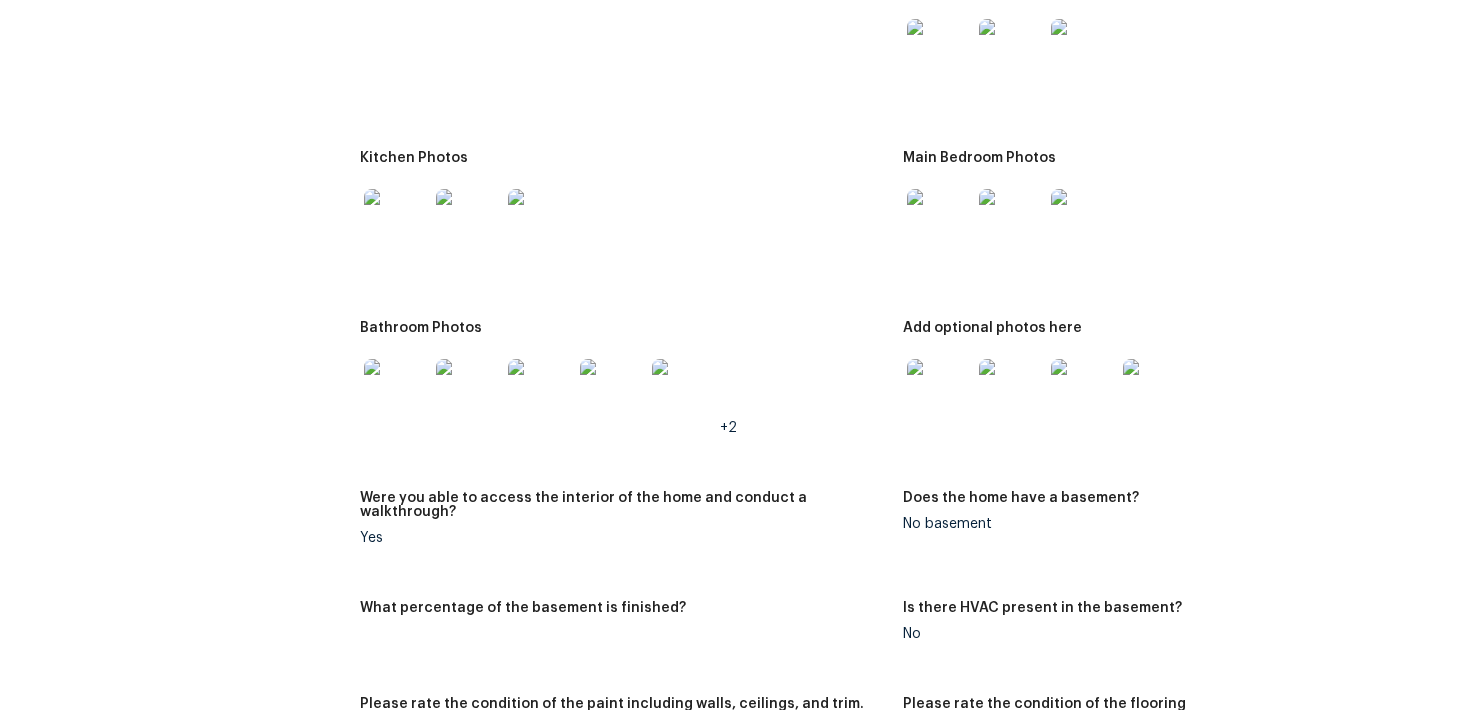scroll, scrollTop: 2537, scrollLeft: 0, axis: vertical 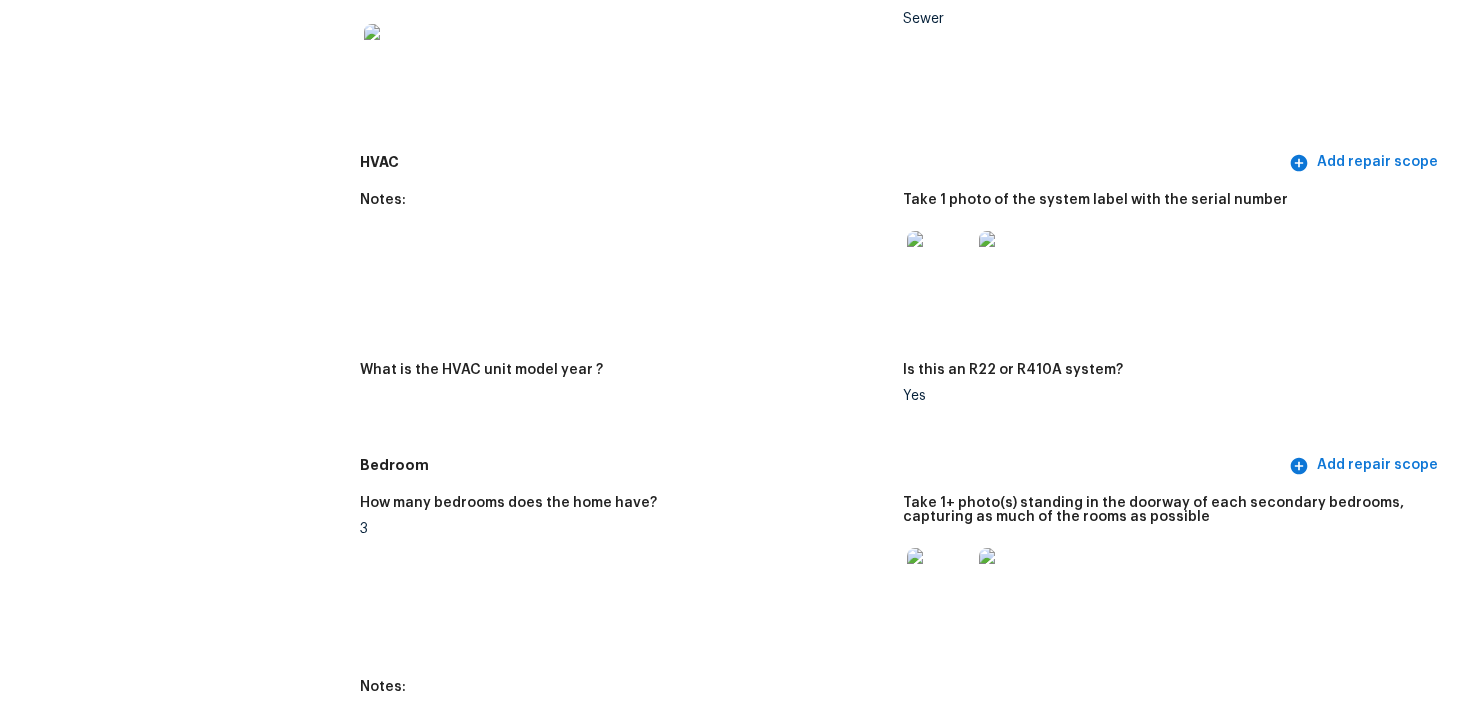 click on "HVAC" at bounding box center (822, 162) 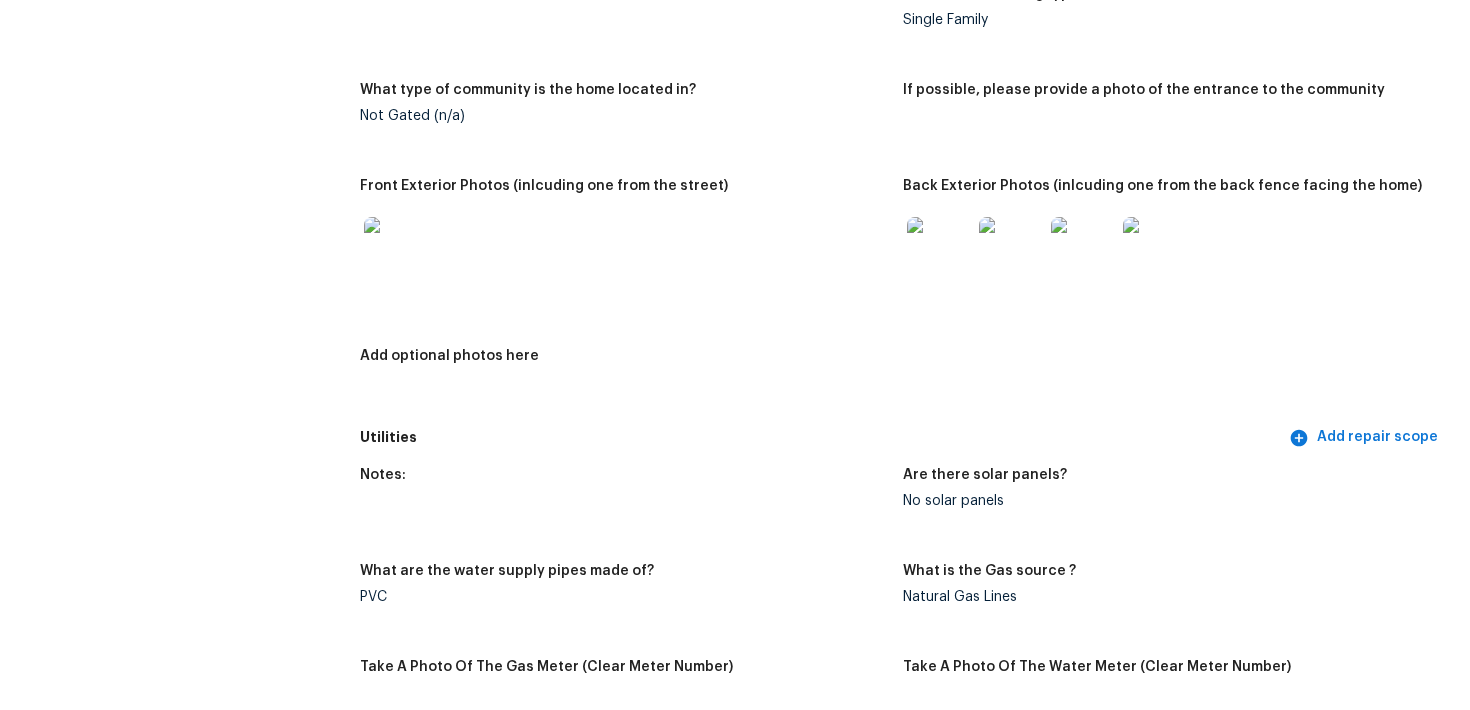scroll, scrollTop: 990, scrollLeft: 0, axis: vertical 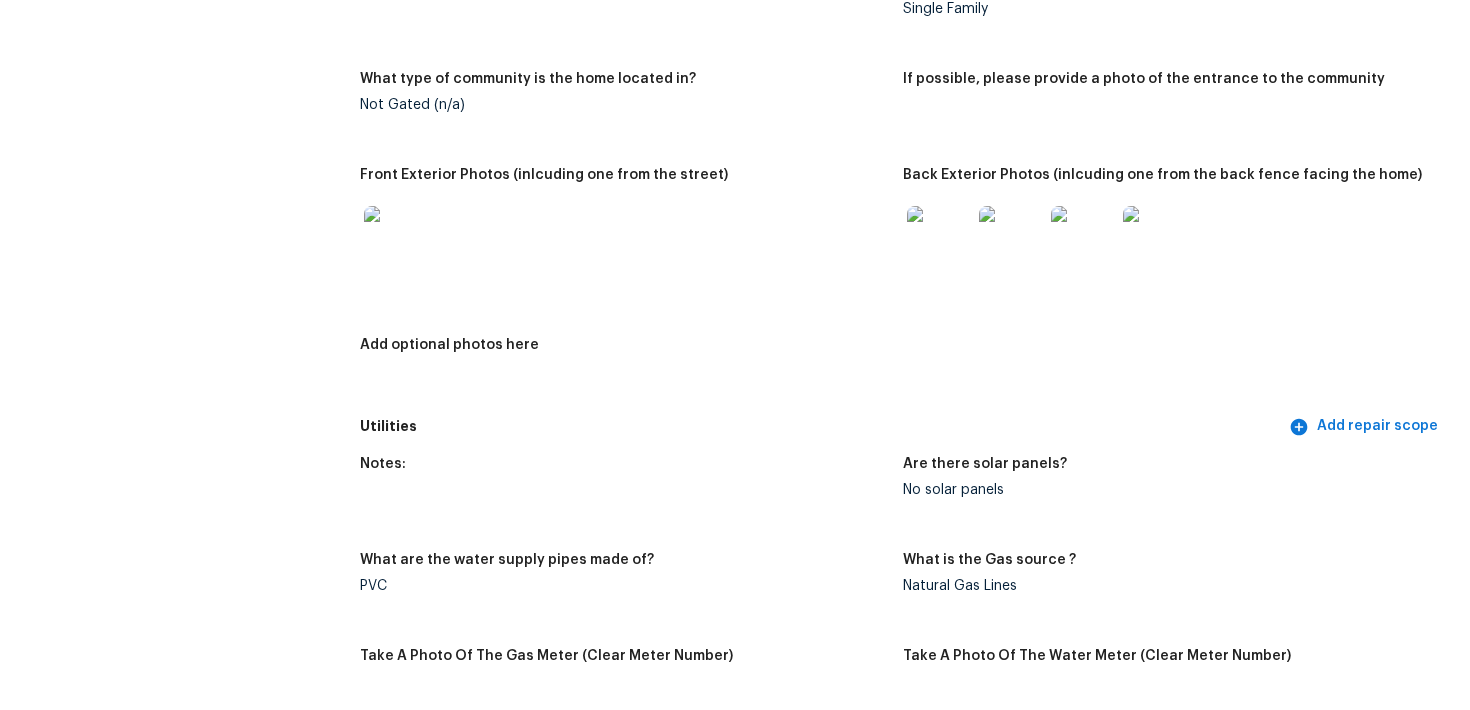 click at bounding box center (396, 238) 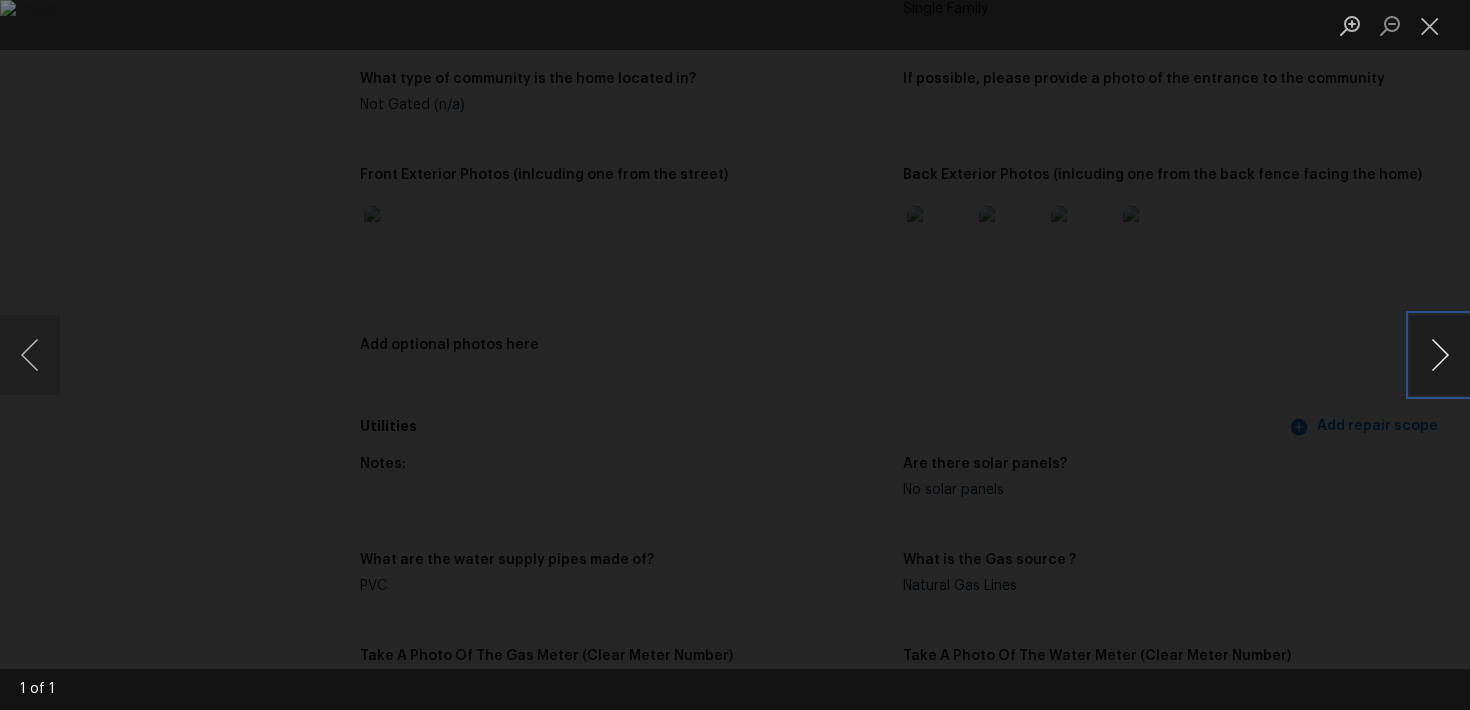 click at bounding box center [1440, 355] 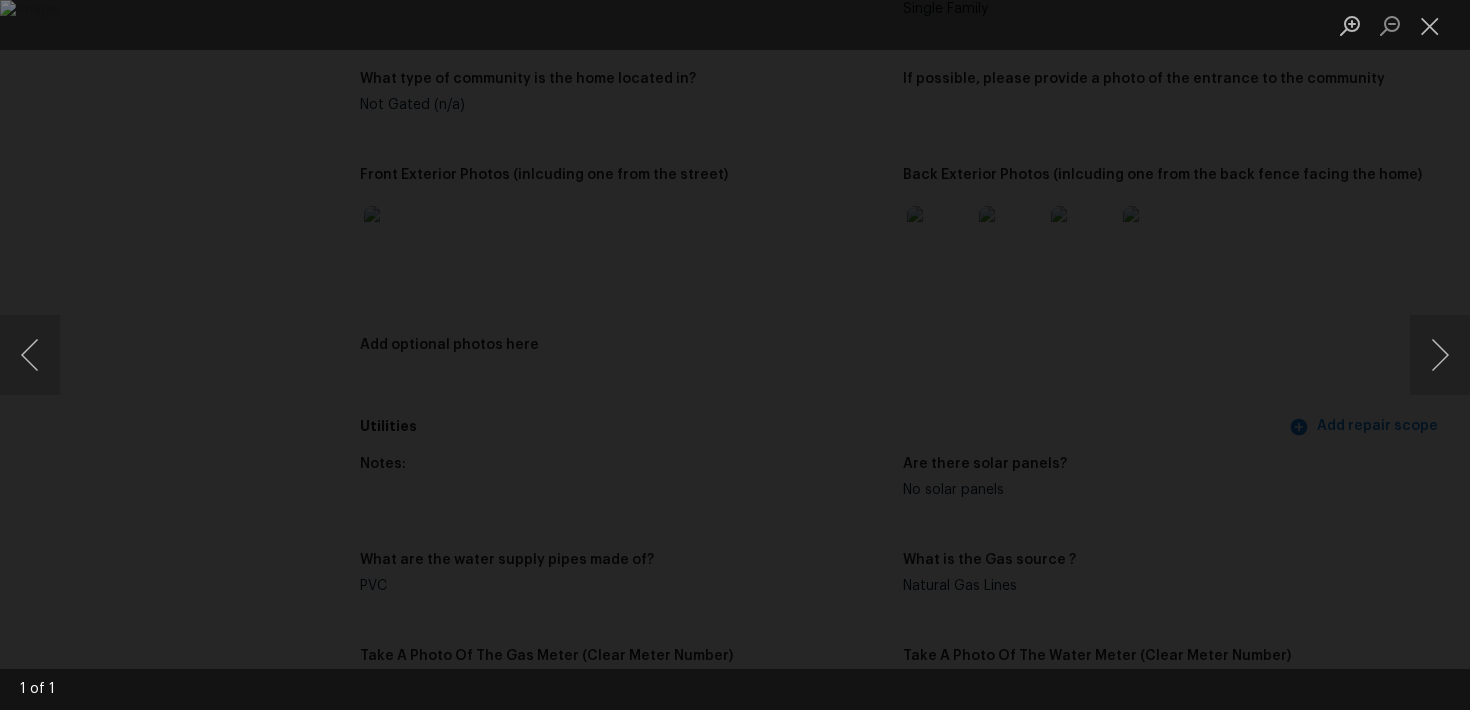 click at bounding box center [735, 355] 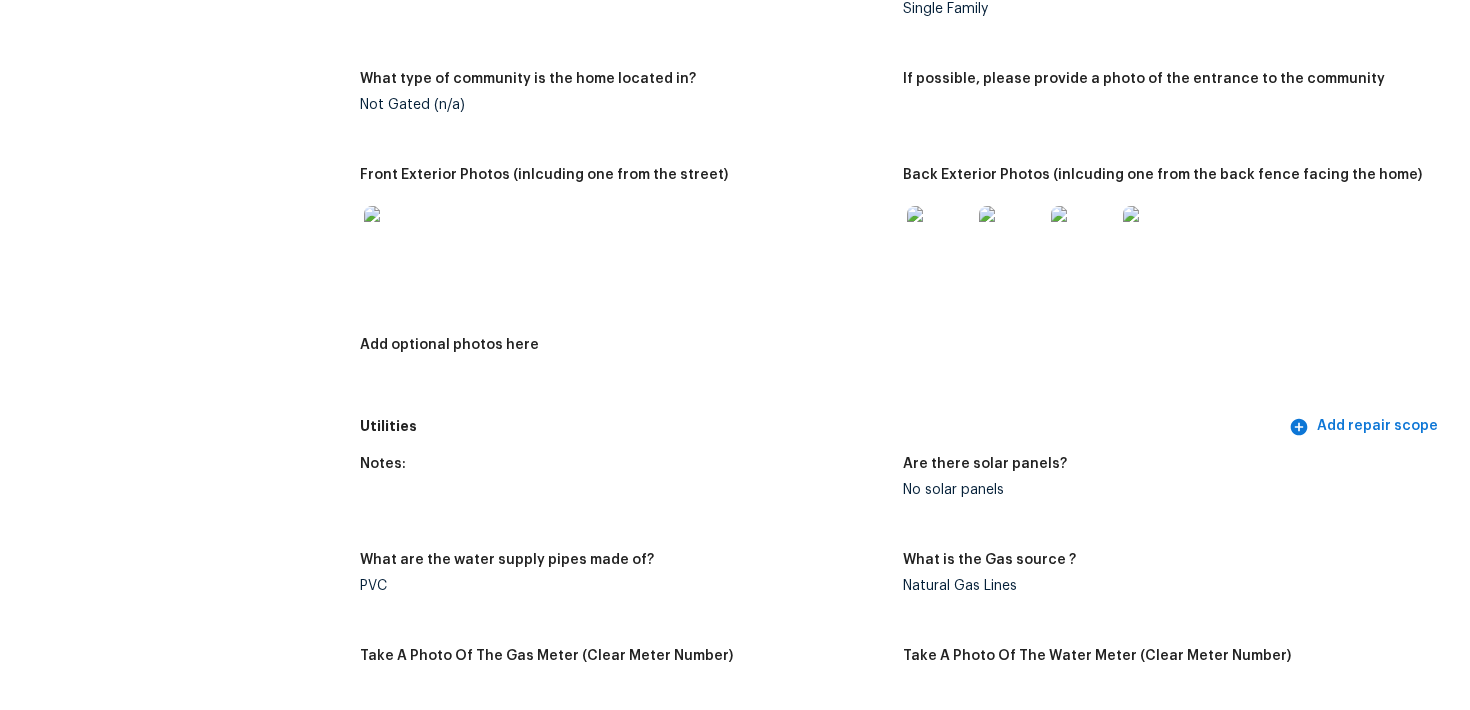 click at bounding box center [939, 238] 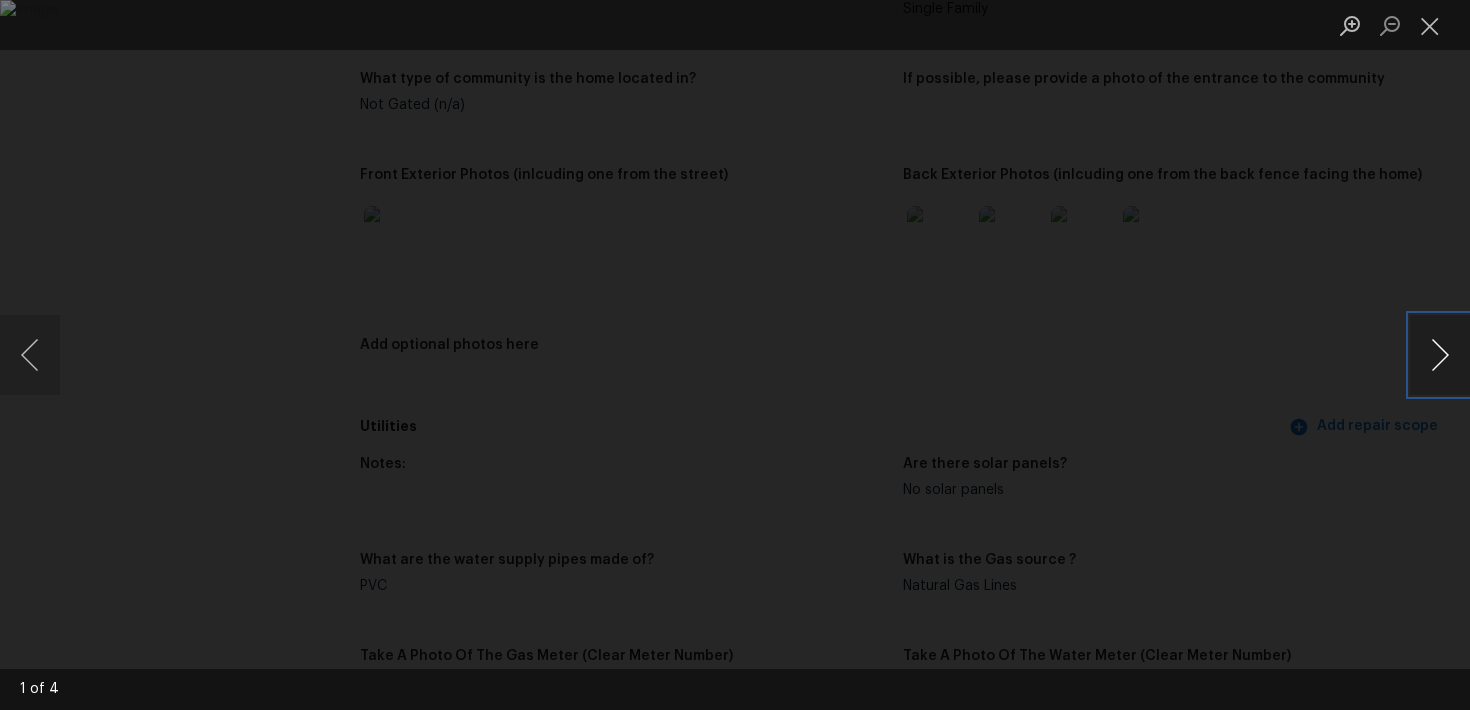 click at bounding box center [1440, 355] 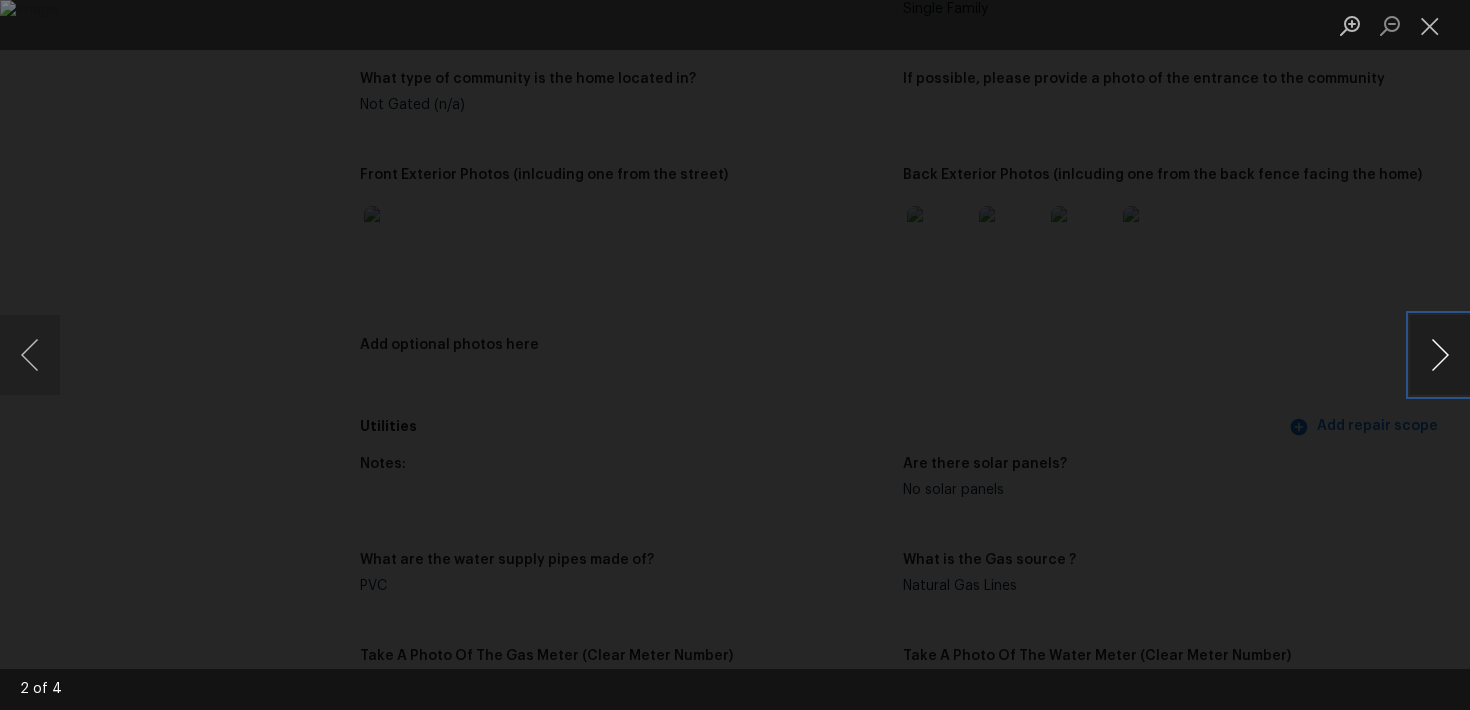 click at bounding box center [1440, 355] 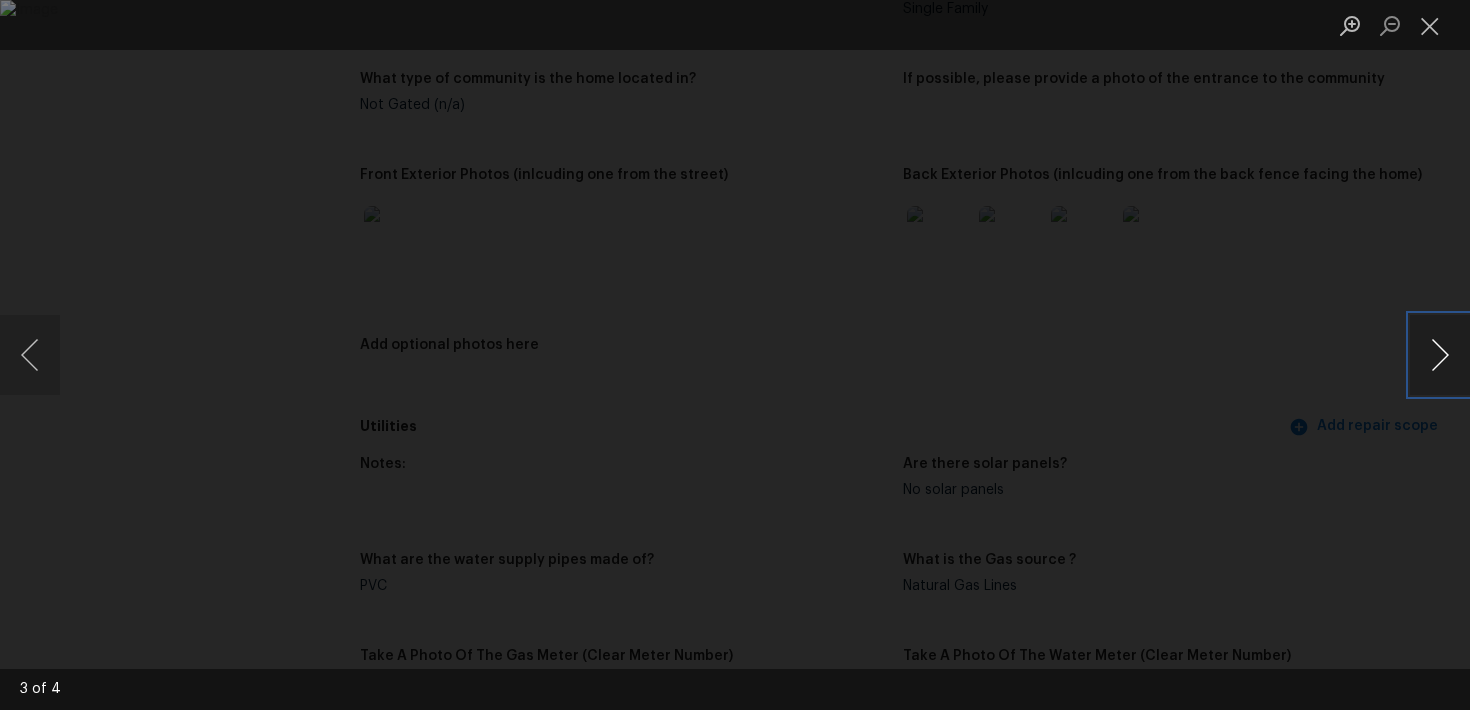 click at bounding box center [1440, 355] 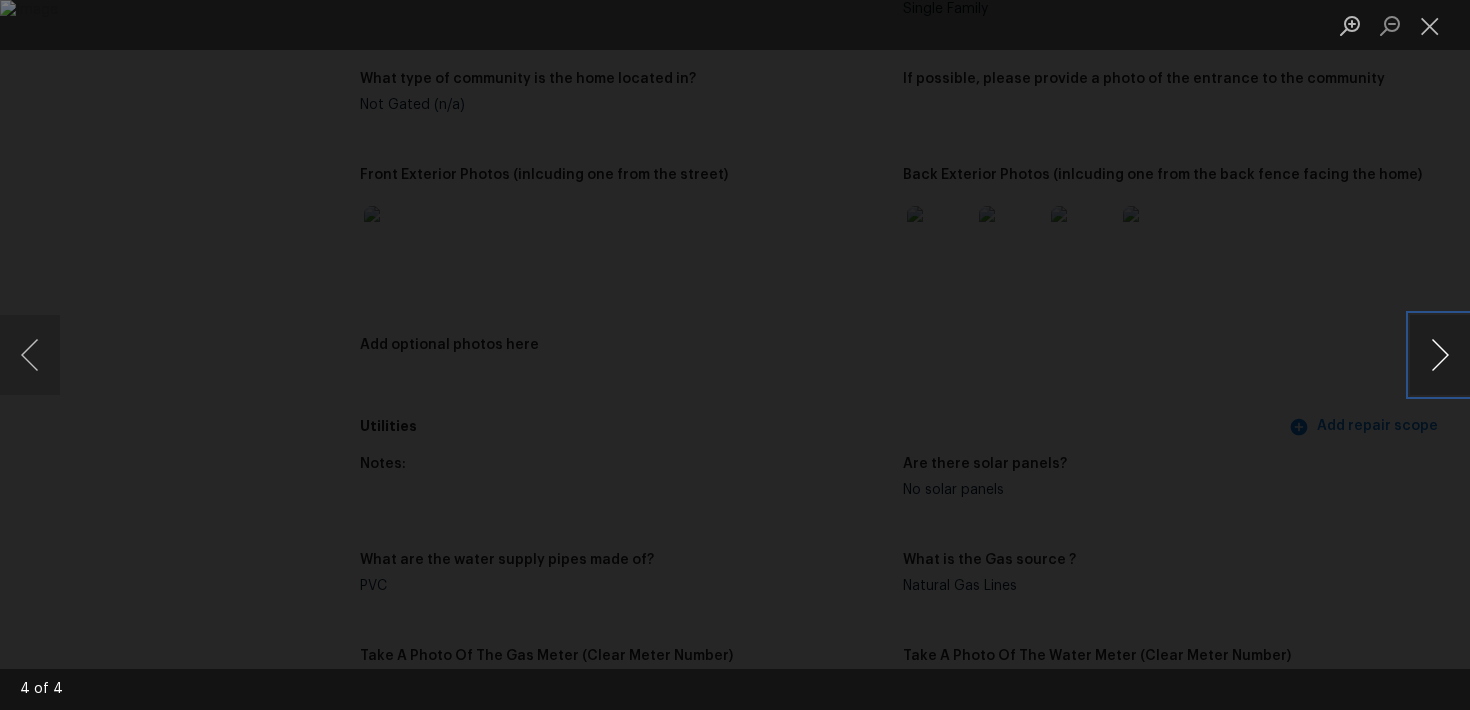 click at bounding box center [1440, 355] 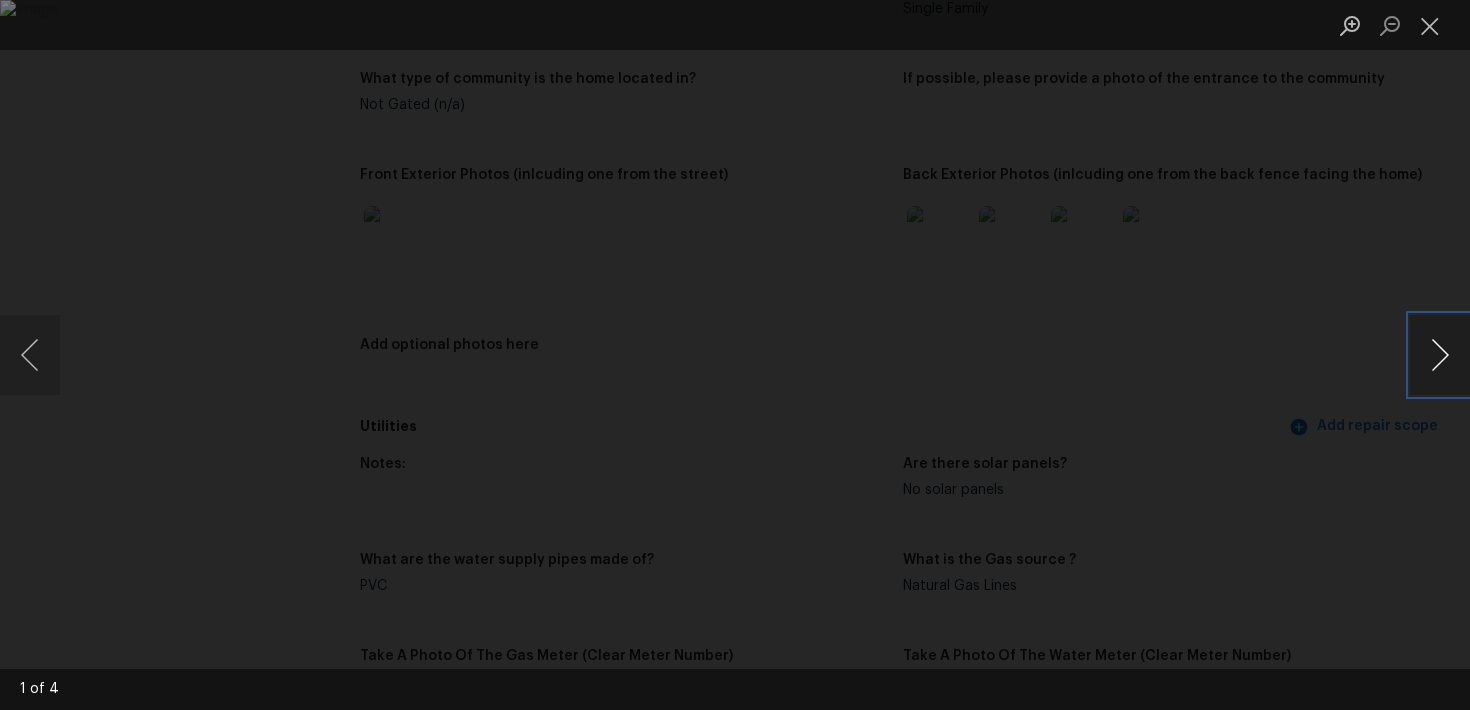 click at bounding box center (1440, 355) 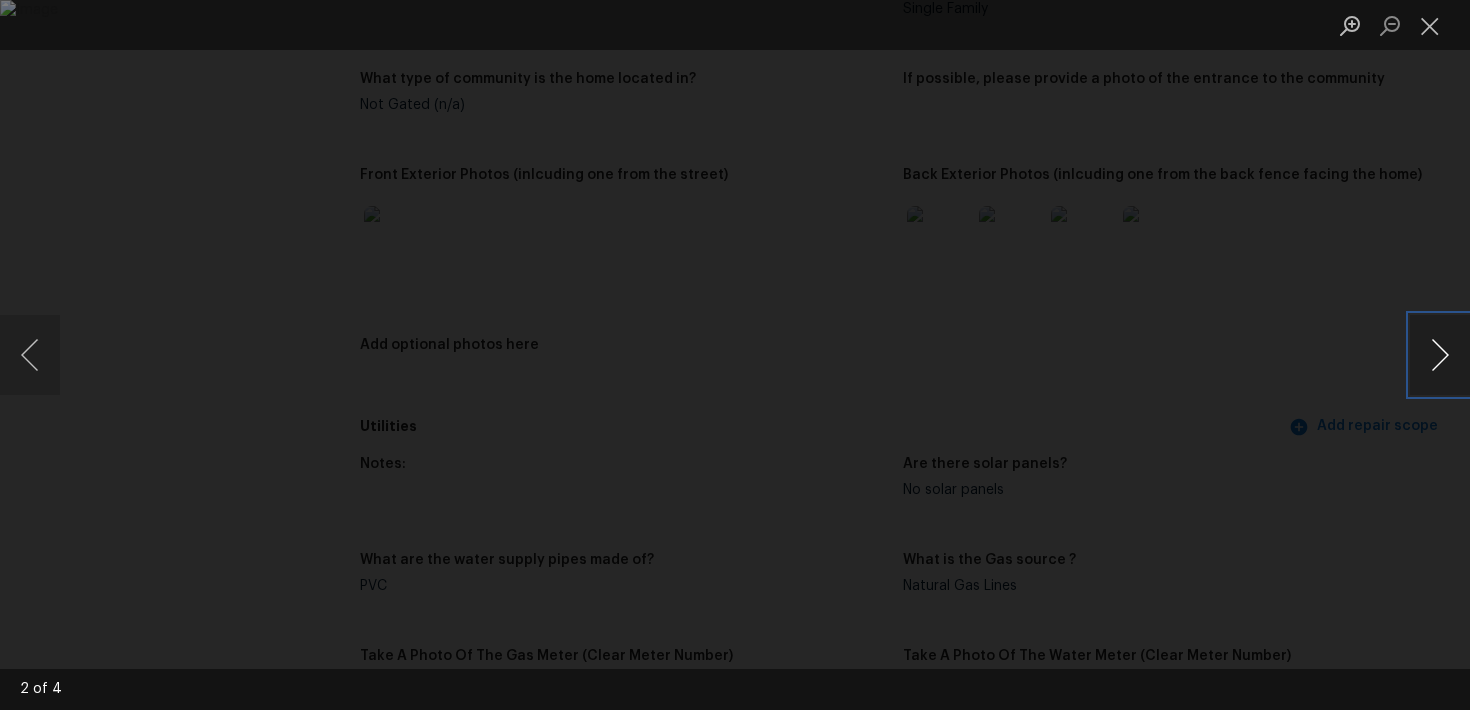 click at bounding box center [1440, 355] 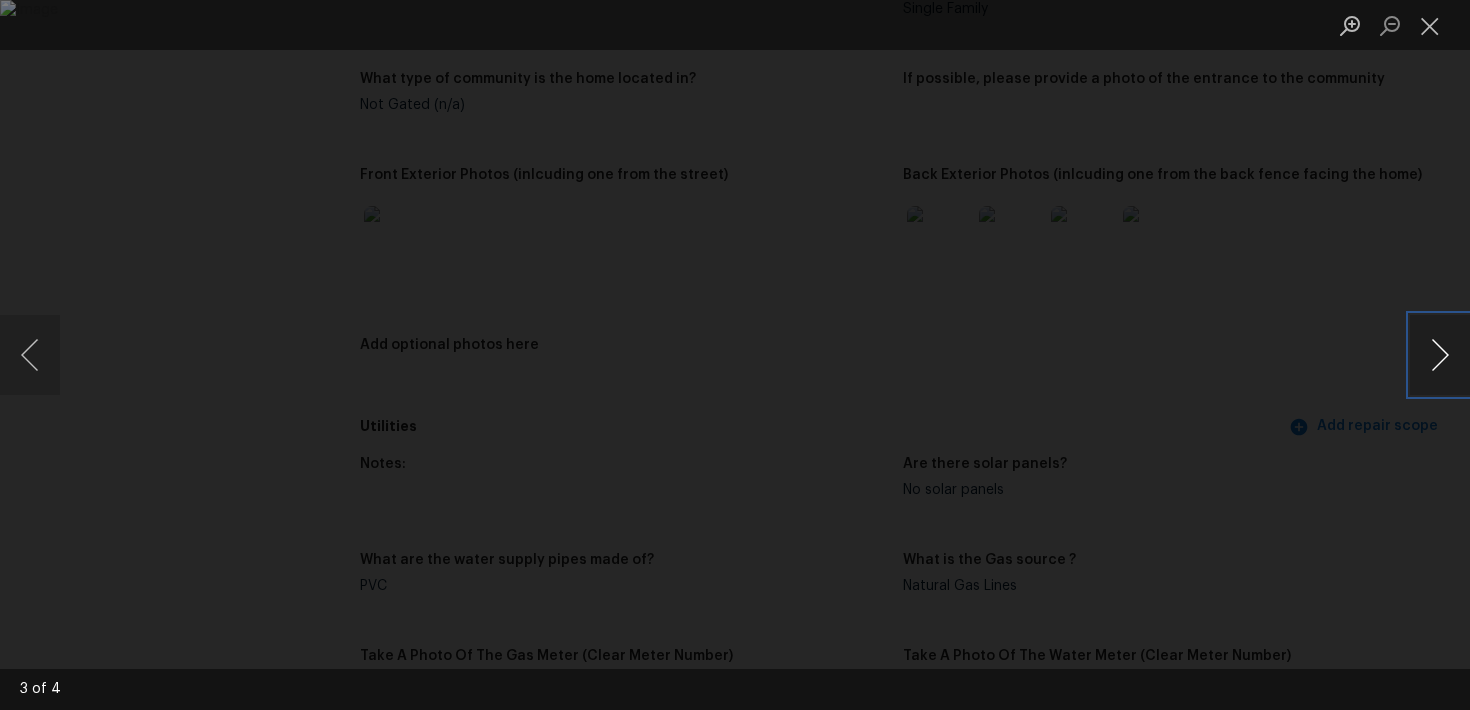 click at bounding box center [1440, 355] 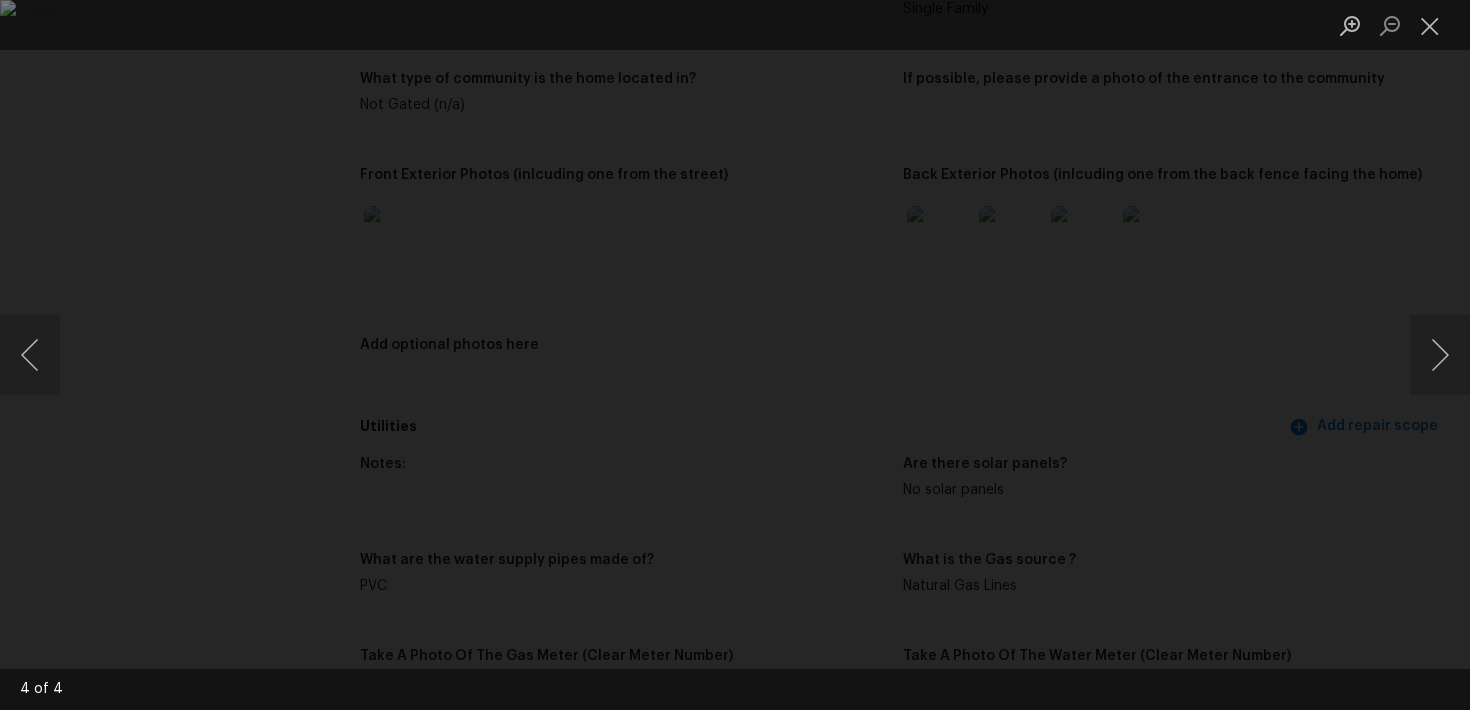 click at bounding box center [735, 355] 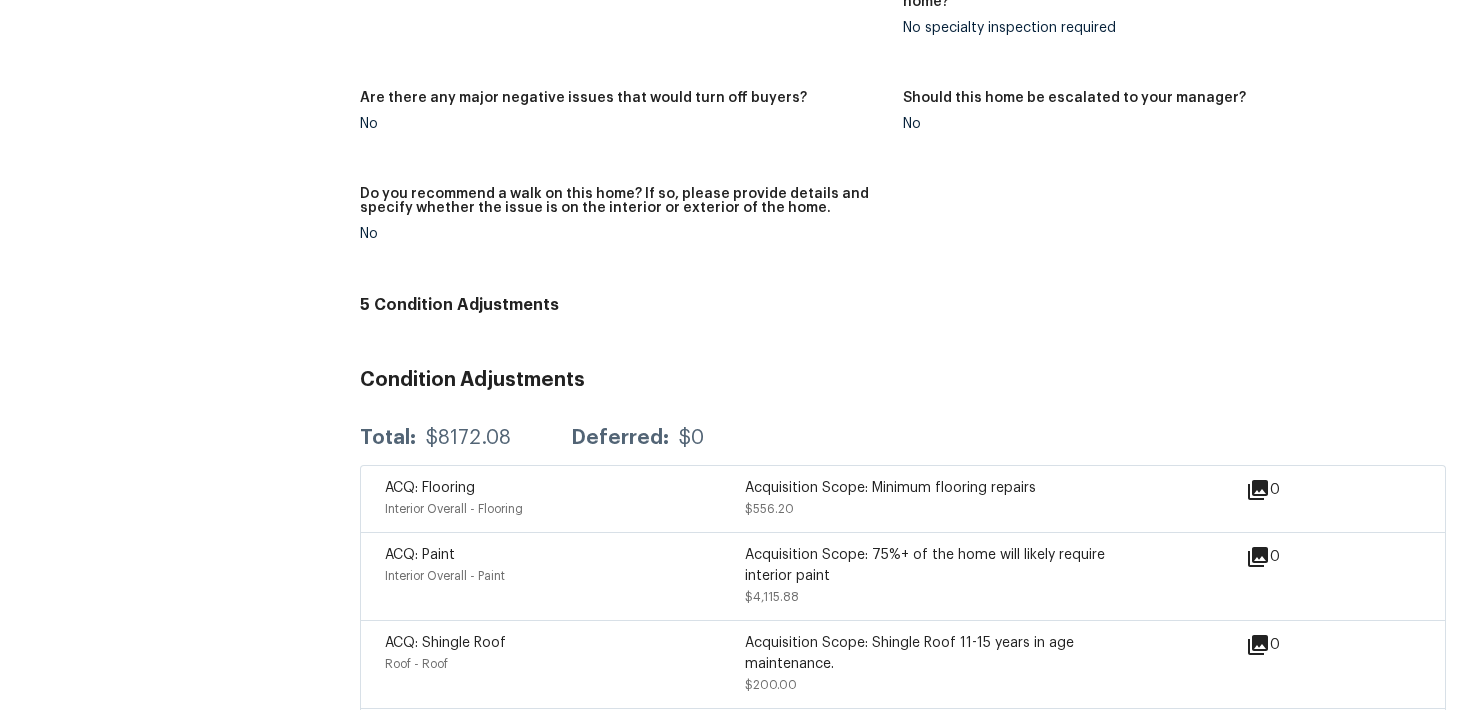 scroll, scrollTop: 4924, scrollLeft: 0, axis: vertical 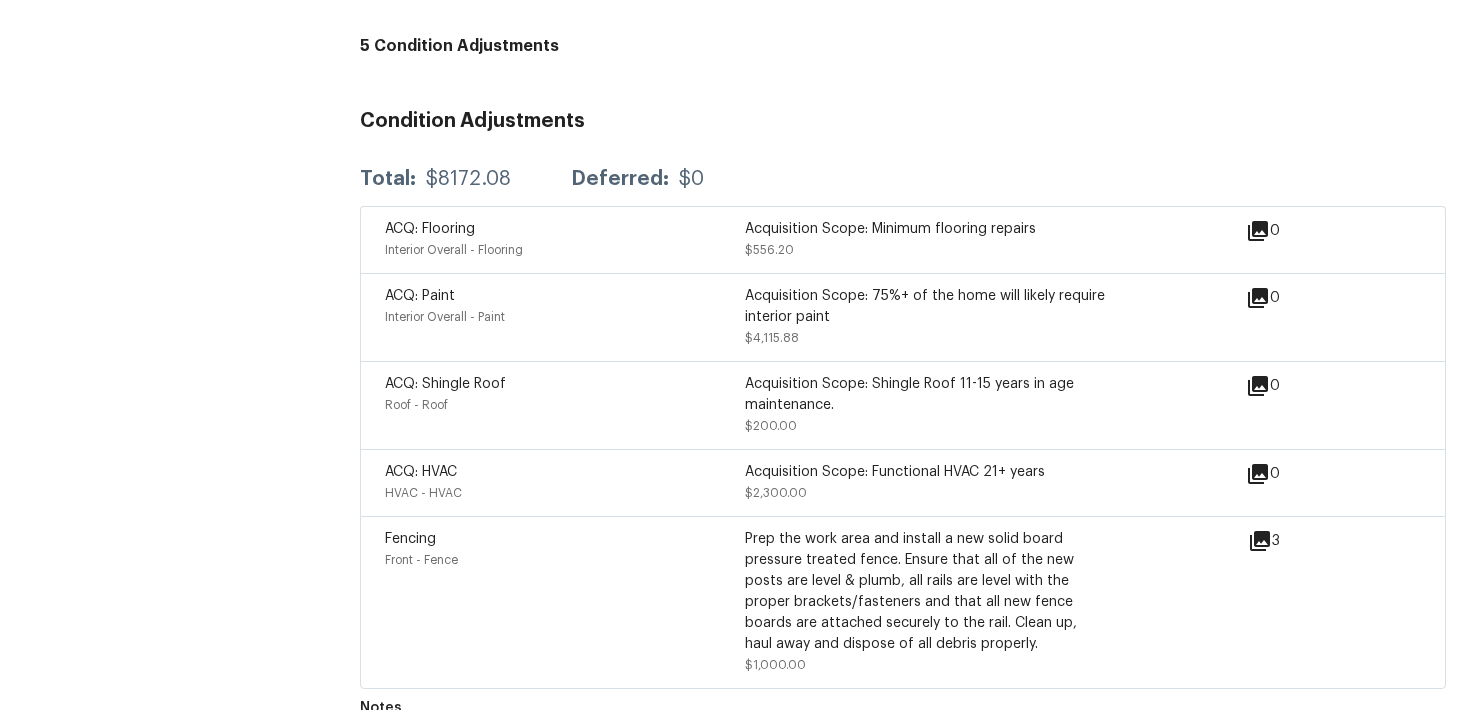 click on "ACQ: Paint" at bounding box center [565, 296] 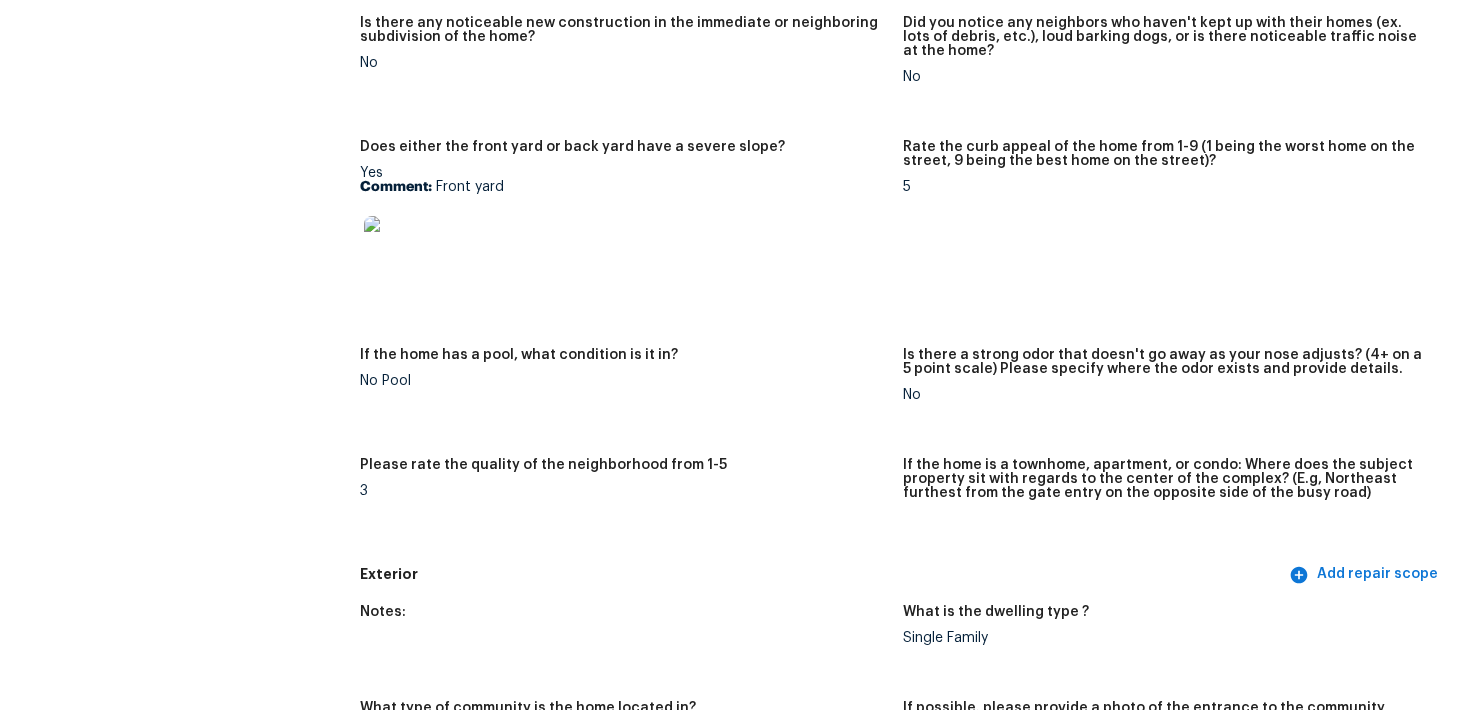 click on "If the home has a pool, what condition is it in?" at bounding box center [623, 361] 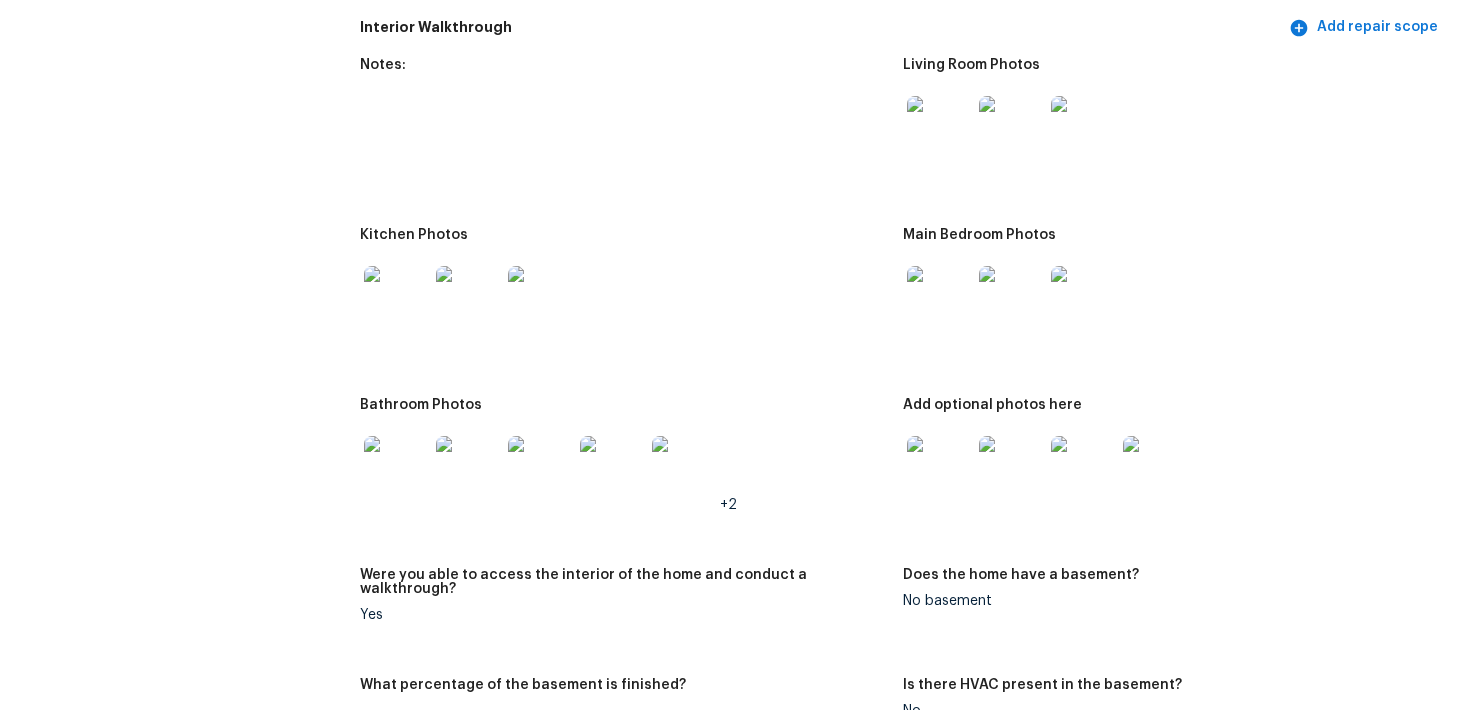 scroll, scrollTop: 2474, scrollLeft: 0, axis: vertical 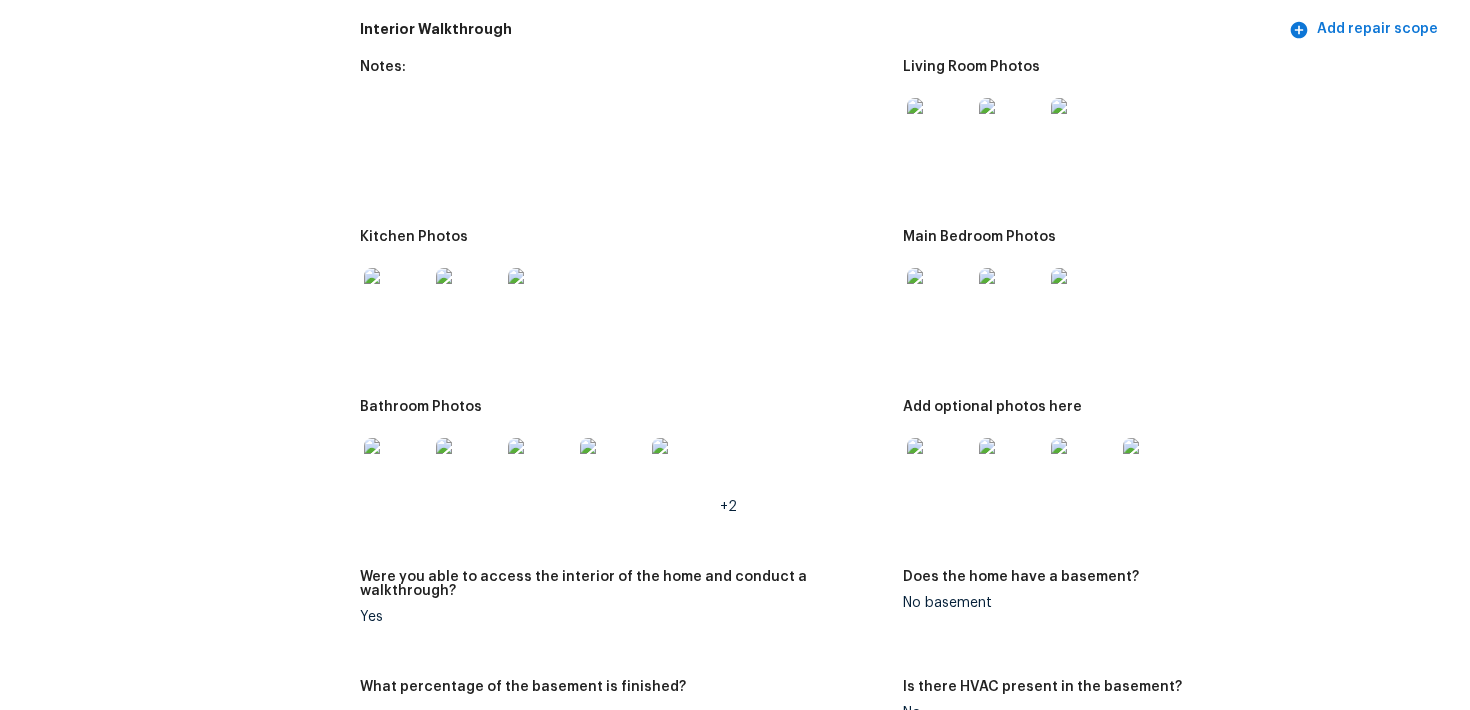 click at bounding box center (396, 300) 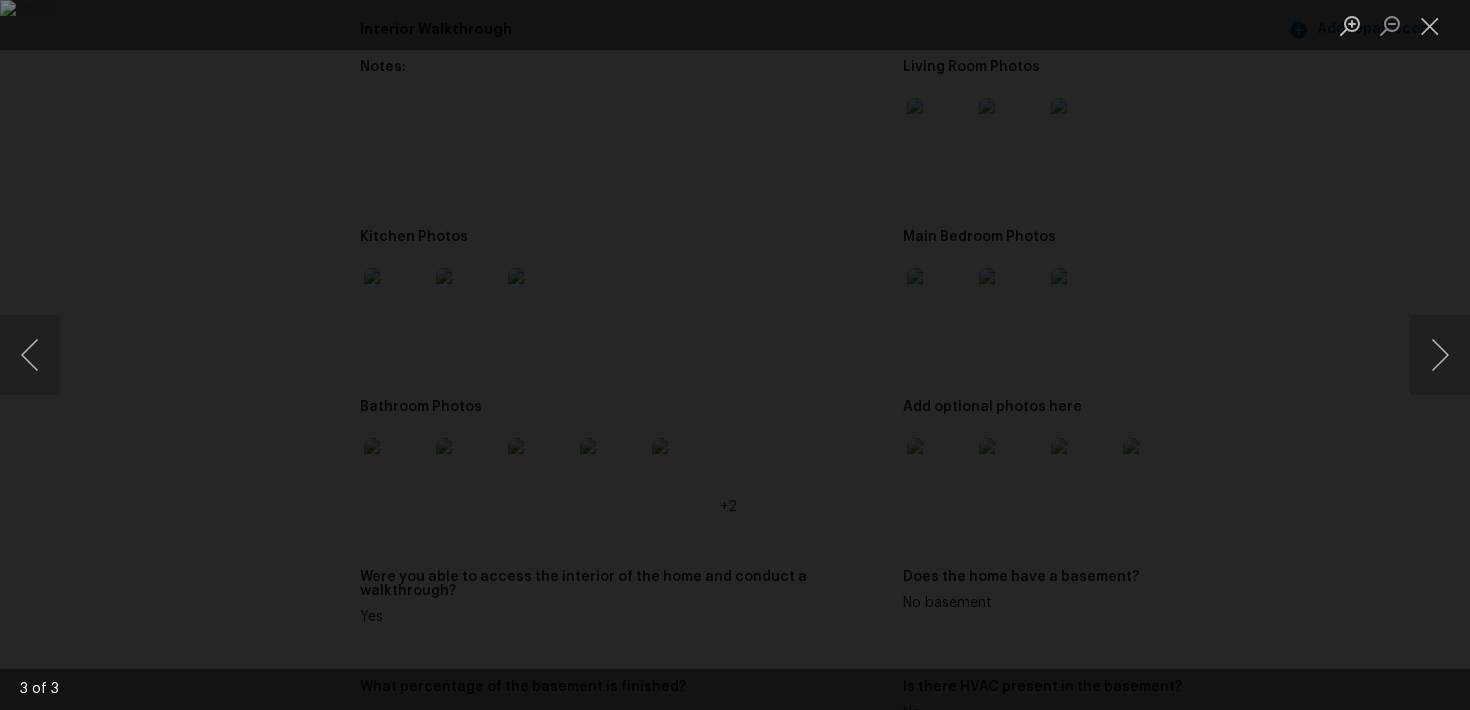 click at bounding box center (735, 355) 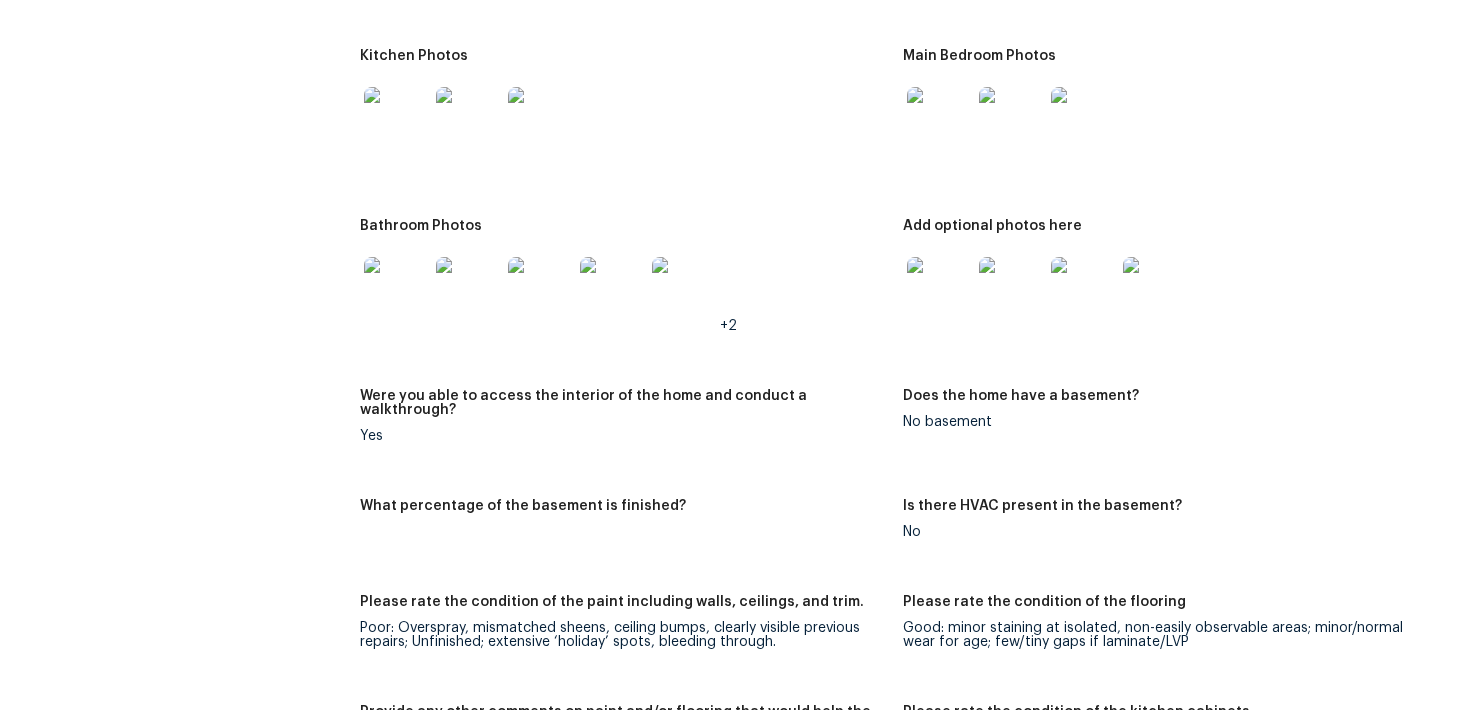 scroll, scrollTop: 2660, scrollLeft: 0, axis: vertical 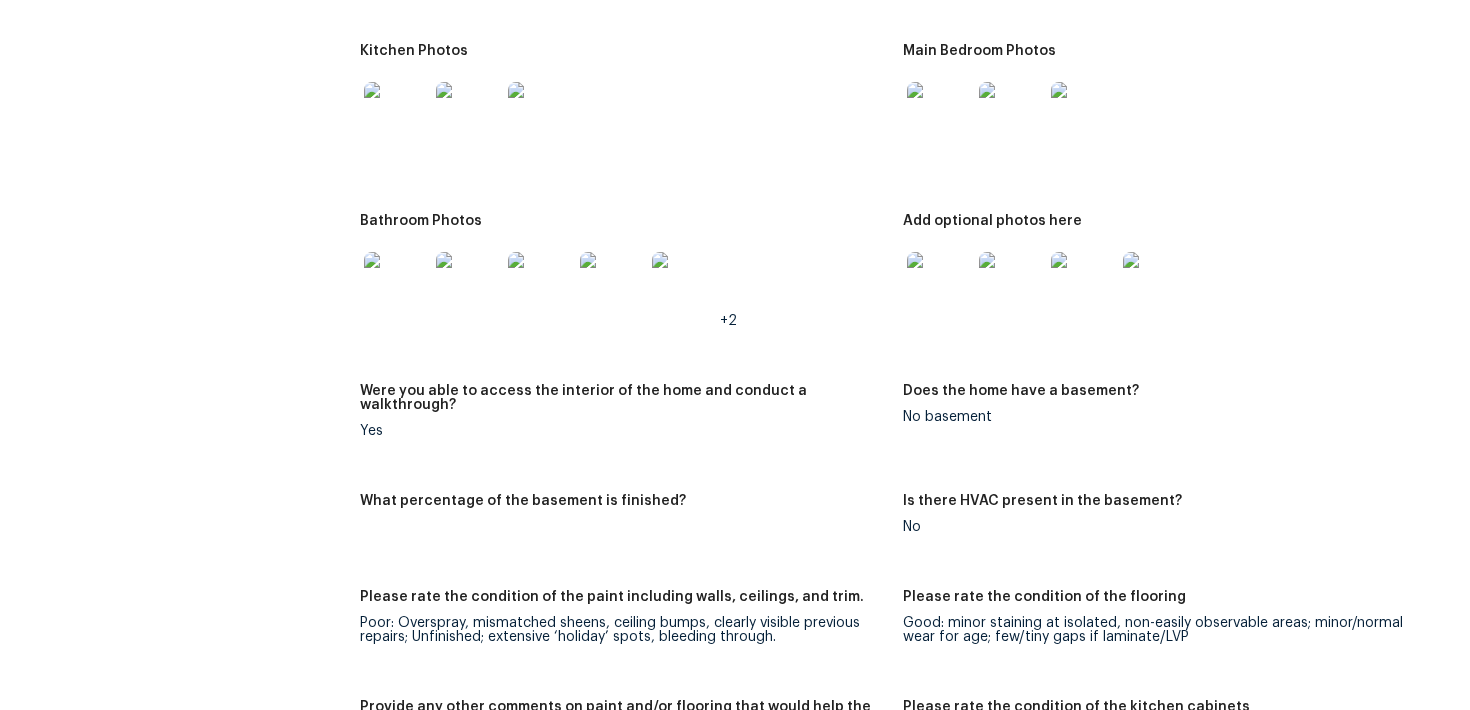 click at bounding box center [939, 284] 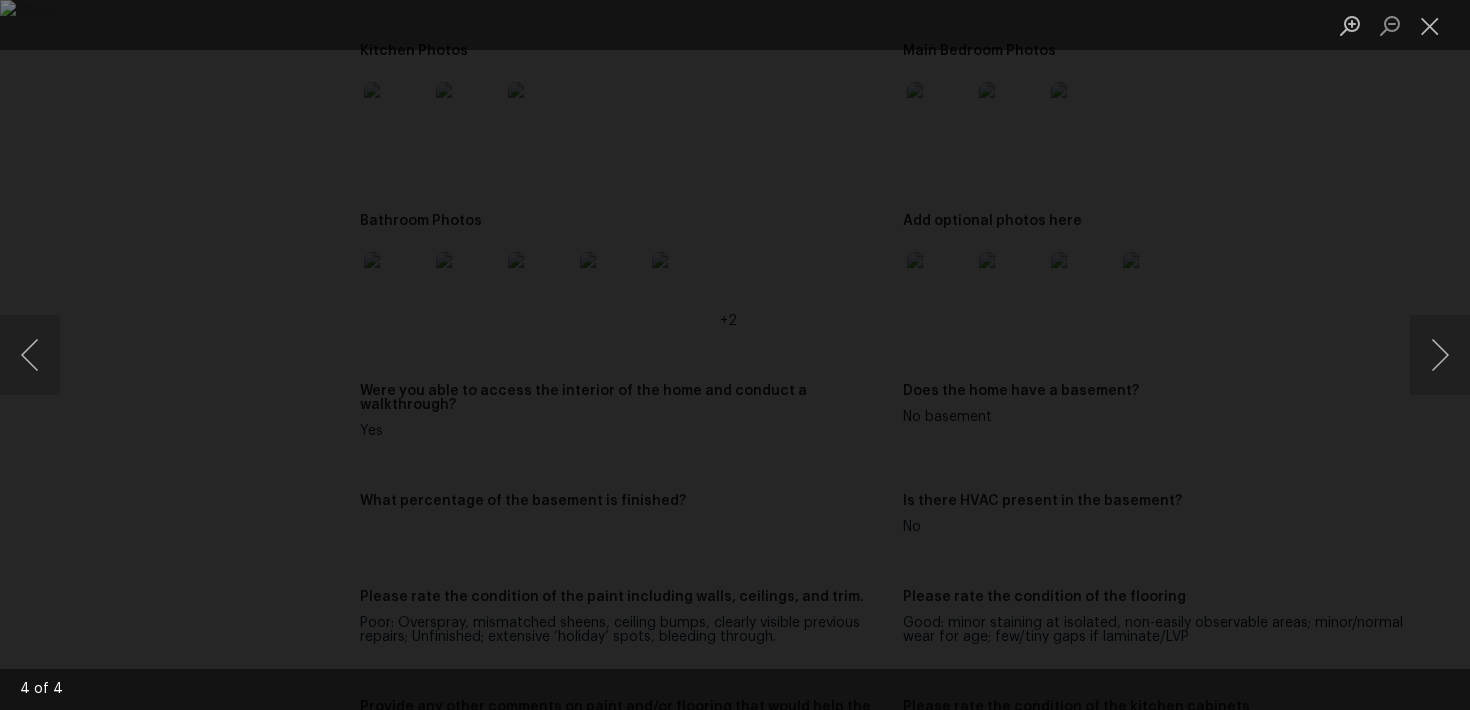 click at bounding box center (735, 355) 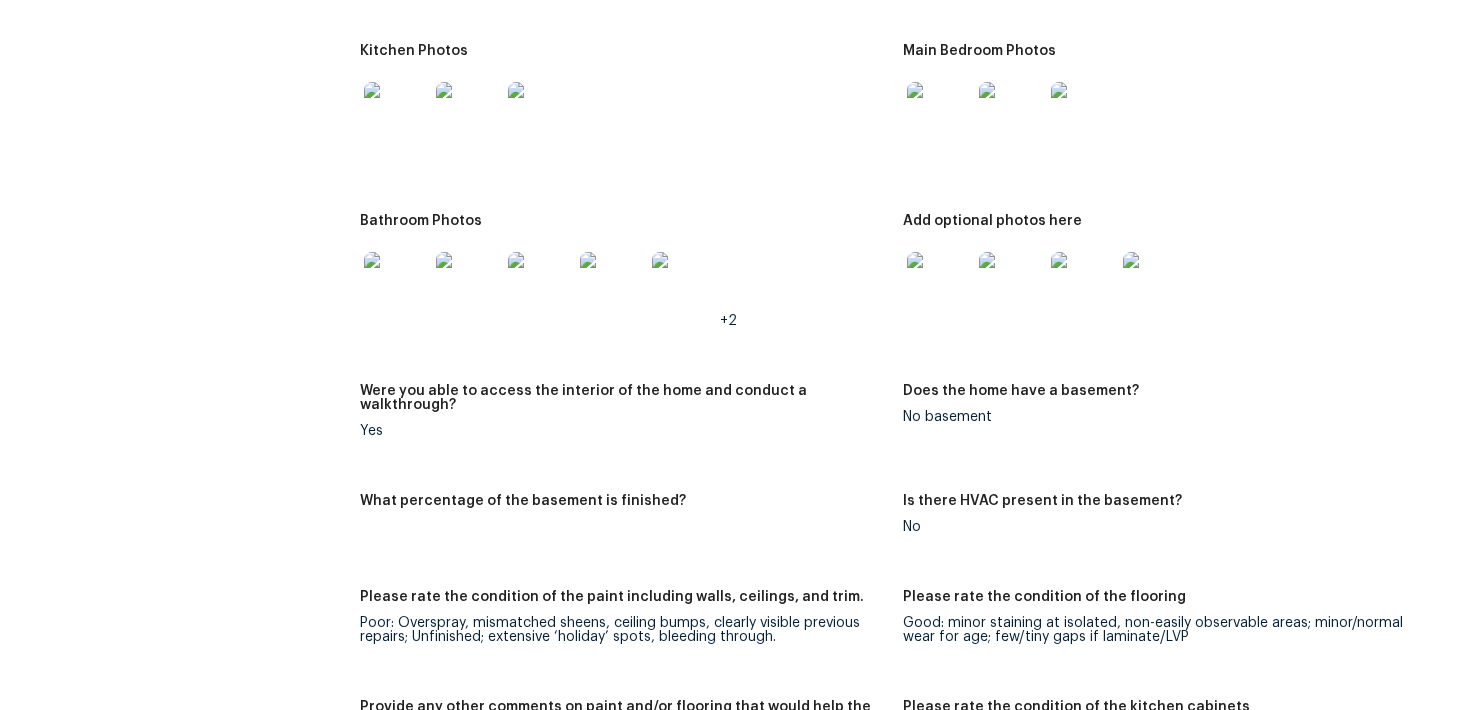 scroll, scrollTop: 2722, scrollLeft: 0, axis: vertical 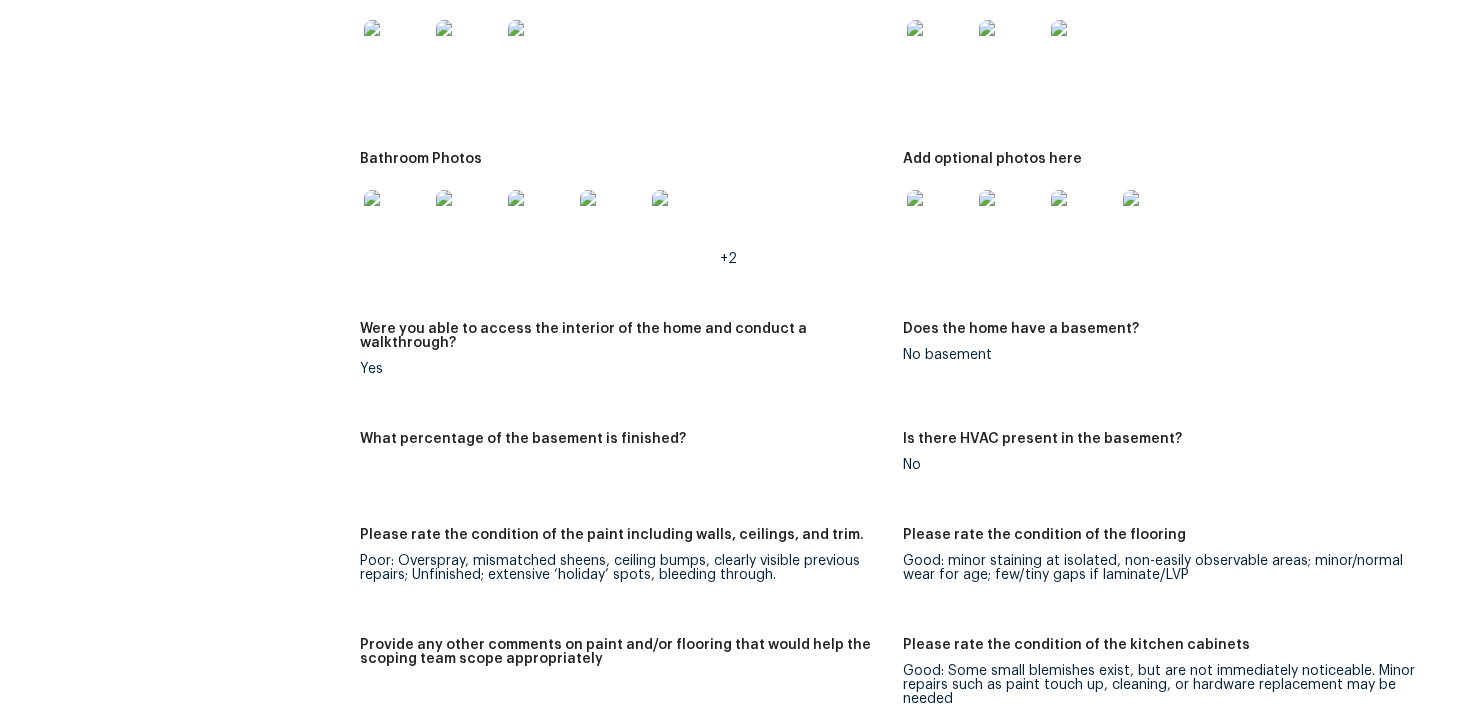 click at bounding box center (396, 222) 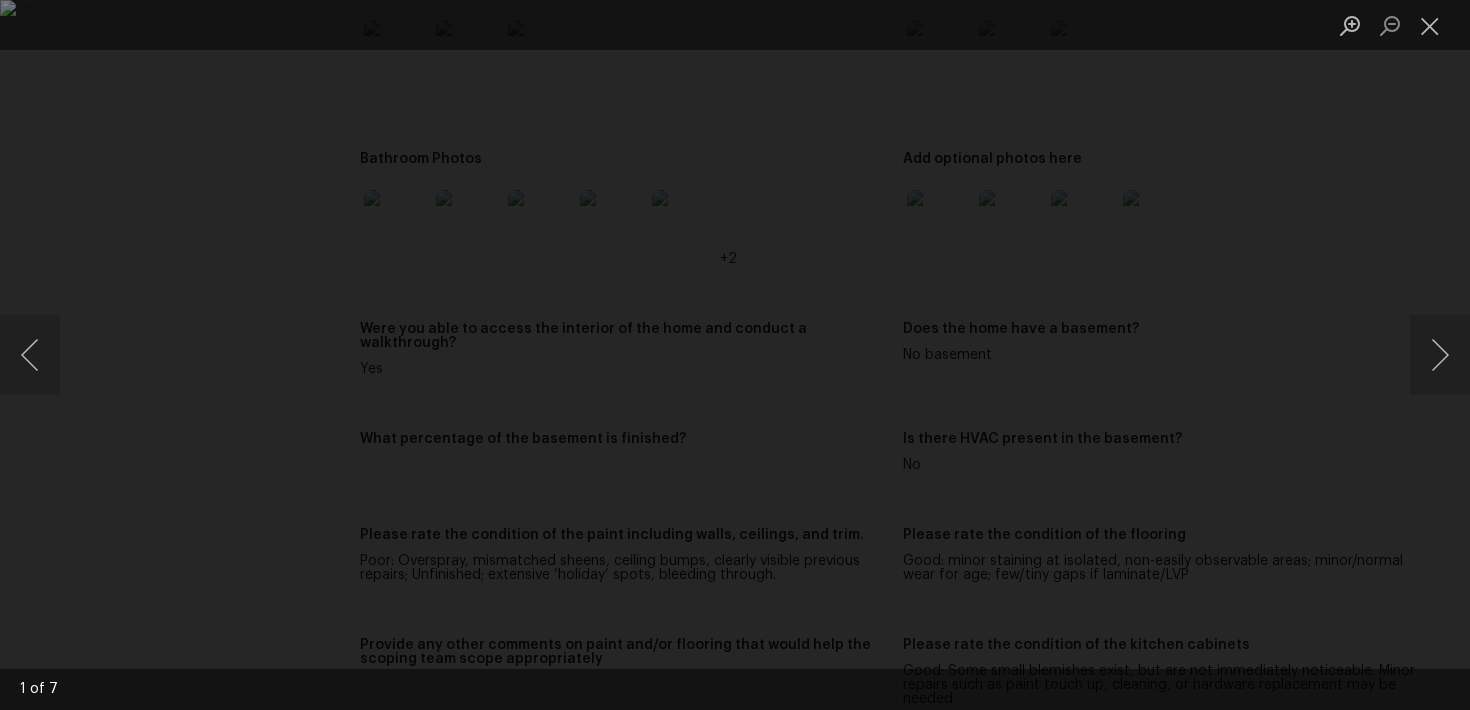 click at bounding box center [735, 355] 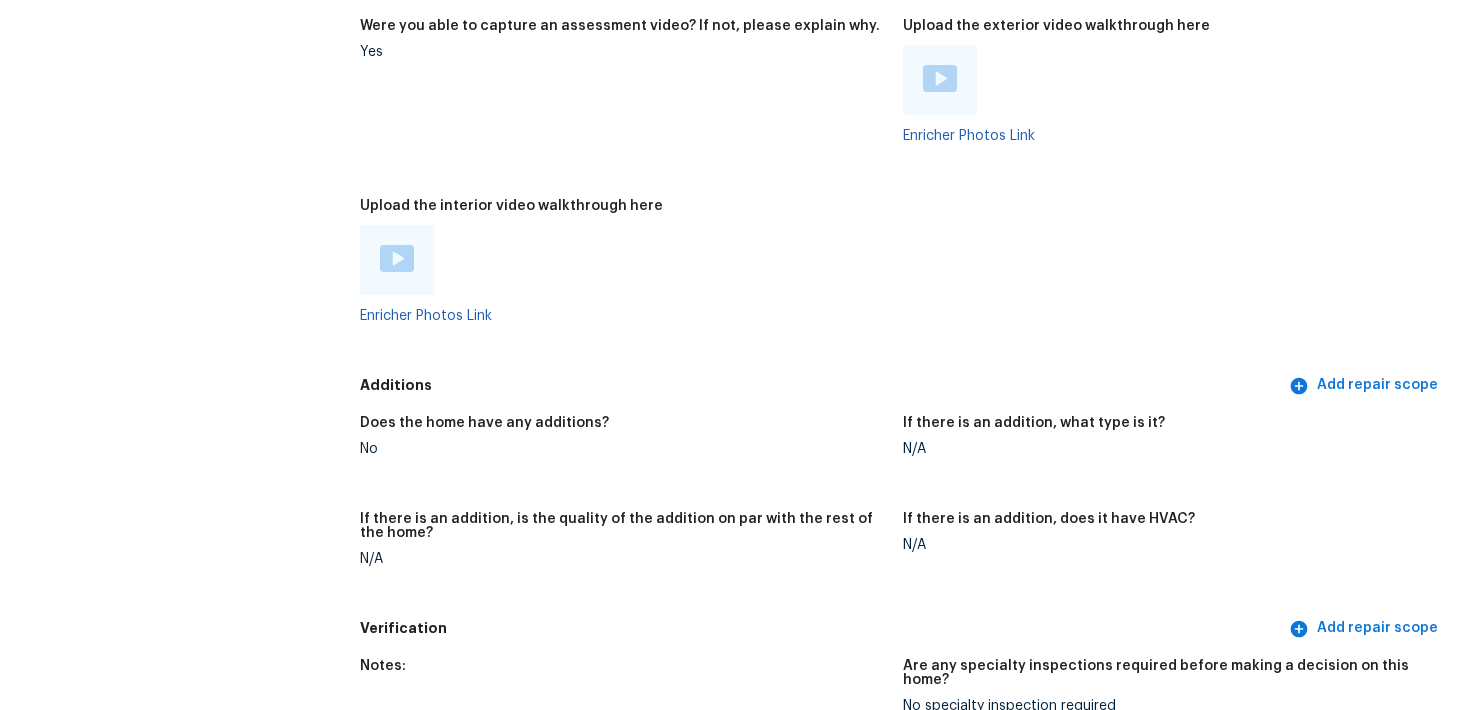 scroll, scrollTop: 3951, scrollLeft: 0, axis: vertical 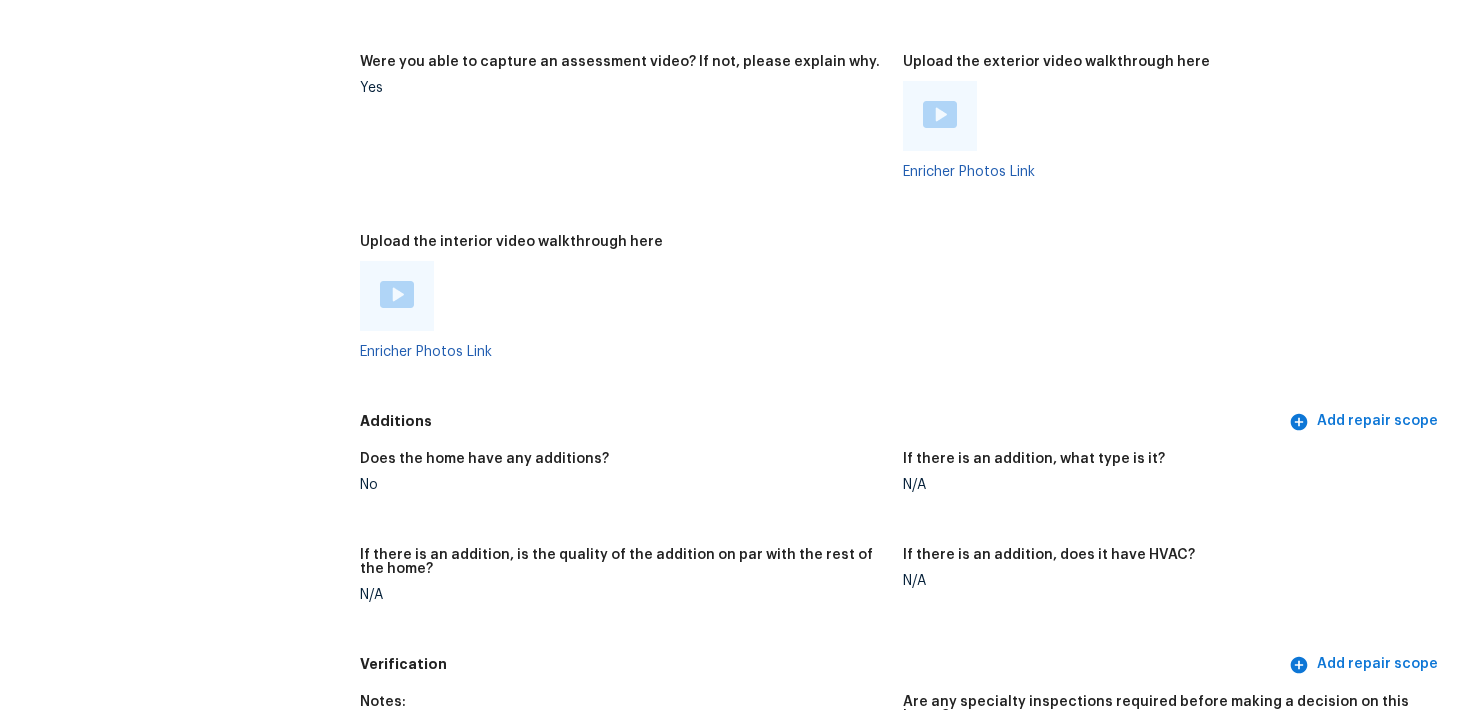 click on "Notes: Living Room Photos Kitchen Photos Main Bedroom Photos Bathroom Photos  +2 Add optional photos here Were you able to access the interior of the home and conduct a walkthrough? Yes Does the home have a basement? No basement What percentage of the basement is finished? Is there HVAC present in the basement? No Please rate the condition of the paint including walls, ceilings, and trim. Poor: Overspray, mismatched sheens, ceiling bumps, clearly visible previous repairs; Unfinished; extensive ‘holiday’ spots, bleeding through. Please rate the condition of the flooring Good: minor staining at isolated, non-easily observable areas; minor/normal wear for age; few/tiny gaps if laminate/LVP Provide any other comments on paint and/or flooring that would help the scoping team scope appropriately Please rate the condition of the kitchen cabinets Good: Some small blemishes exist, but are not immediately noticeable. Minor repairs such as paint touch up, cleaning, or hardware replacement may be needed Flows Nicely" at bounding box center (903, -513) 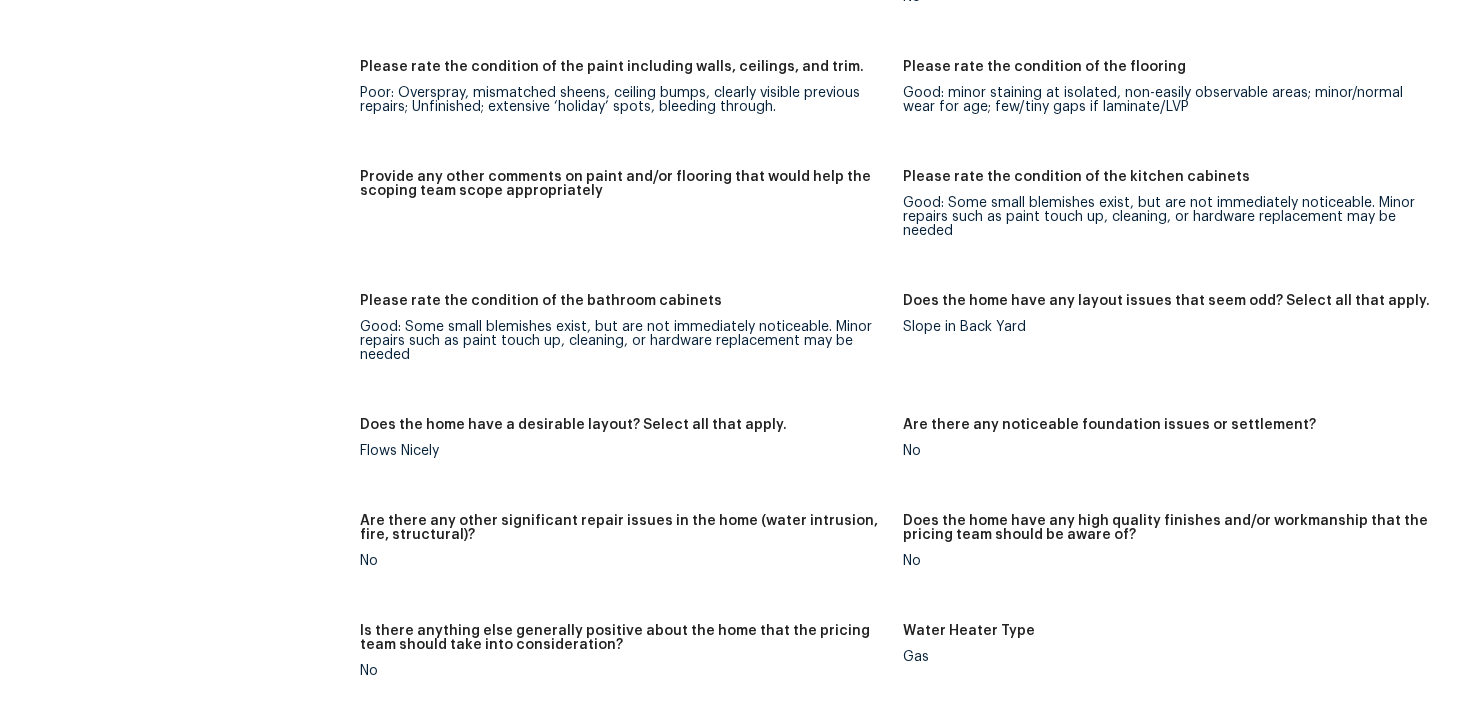 scroll, scrollTop: 3175, scrollLeft: 0, axis: vertical 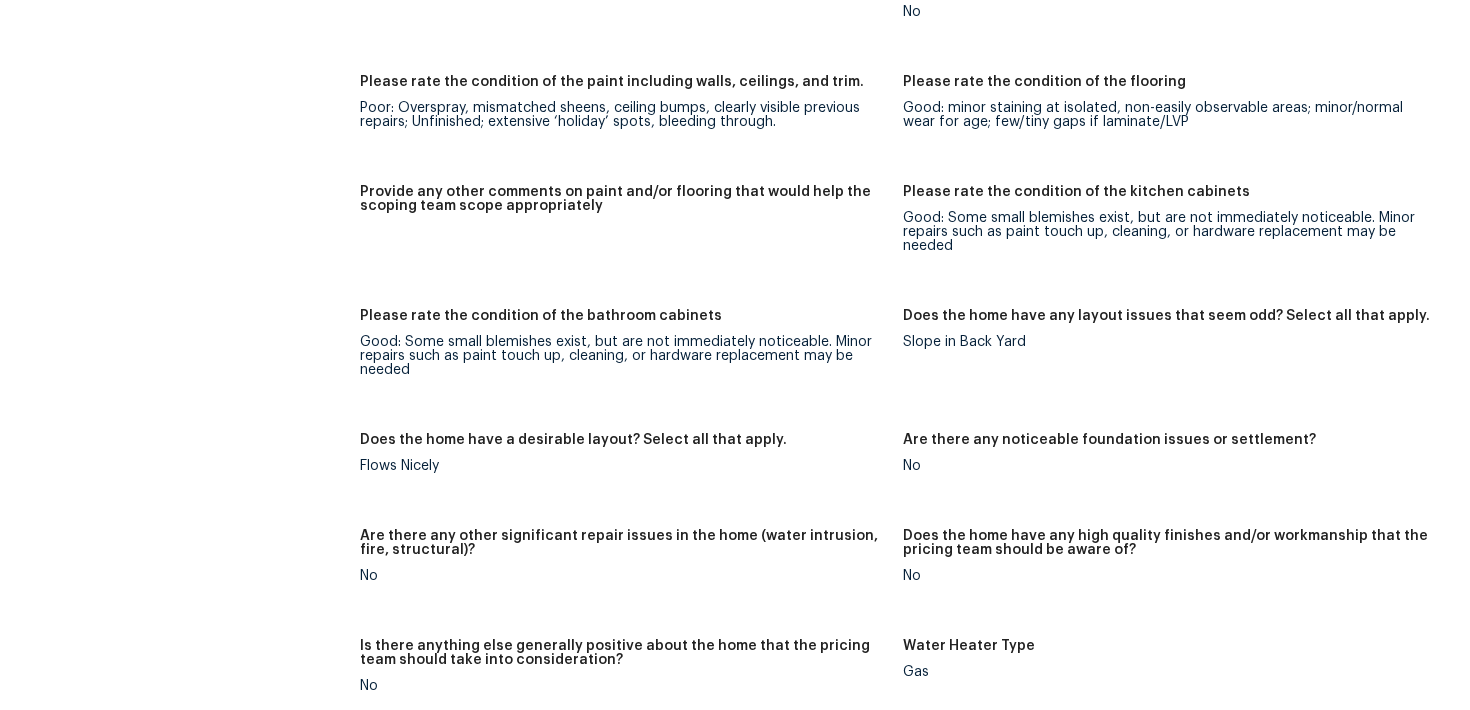 click on "Does the home have any layout issues that seem odd? Select all that apply." at bounding box center (1166, 322) 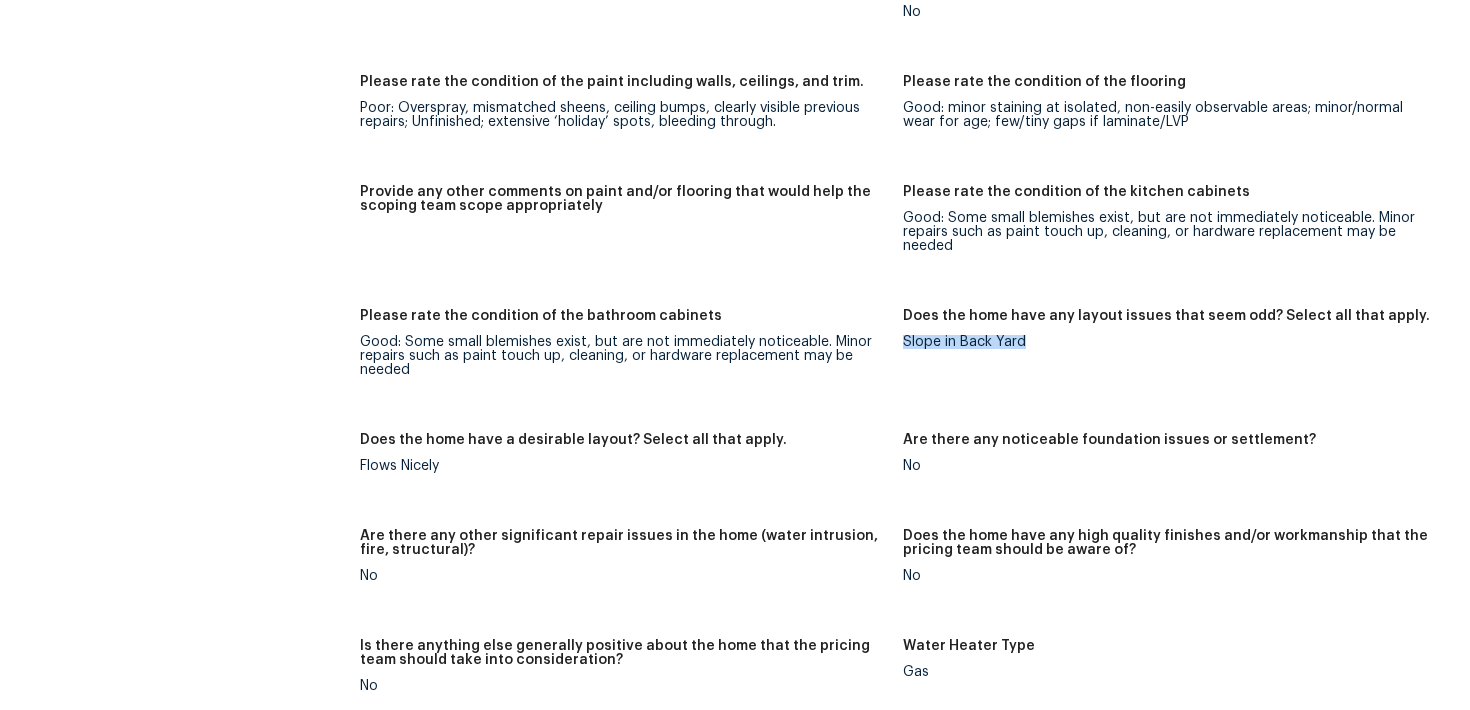 drag, startPoint x: 903, startPoint y: 324, endPoint x: 1108, endPoint y: 345, distance: 206.0728 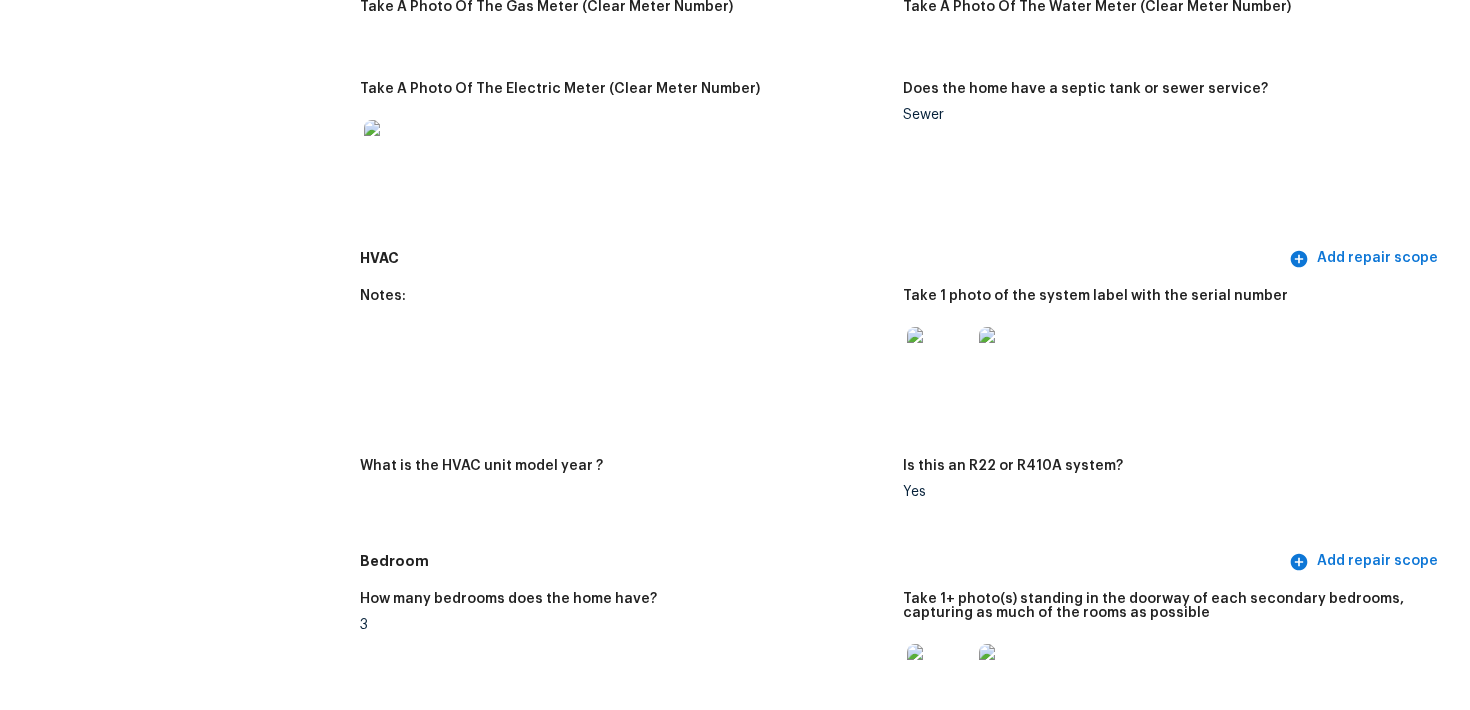 scroll, scrollTop: 1632, scrollLeft: 0, axis: vertical 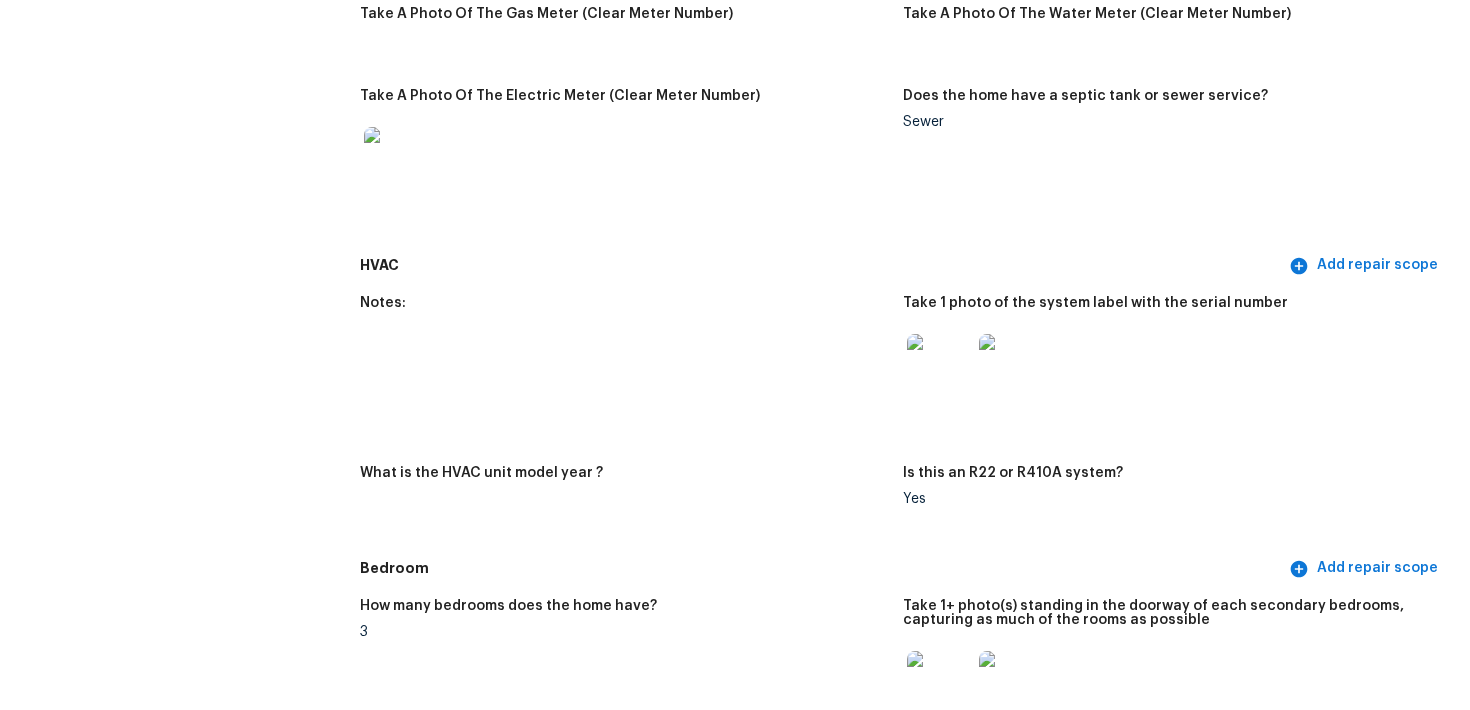 click on "Notes:" at bounding box center [623, 309] 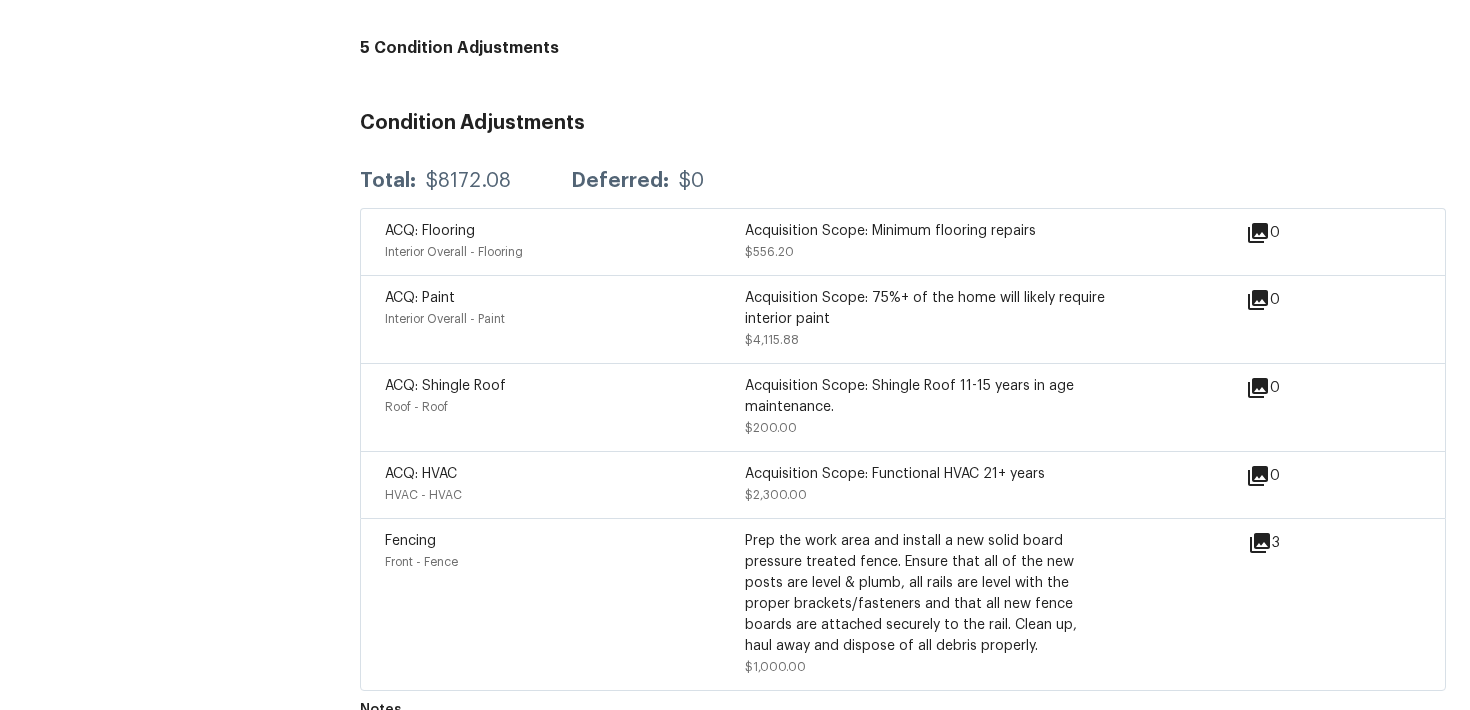scroll, scrollTop: 4924, scrollLeft: 0, axis: vertical 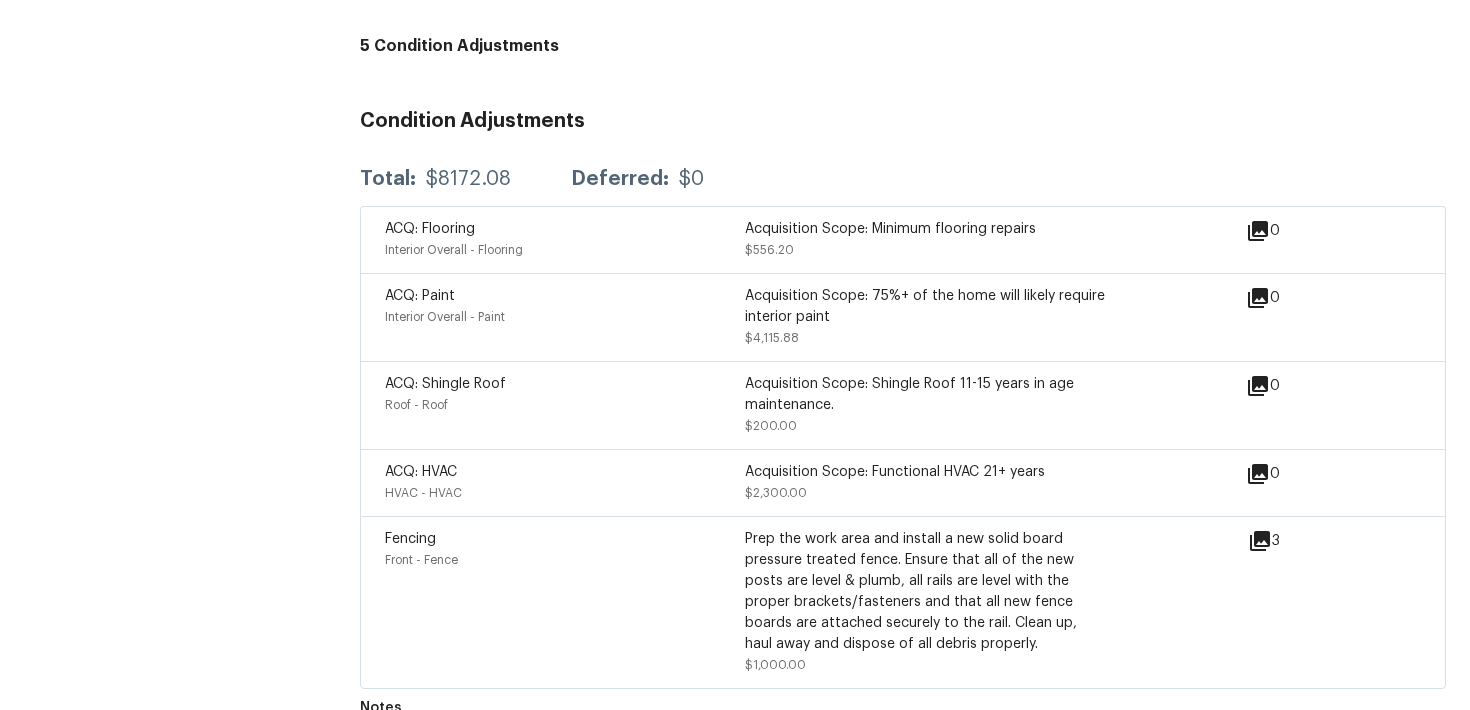click on "ACQ: Paint Interior Overall - Paint Acquisition Scope: 75%+ of the home will likely require interior paint $4,115.88" at bounding box center (815, 317) 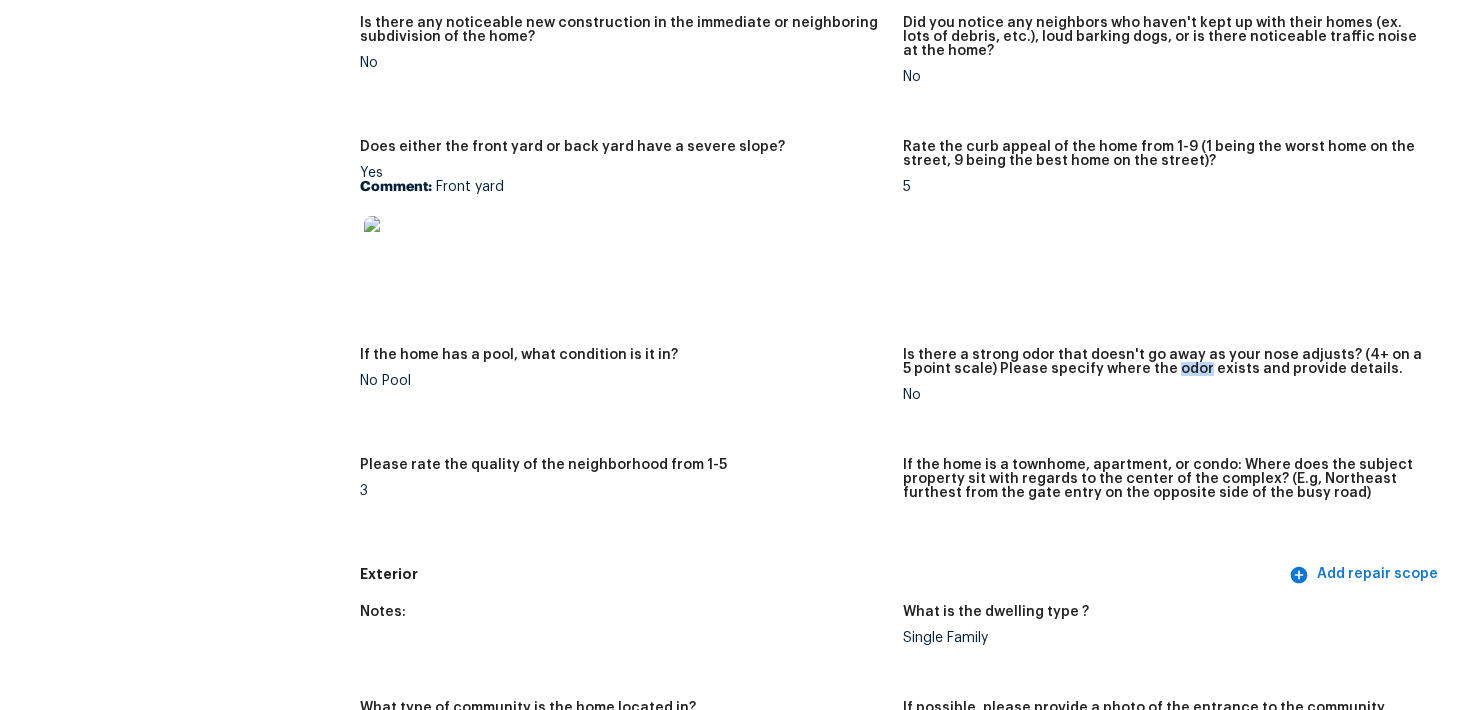 click on "Yes Comment:   Front yard" at bounding box center (623, 229) 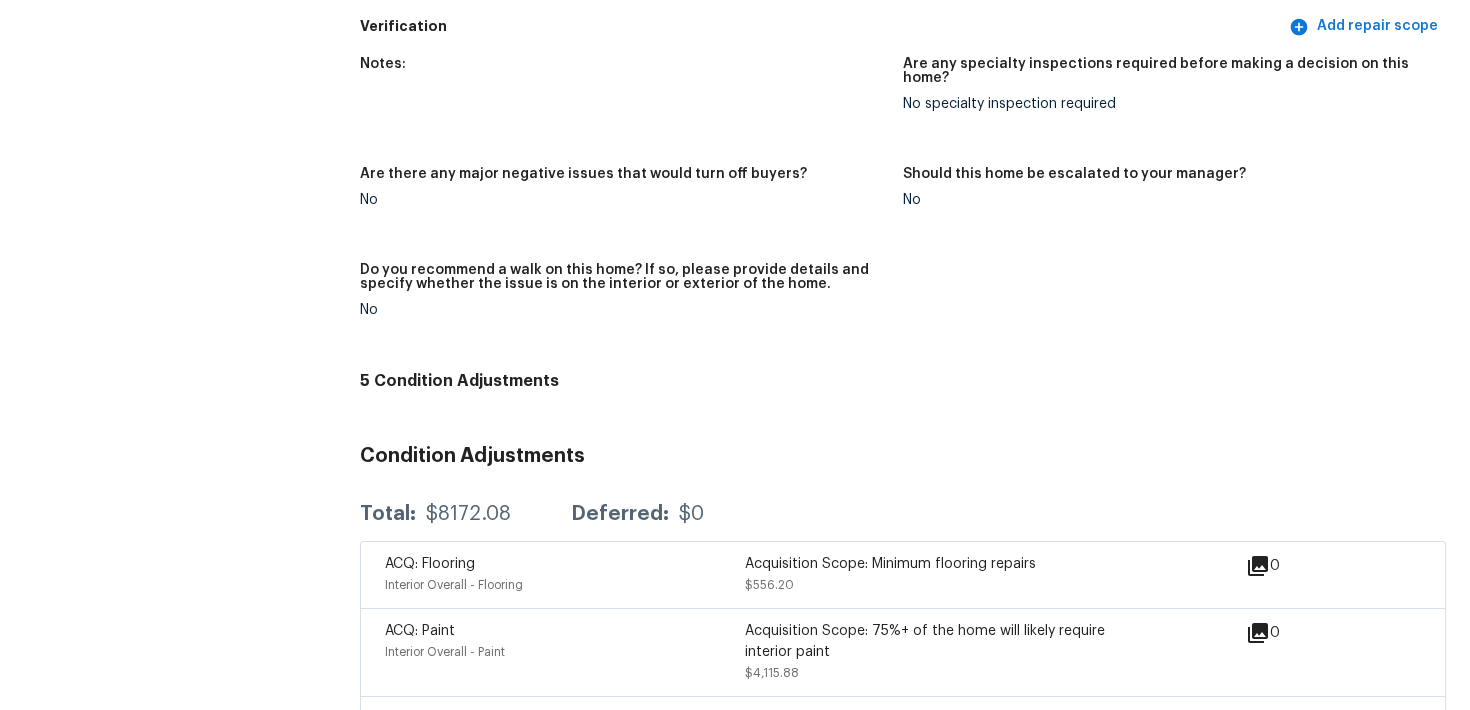 scroll, scrollTop: 4924, scrollLeft: 0, axis: vertical 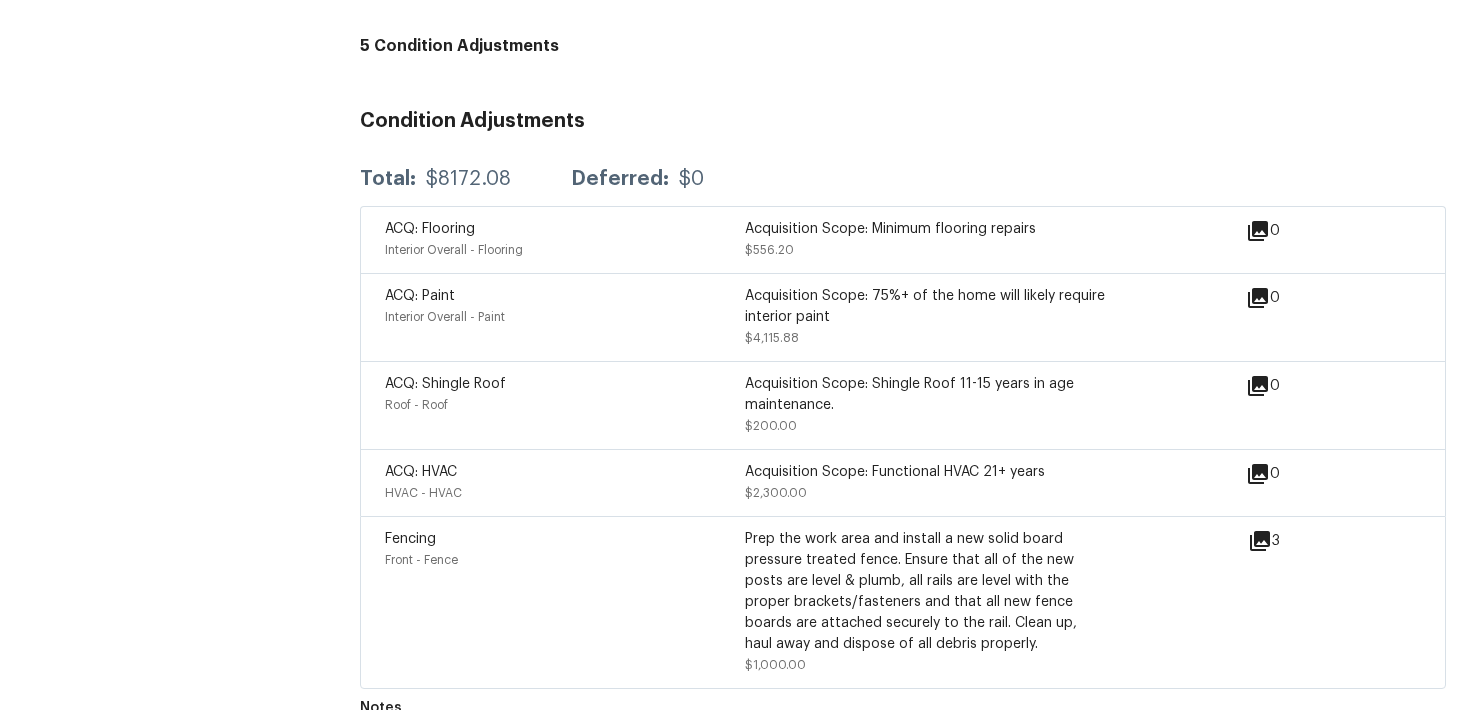 click on "ACQ: Shingle Roof Roof - Roof Acquisition Scope: Shingle Roof 11-15 years in age maintenance. $200.00   0" at bounding box center [903, 405] 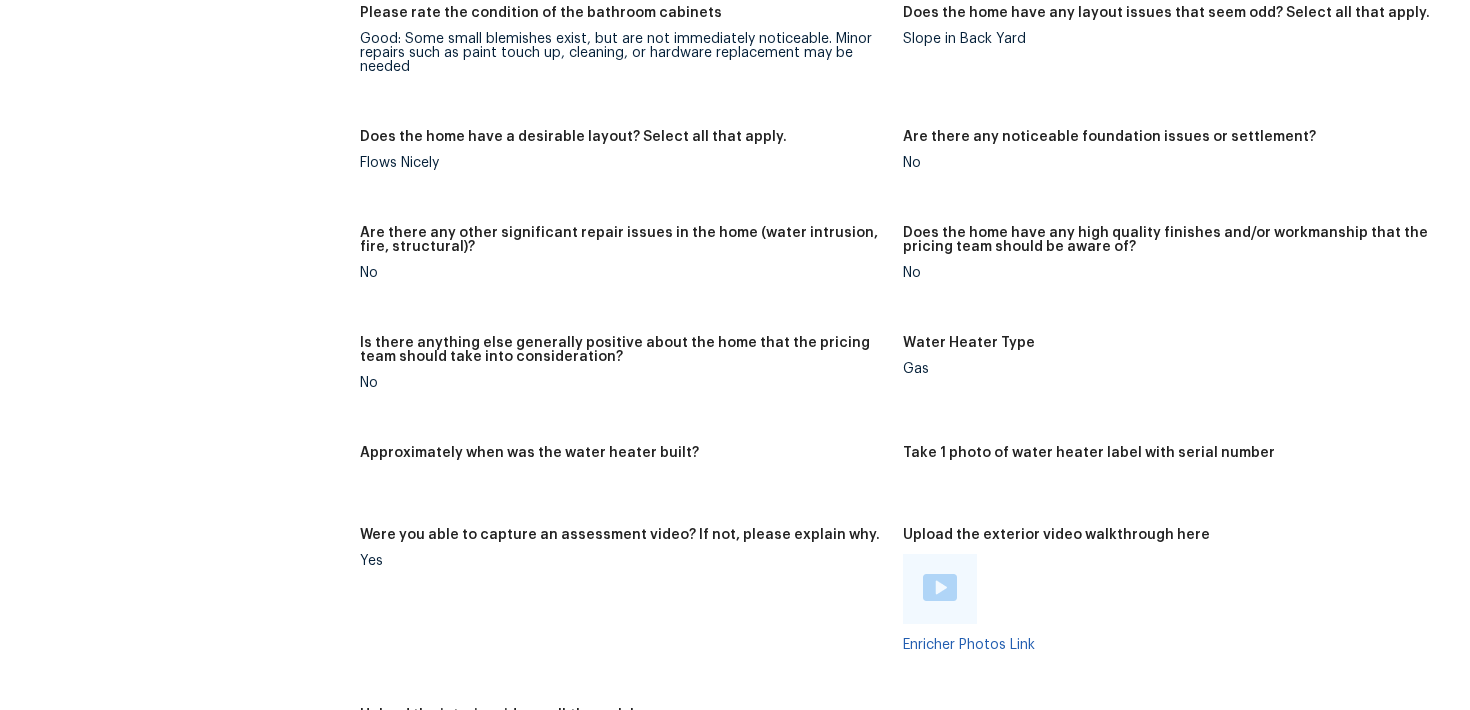 scroll, scrollTop: 1195, scrollLeft: 0, axis: vertical 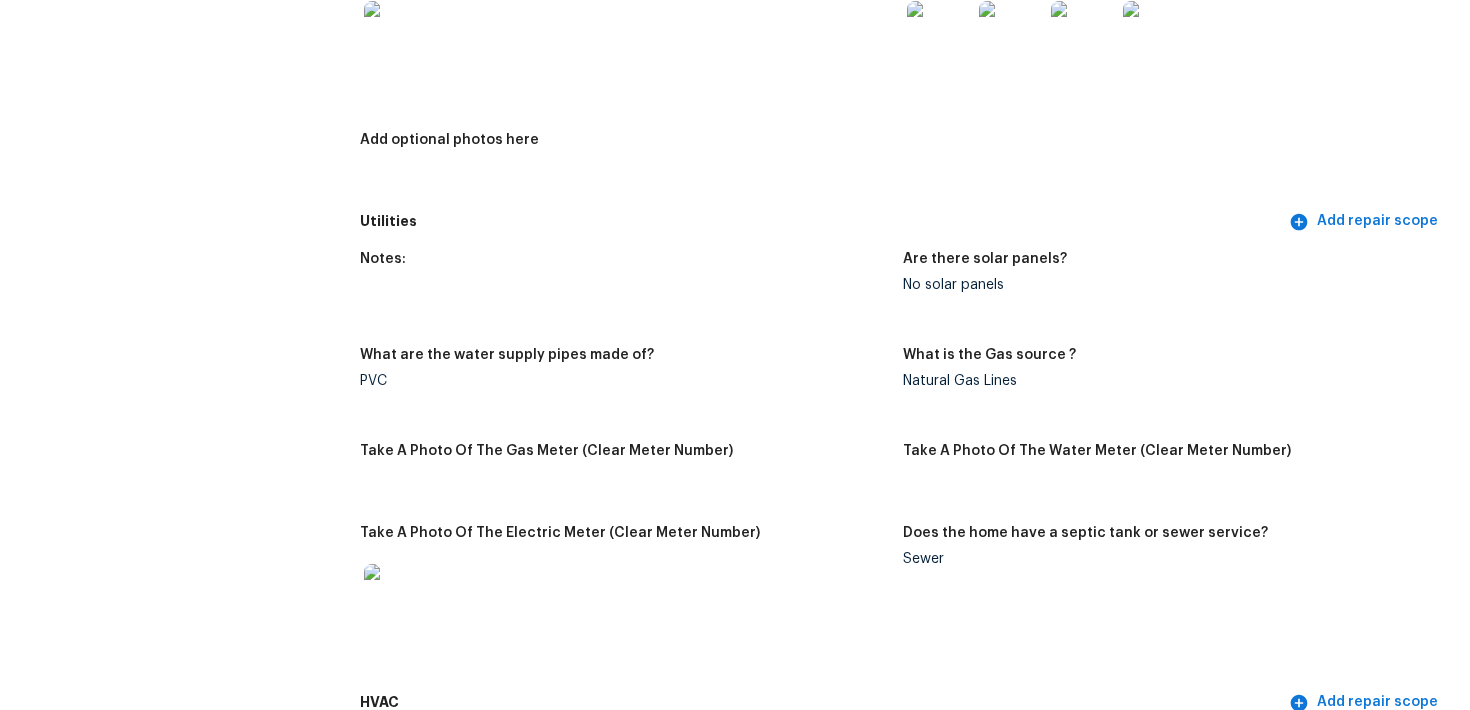 click on "What are the water supply pipes made of?" at bounding box center [507, 355] 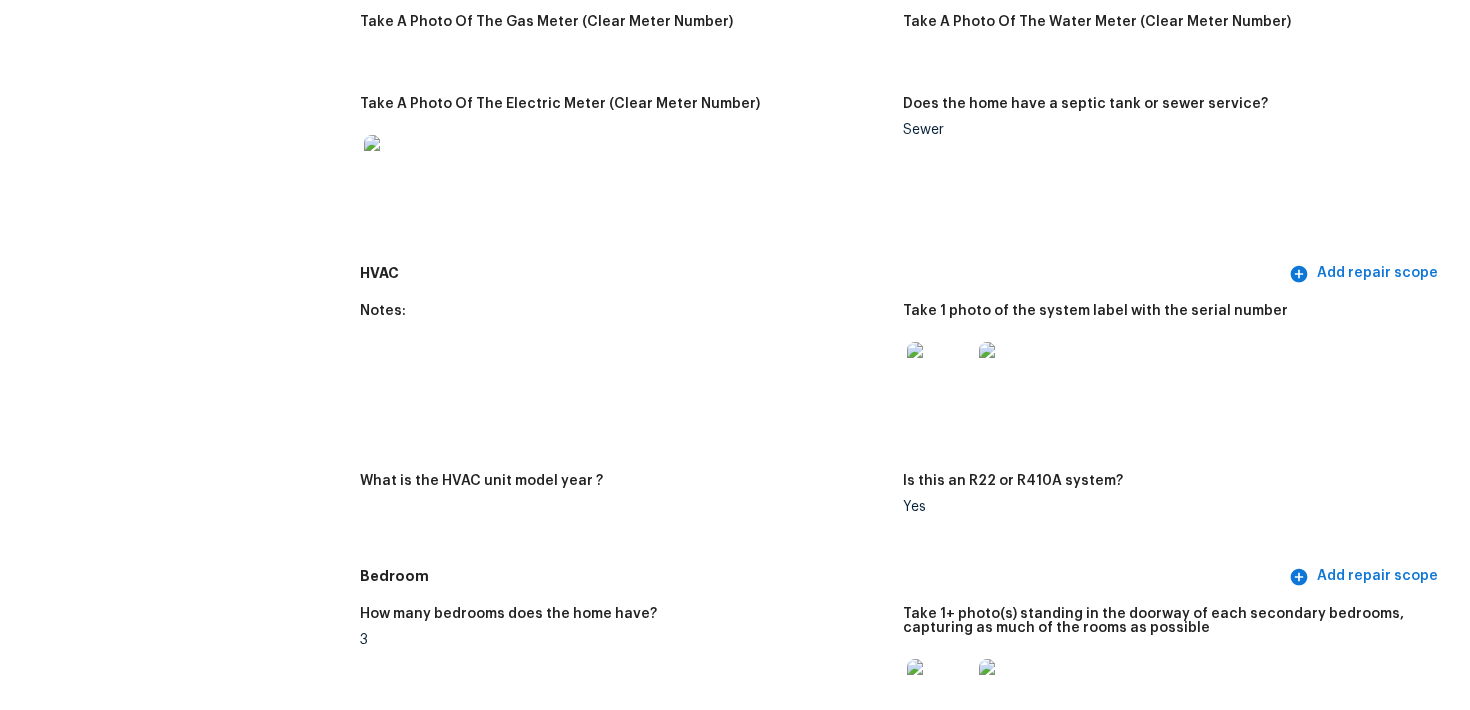 scroll, scrollTop: 1738, scrollLeft: 0, axis: vertical 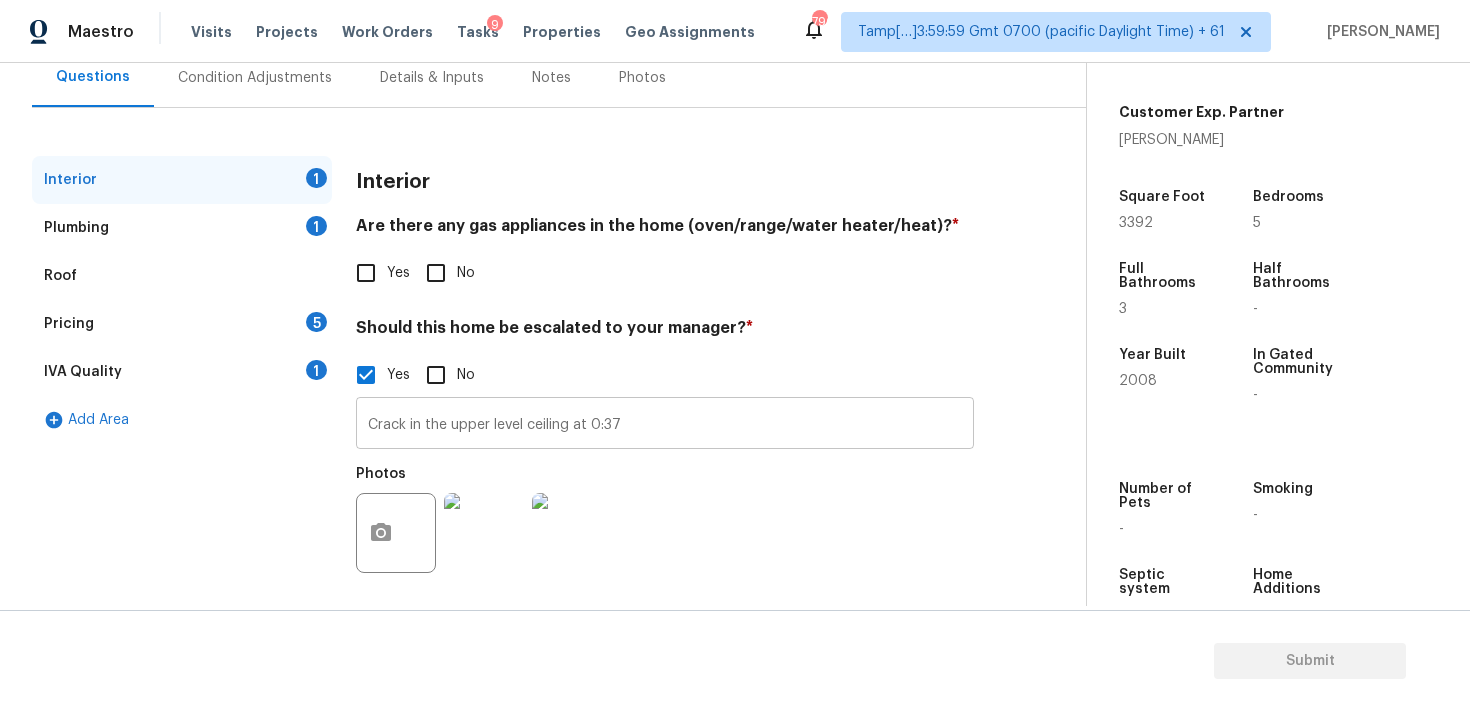 click on "Crack in the upper level ceiling at 0:37" at bounding box center (665, 425) 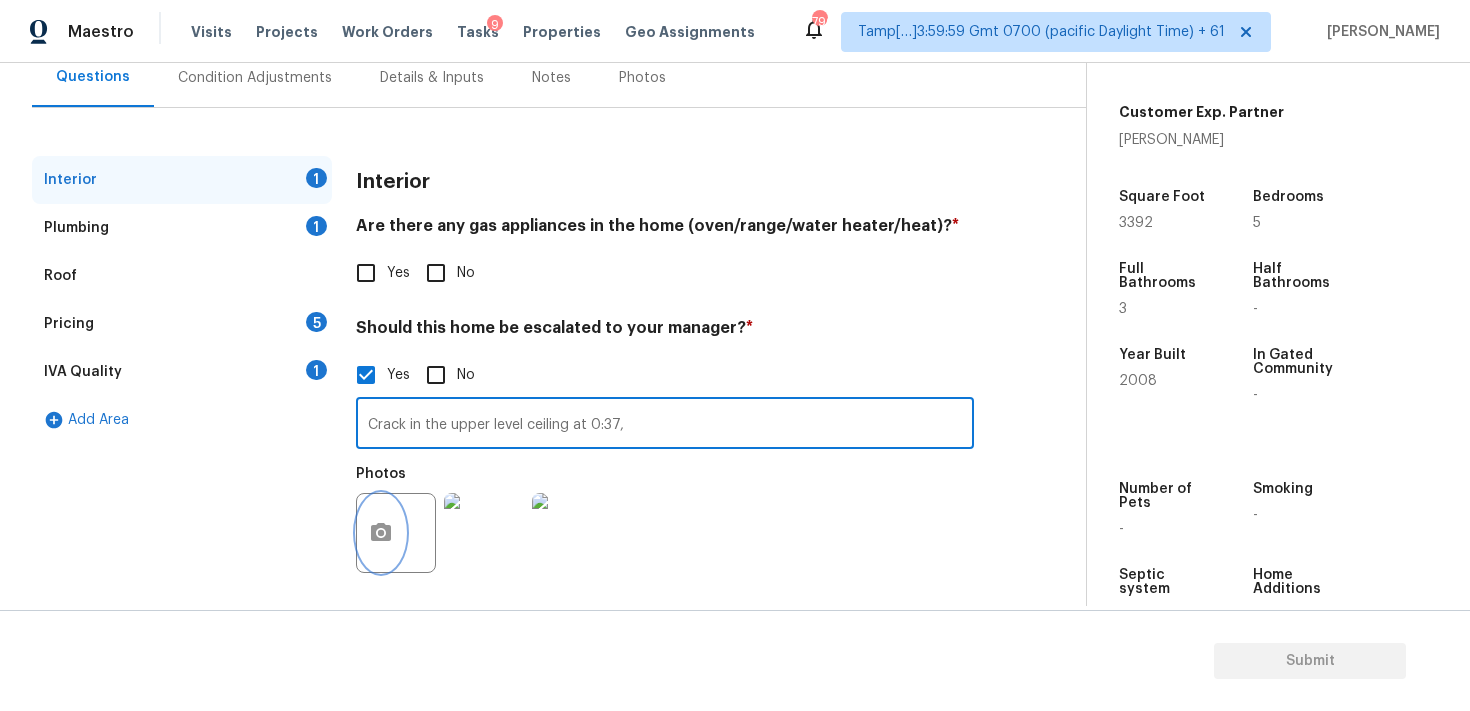 click at bounding box center (381, 533) 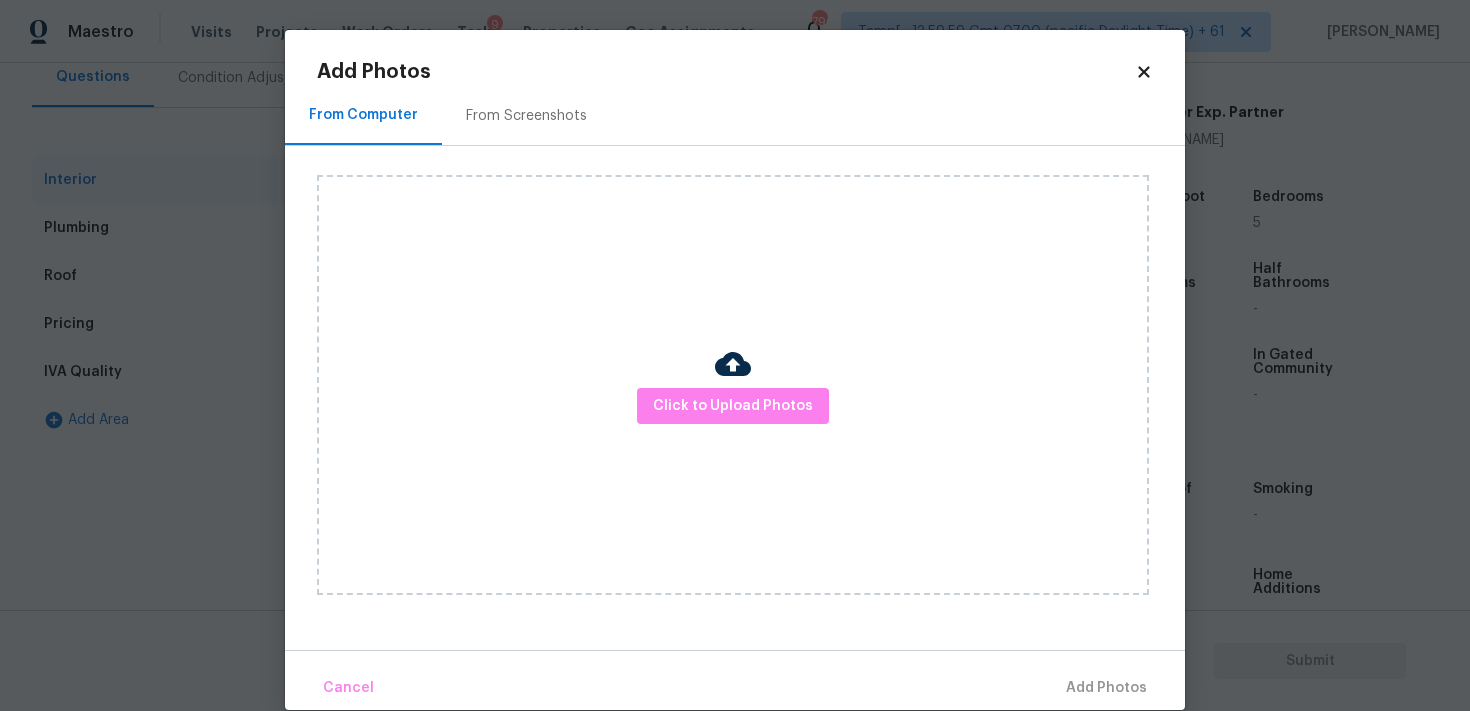 click at bounding box center [733, 364] 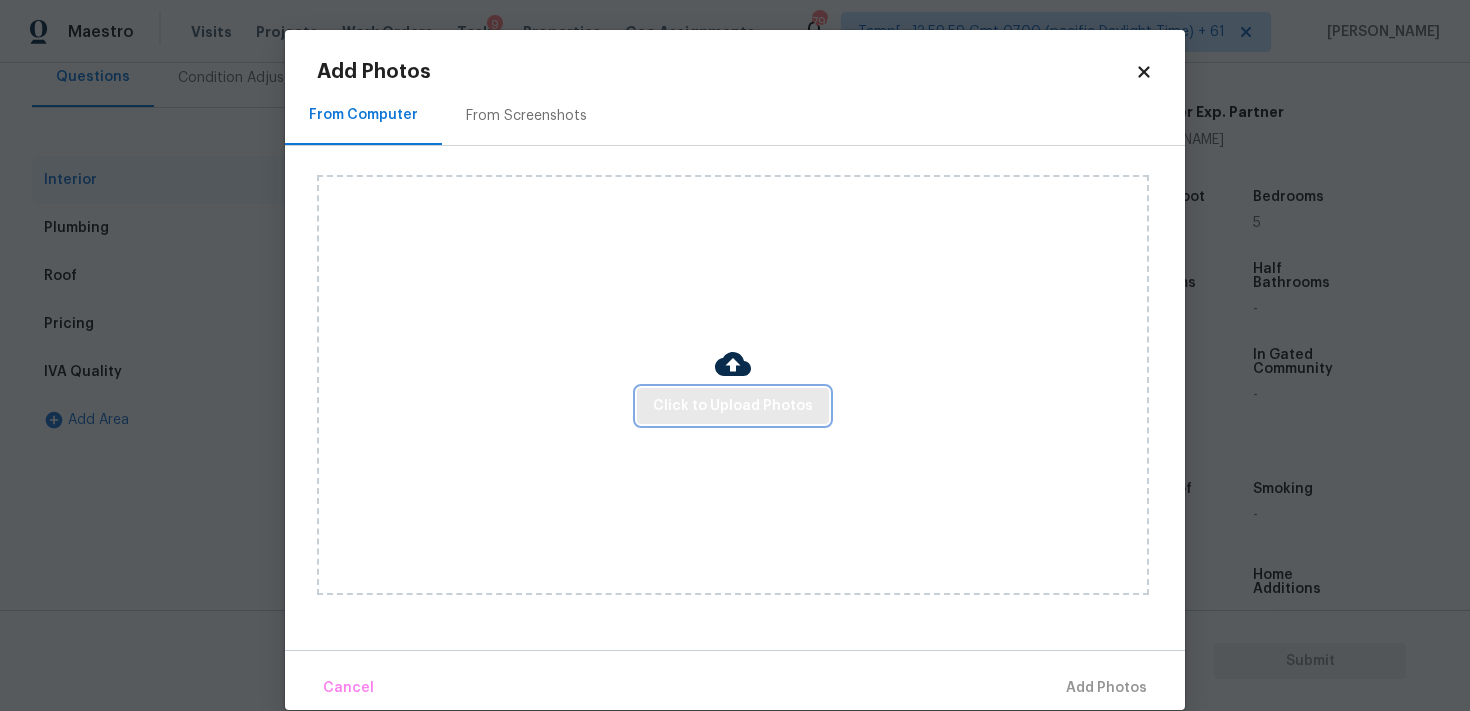 click on "Click to Upload Photos" at bounding box center (733, 406) 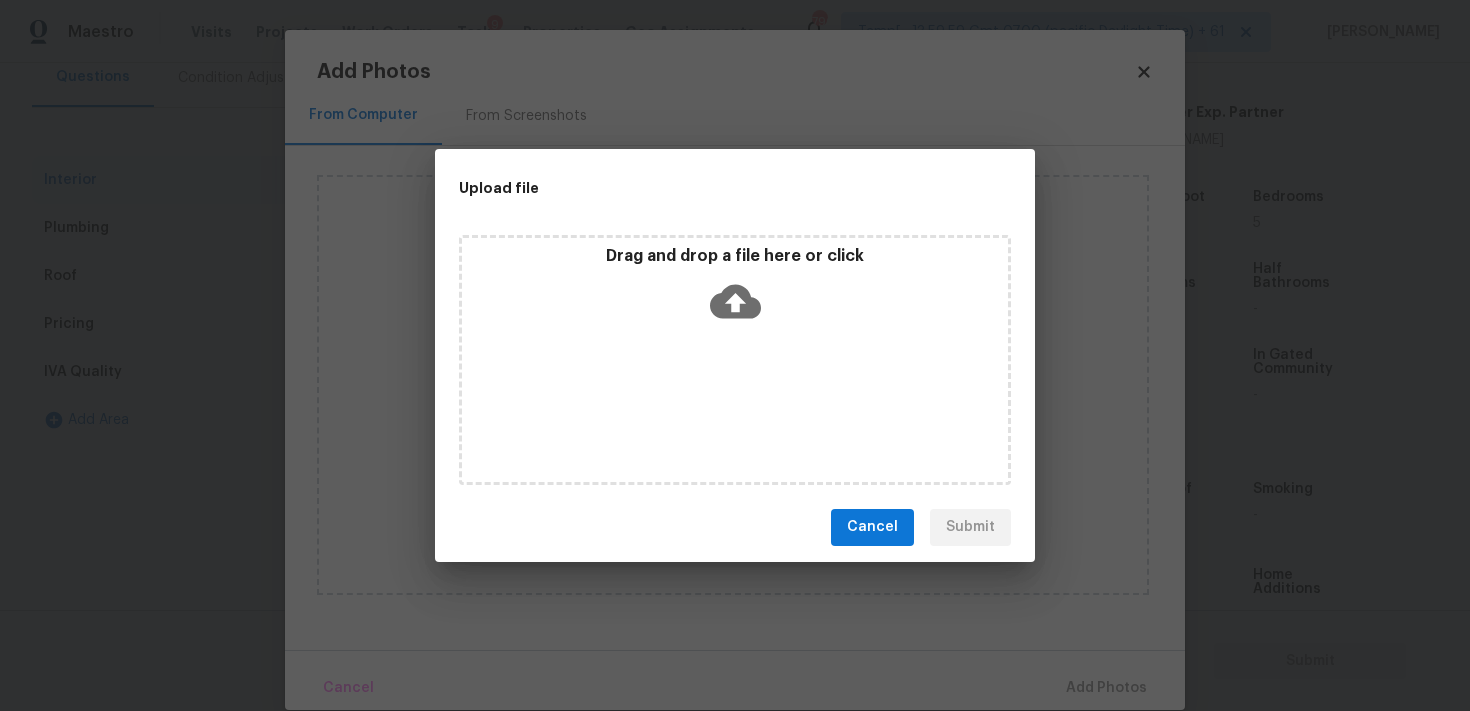 click on "Drag and drop a file here or click" at bounding box center [735, 289] 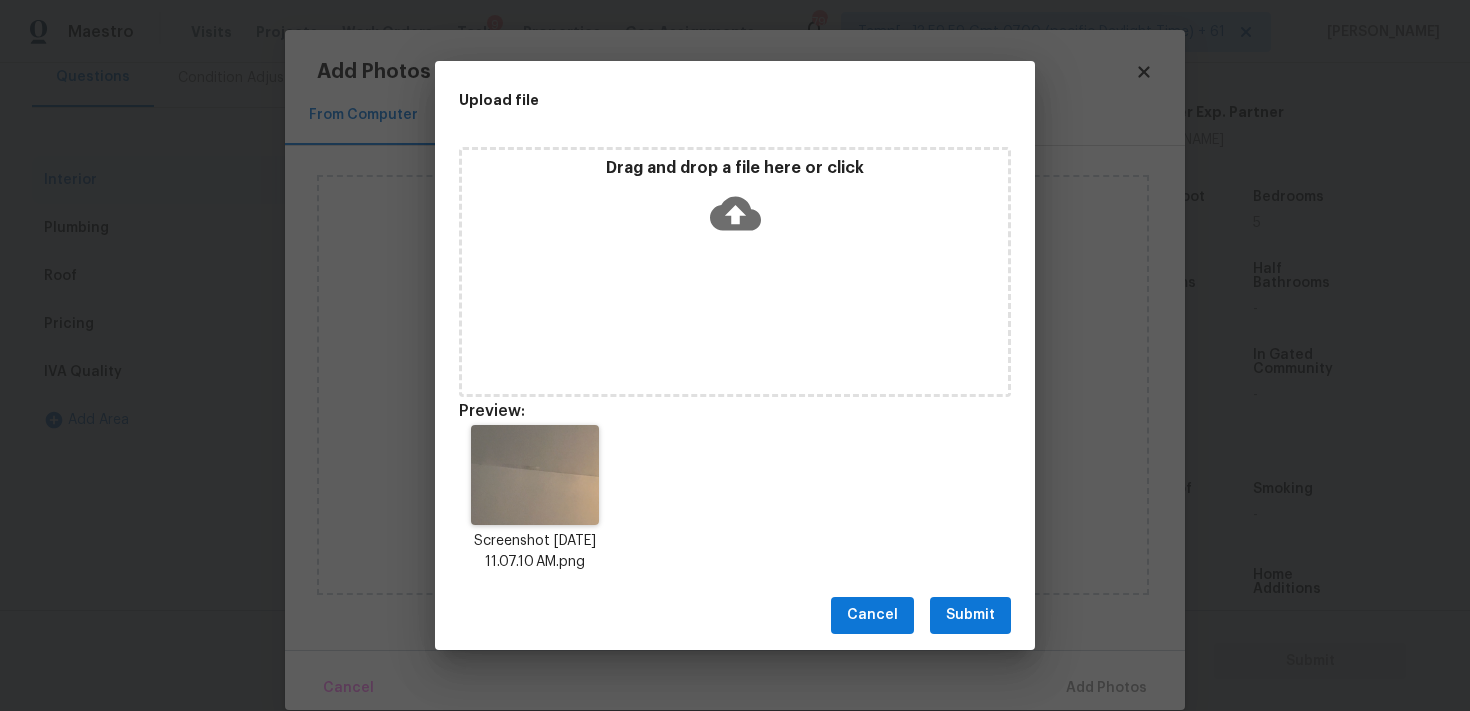 click on "Submit" at bounding box center (970, 615) 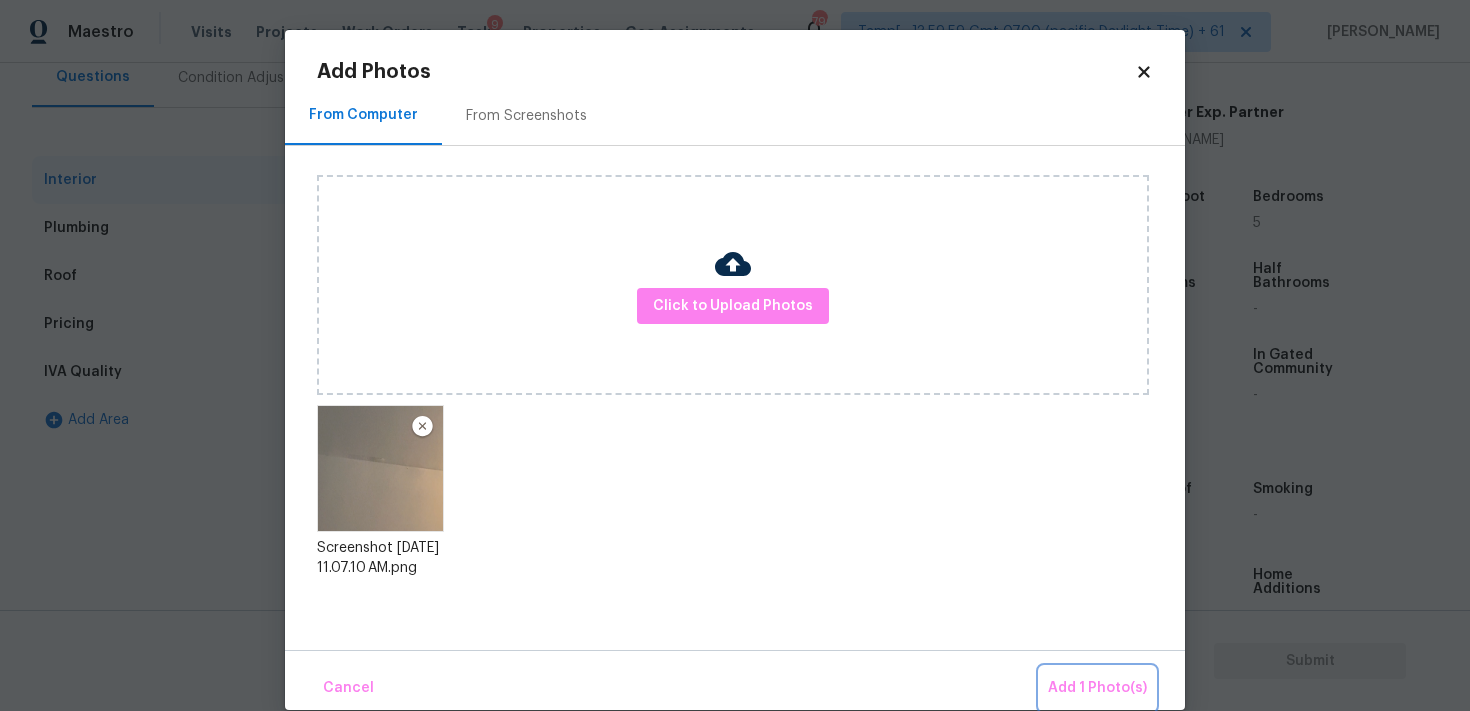click on "Add 1 Photo(s)" at bounding box center [1097, 688] 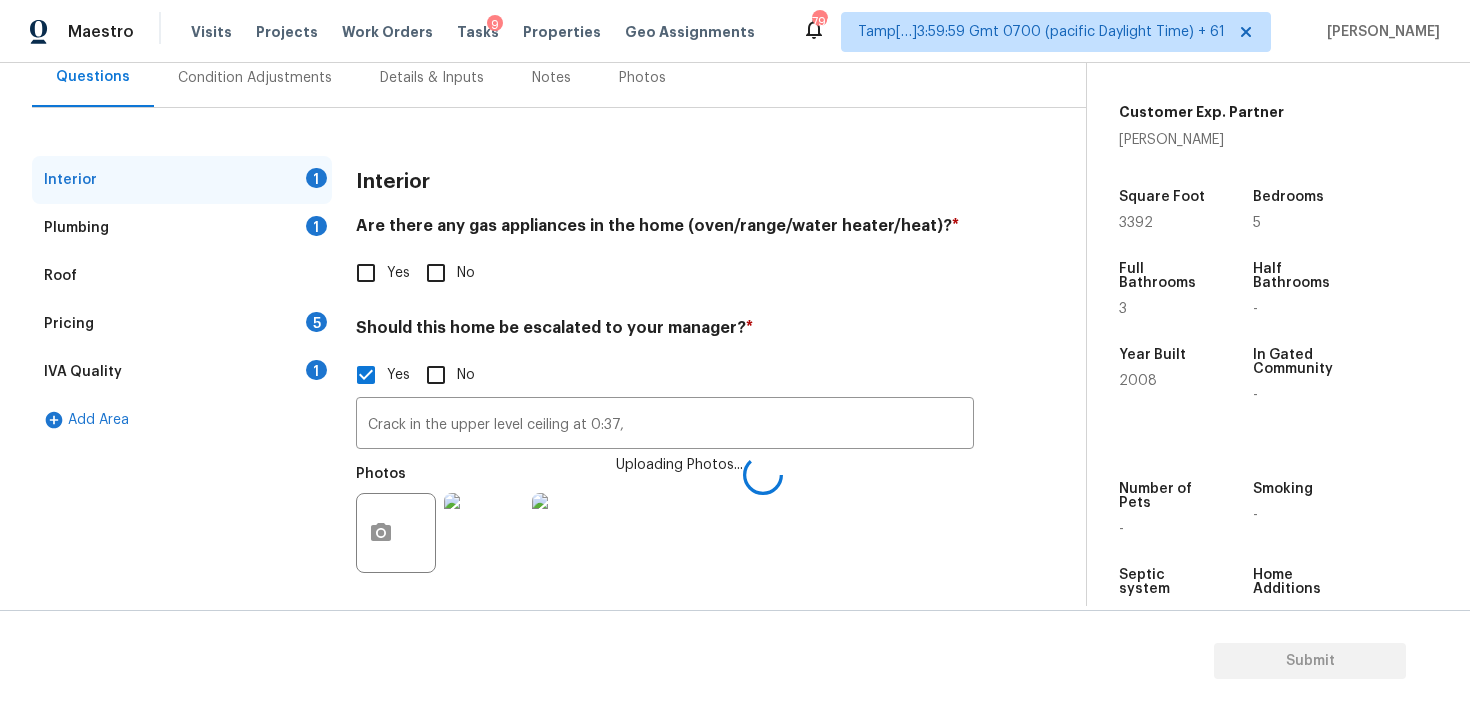 click on "Yes No" at bounding box center (665, 375) 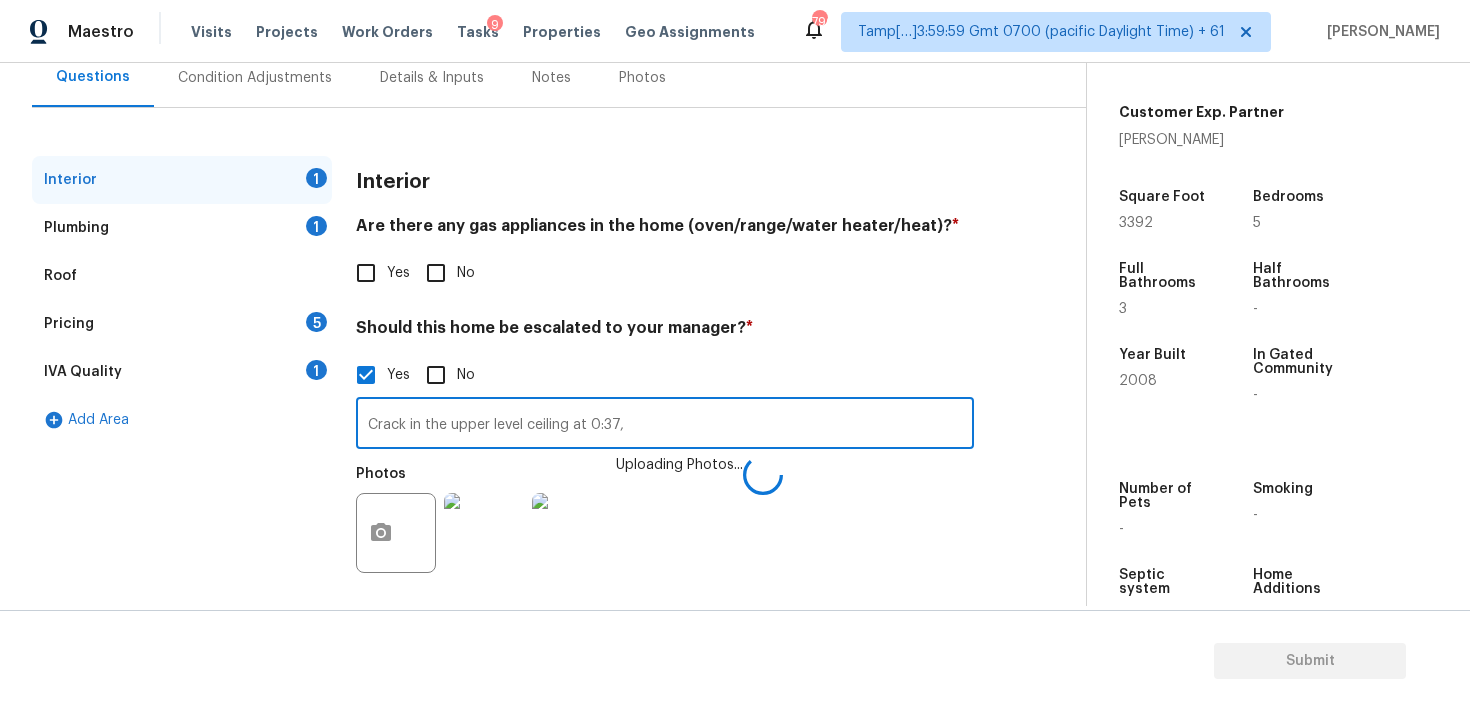 click on "Crack in the upper level ceiling at 0:37," at bounding box center [665, 425] 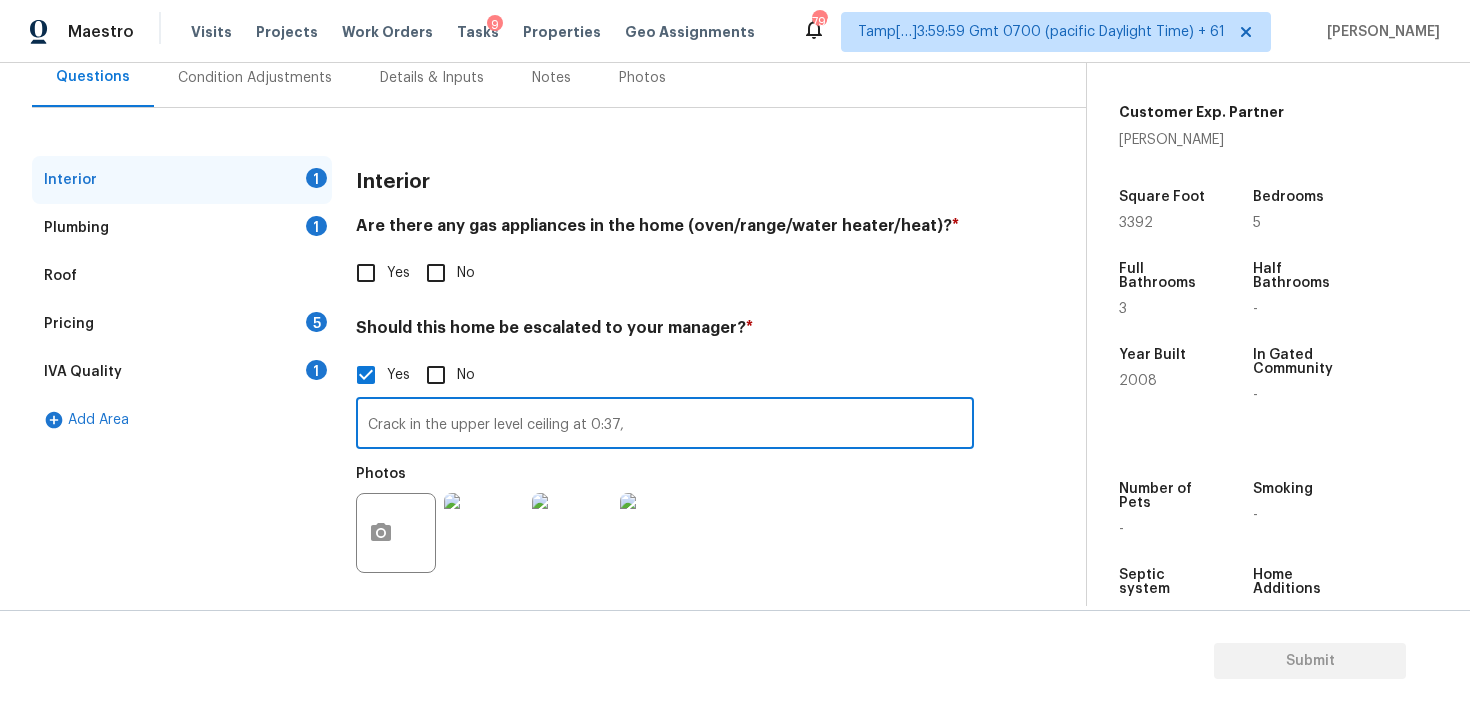 click on "Crack in the upper level ceiling at 0:37," at bounding box center [665, 425] 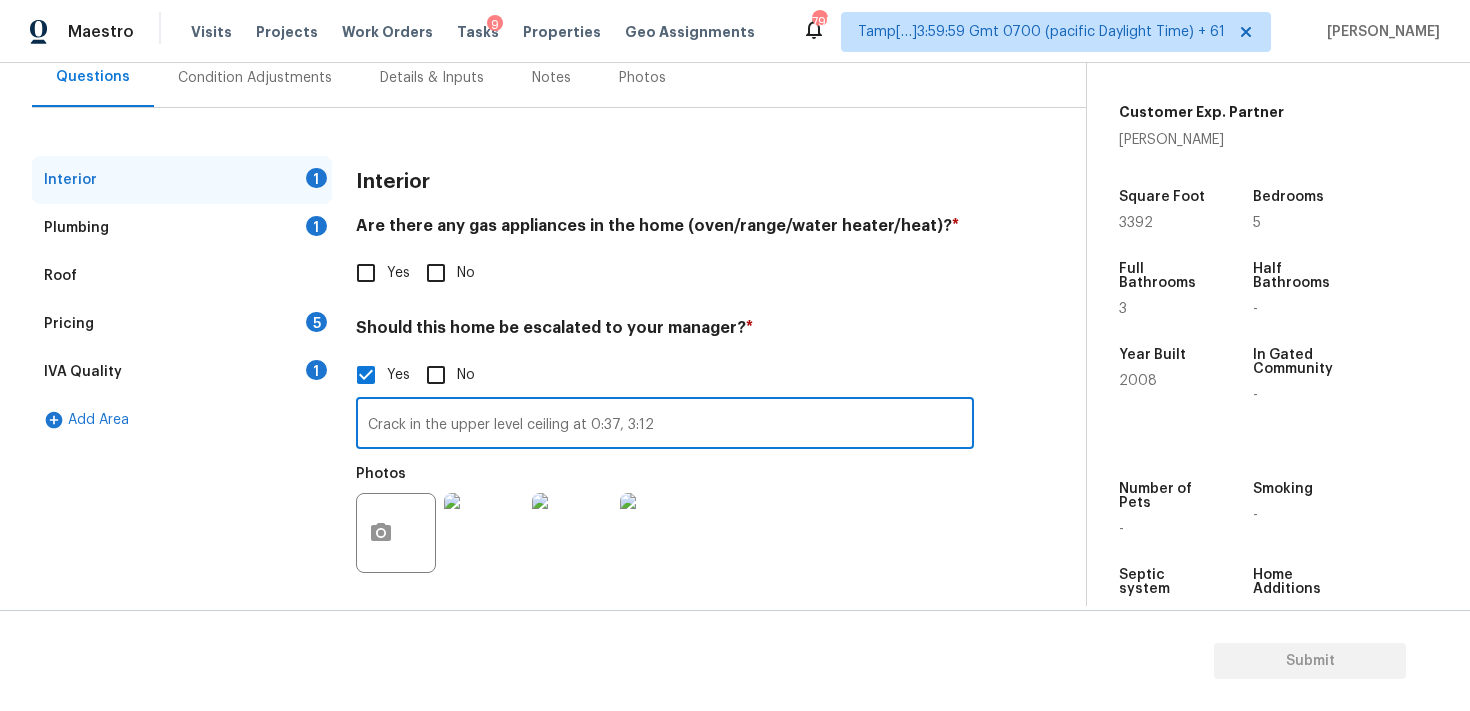 type on "Crack in the upper level ceiling at 0:37, 3:12" 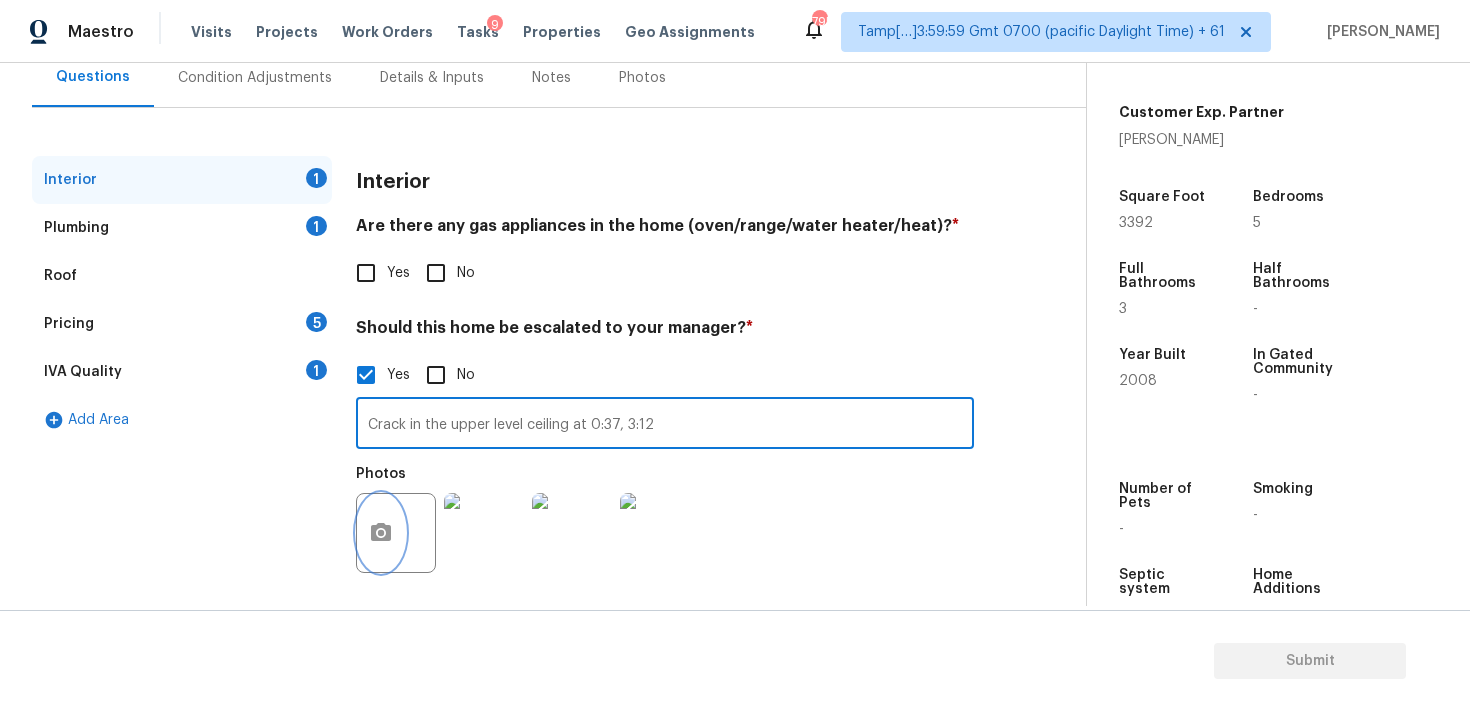 click at bounding box center (381, 533) 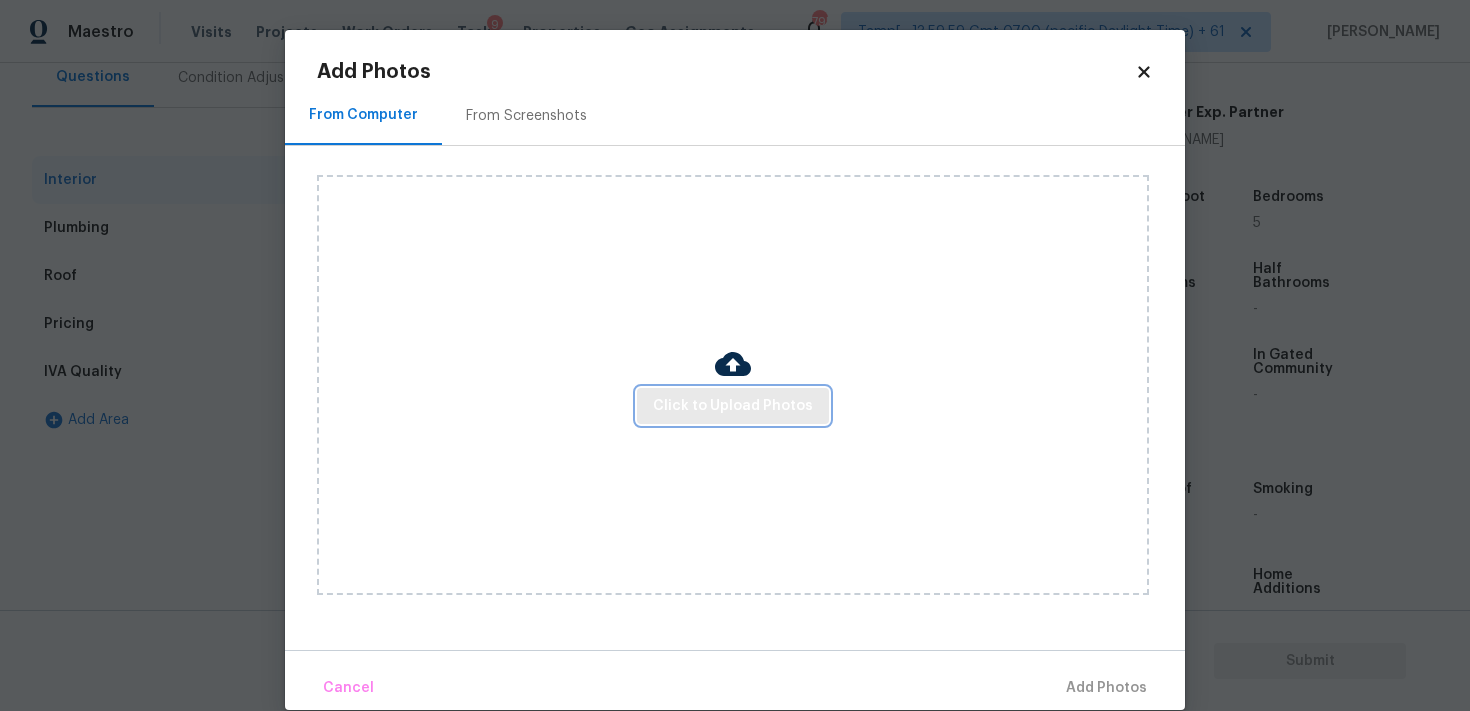 click on "Click to Upload Photos" at bounding box center (733, 406) 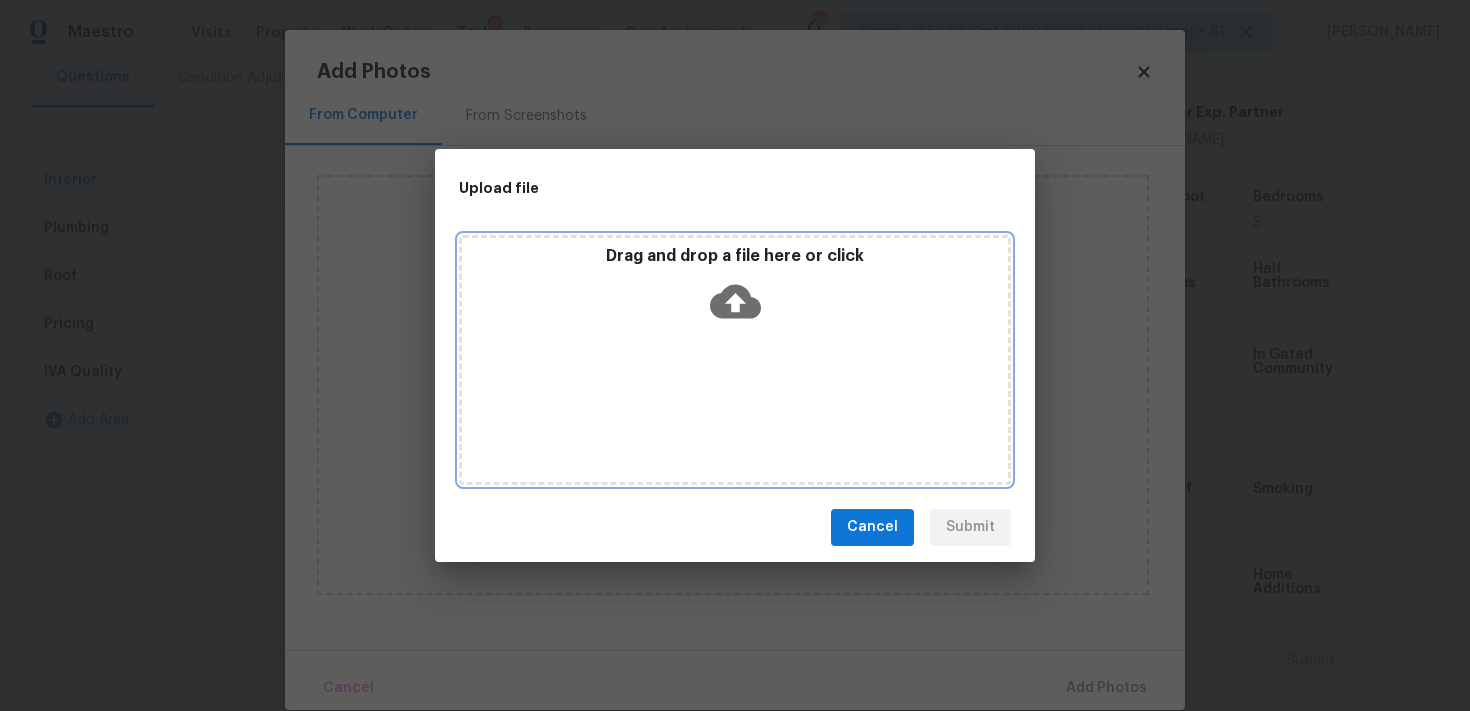 click on "Drag and drop a file here or click" at bounding box center (735, 360) 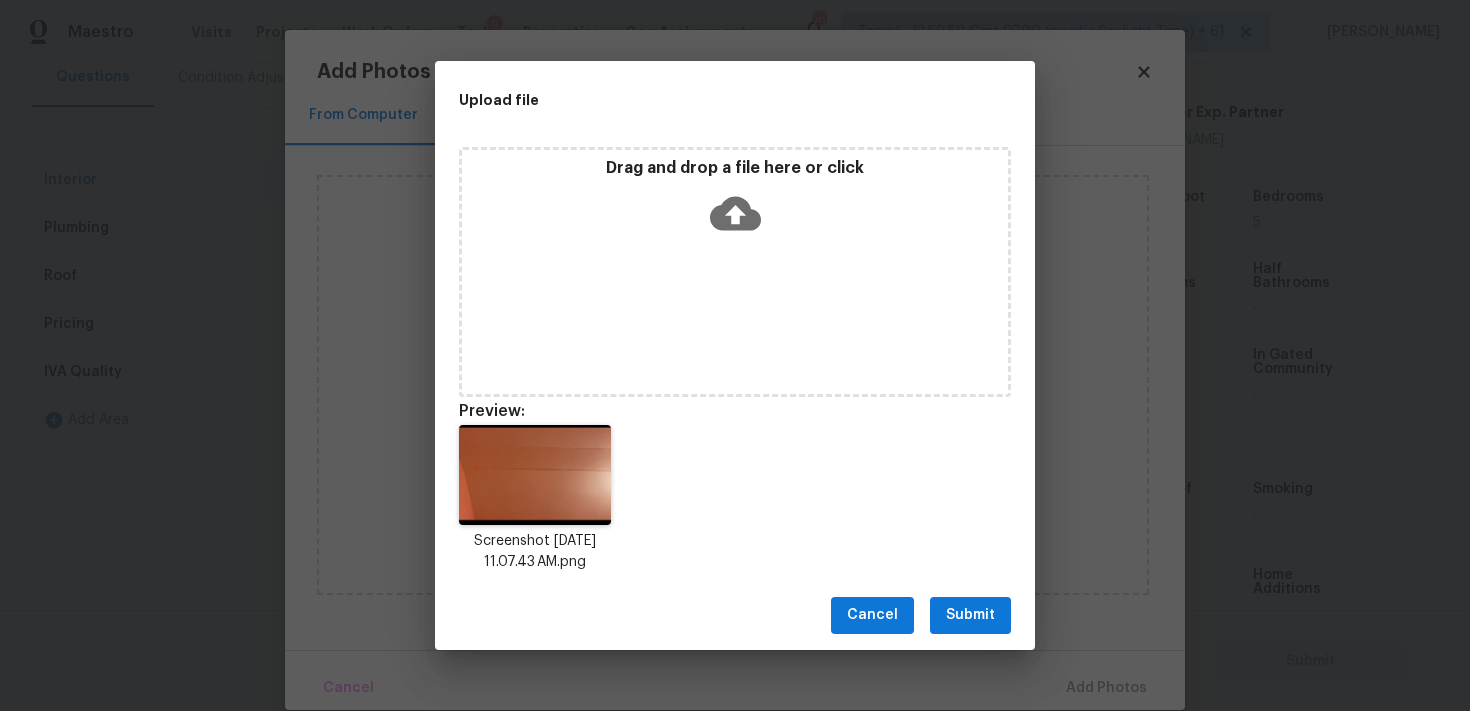 click on "Submit" at bounding box center [970, 615] 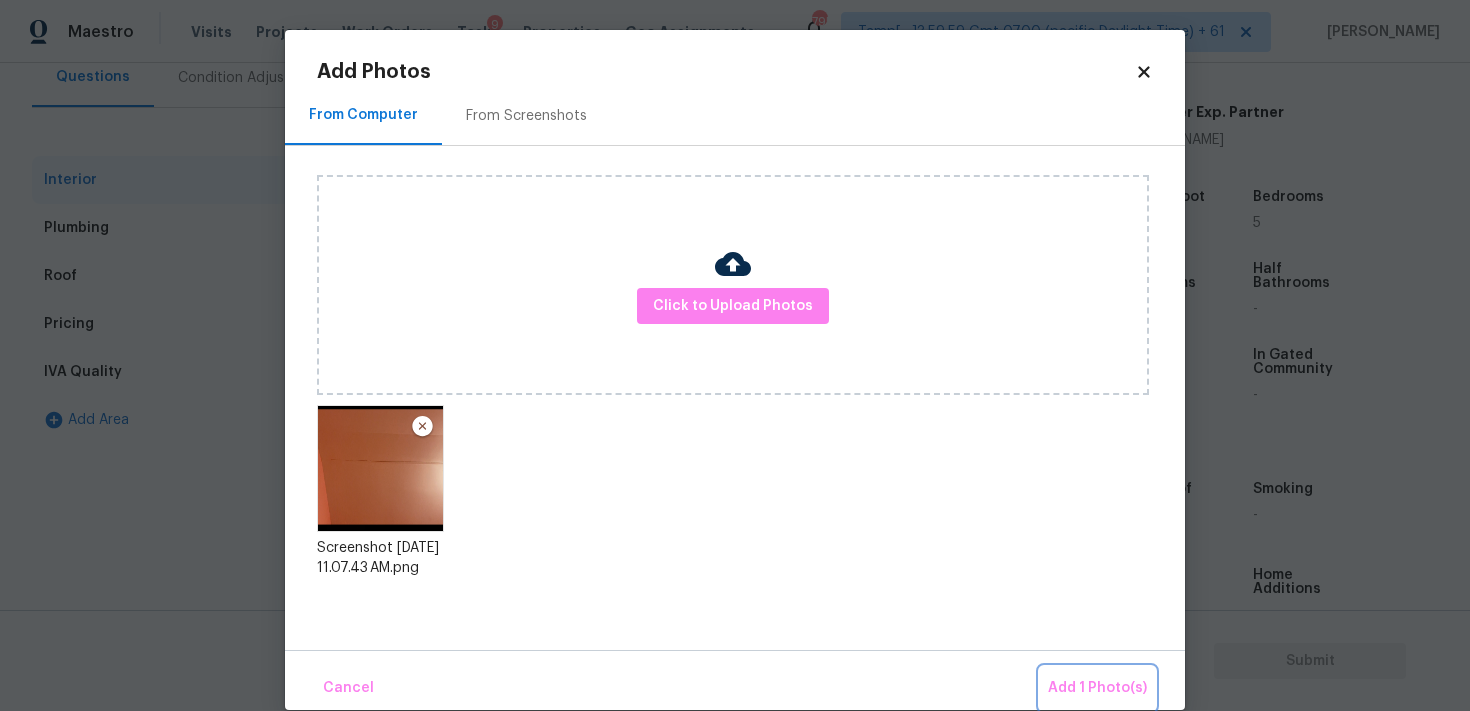 click on "Add 1 Photo(s)" at bounding box center (1097, 688) 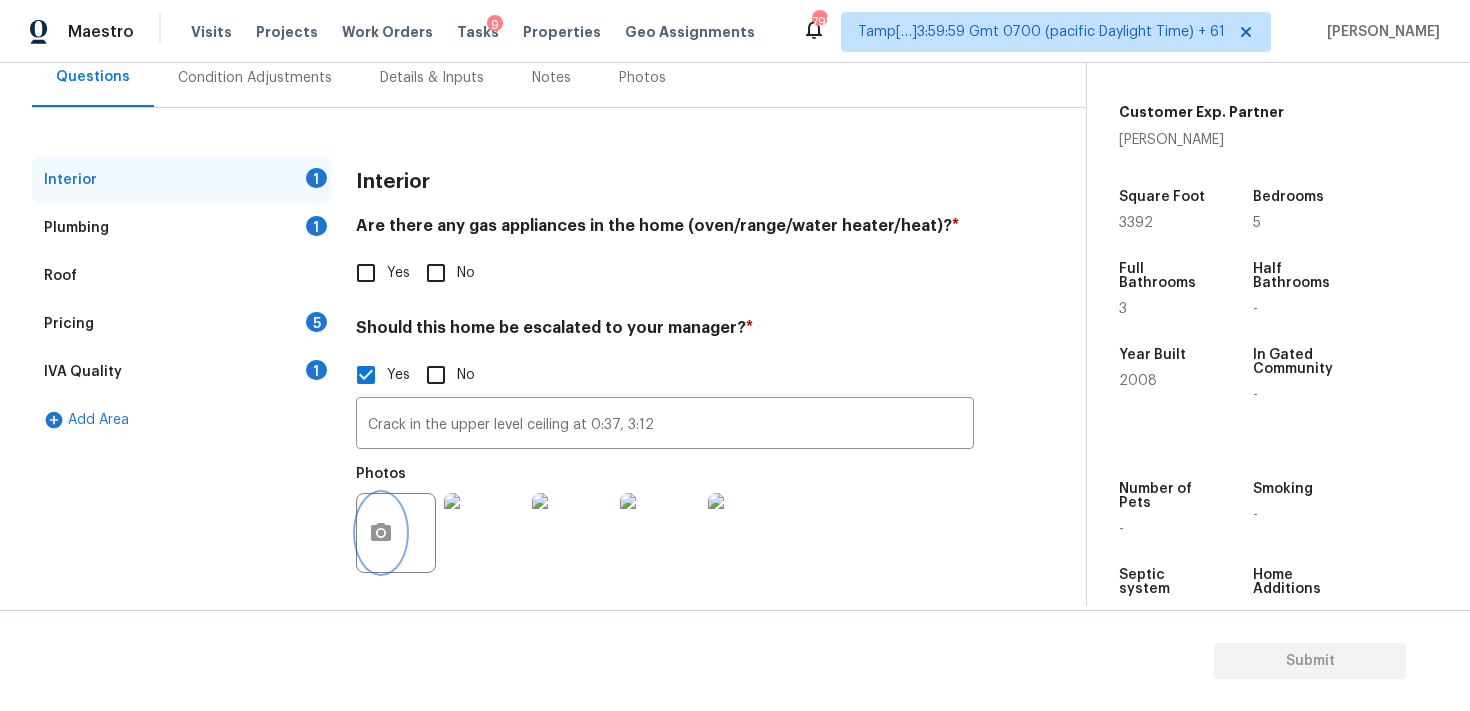 scroll, scrollTop: 0, scrollLeft: 0, axis: both 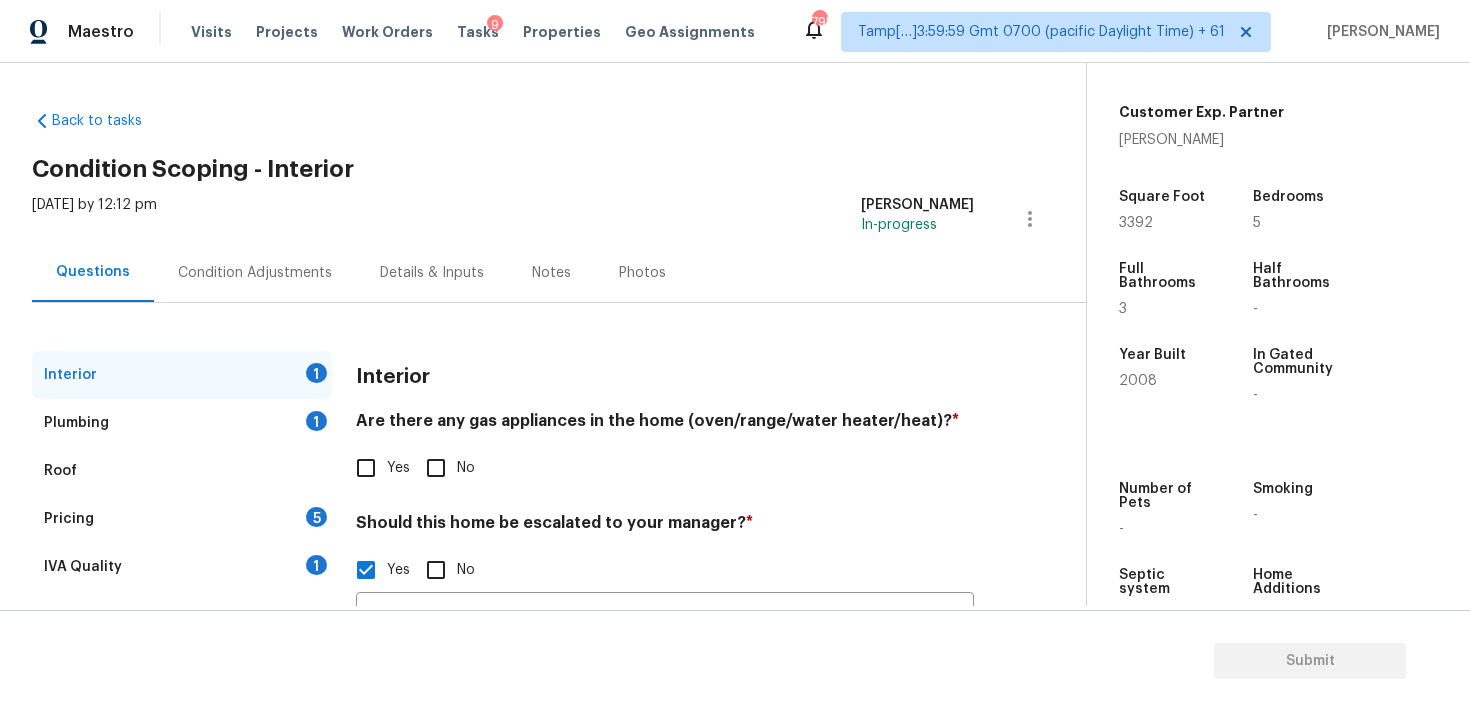 click on "[DATE] by 12:12 pm   [PERSON_NAME] B In-progress" at bounding box center [559, 219] 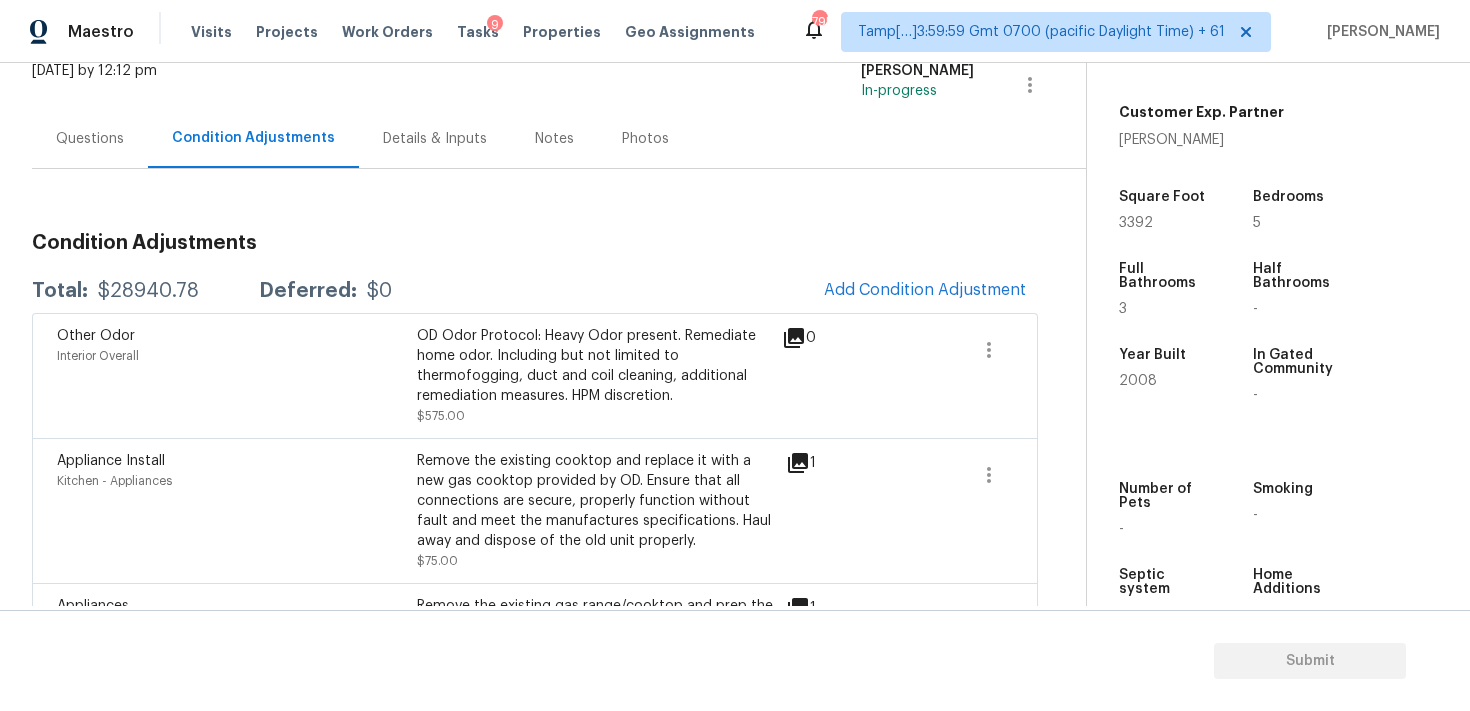 scroll, scrollTop: 125, scrollLeft: 0, axis: vertical 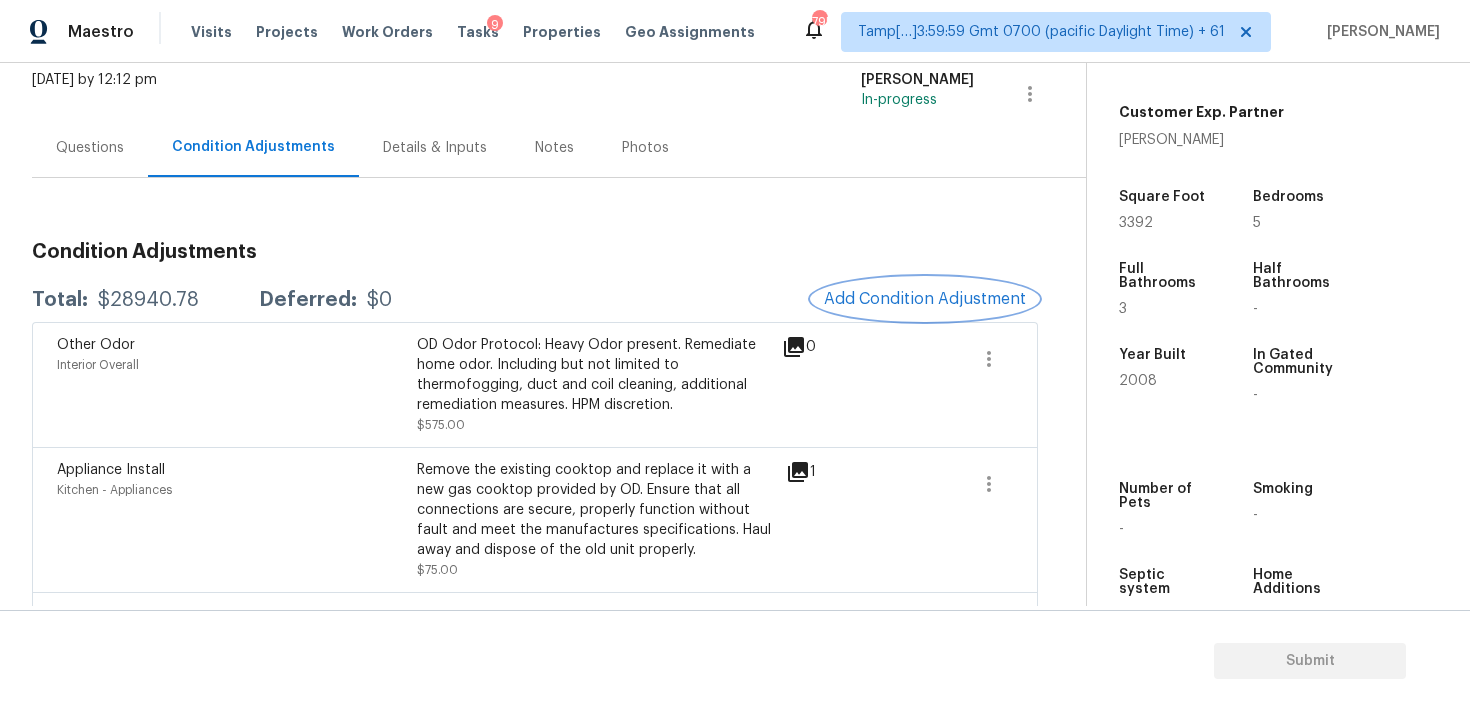 click on "Add Condition Adjustment" at bounding box center [925, 299] 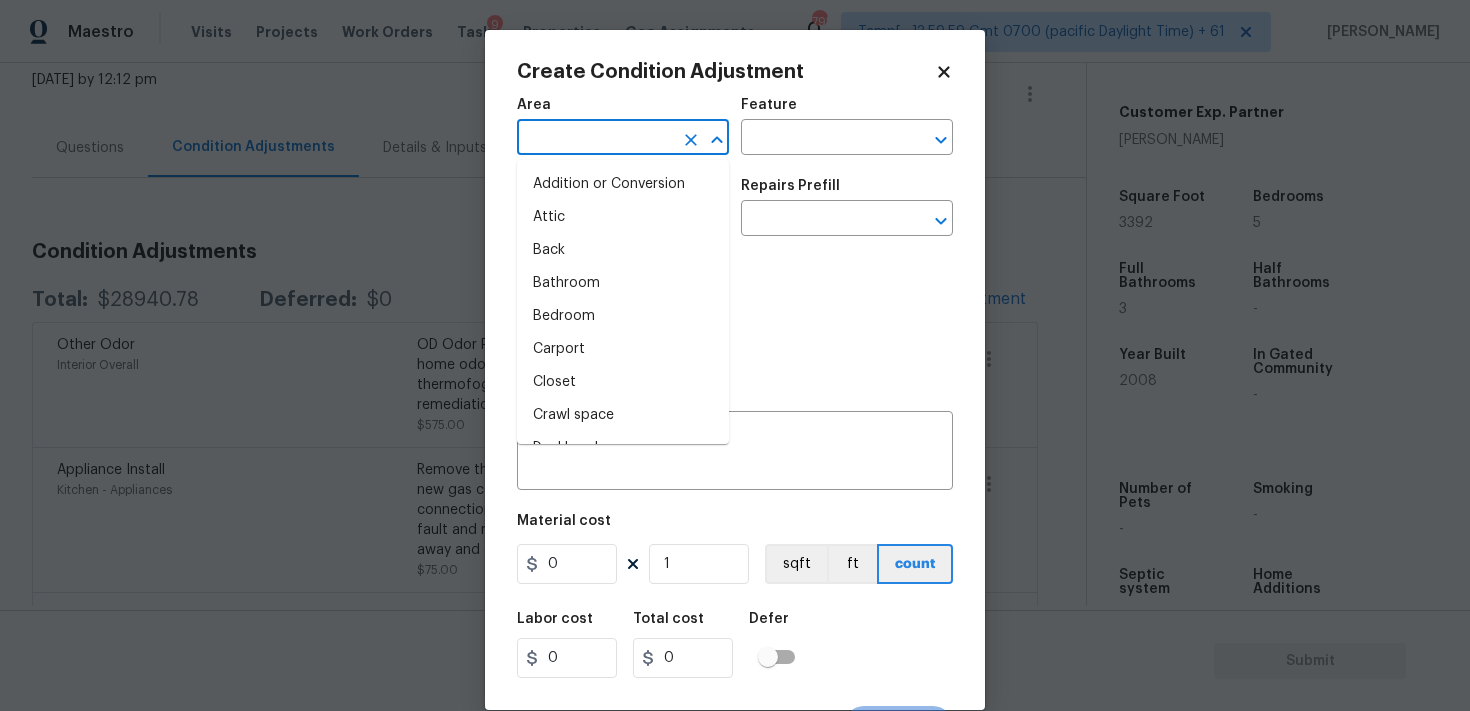 click at bounding box center [595, 139] 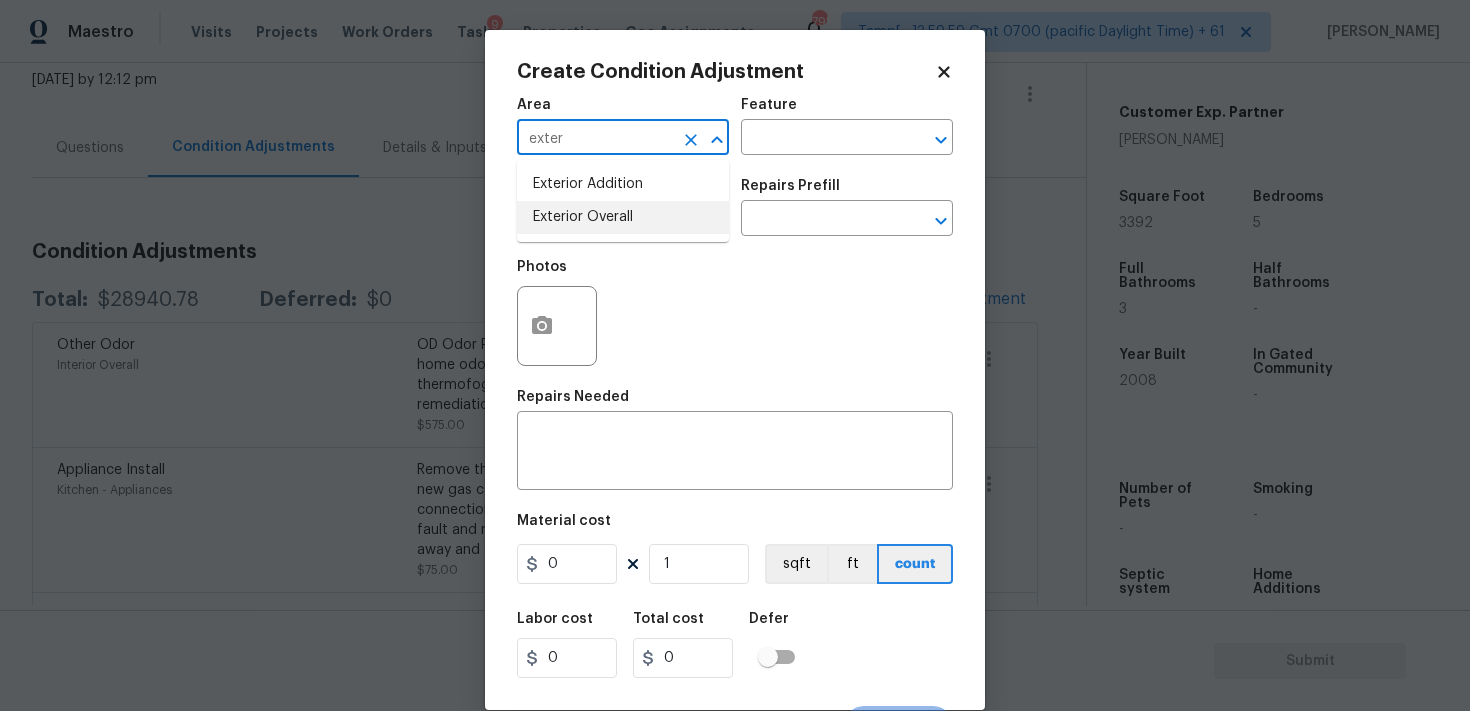 click on "Exterior Overall" at bounding box center [623, 217] 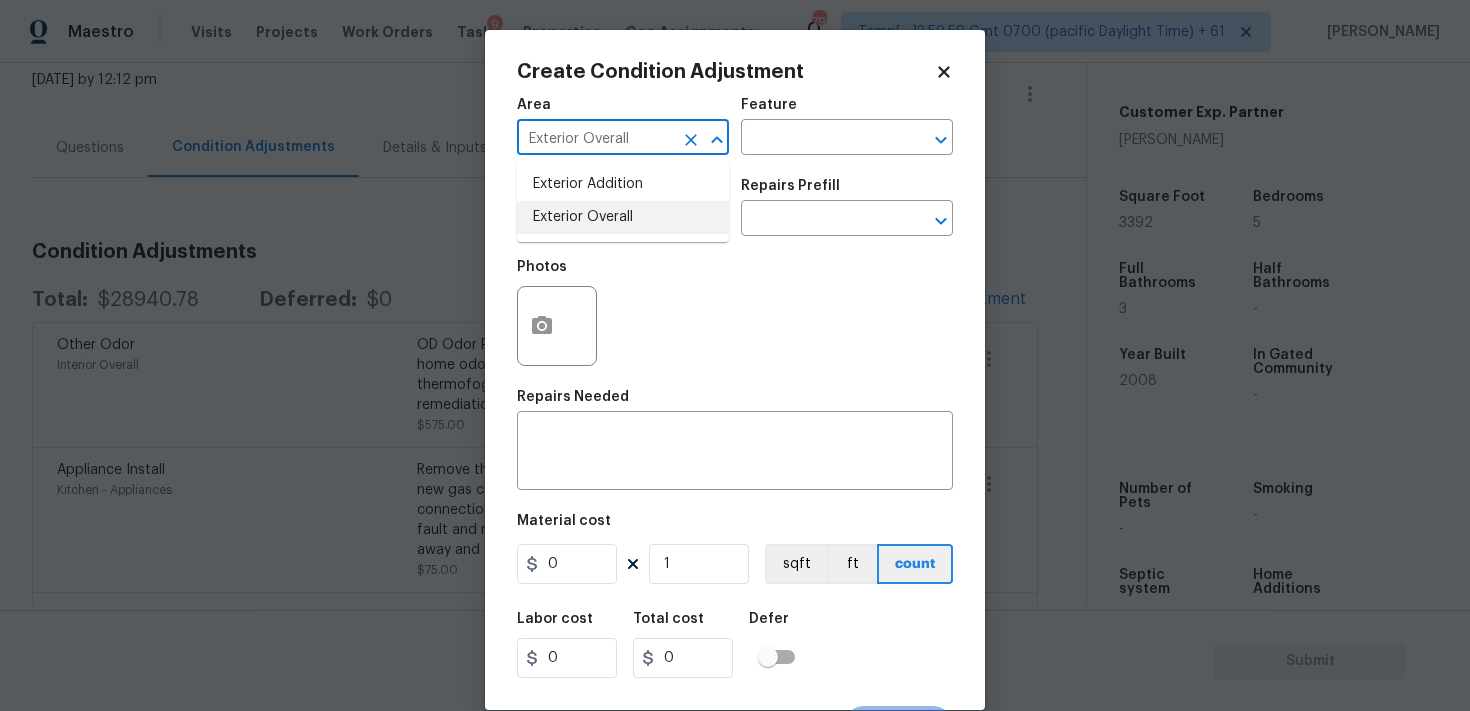 type on "Exterior Overall" 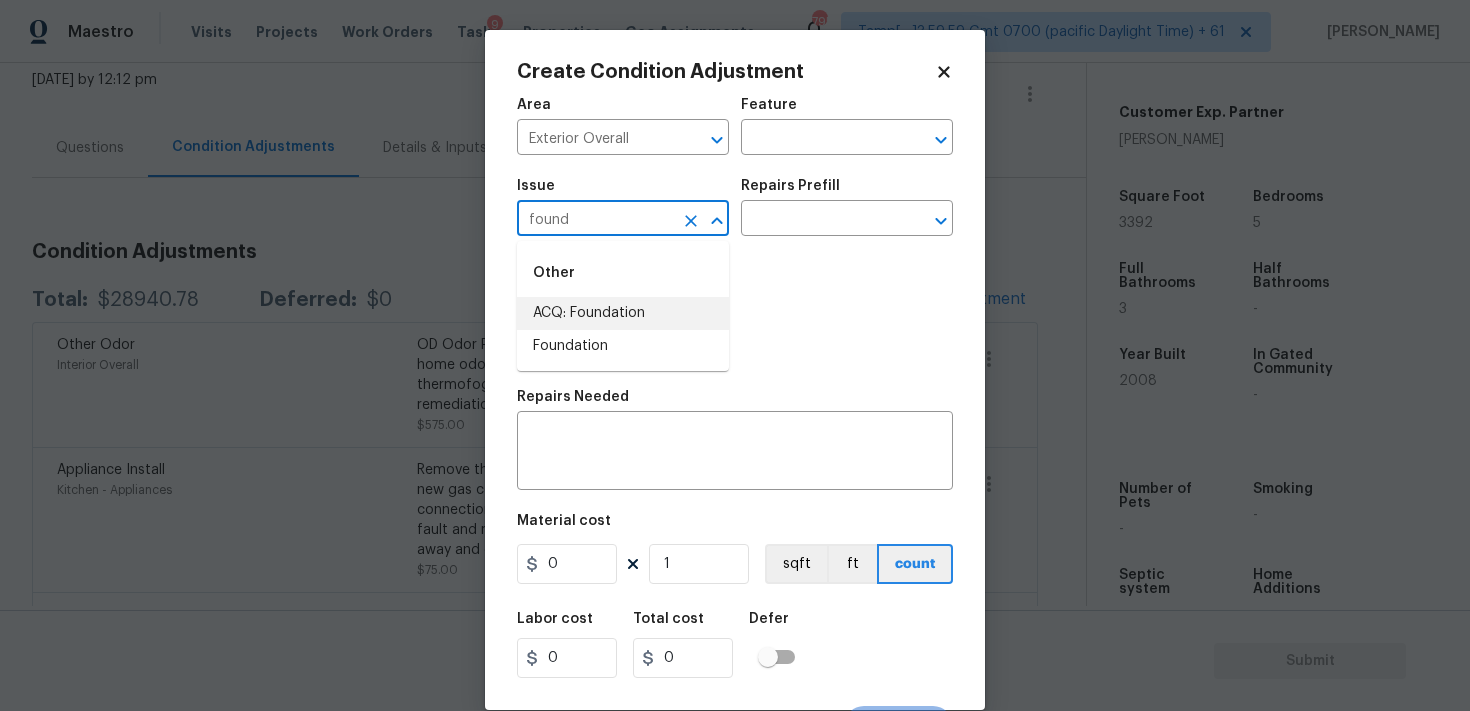 click on "ACQ: Foundation" at bounding box center (623, 313) 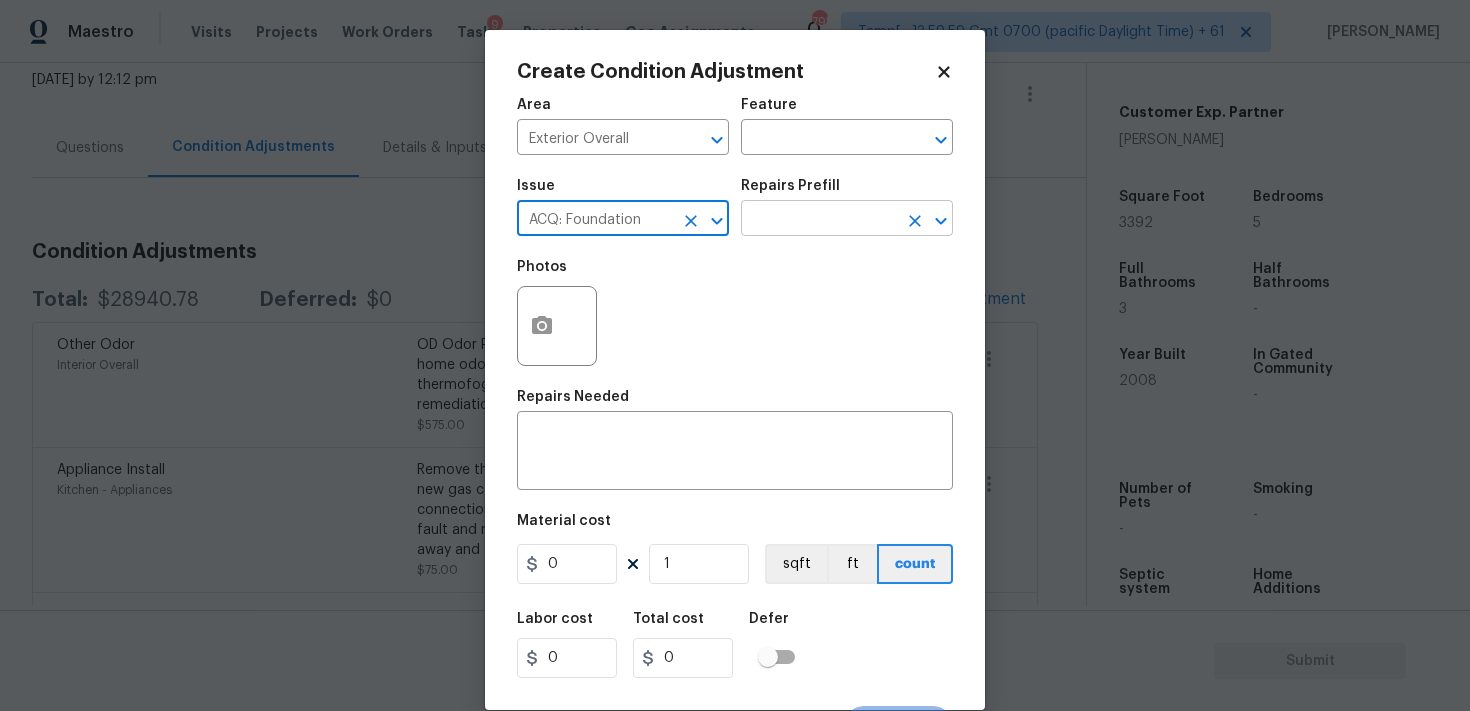 type on "ACQ: Foundation" 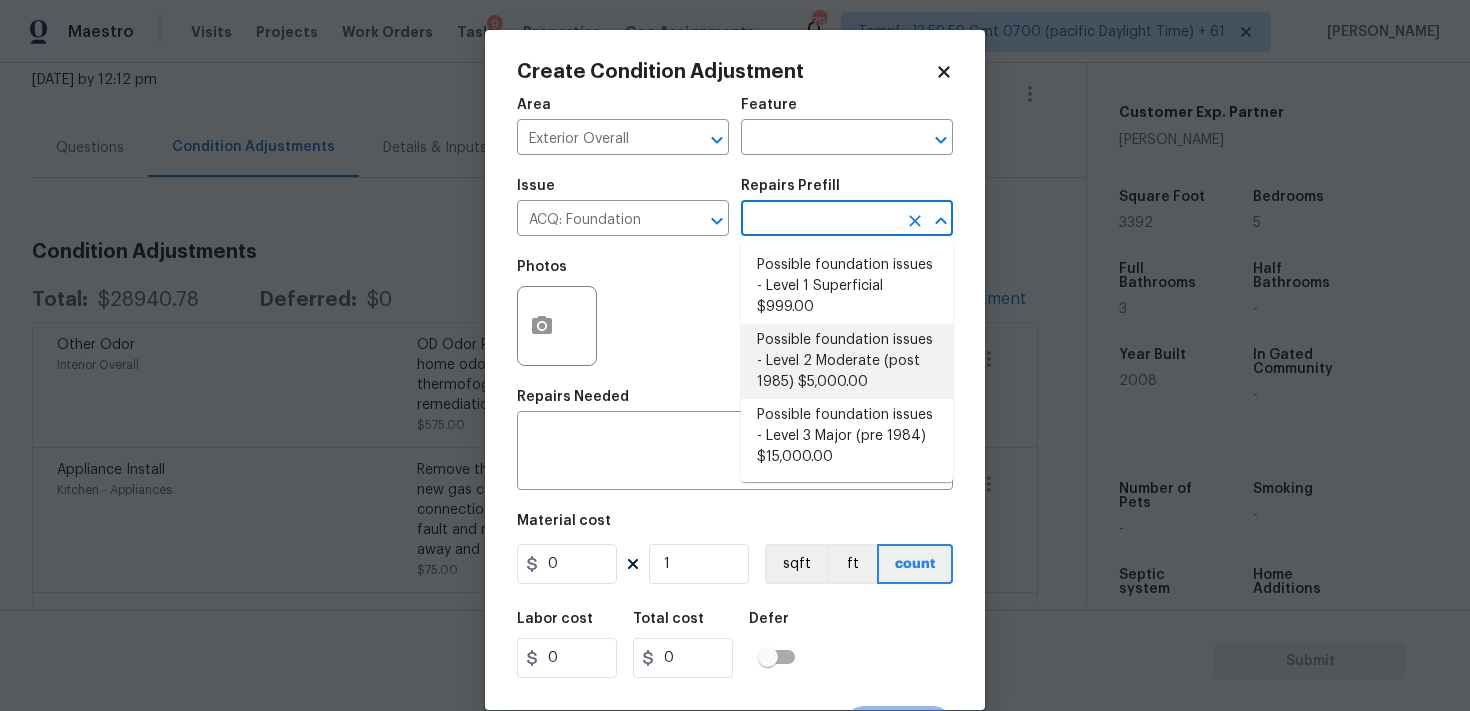 click on "Possible foundation issues - Level 2 Moderate (post 1985) $5,000.00" at bounding box center [847, 361] 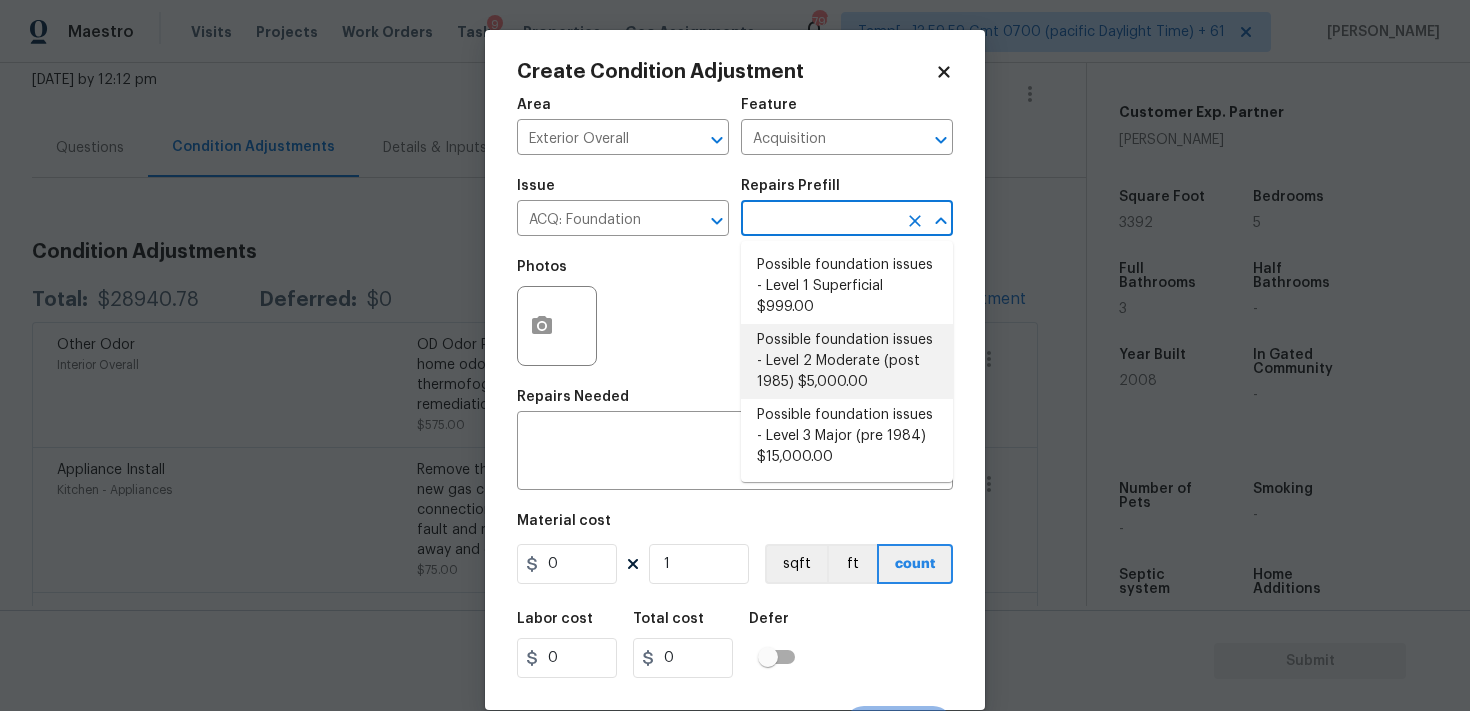 type 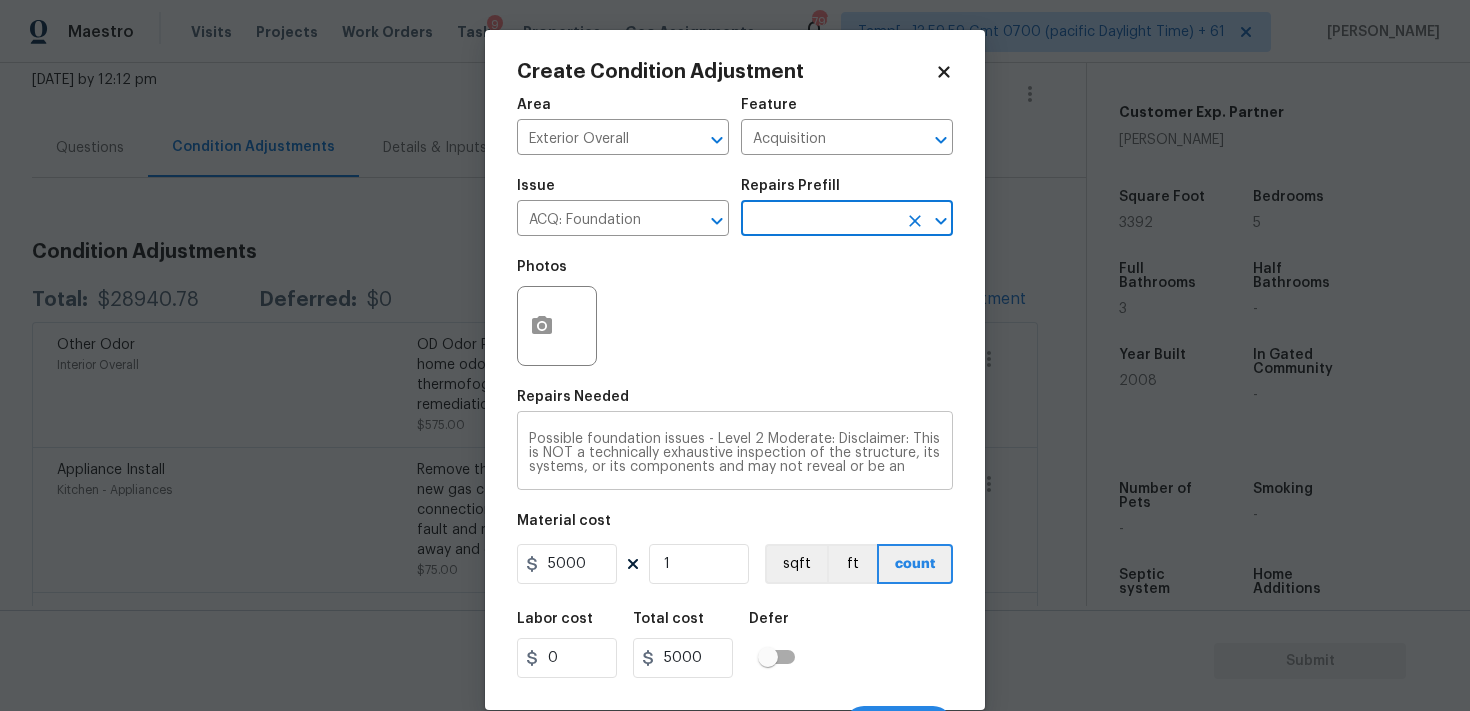 scroll, scrollTop: 36, scrollLeft: 0, axis: vertical 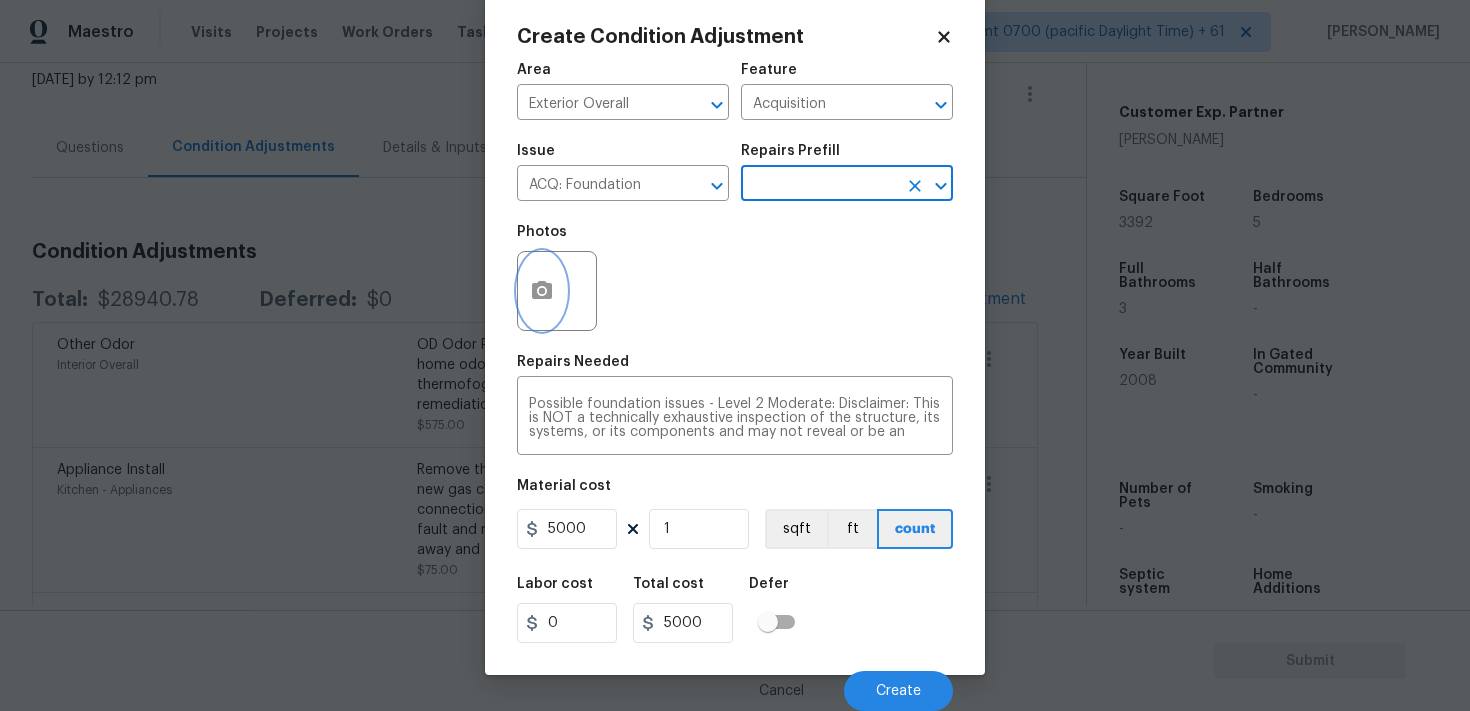 click 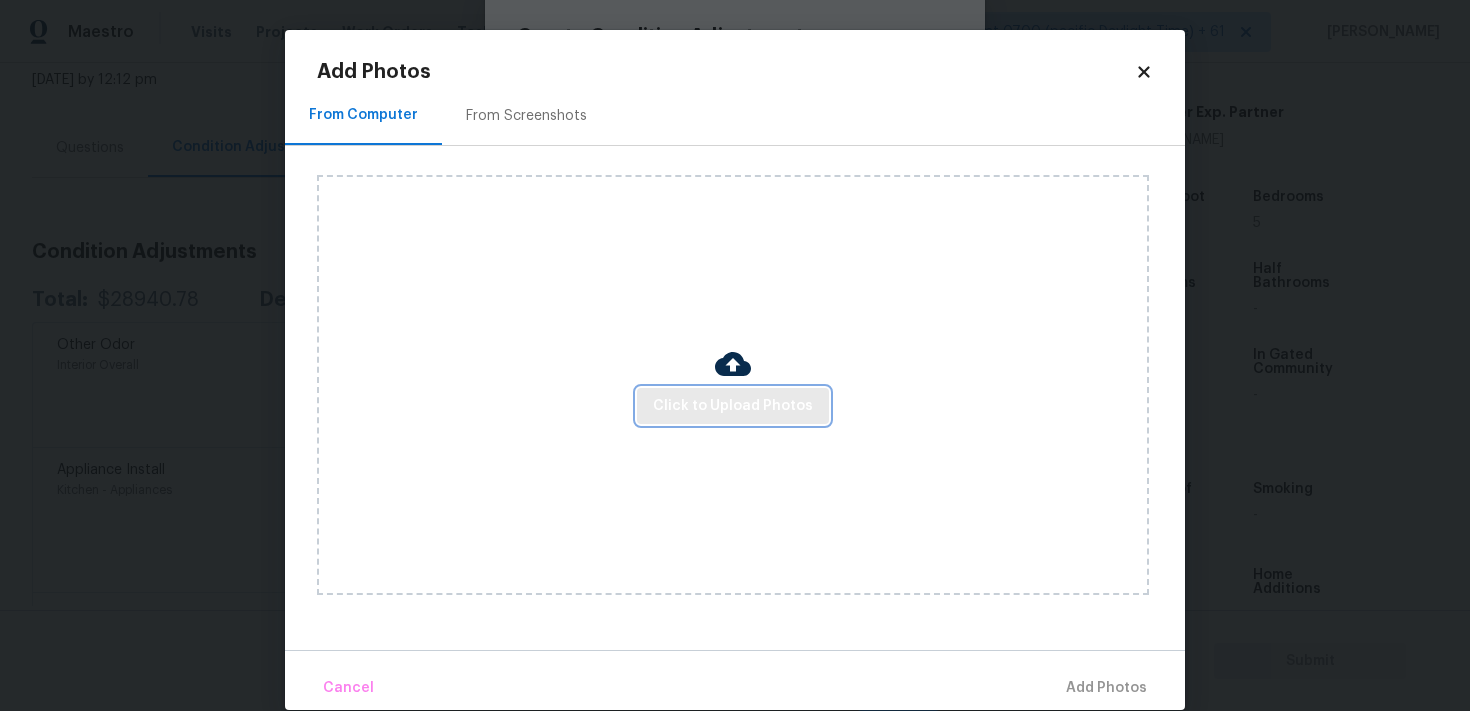 click on "Click to Upload Photos" at bounding box center [733, 406] 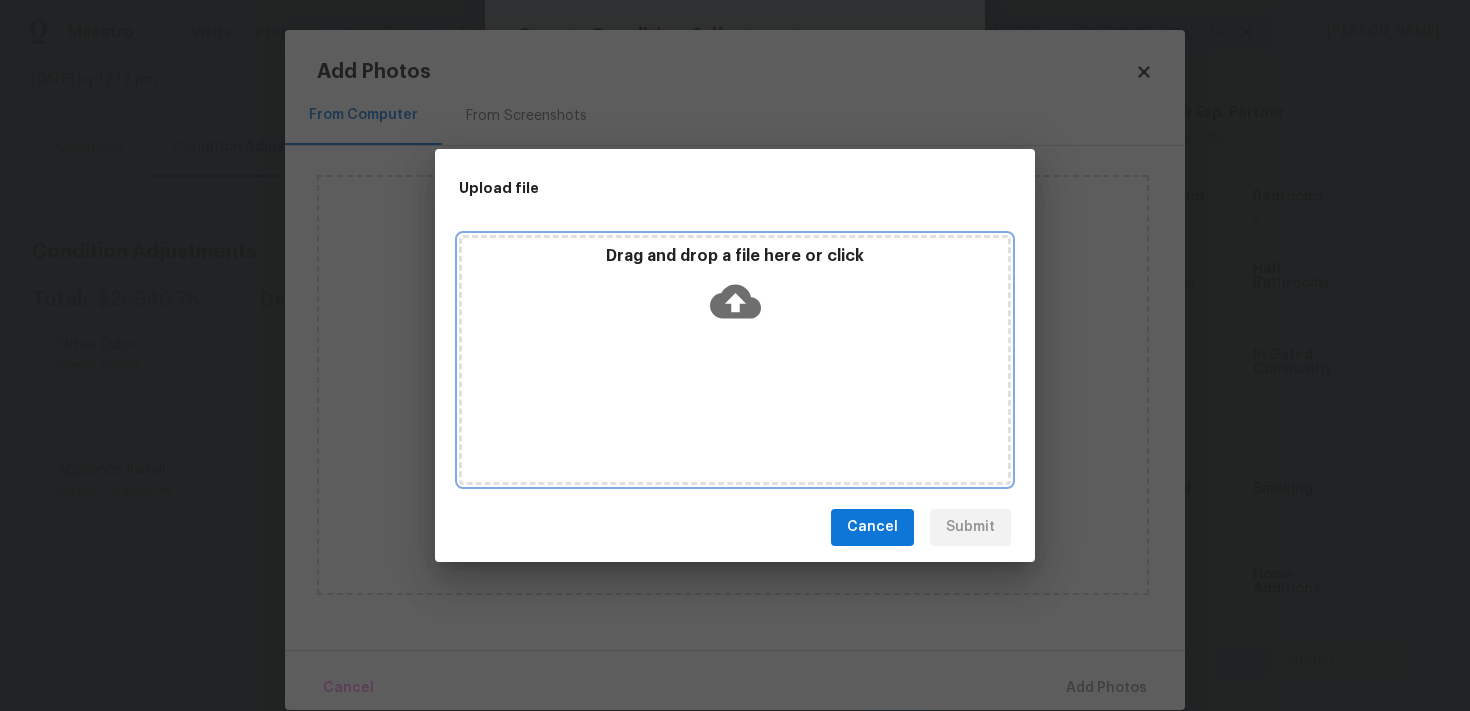click 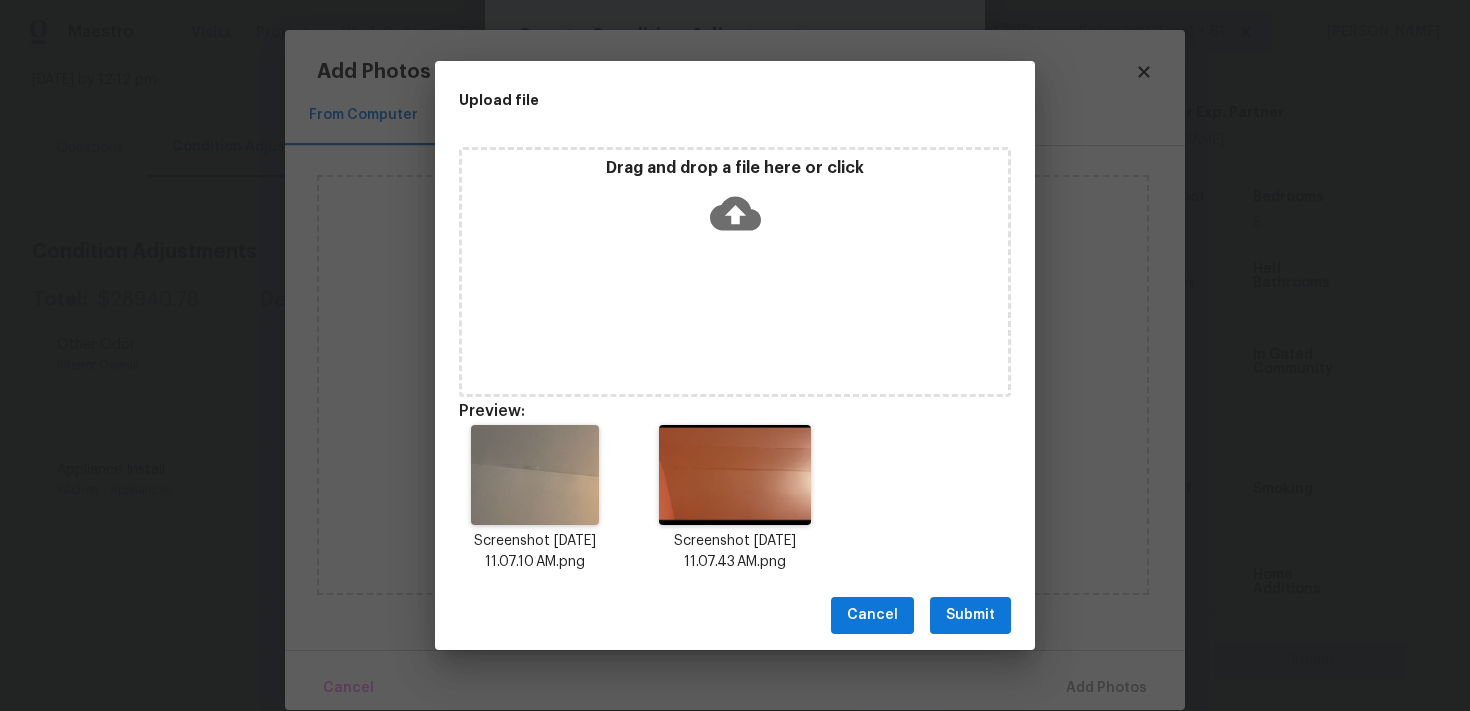 click on "Cancel Submit" at bounding box center (735, 615) 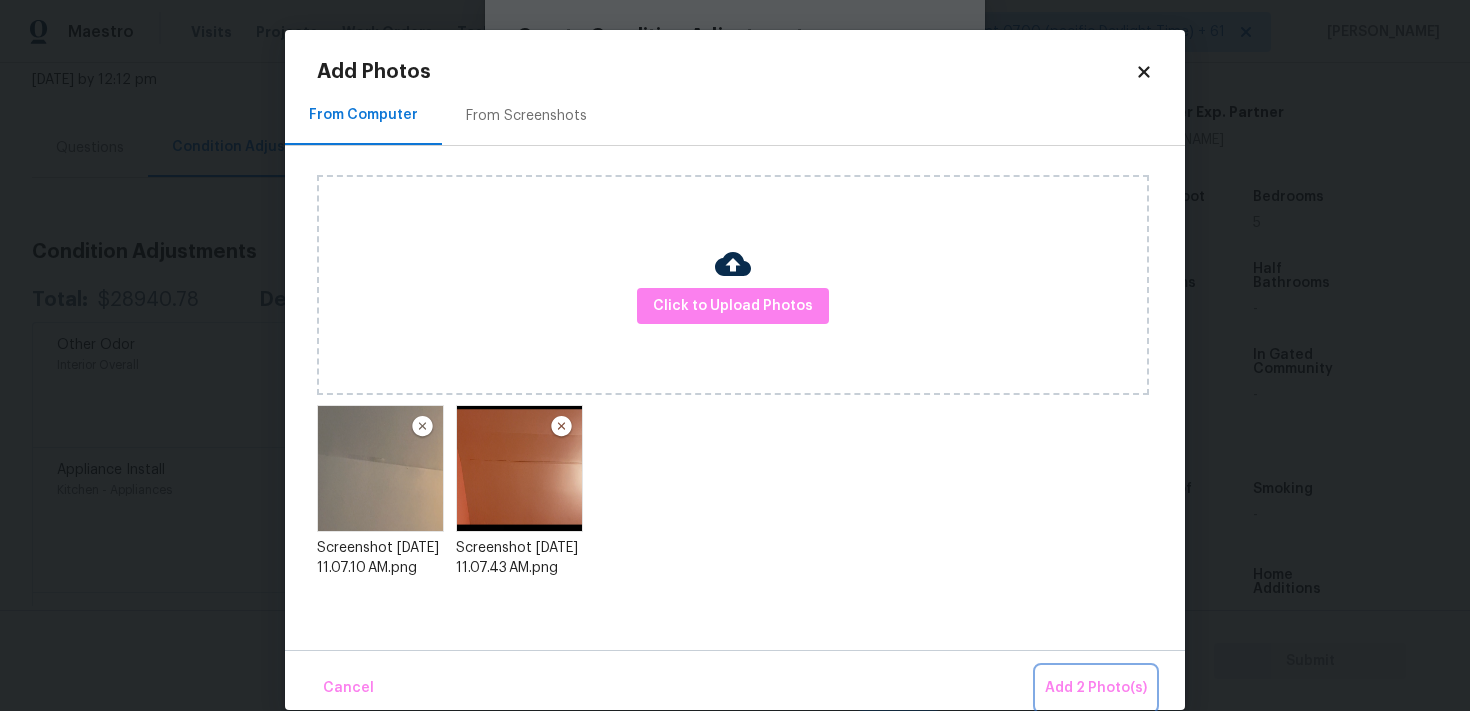 click on "Add 2 Photo(s)" at bounding box center (1096, 688) 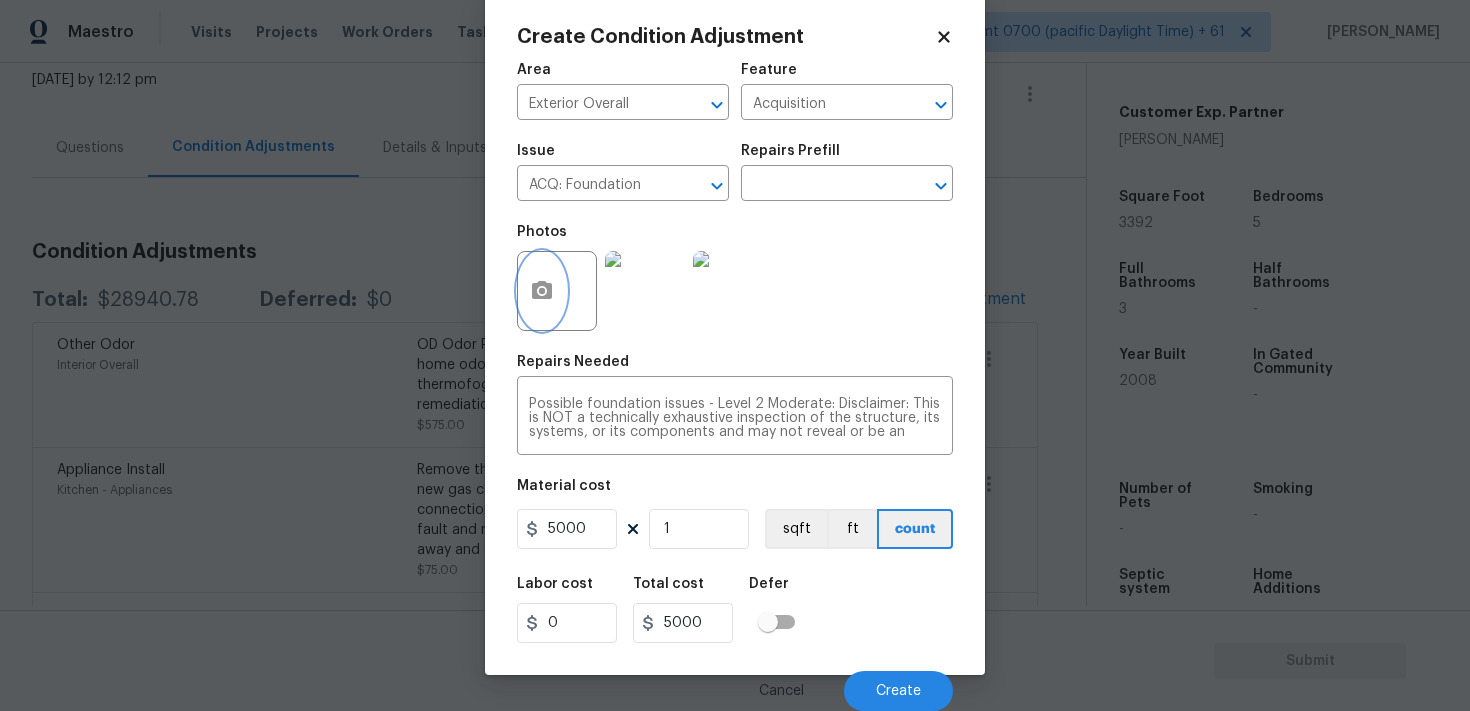 scroll, scrollTop: 36, scrollLeft: 0, axis: vertical 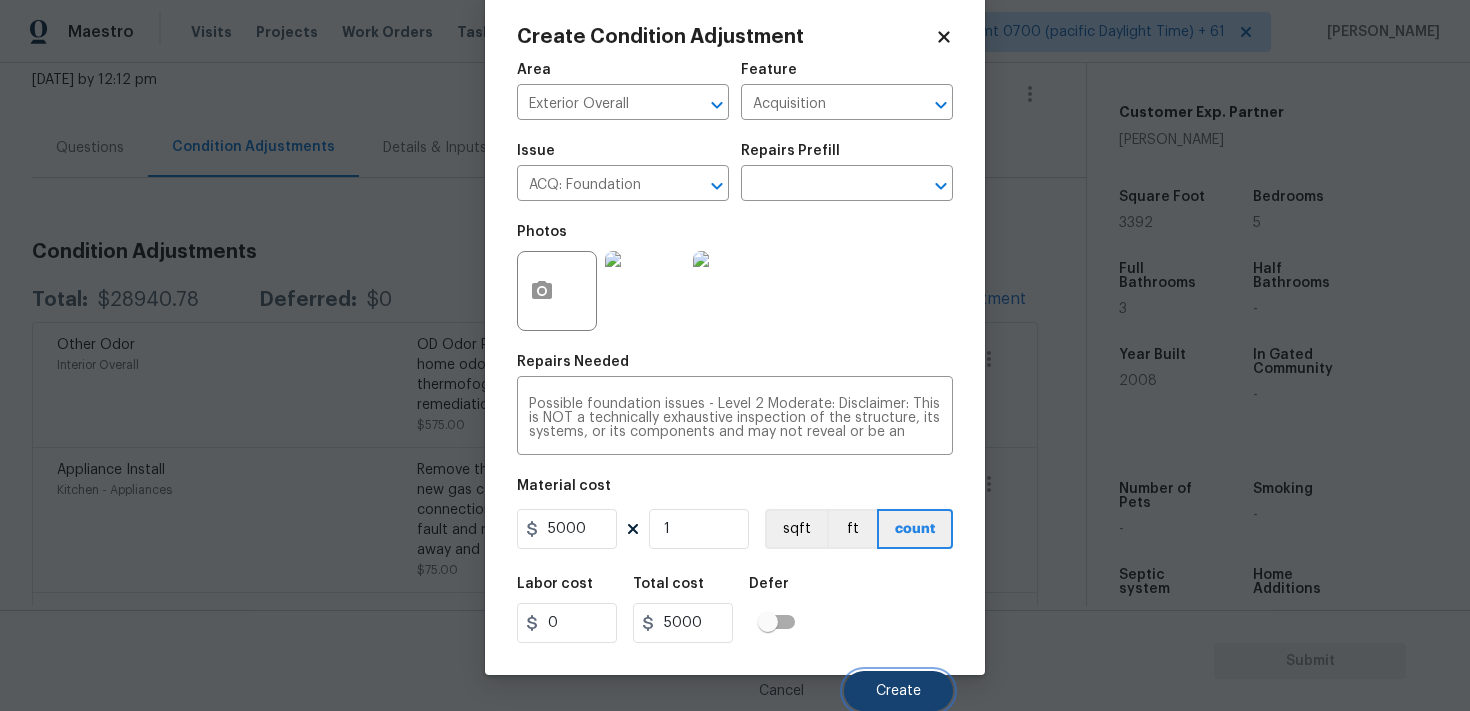 click on "Create" at bounding box center [898, 691] 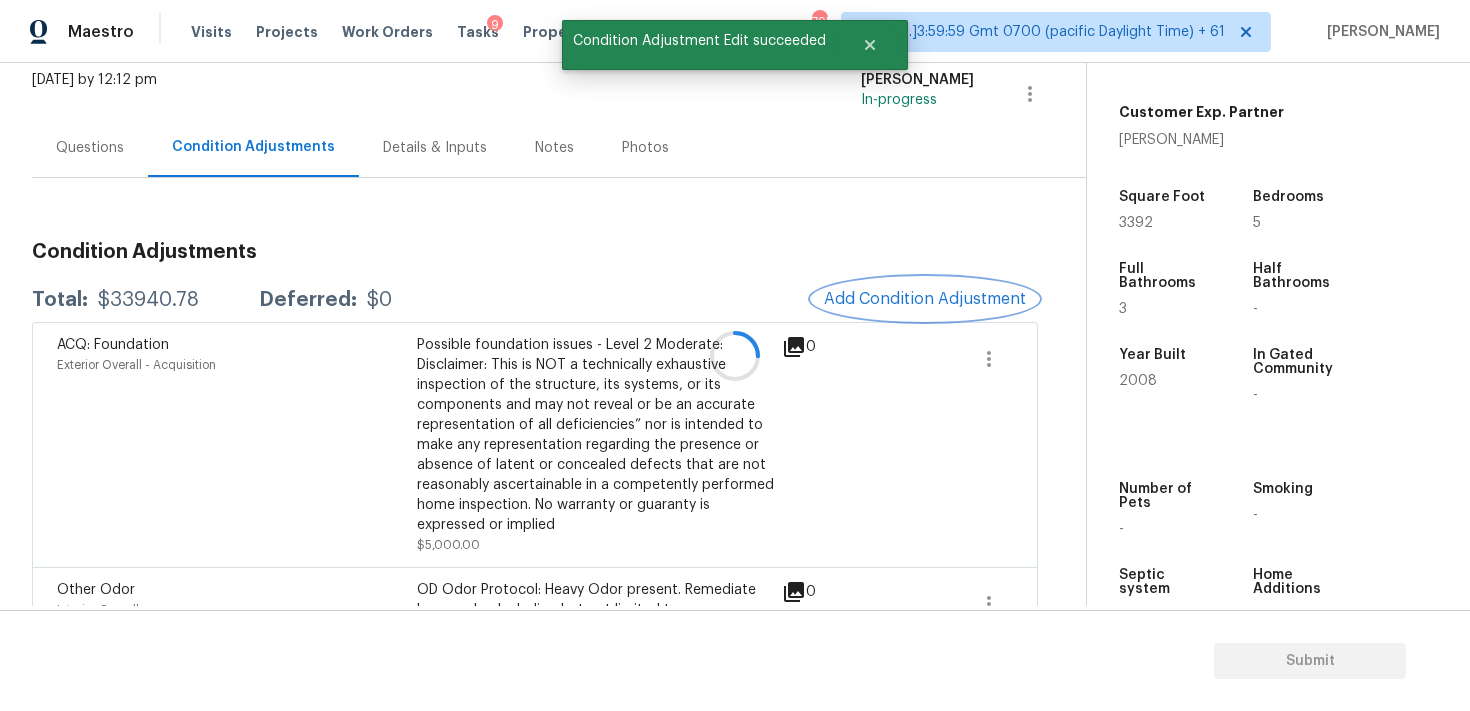 scroll, scrollTop: 0, scrollLeft: 0, axis: both 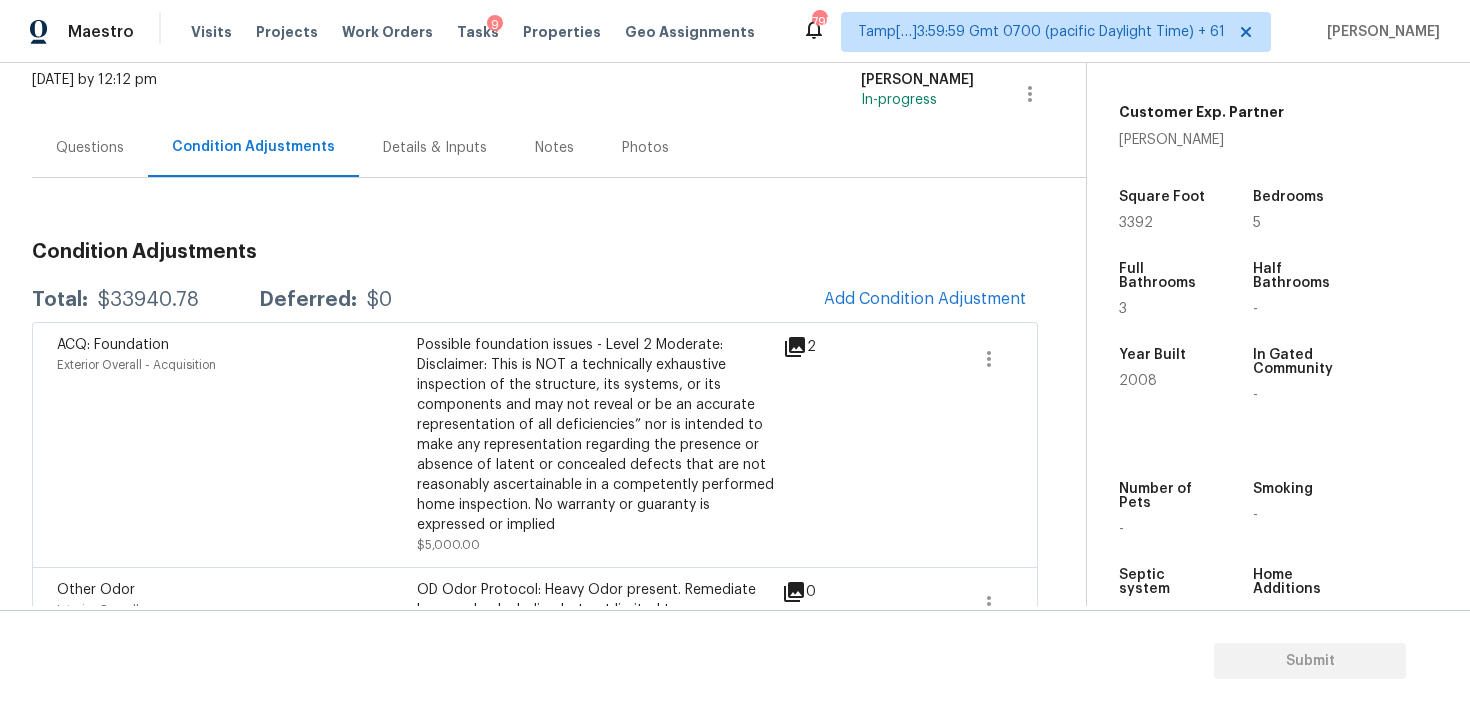 click on "Condition Adjustments" at bounding box center (253, 147) 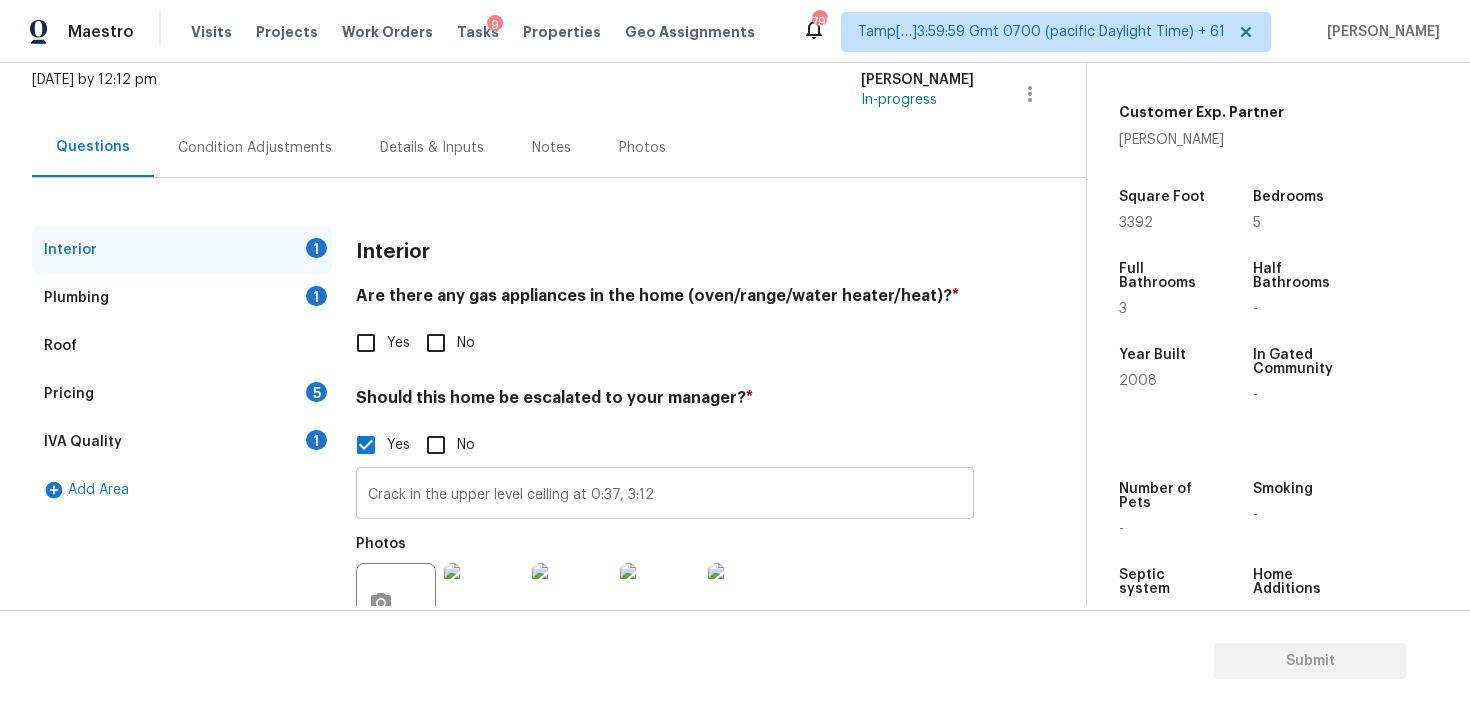 scroll, scrollTop: 204, scrollLeft: 0, axis: vertical 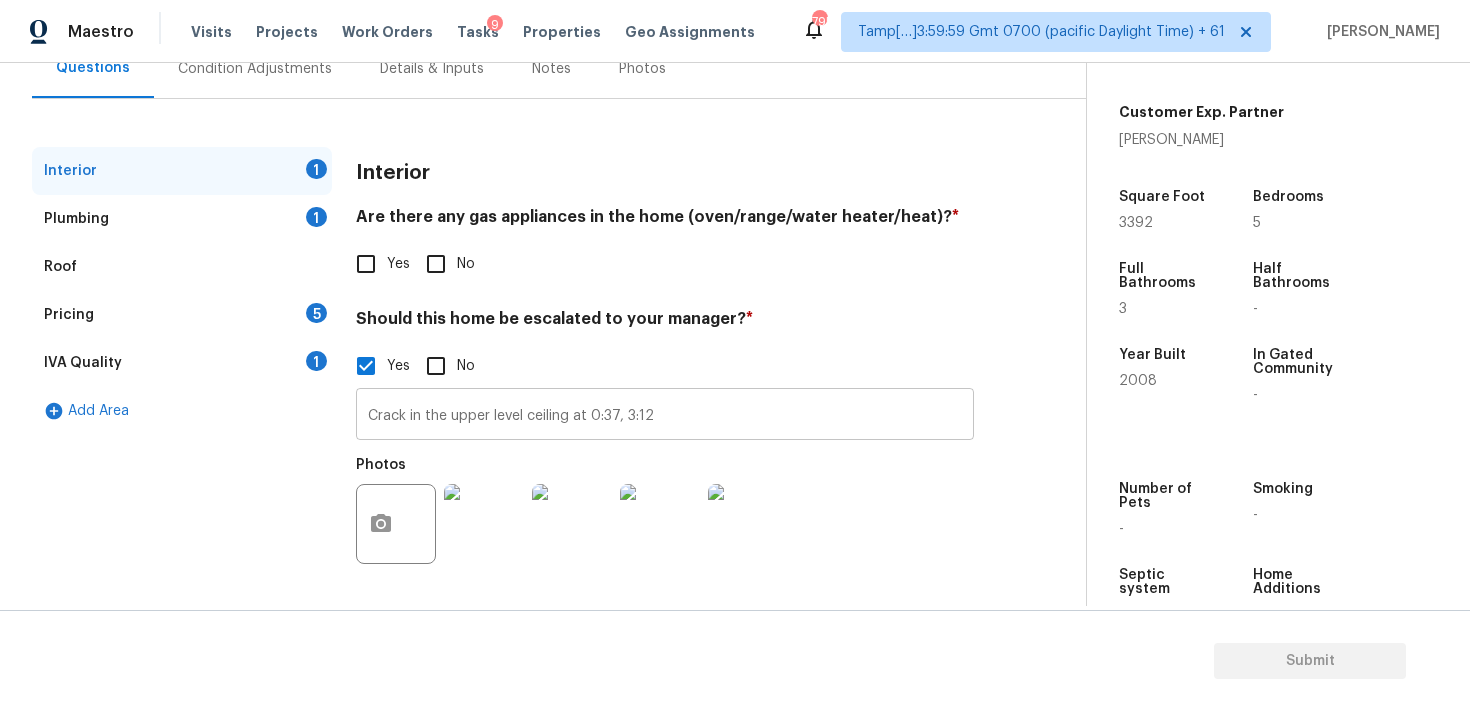 click on "Crack in the upper level ceiling at 0:37, 3:12" at bounding box center [665, 416] 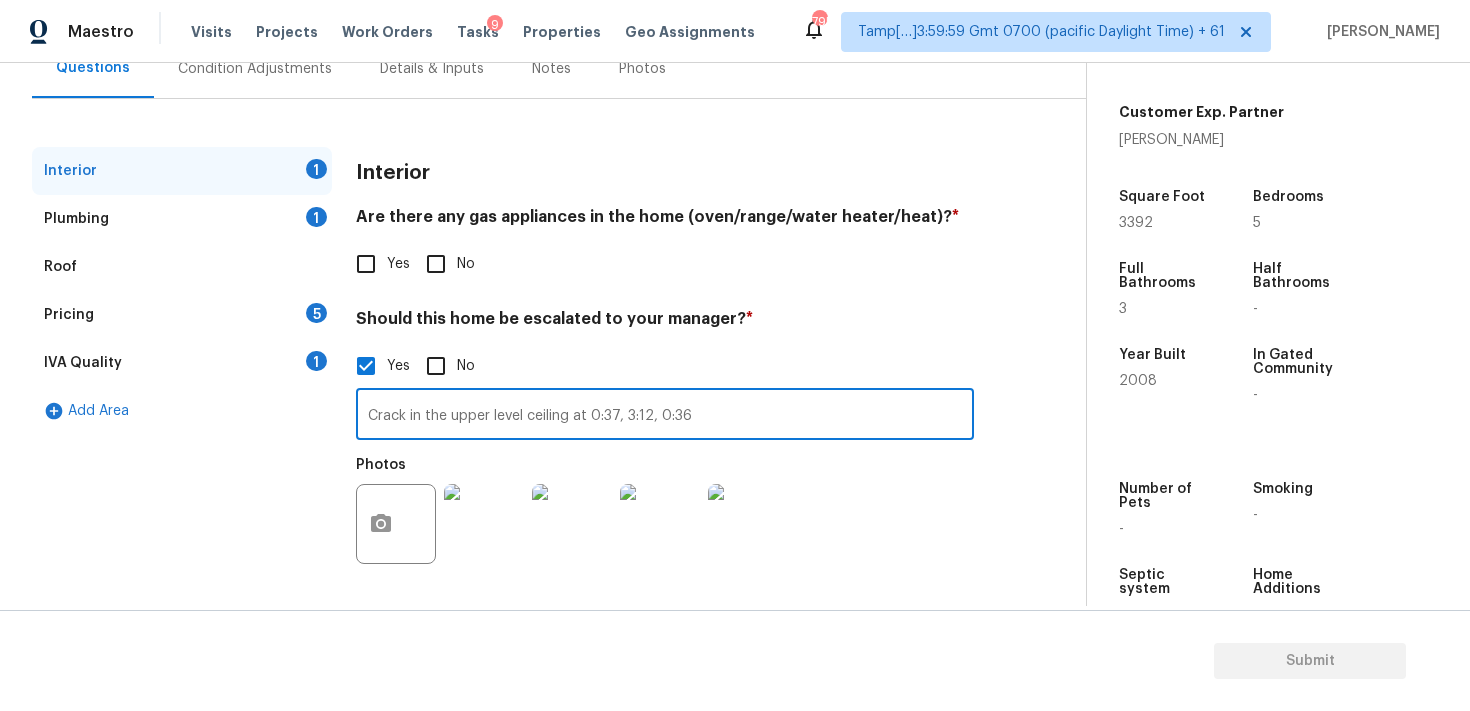 click on "Crack in the upper level ceiling at 0:37, 3:12, 0:36" at bounding box center [665, 416] 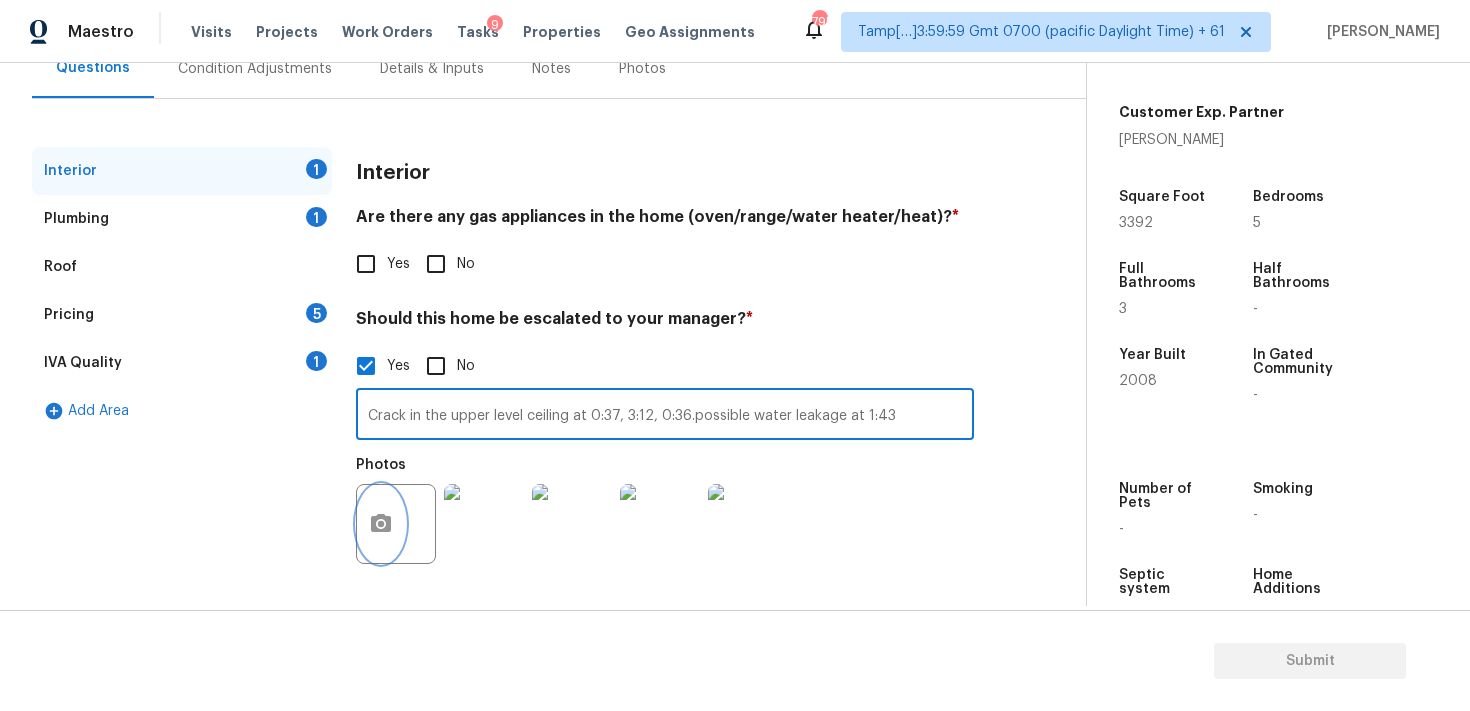 click 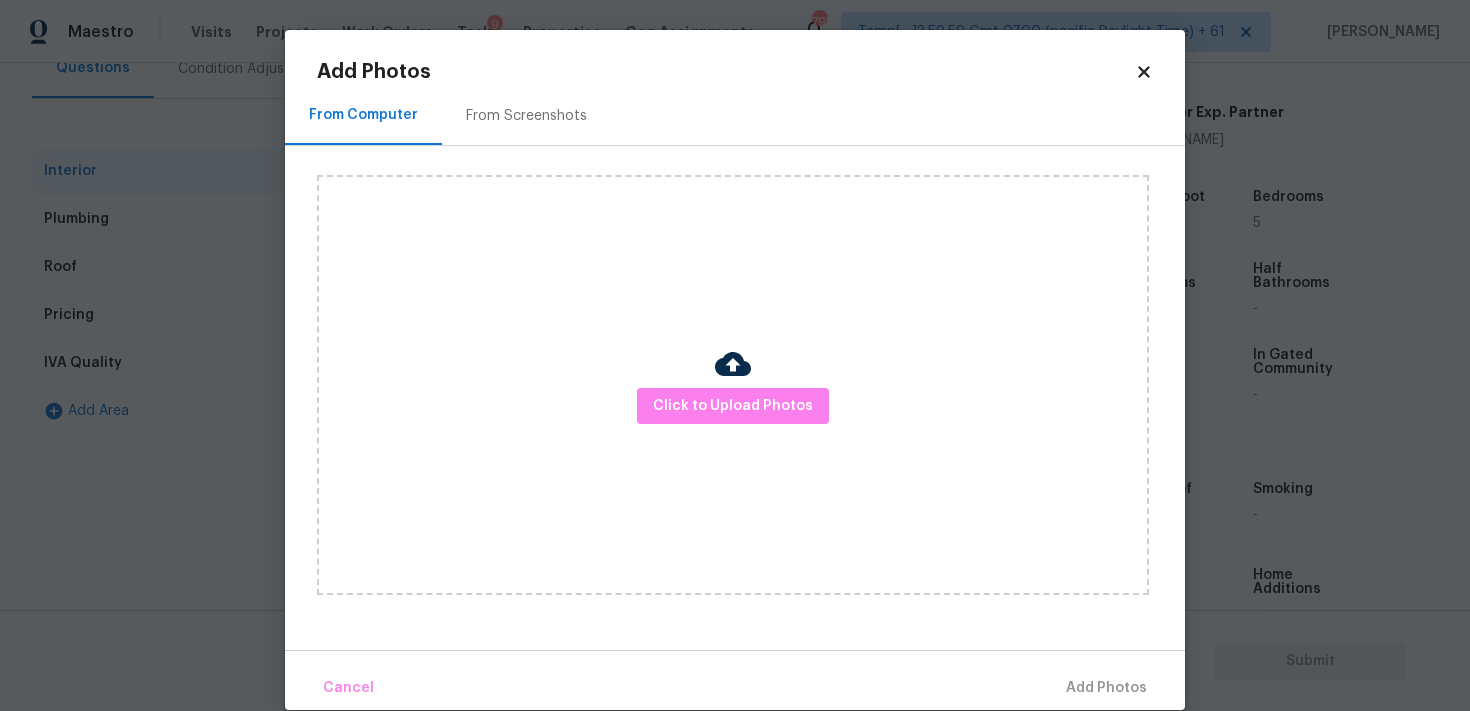 click 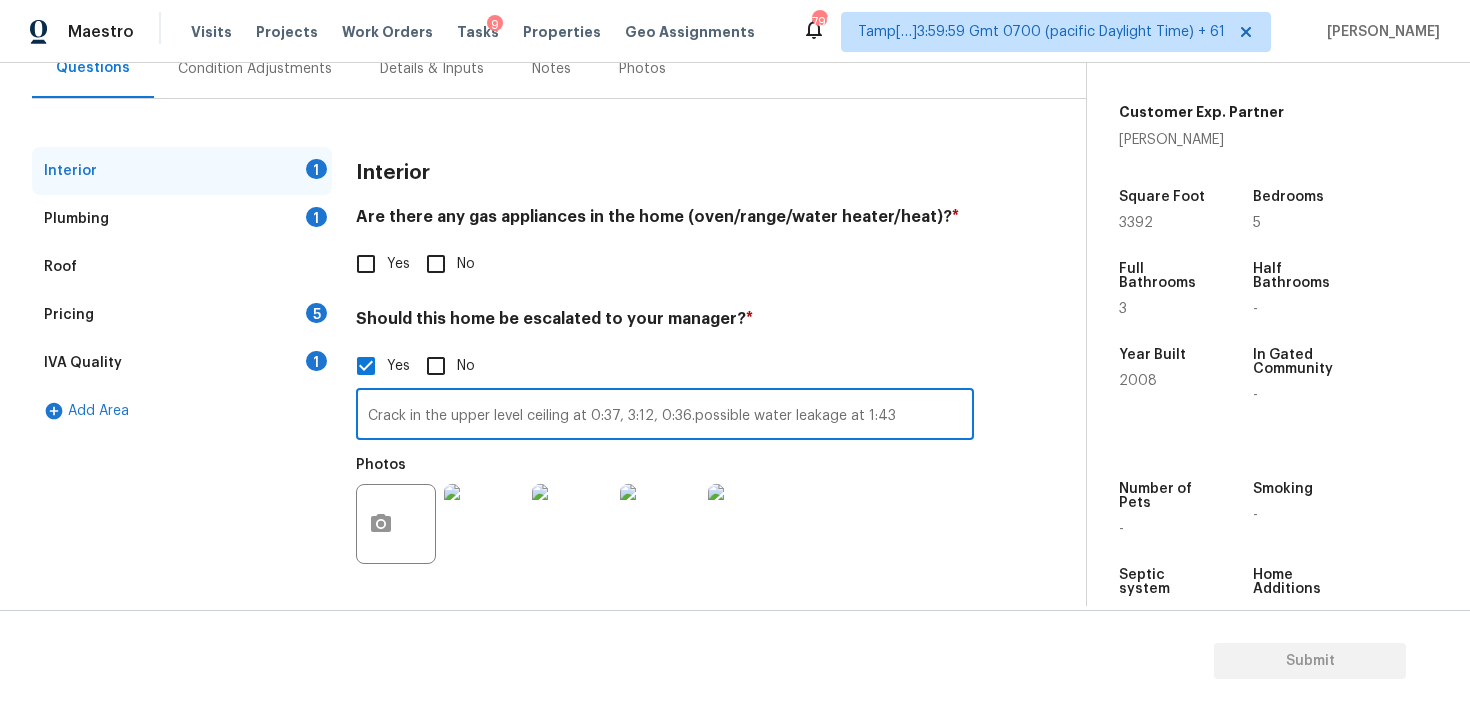 click on "Crack in the upper level ceiling at 0:37, 3:12, 0:36.possible water leakage at 1:43" at bounding box center (665, 416) 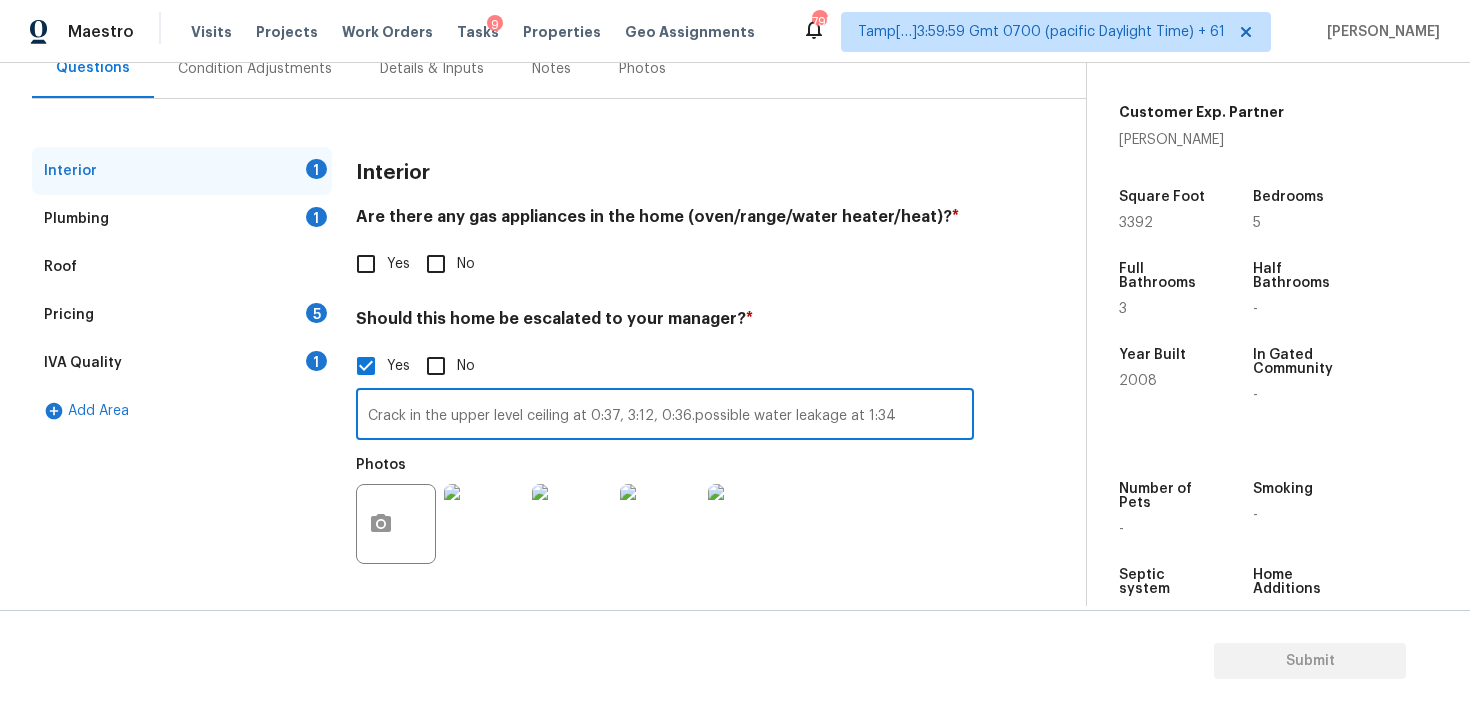 type on "Crack in the upper level ceiling at 0:37, 3:12, 0:36.possible water leakage at 1:34" 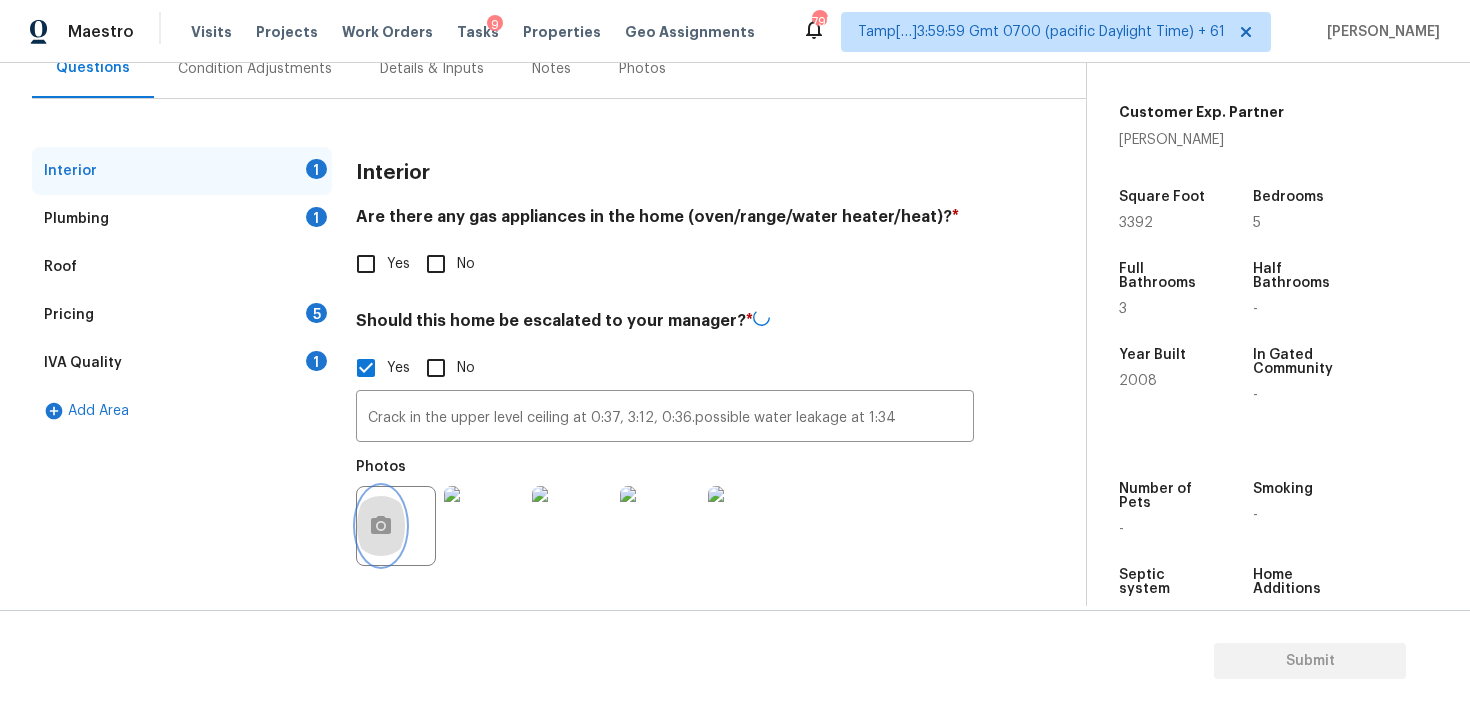 click 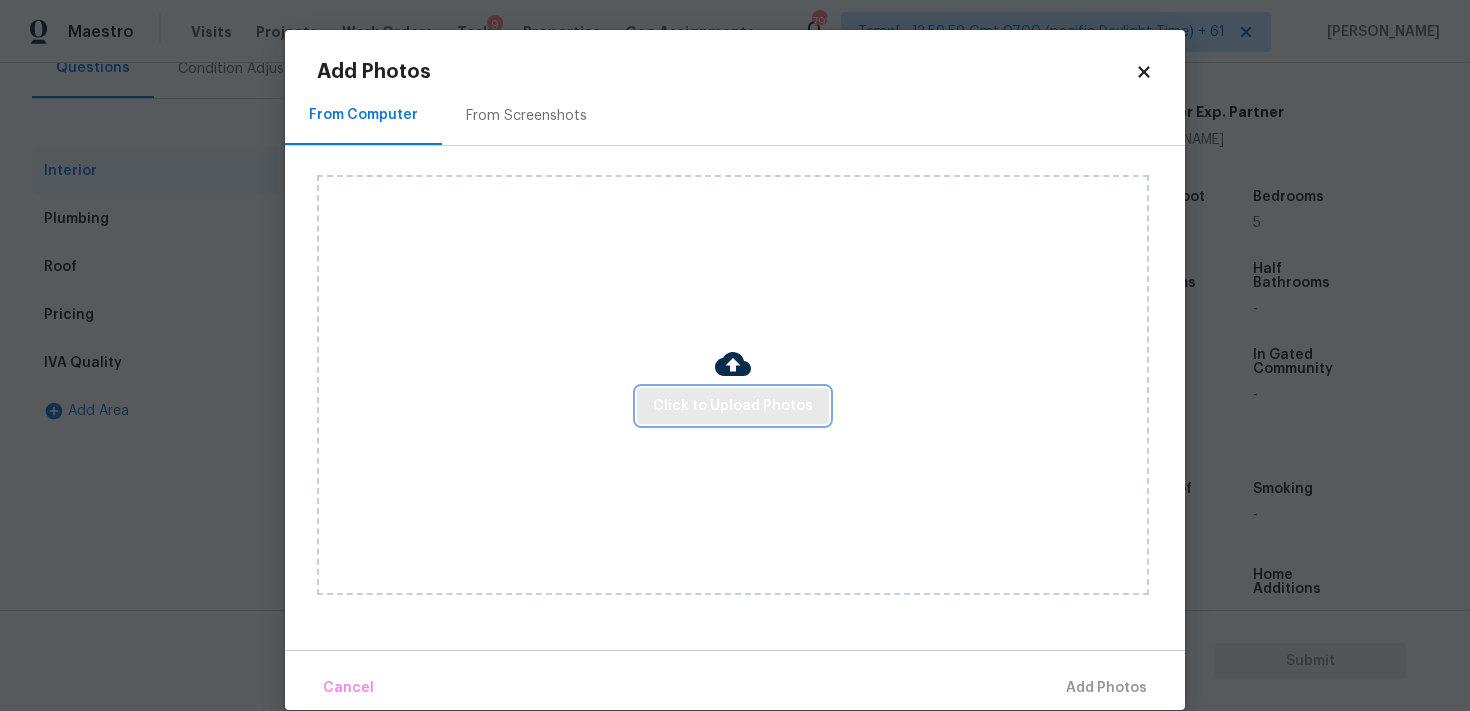 click on "Click to Upload Photos" at bounding box center (733, 406) 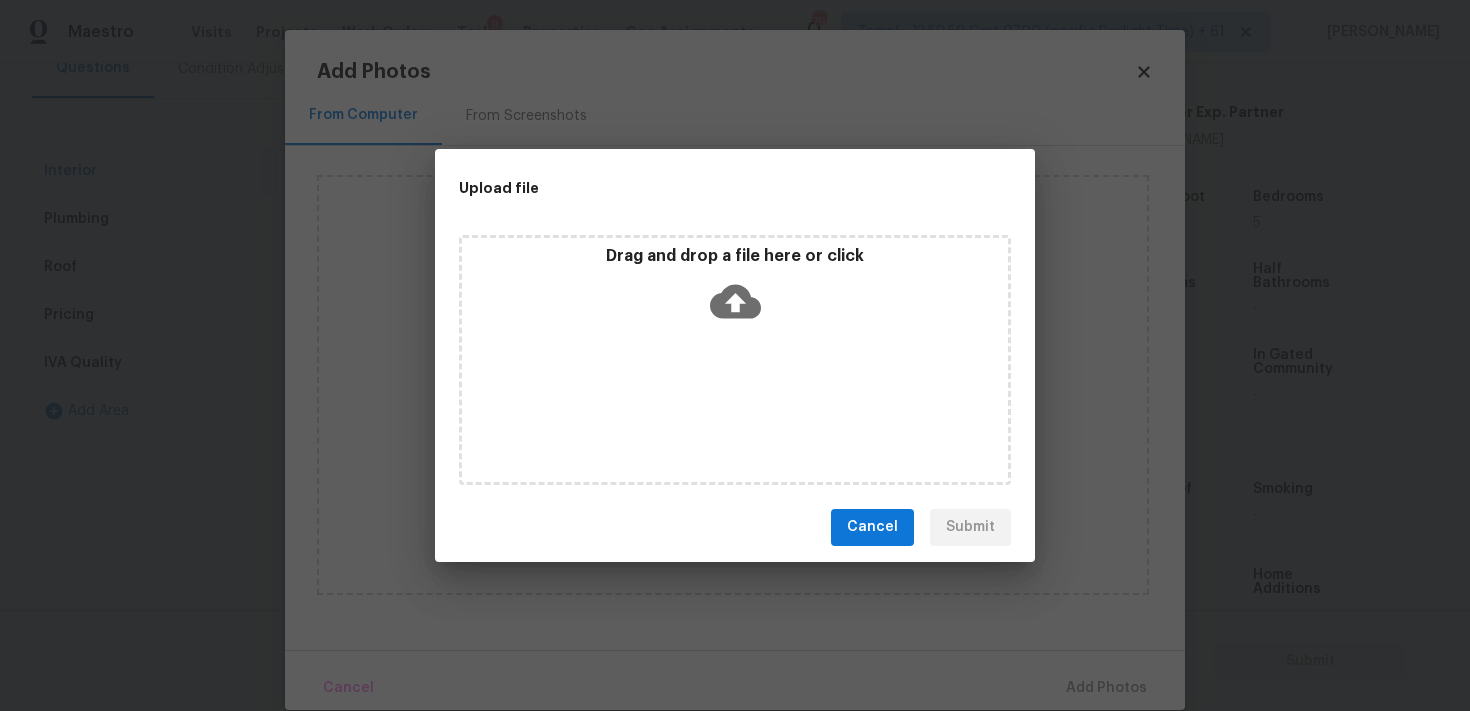 click 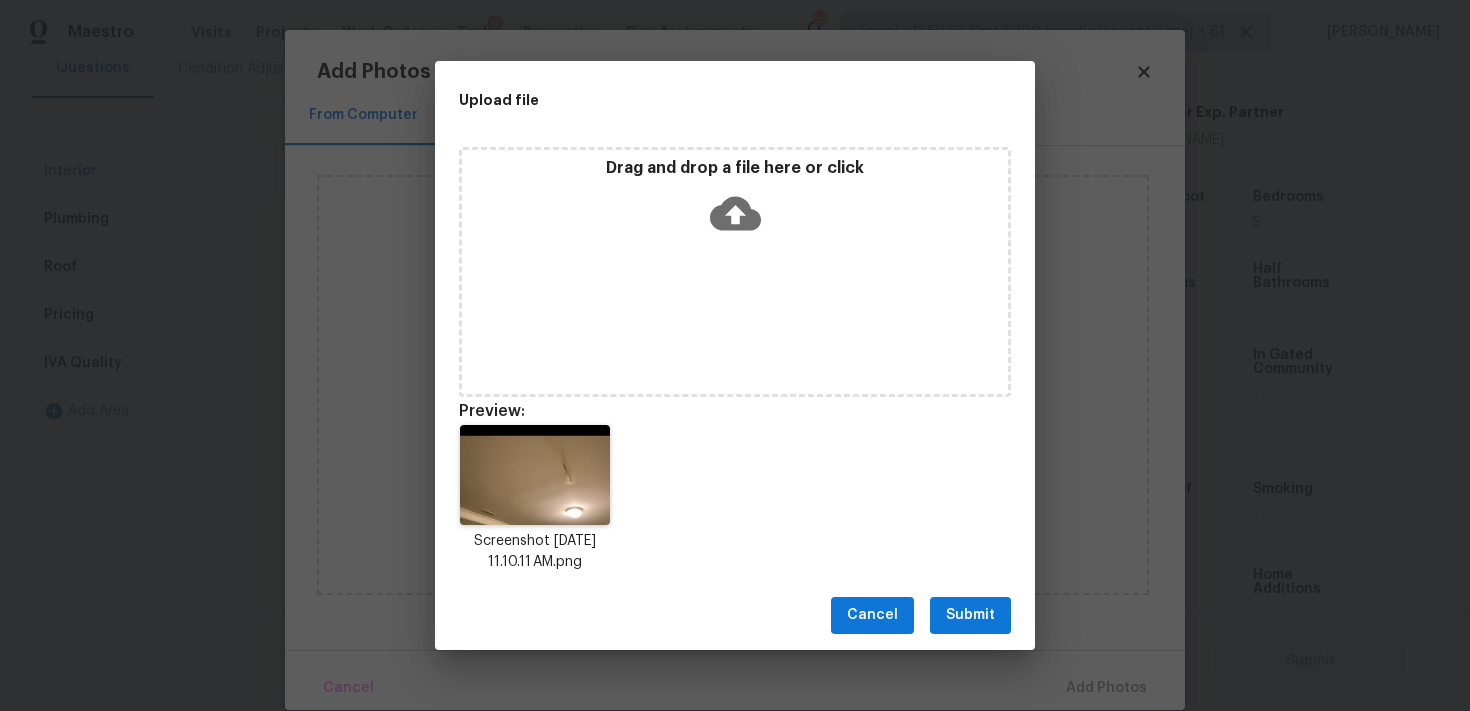 click on "Cancel Submit" at bounding box center (735, 615) 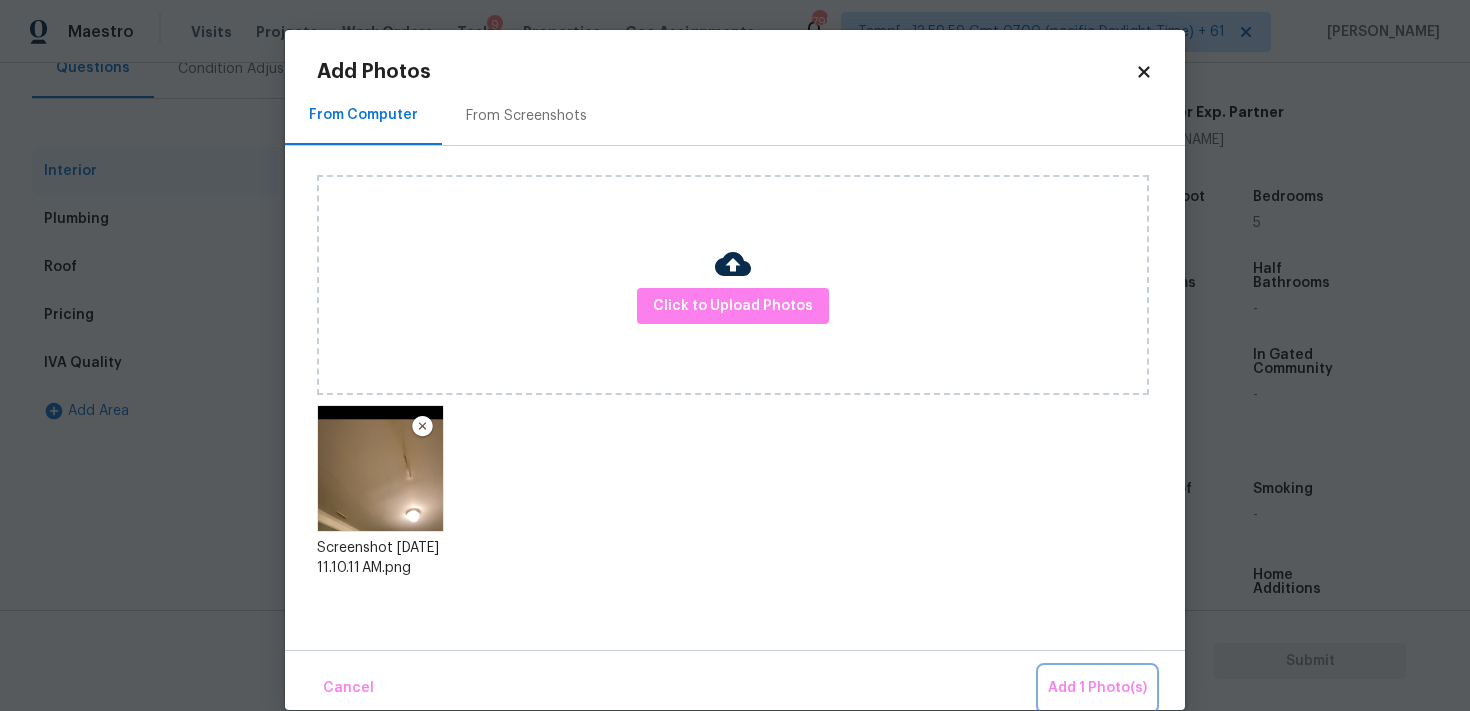 click on "Add 1 Photo(s)" at bounding box center [1097, 688] 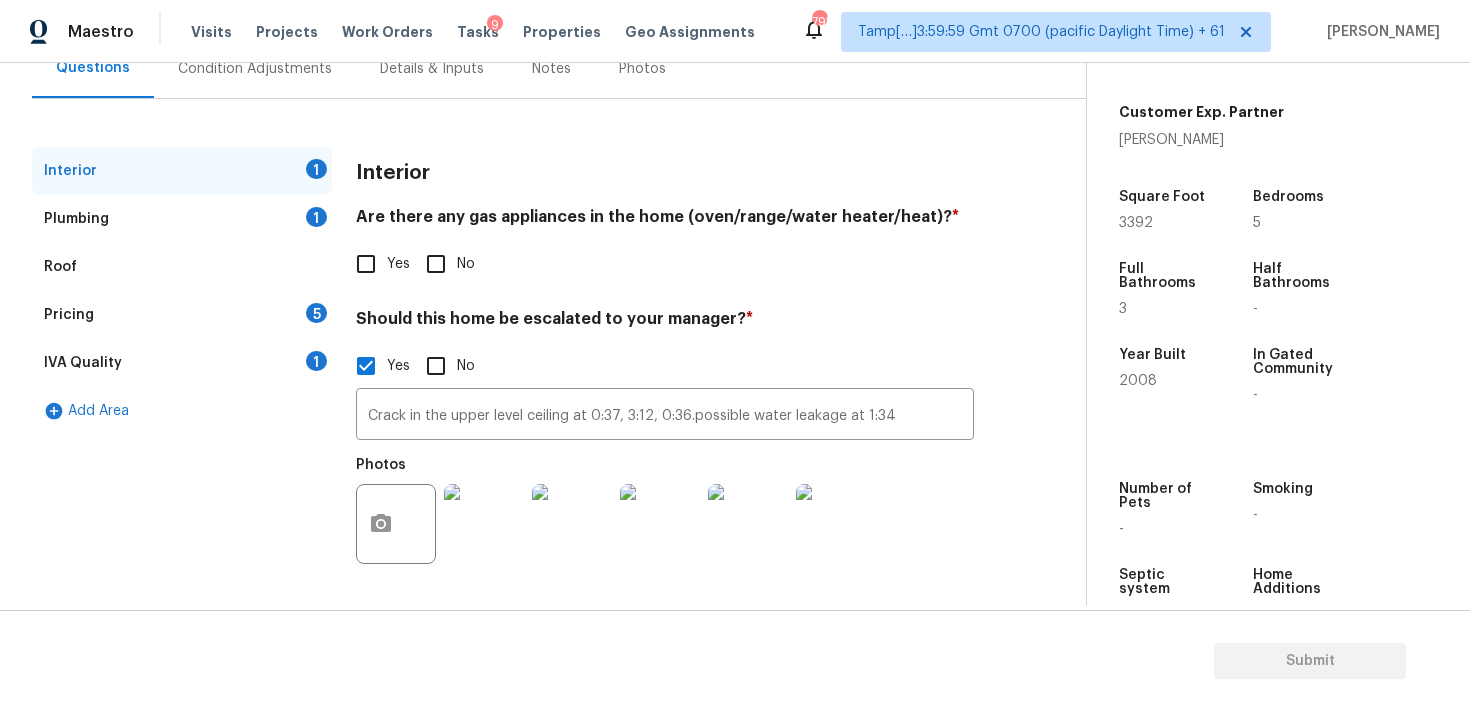scroll, scrollTop: 0, scrollLeft: 0, axis: both 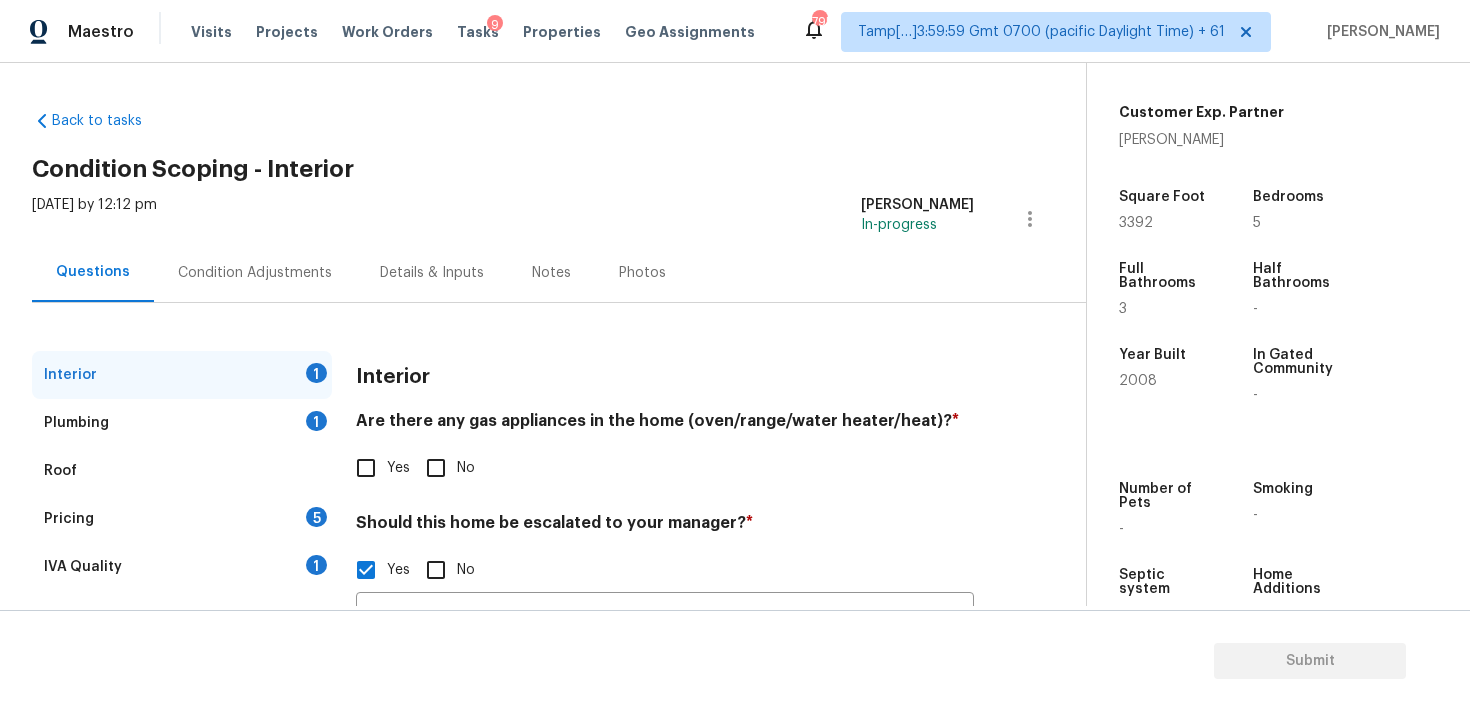 click on "Condition Adjustments" at bounding box center (255, 272) 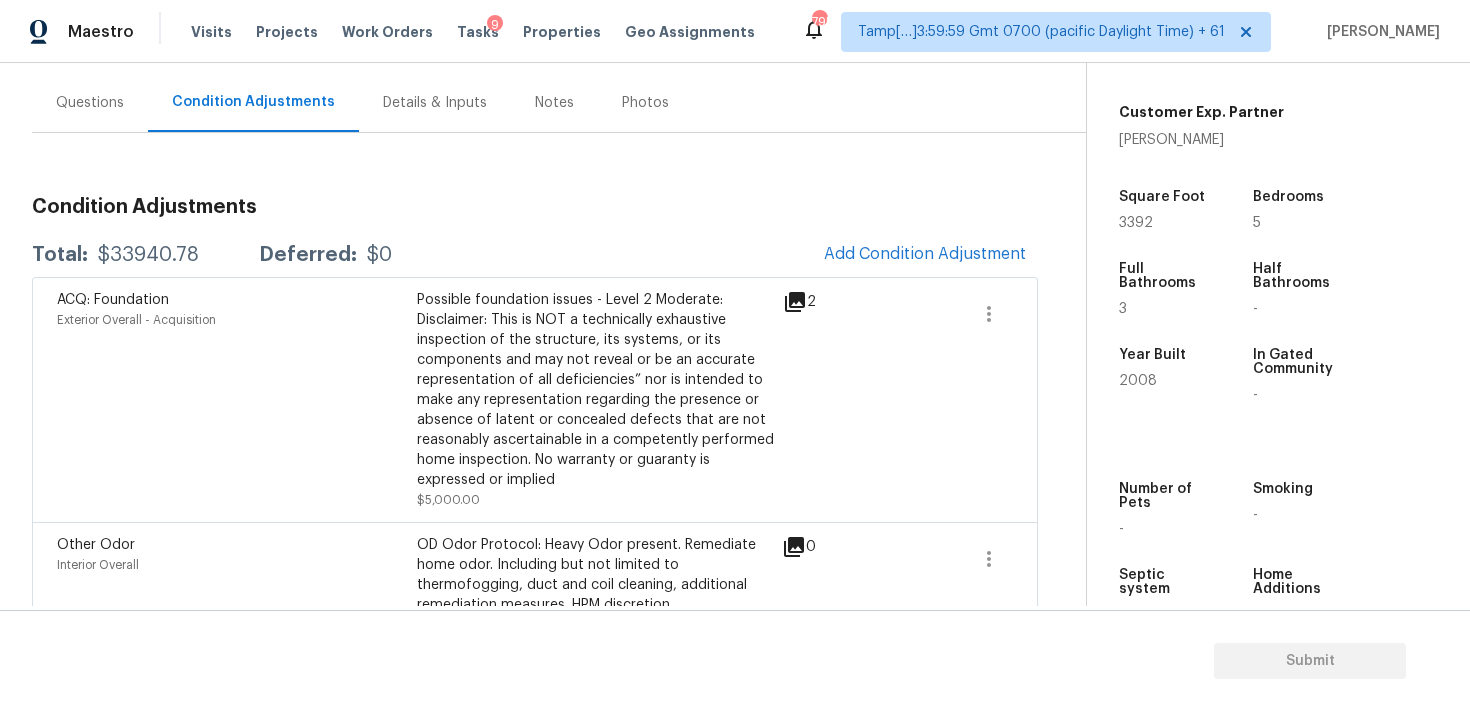 scroll, scrollTop: 168, scrollLeft: 0, axis: vertical 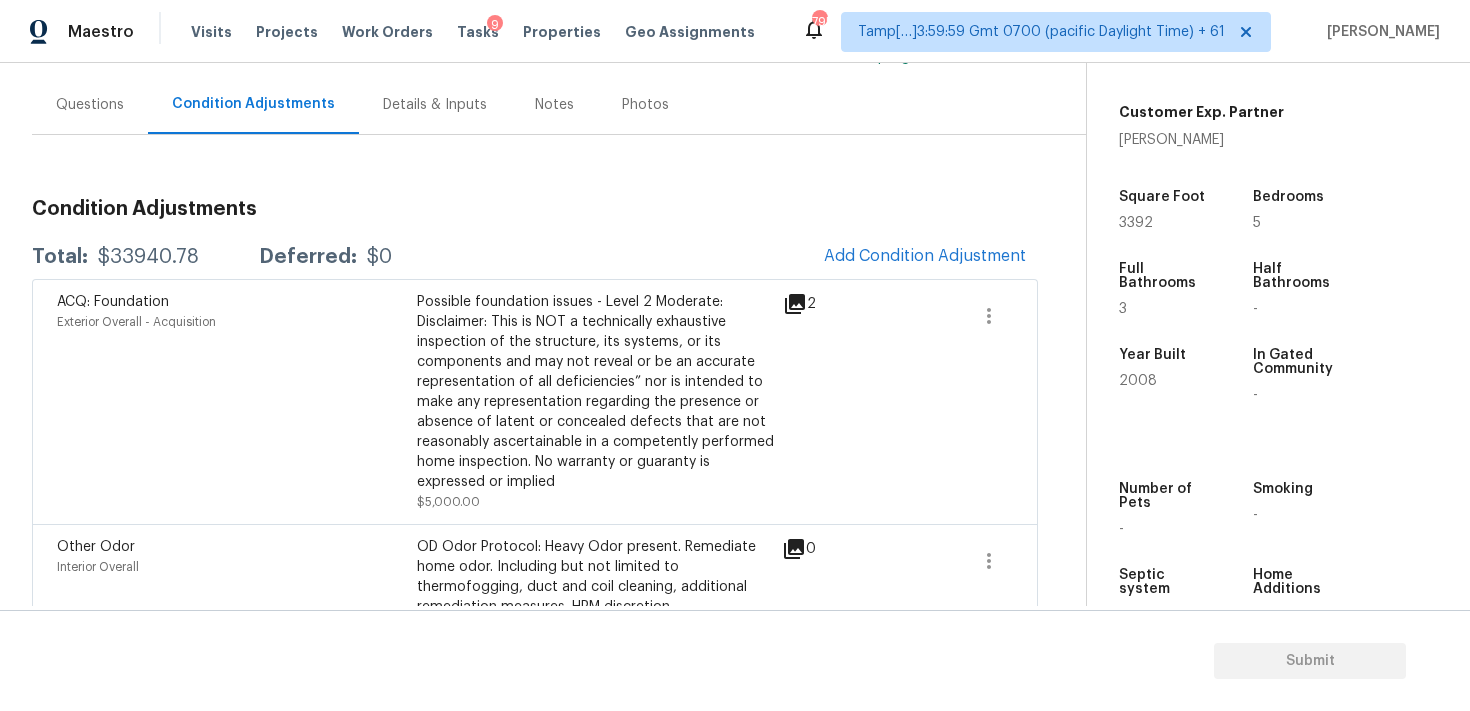 click on "ACQ: Foundation Exterior Overall - Acquisition Possible foundation issues - Level 2 Moderate: Disclaimer: This is NOT a technically exhaustive inspection of the structure, its systems, or its components and may not reveal or be an accurate representation of all deficiencies” nor is intended to make any representation regarding the presence or absence of latent or concealed defects that are not reasonably ascertainable in a competently performed home inspection. No warranty or guaranty is expressed or implied $5,000.00   2" at bounding box center (535, 401) 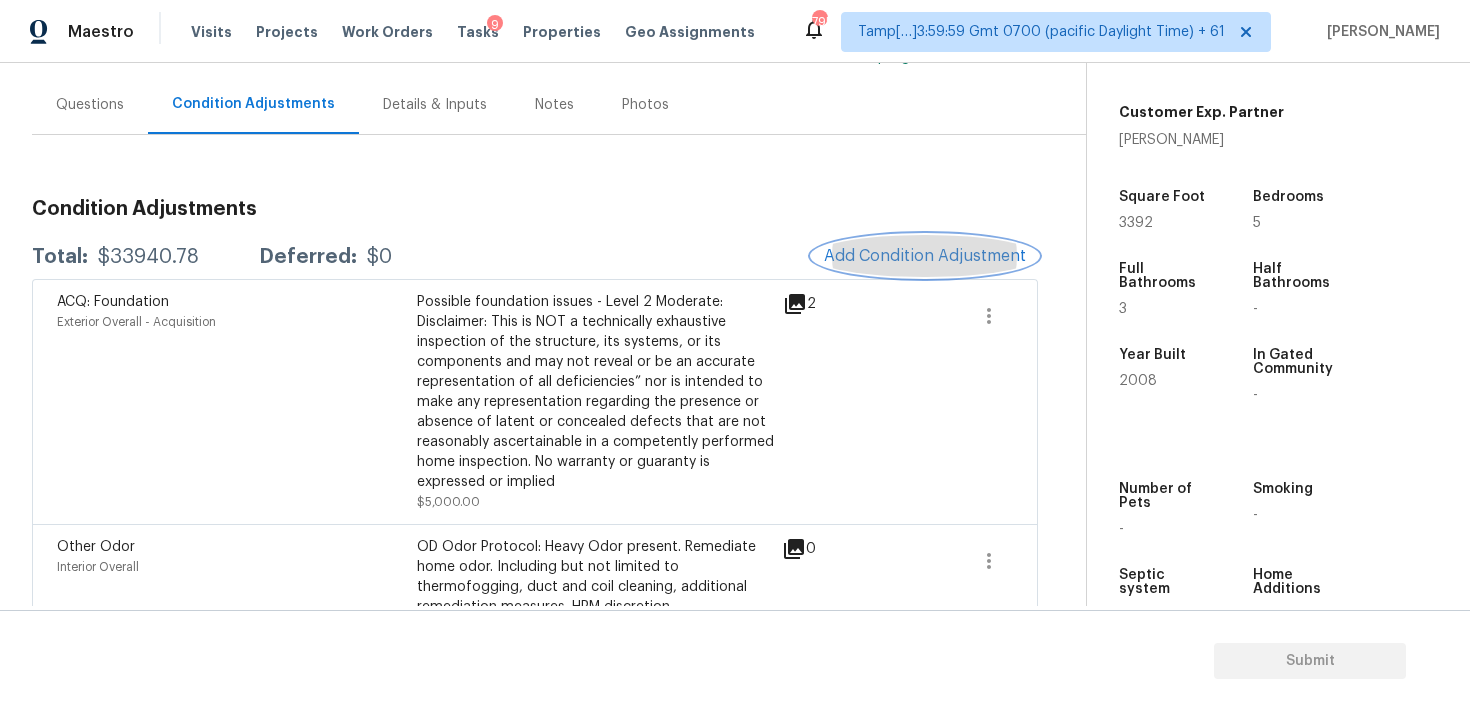 click on "Add Condition Adjustment" at bounding box center (925, 256) 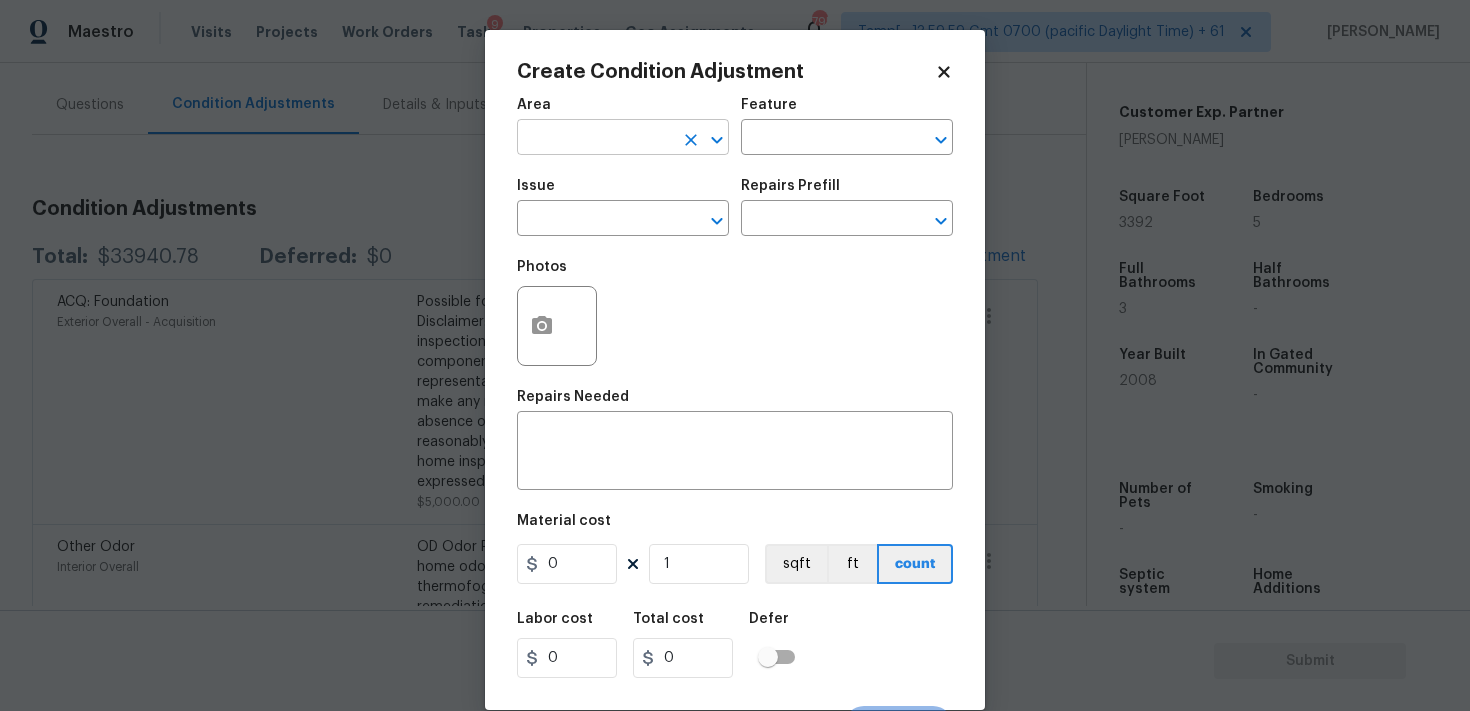 click at bounding box center (595, 139) 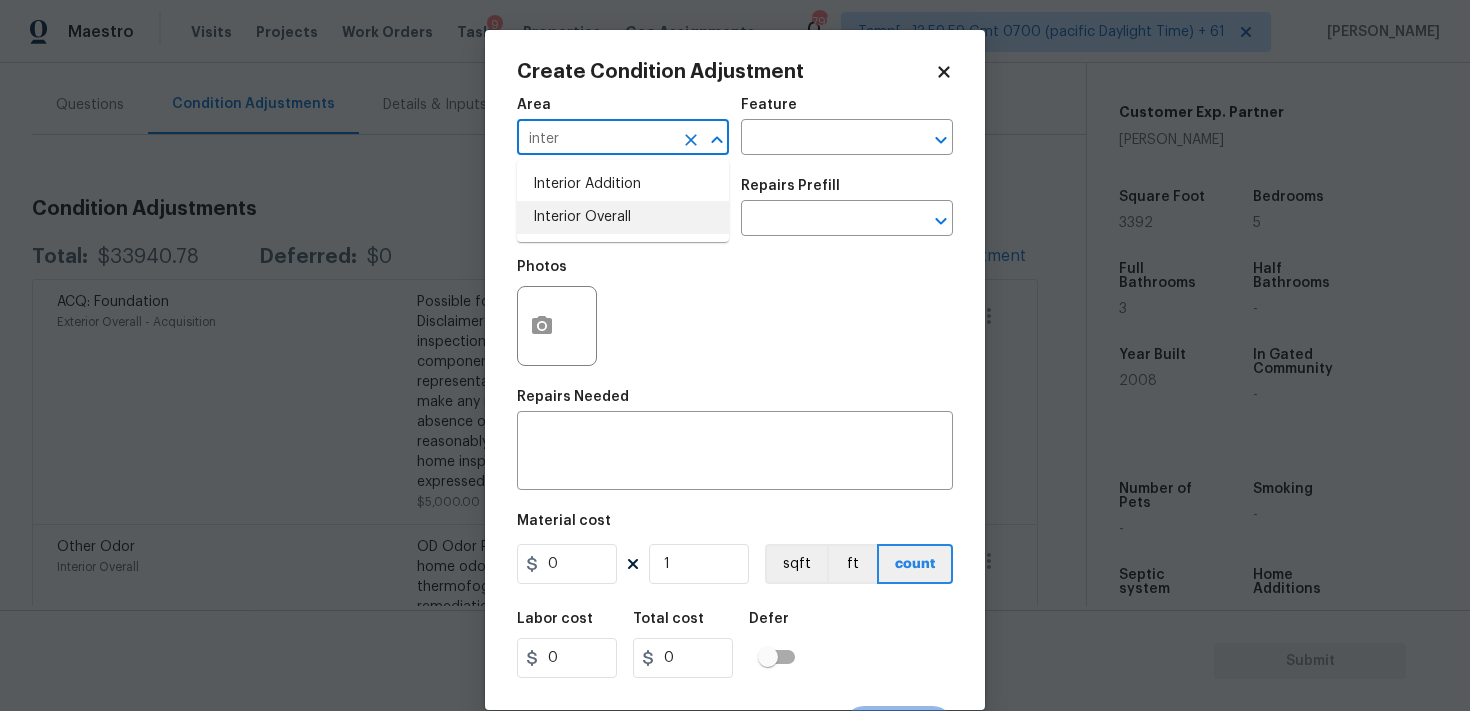 click on "Interior Overall" at bounding box center [623, 217] 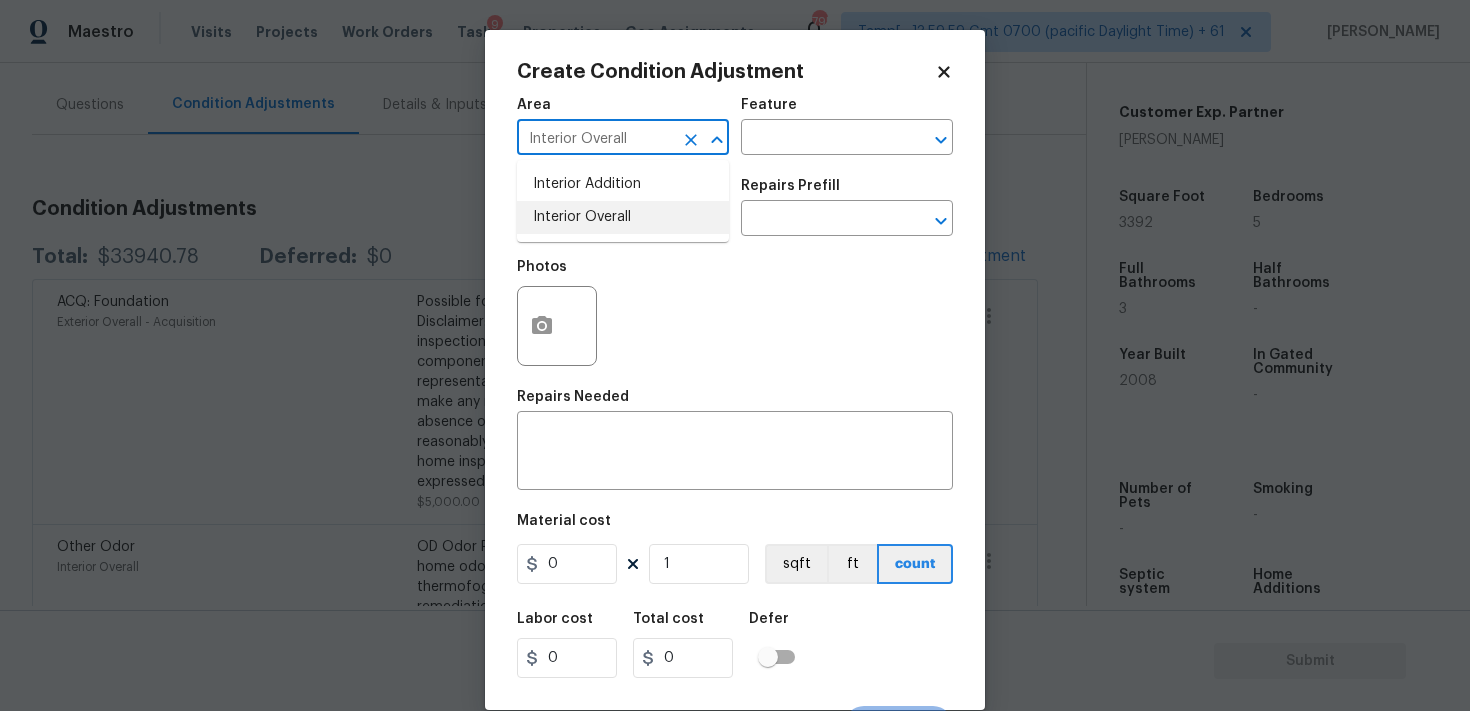 type on "Interior Overall" 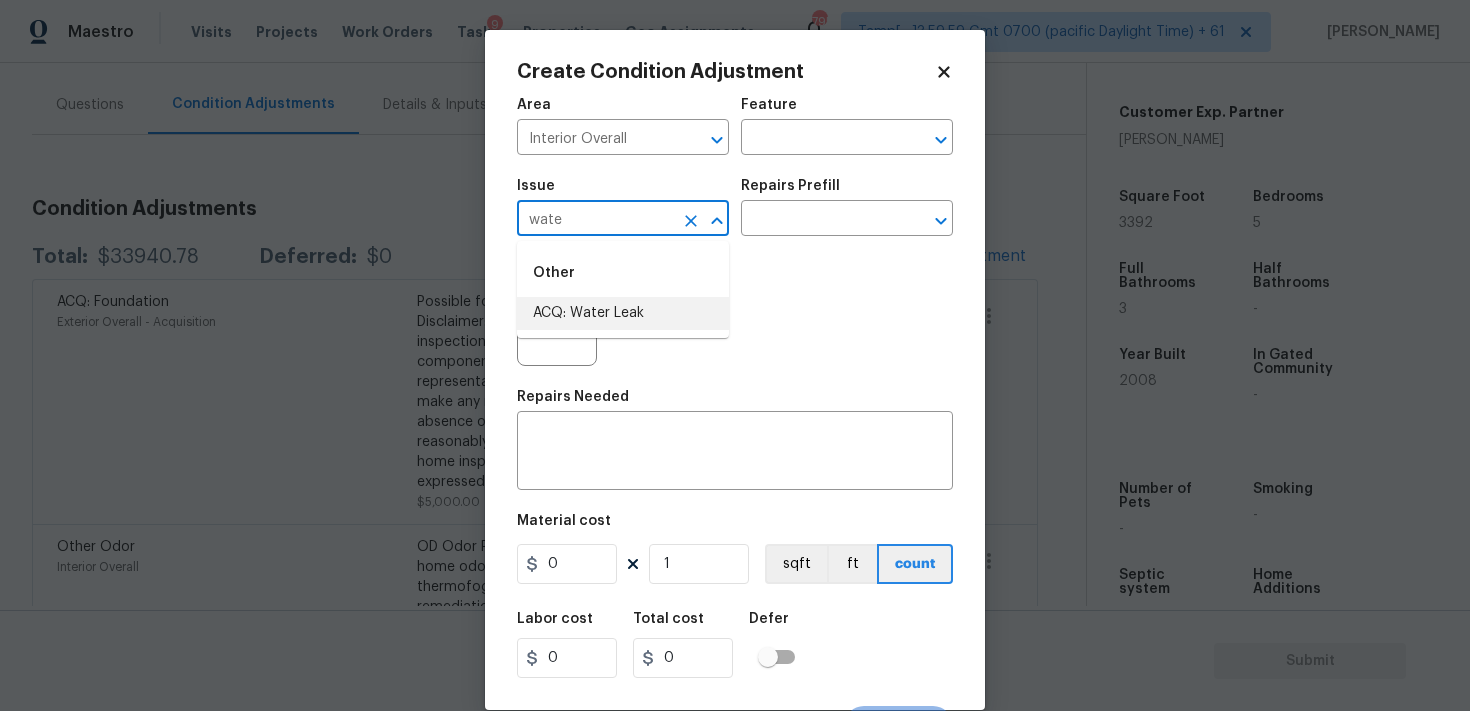 click on "ACQ: Water Leak" at bounding box center (623, 313) 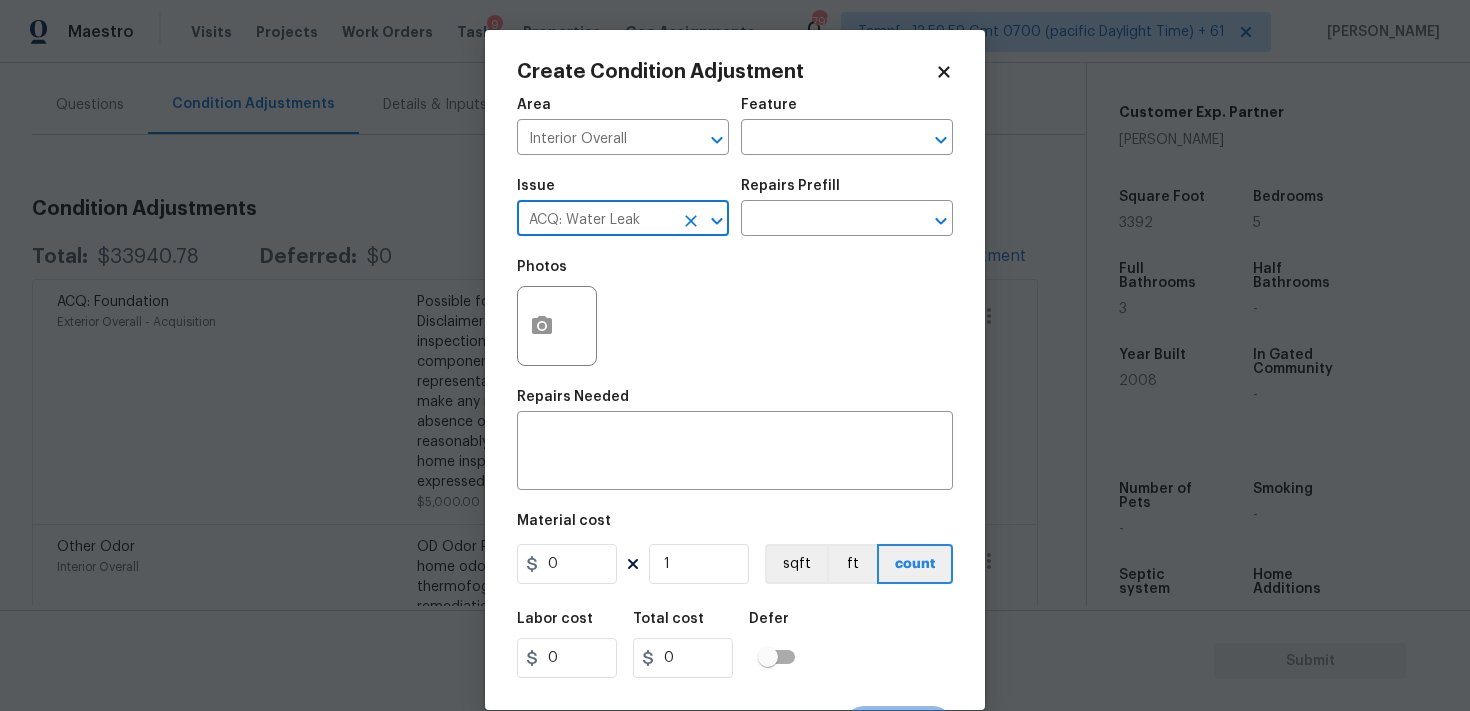 type on "ACQ: Water Leak" 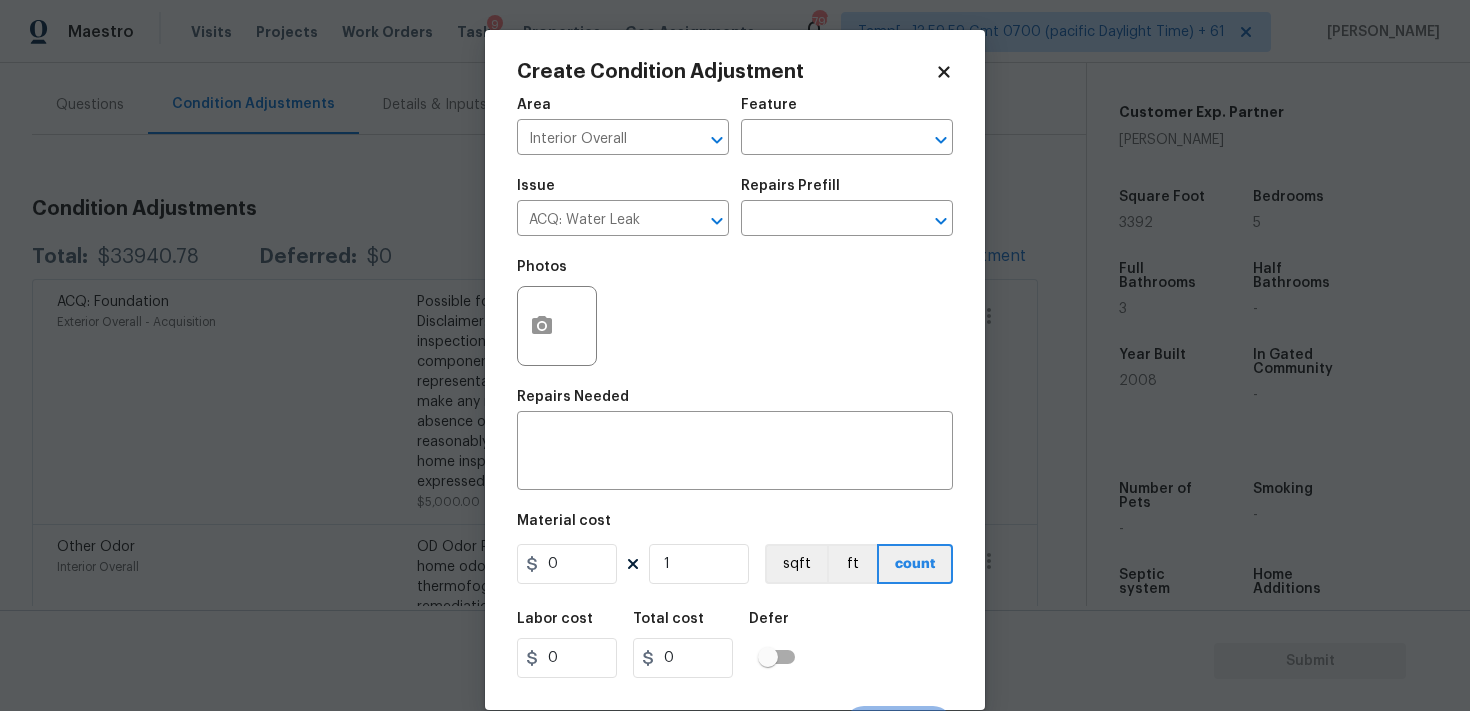 click on "Issue ACQ: Water Leak ​ Repairs Prefill ​" at bounding box center (735, 207) 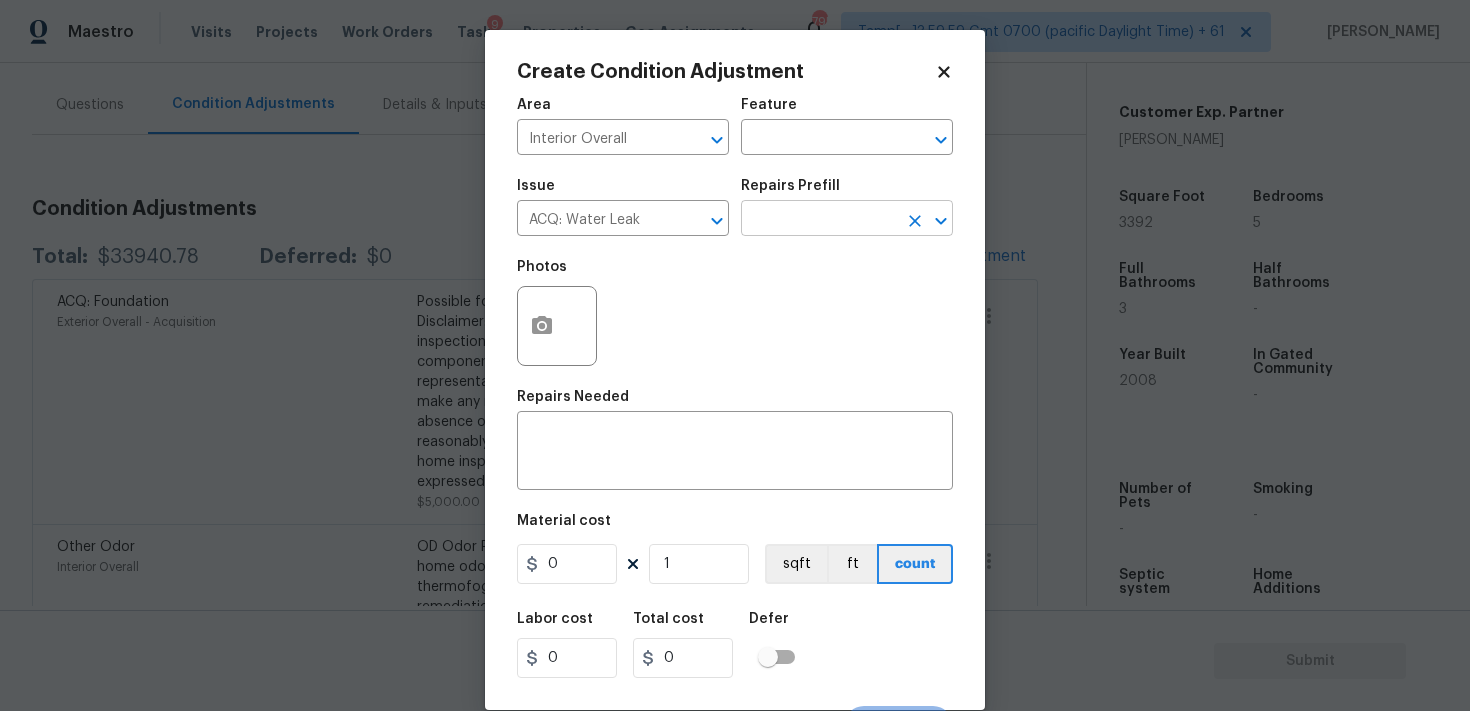 click at bounding box center [819, 220] 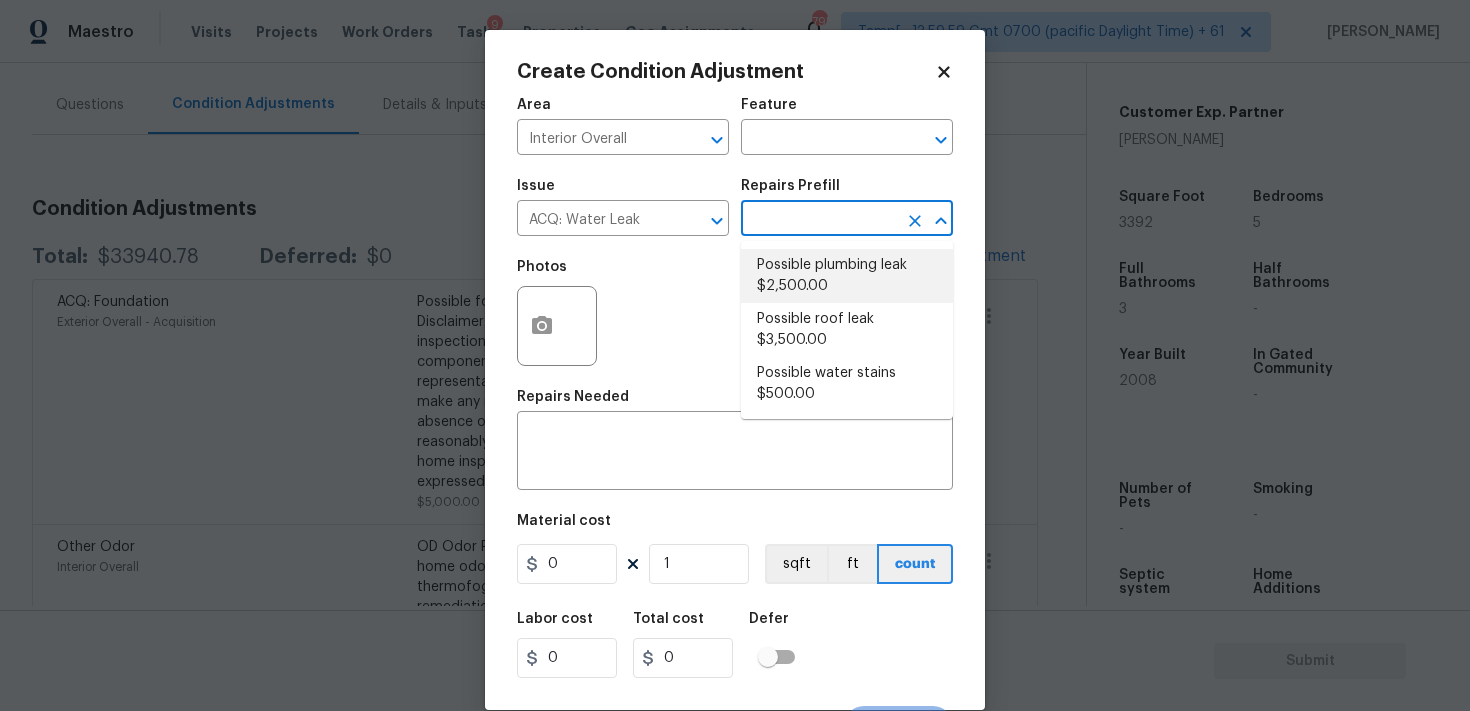click on "Possible plumbing leak $2,500.00" at bounding box center [847, 276] 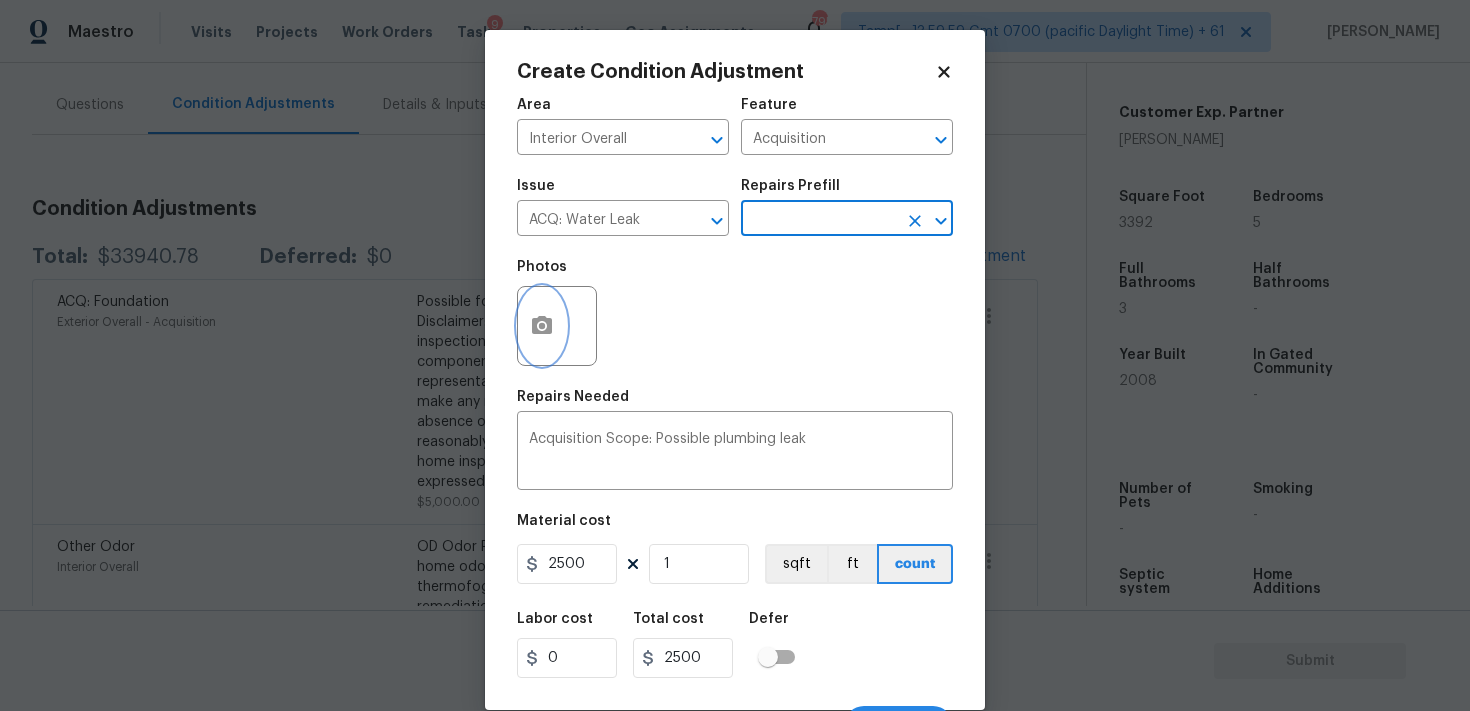 click at bounding box center (542, 326) 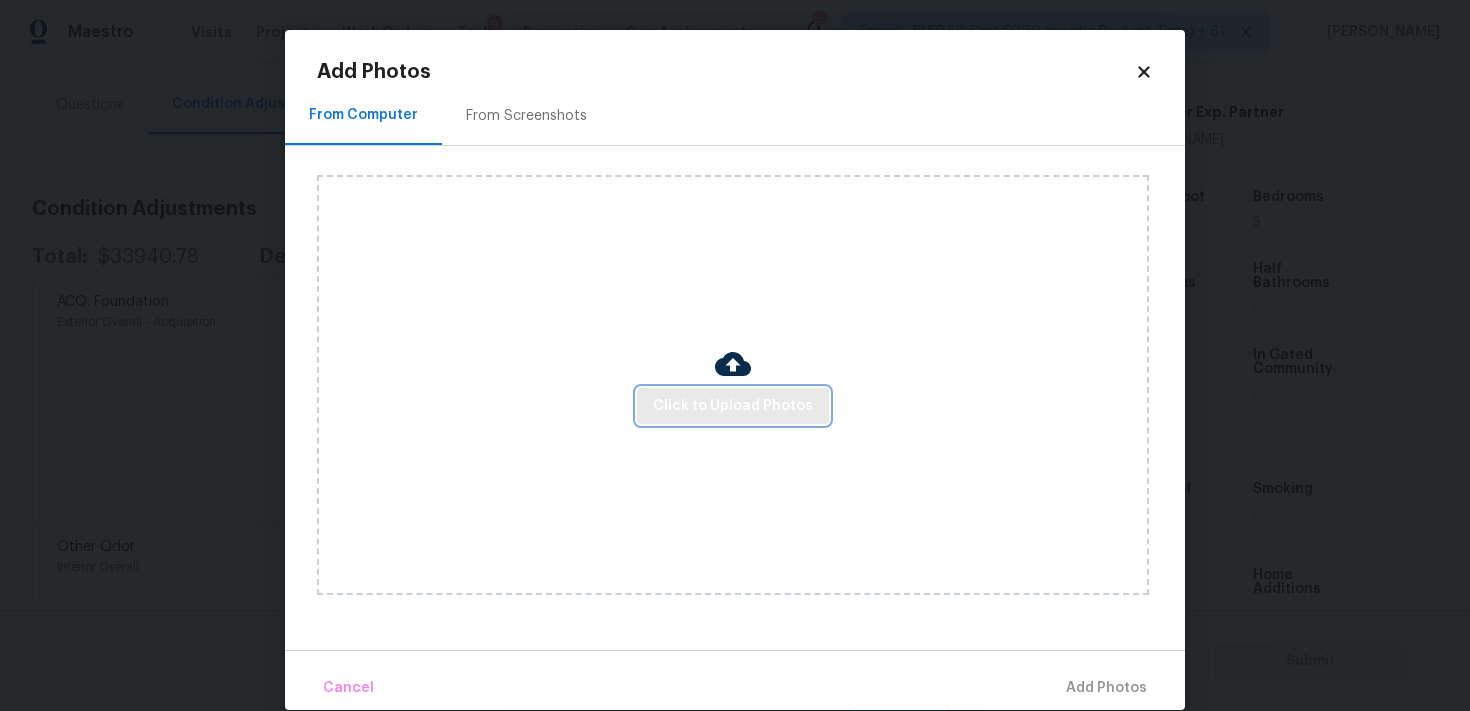click on "Click to Upload Photos" at bounding box center [733, 406] 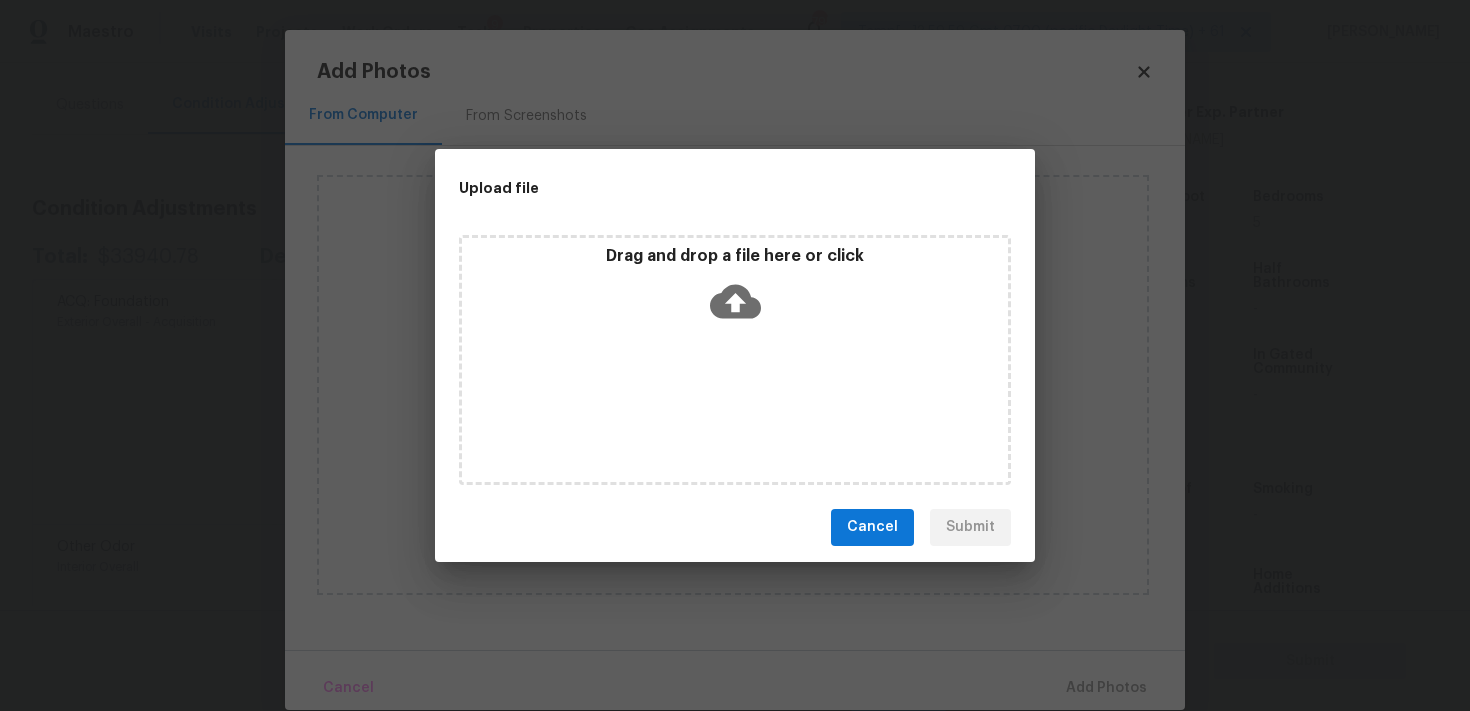 click 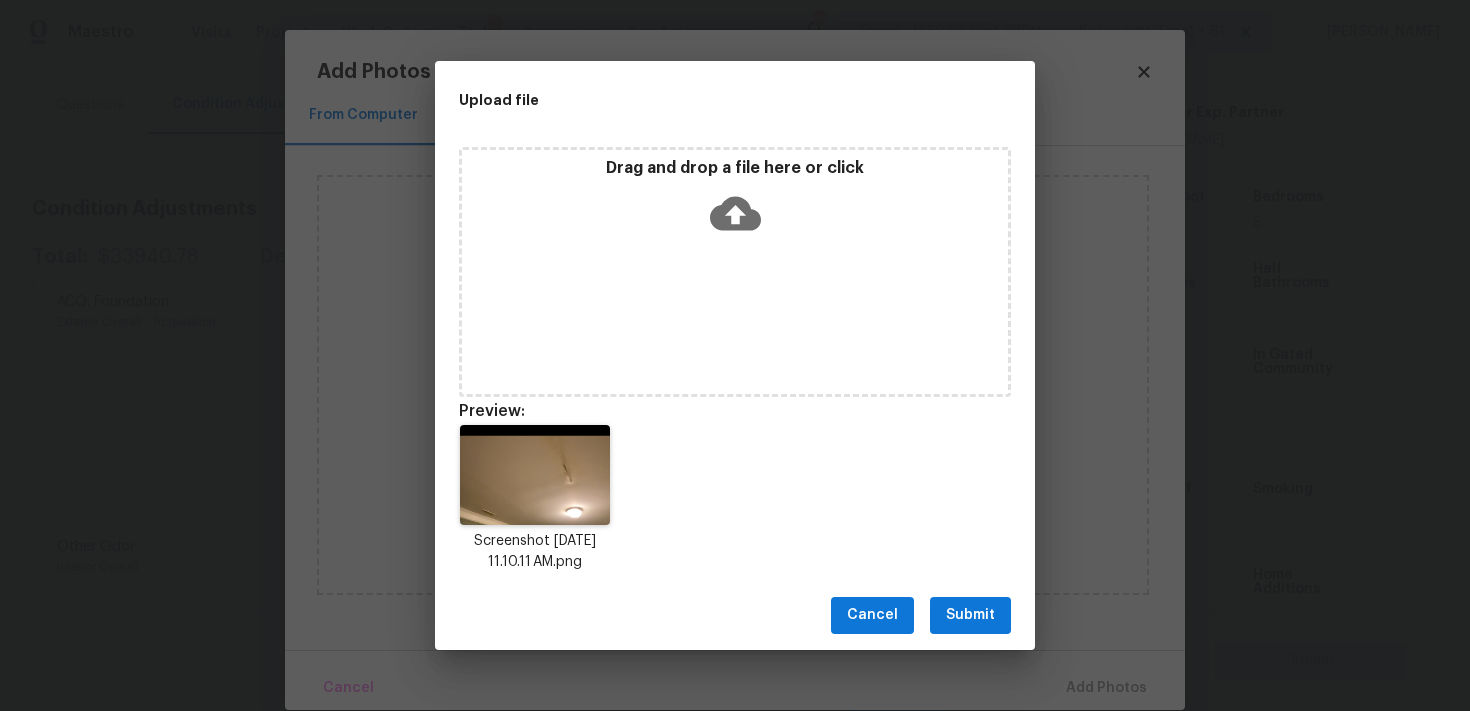 click on "Submit" at bounding box center (970, 615) 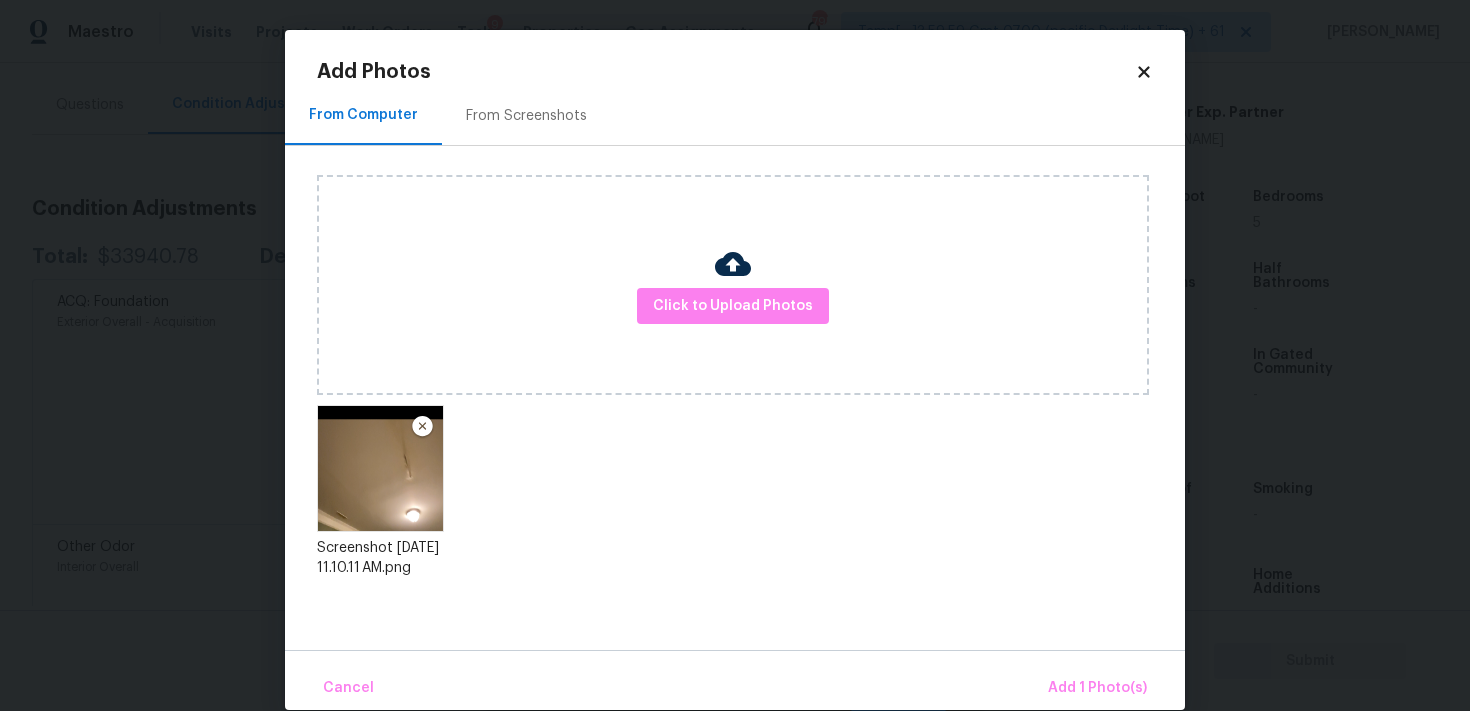 click on "Cancel Add 1 Photo(s)" at bounding box center (735, 680) 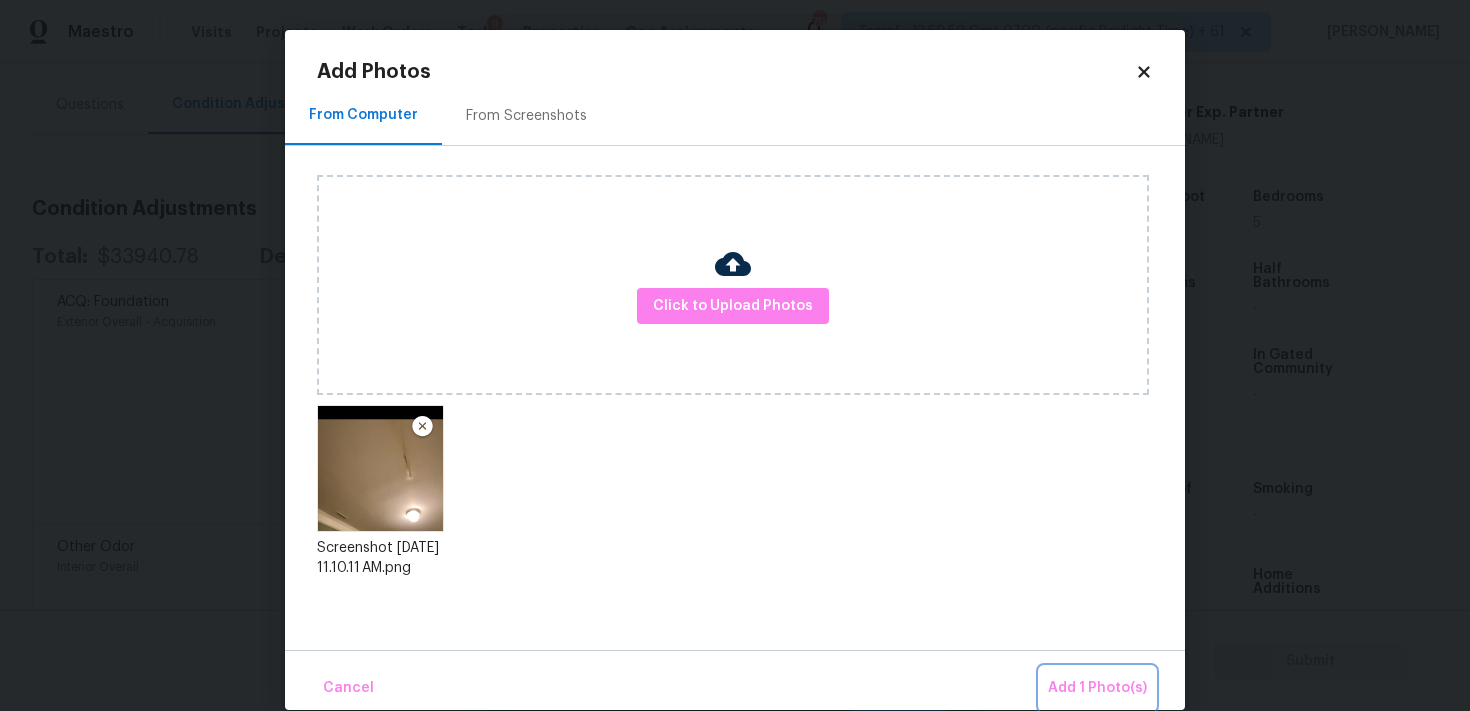 click on "Add 1 Photo(s)" at bounding box center [1097, 688] 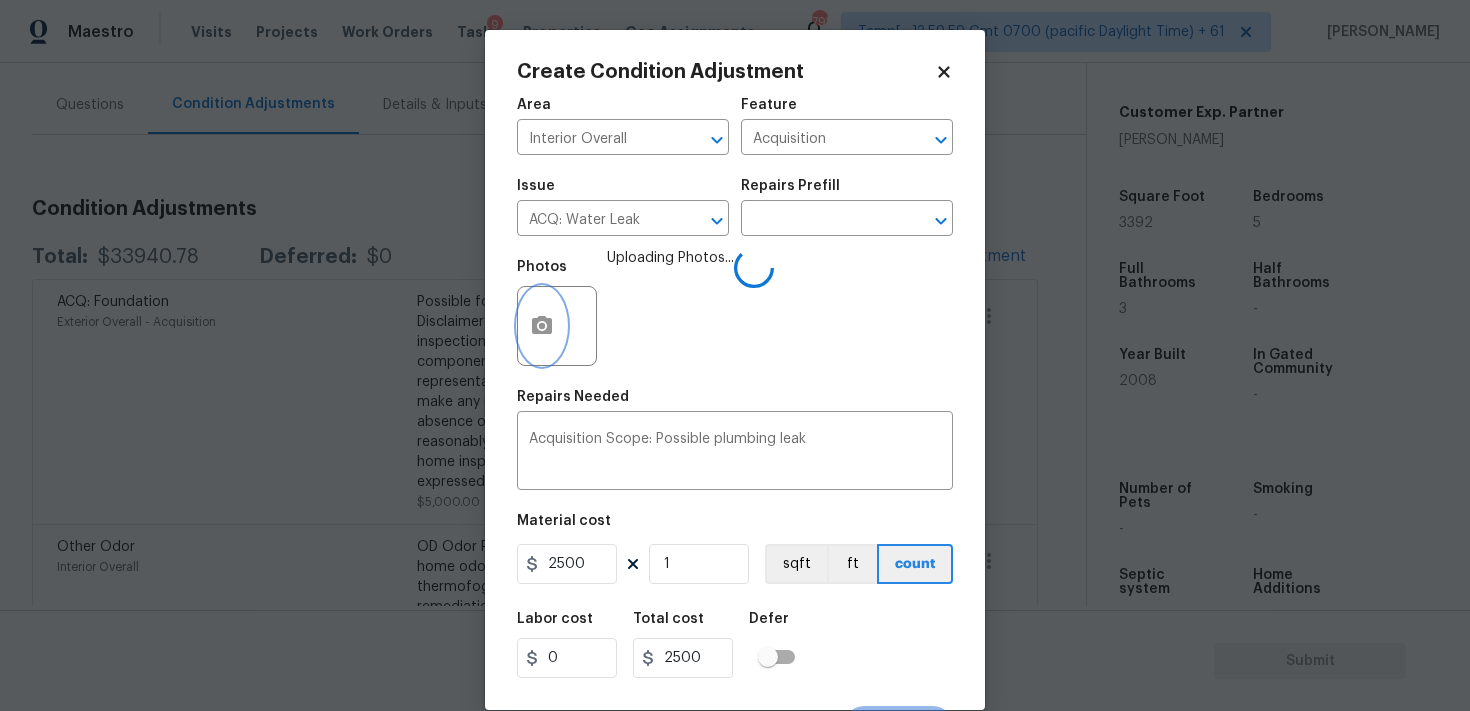 scroll, scrollTop: 36, scrollLeft: 0, axis: vertical 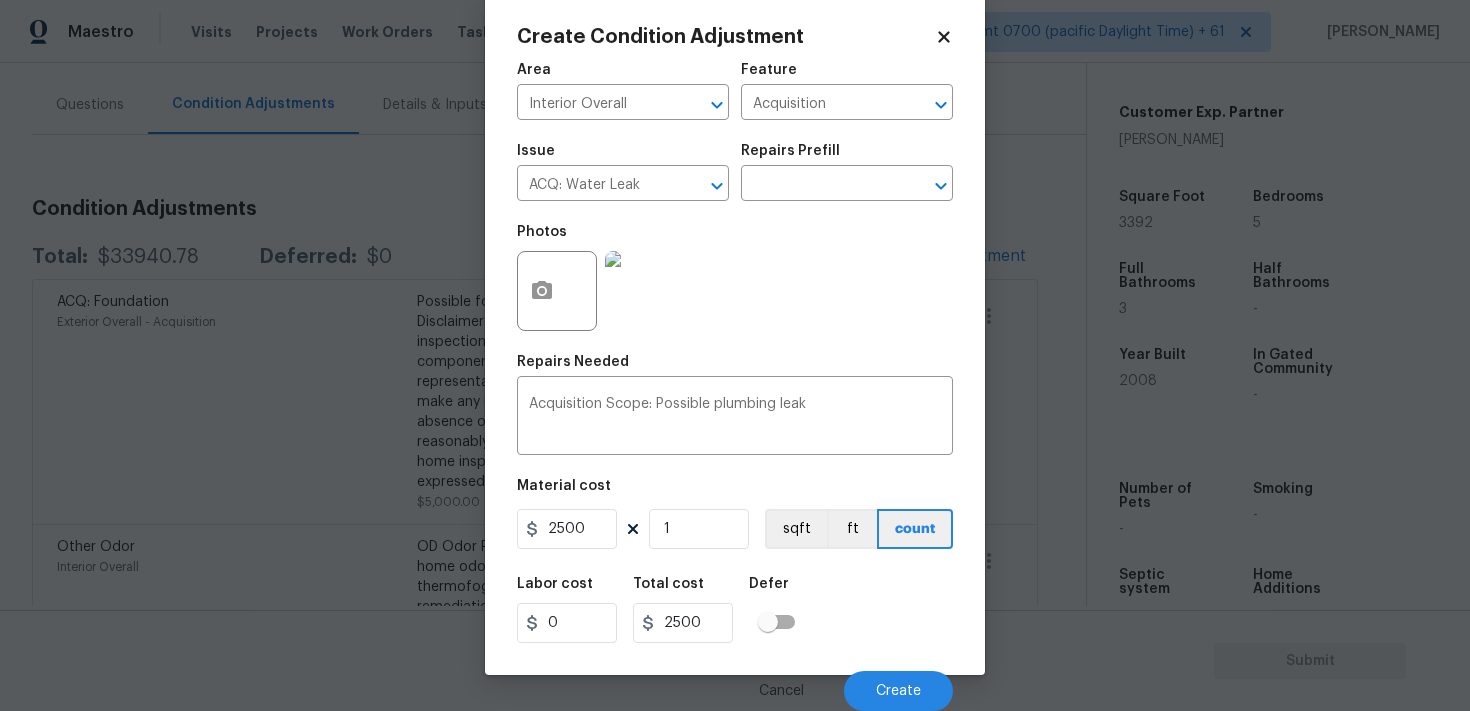 click on "Labor cost 0 Total cost 2500 Defer" at bounding box center [735, 610] 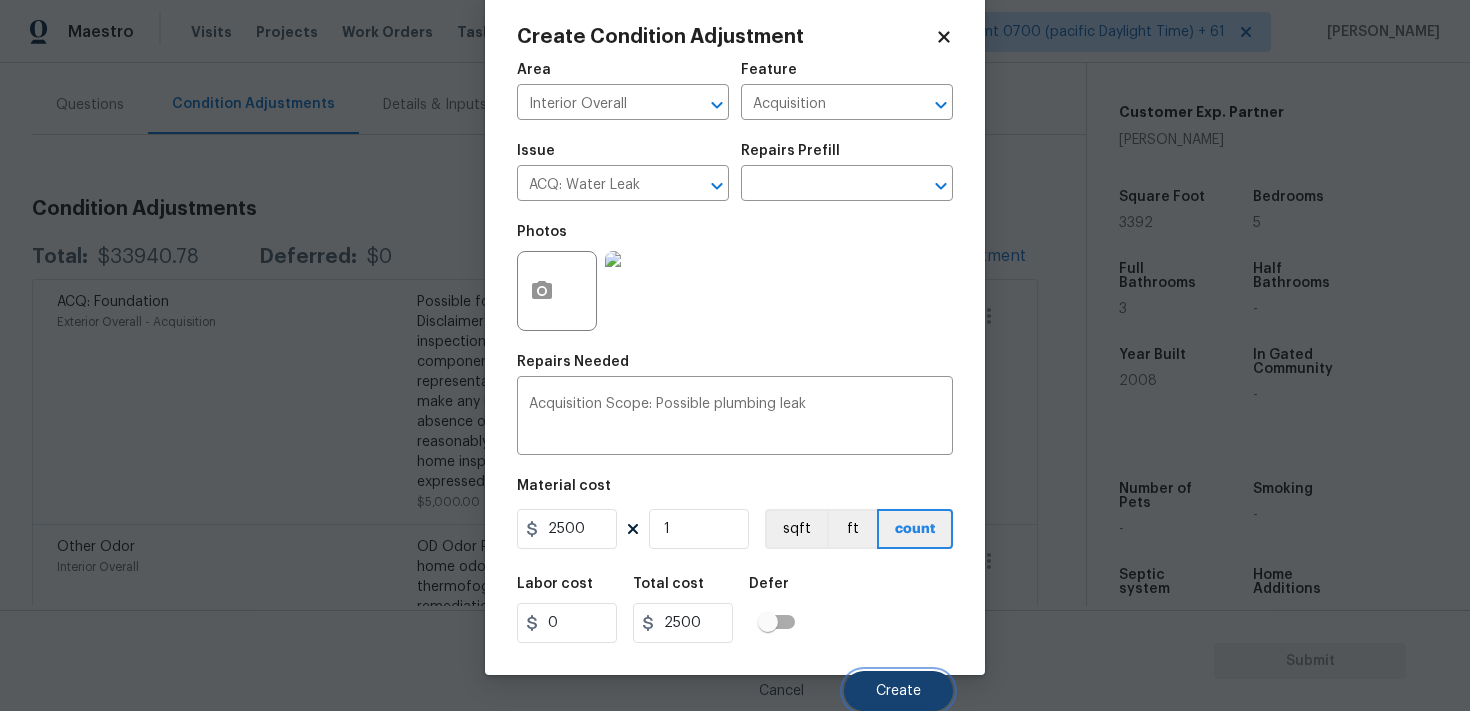 click on "Create" at bounding box center (898, 691) 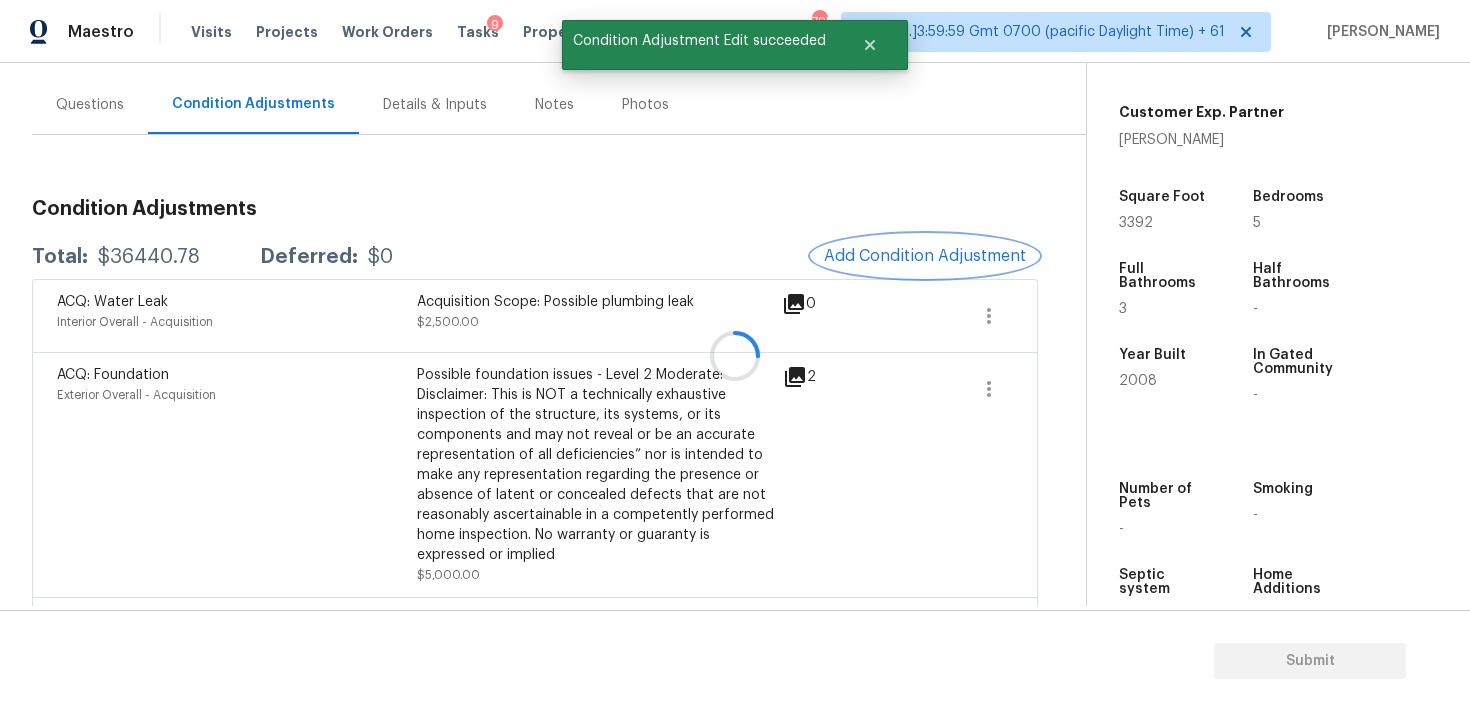 scroll, scrollTop: 0, scrollLeft: 0, axis: both 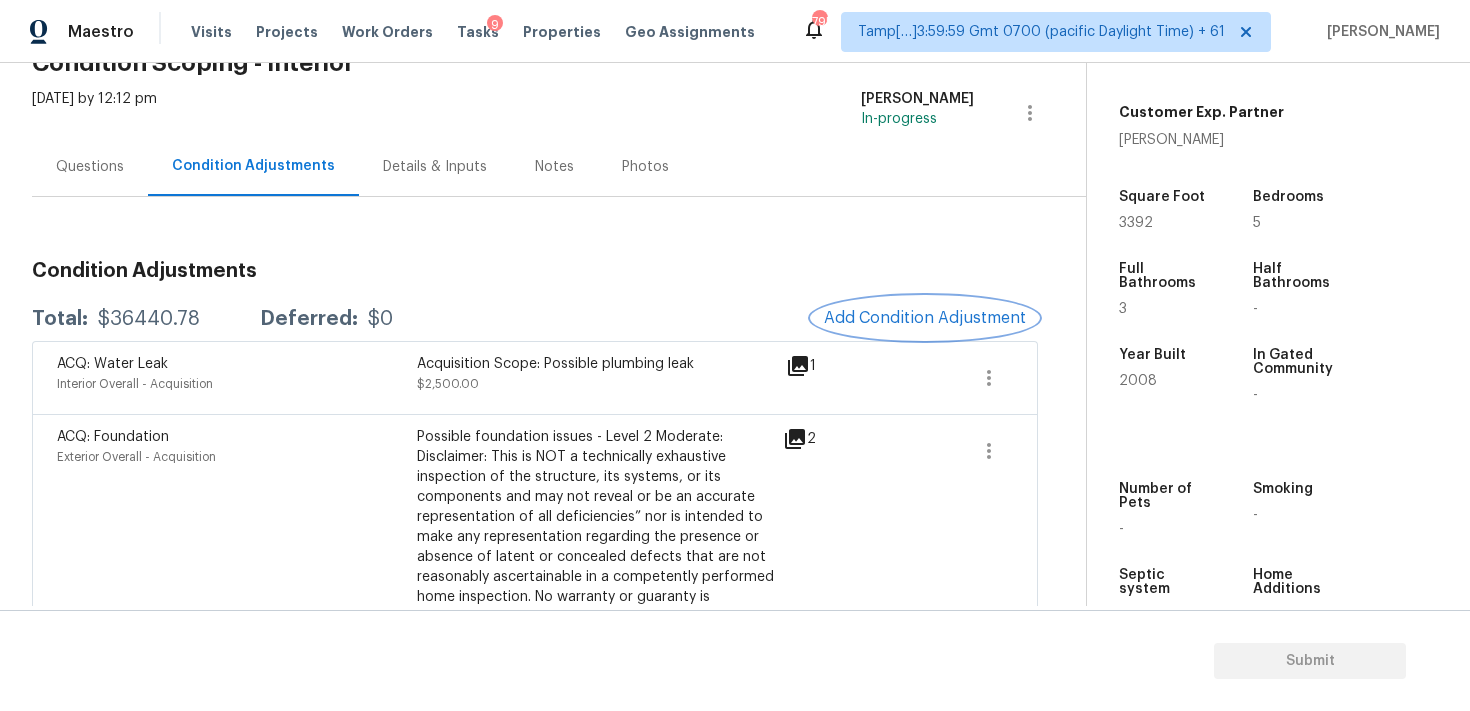 click on "Add Condition Adjustment" at bounding box center (925, 318) 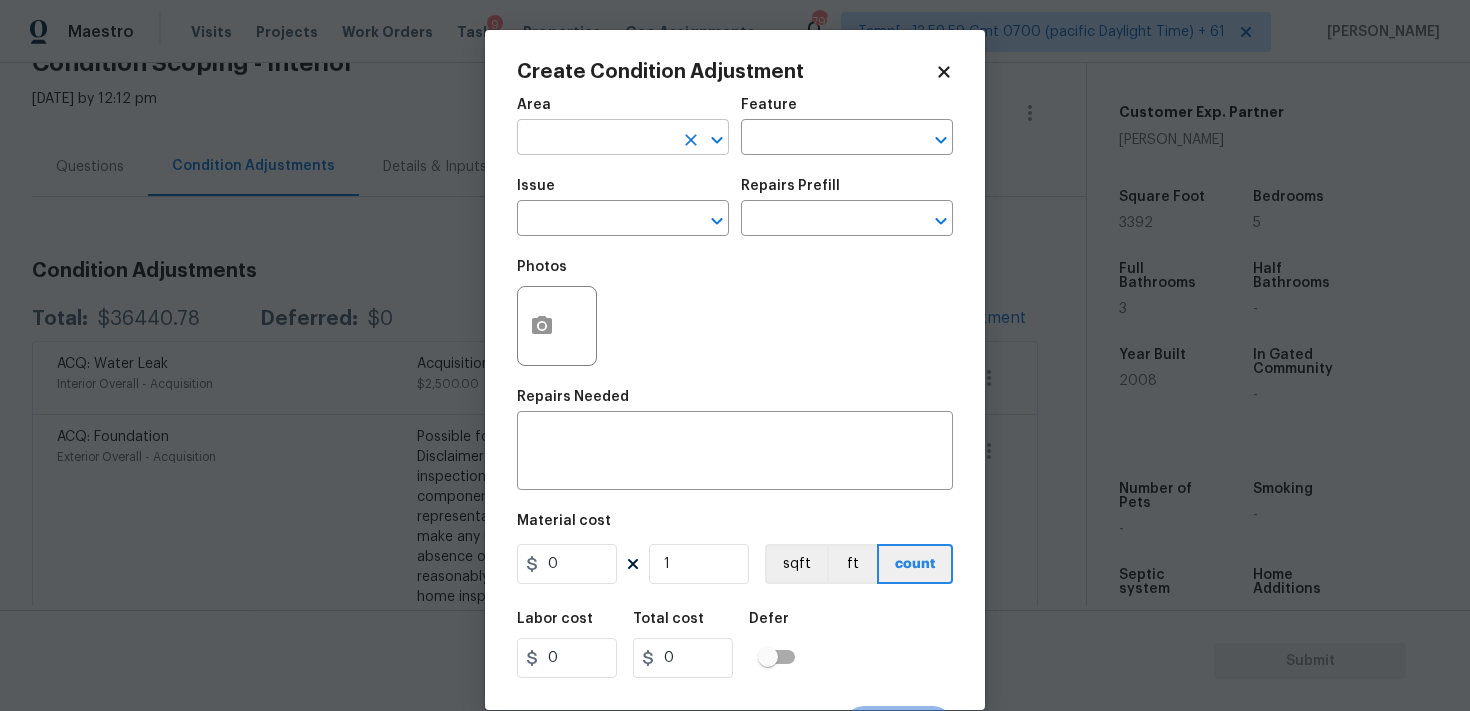 click at bounding box center [595, 139] 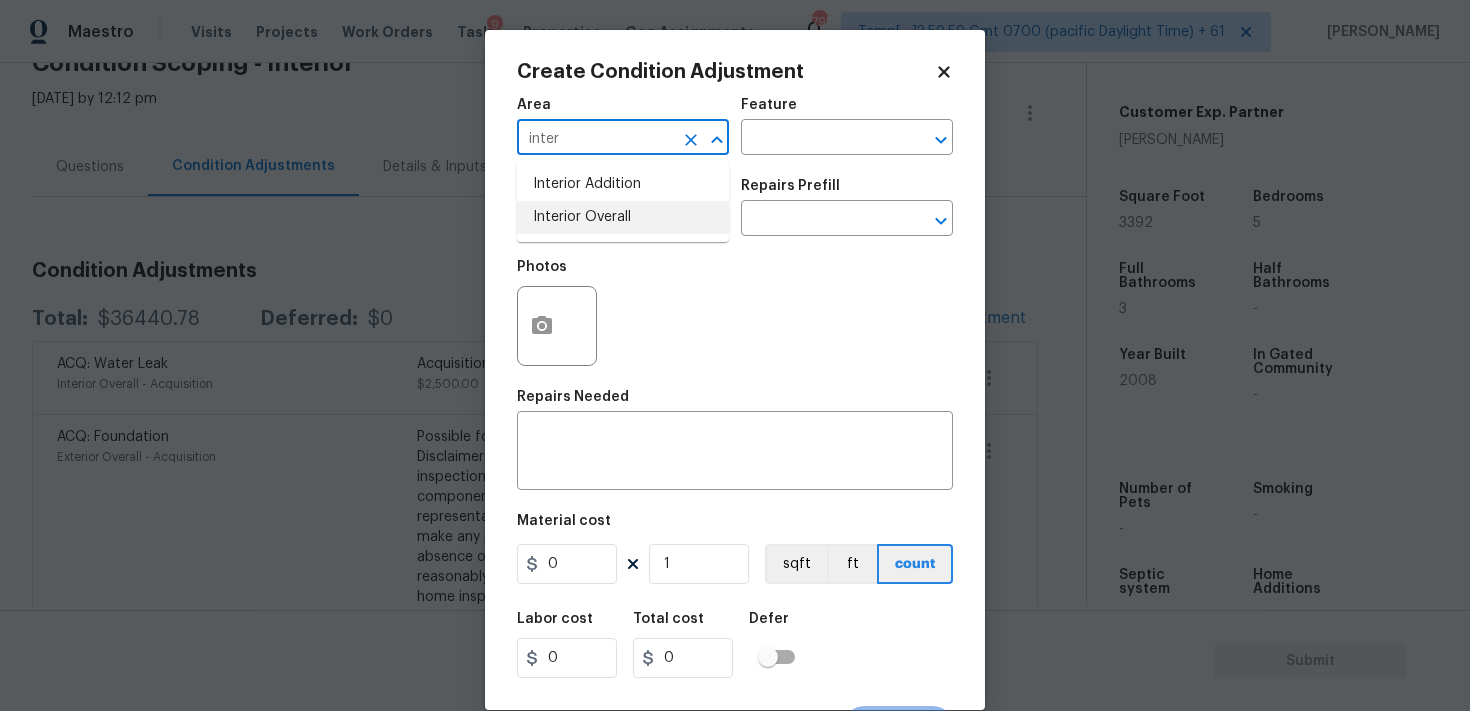 click on "Interior Overall" at bounding box center [623, 217] 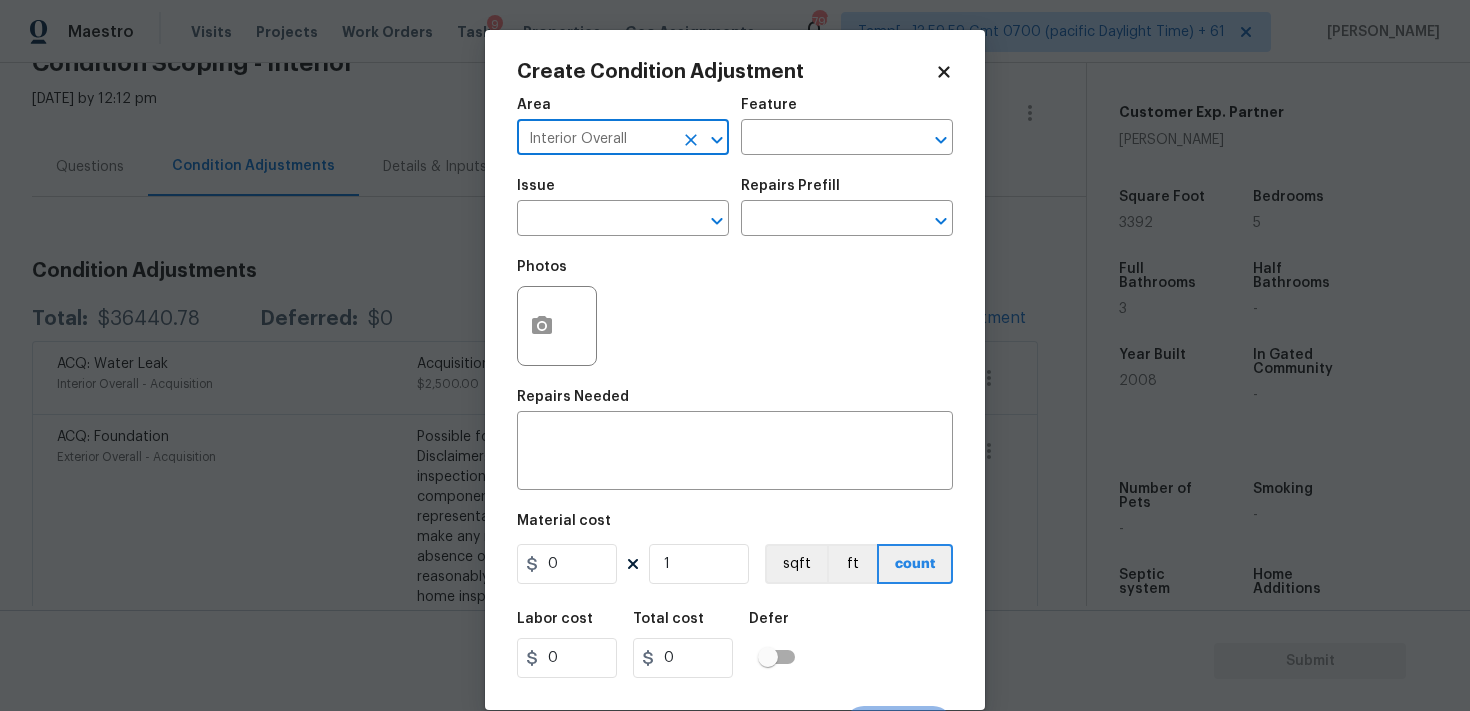 type on "Interior Overall" 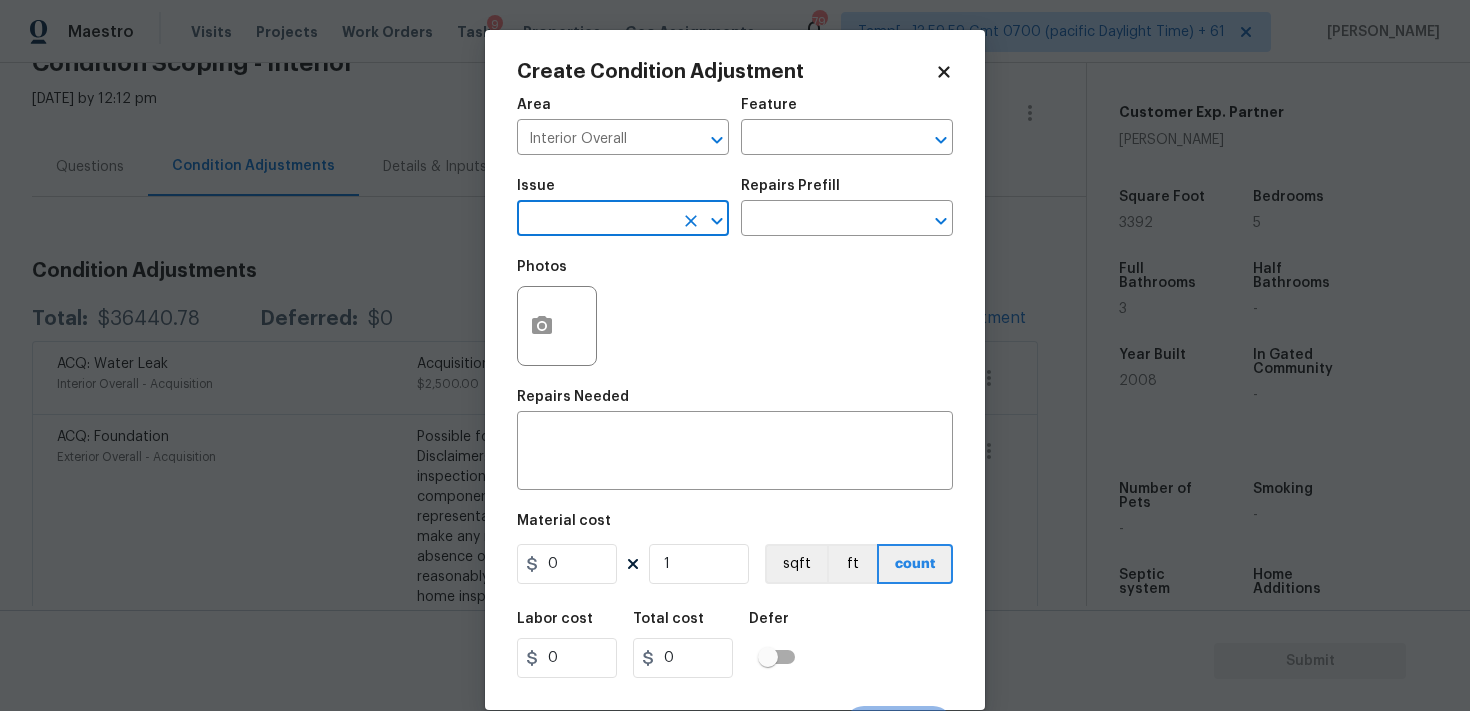 click at bounding box center [595, 220] 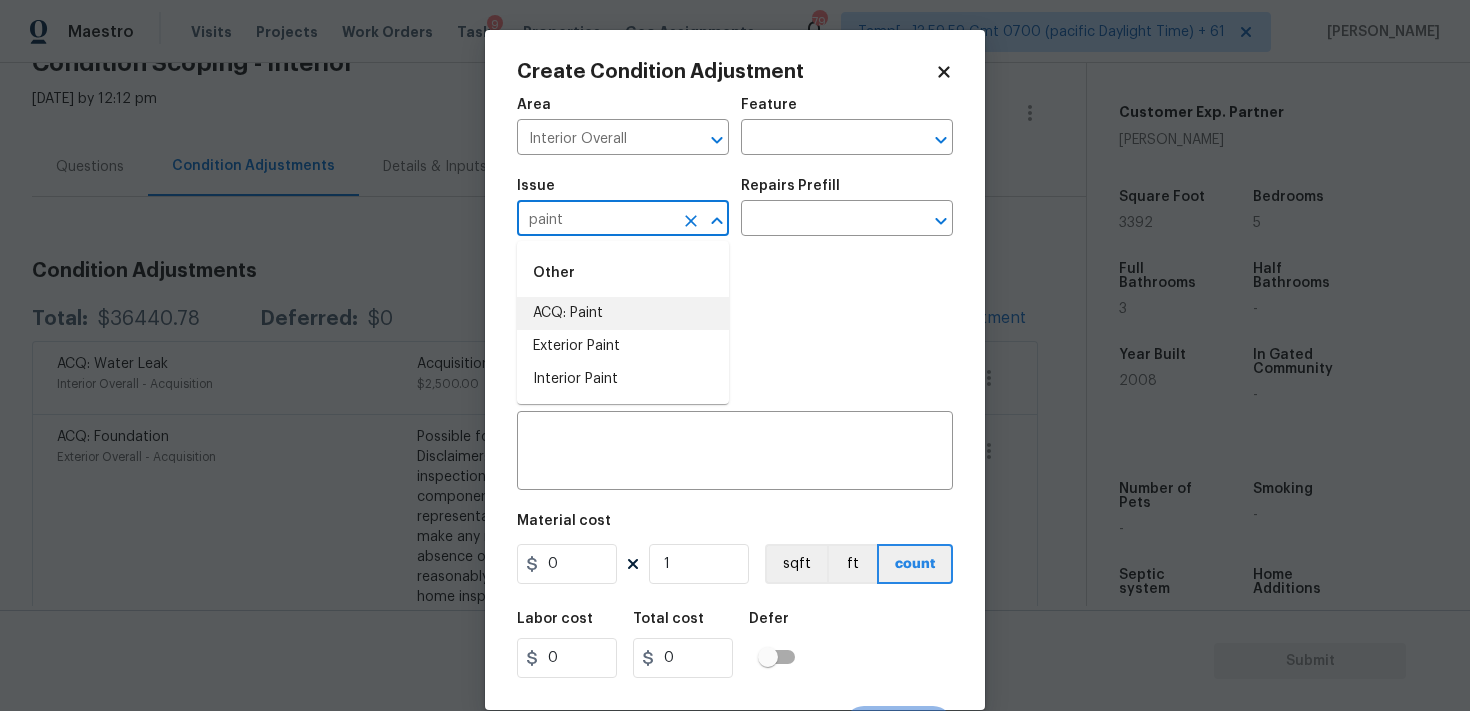 click on "ACQ: Paint" at bounding box center (623, 313) 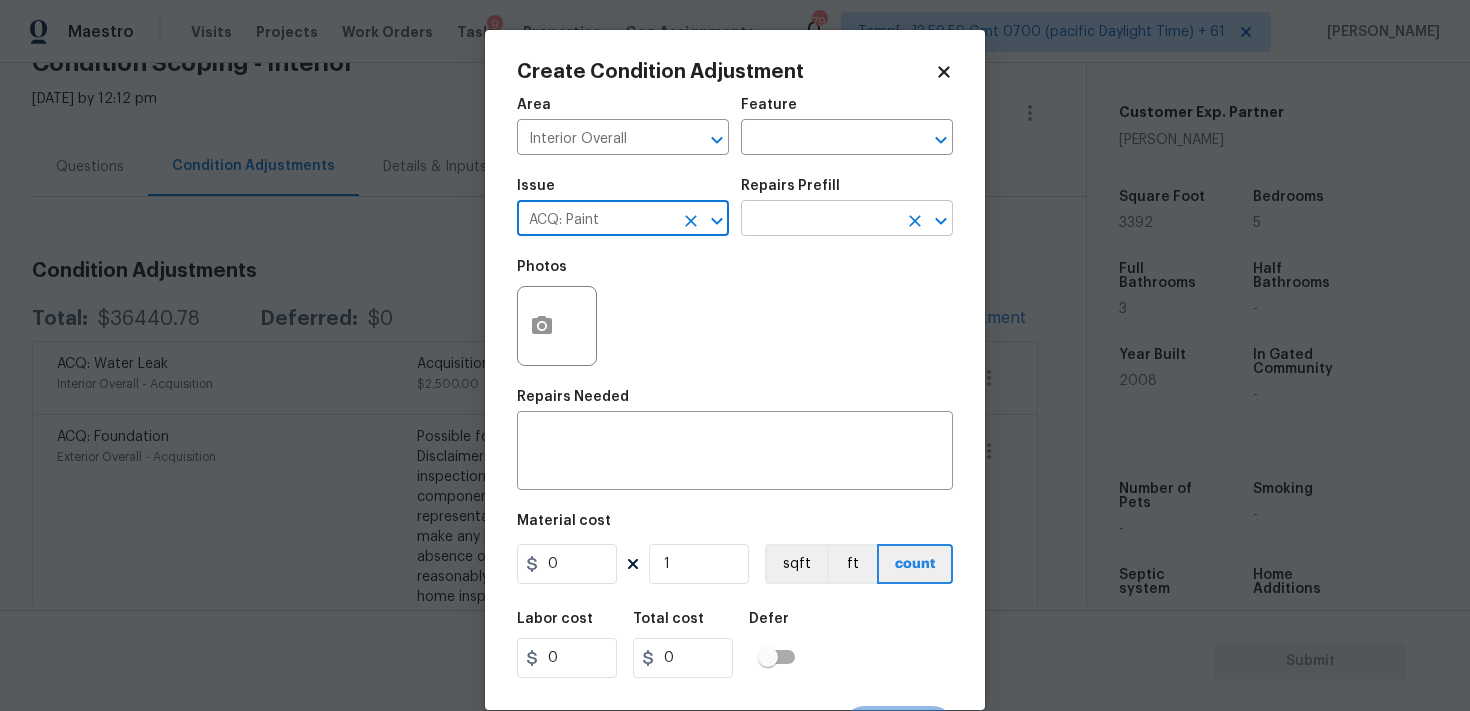 type on "ACQ: Paint" 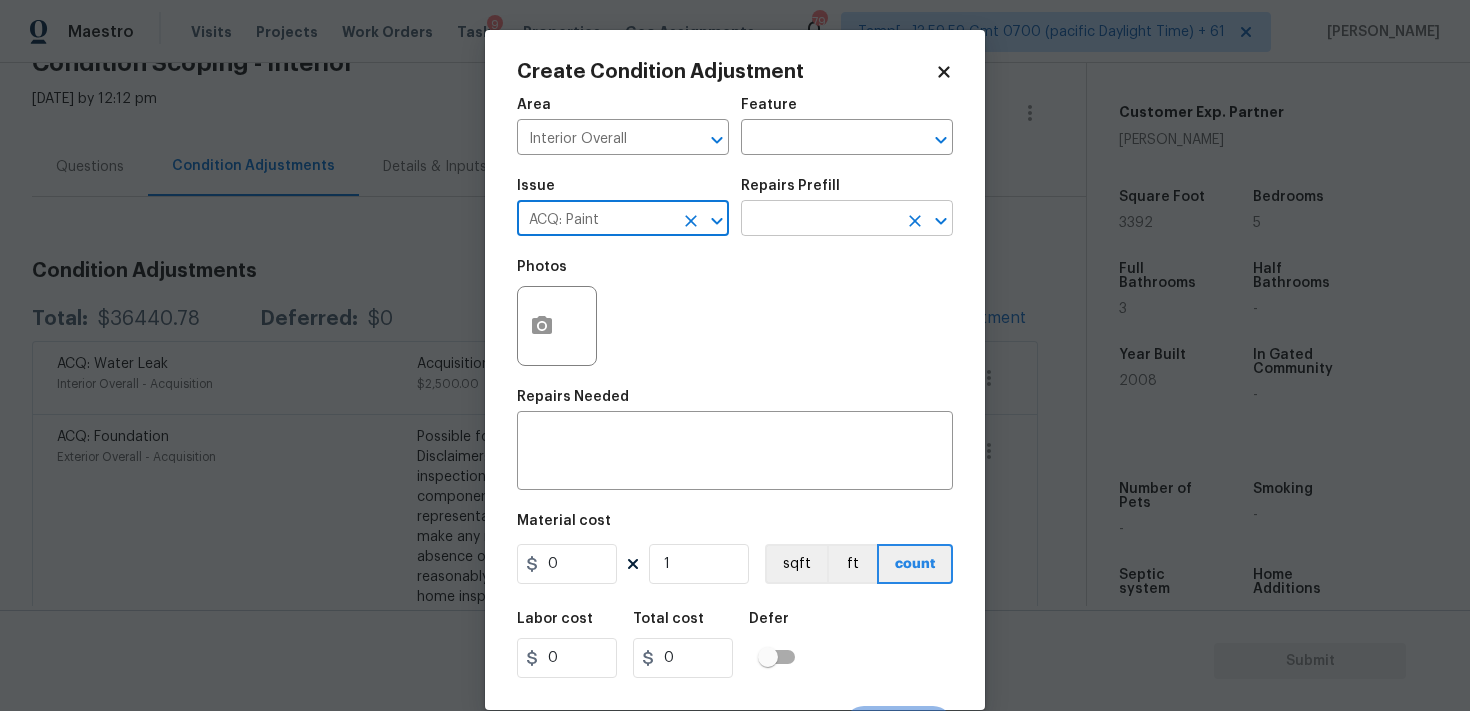 click at bounding box center [819, 220] 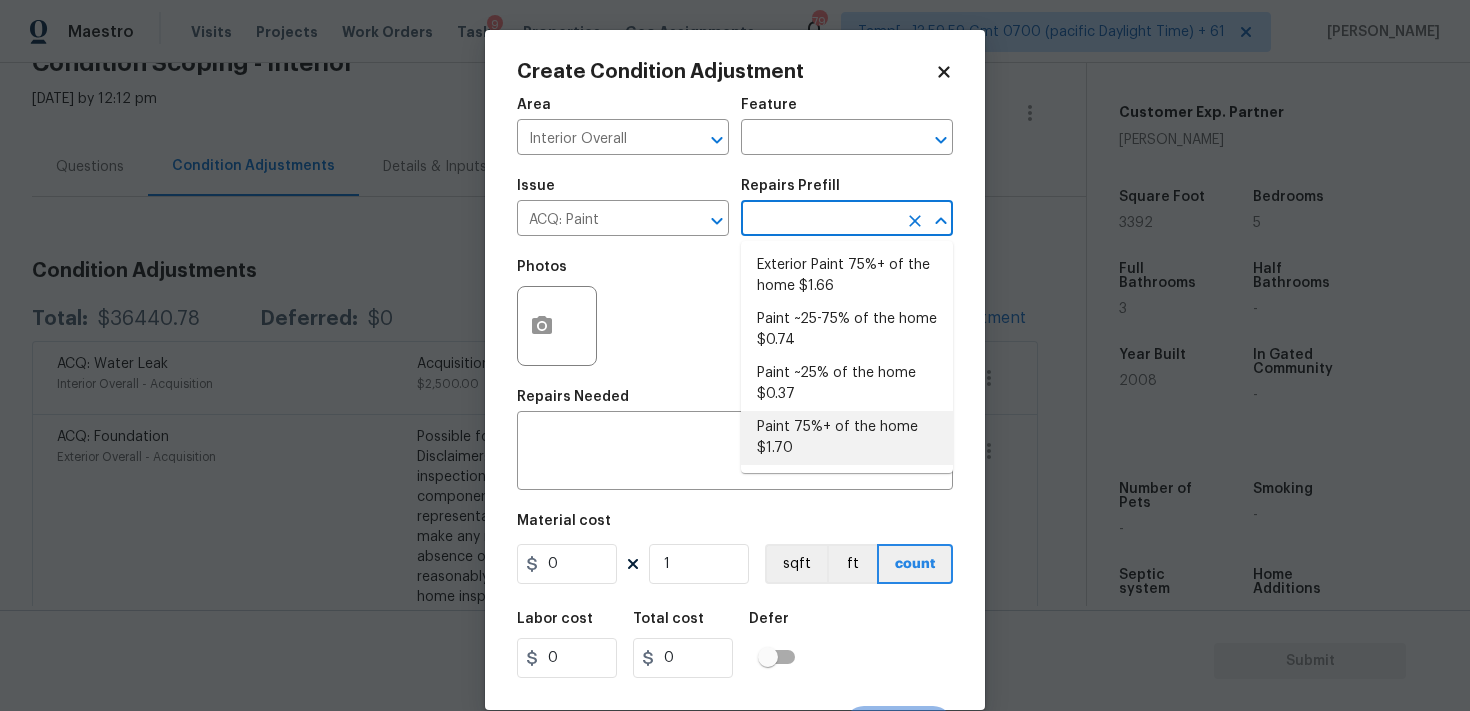 click on "Paint 75%+ of the home $1.70" at bounding box center (847, 438) 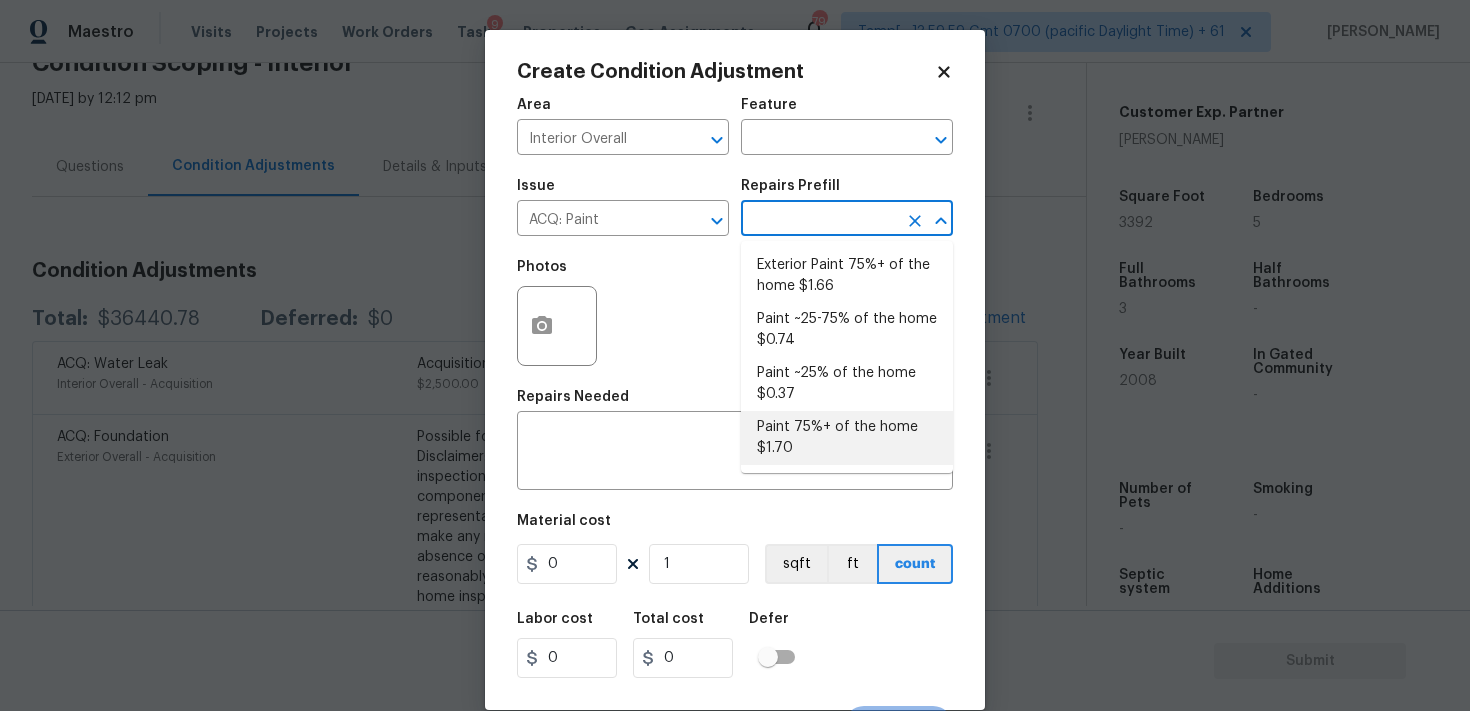 type 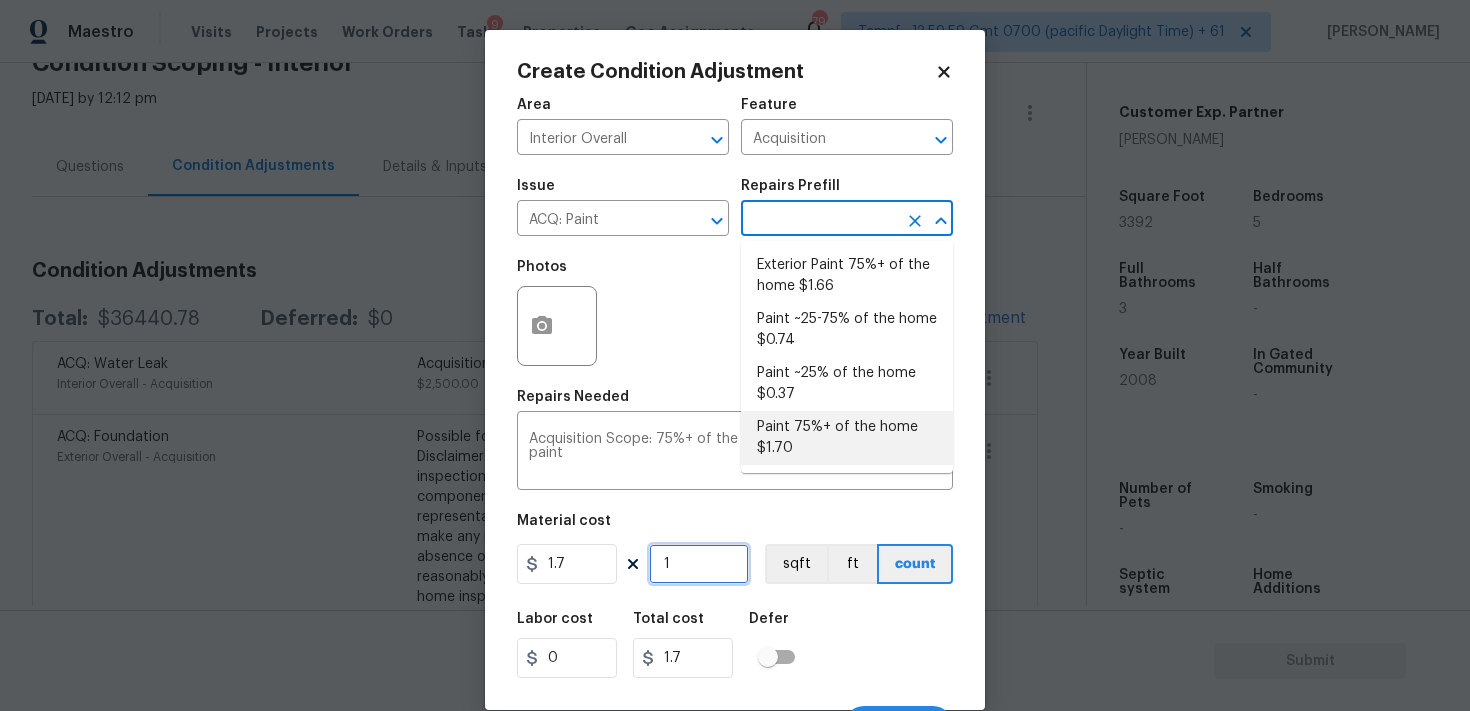 click on "1" at bounding box center [699, 564] 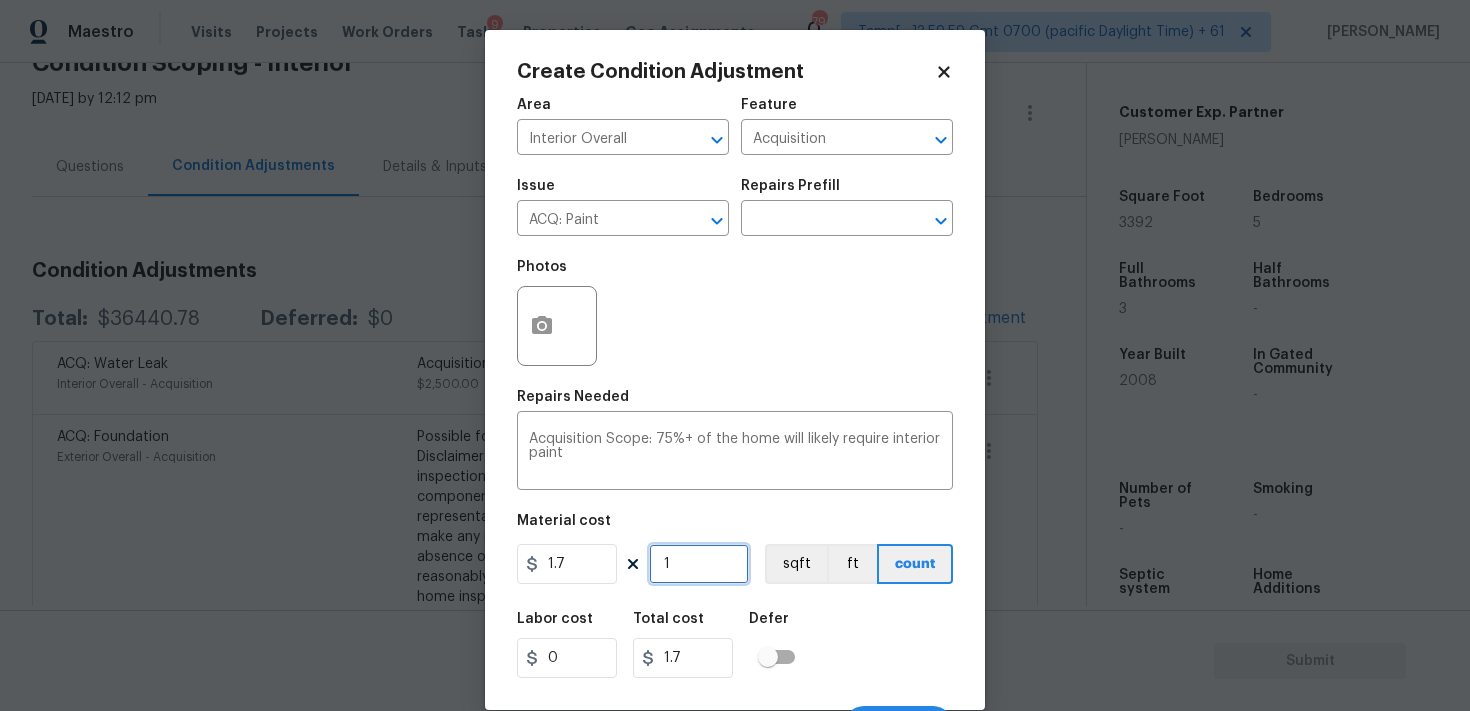 type on "0" 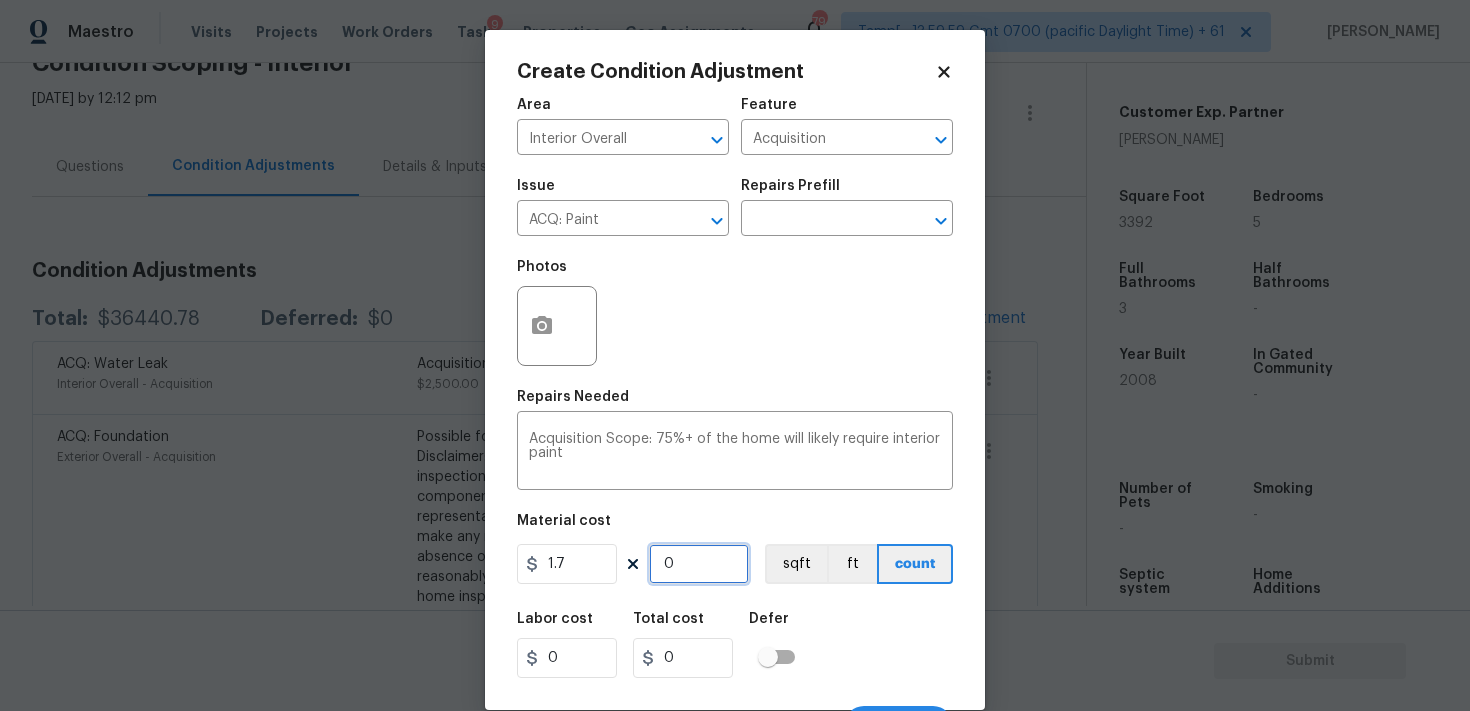 paste on "3392" 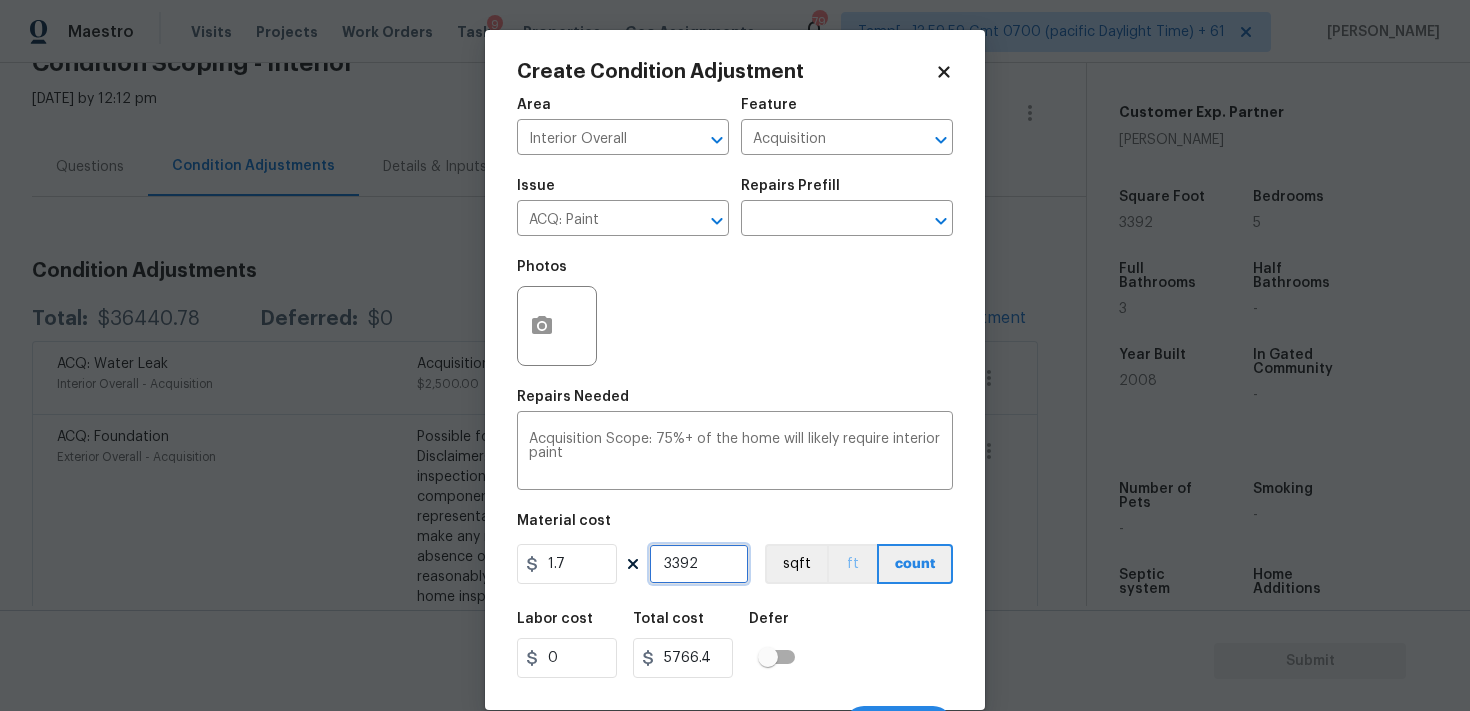 type on "3392" 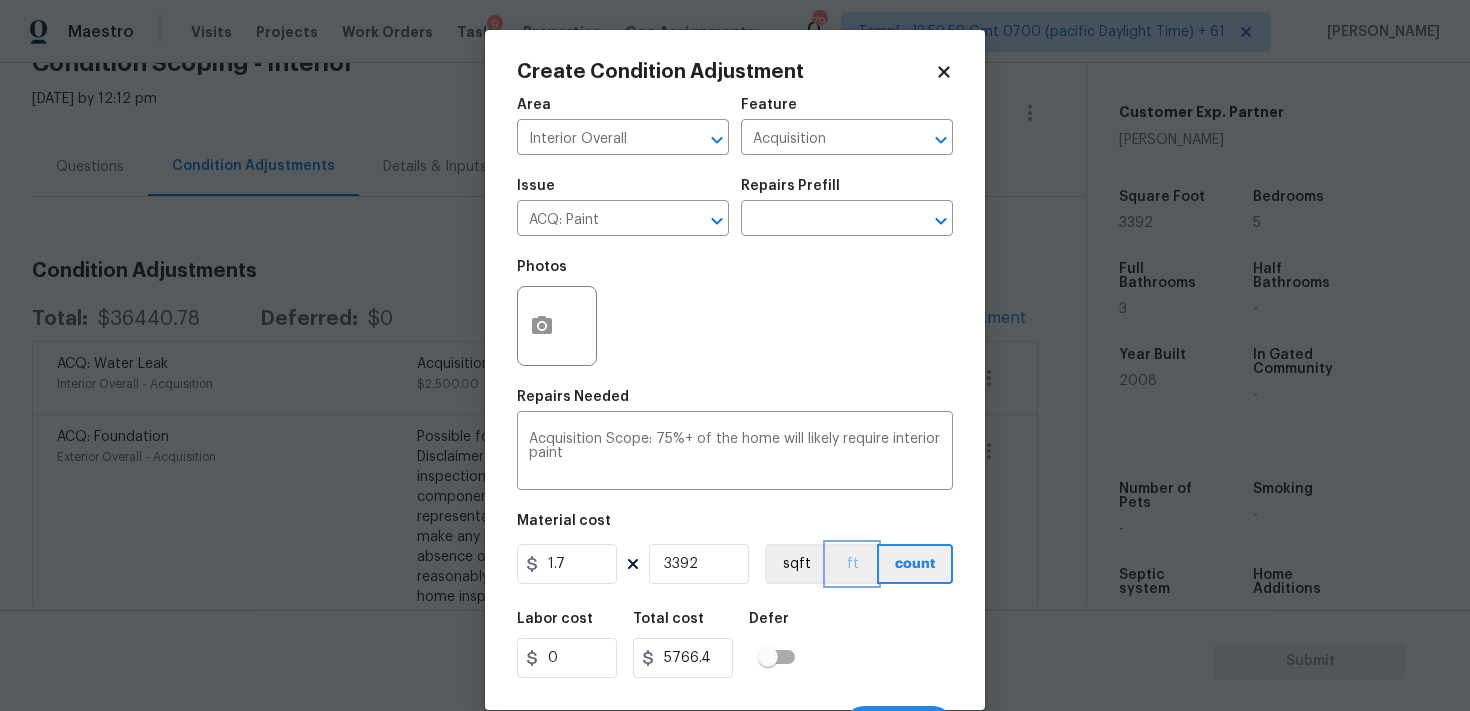 click on "ft" at bounding box center (852, 564) 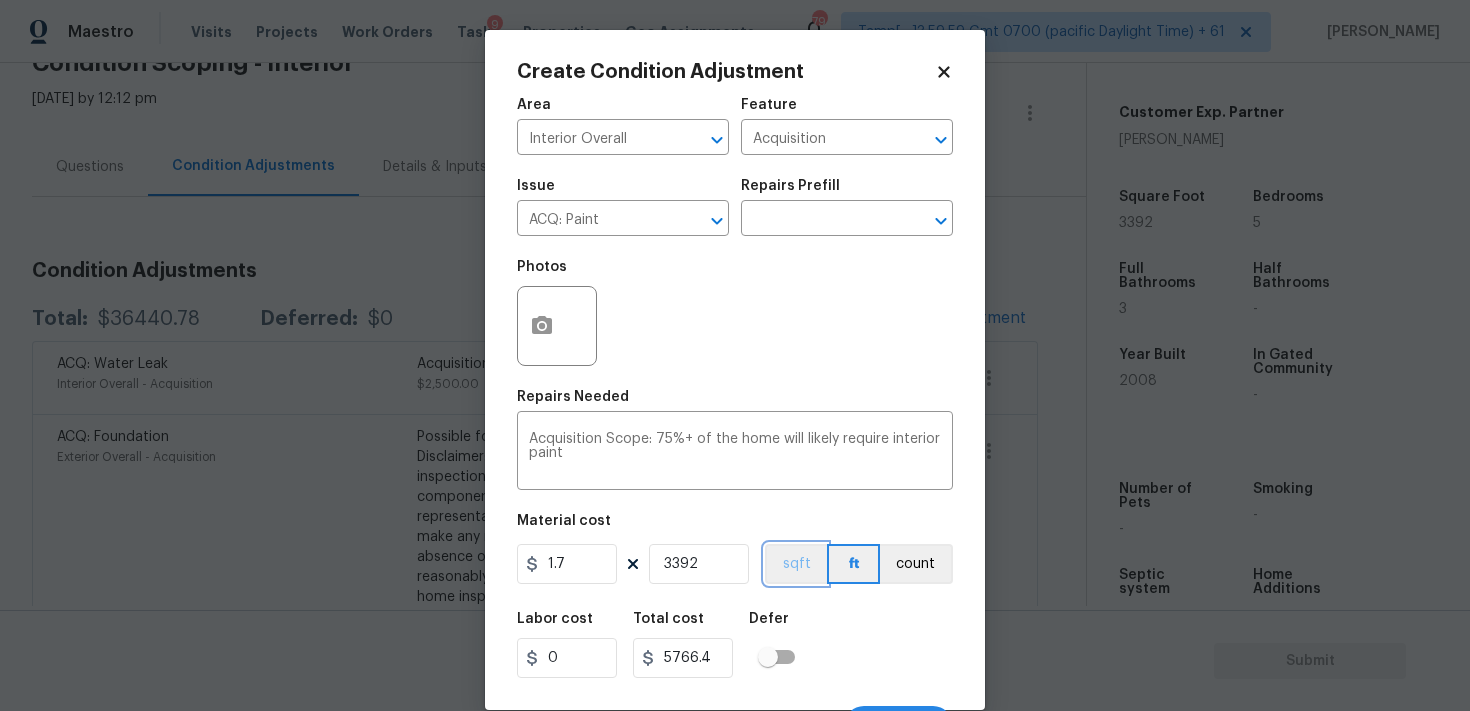 click on "sqft" at bounding box center (796, 564) 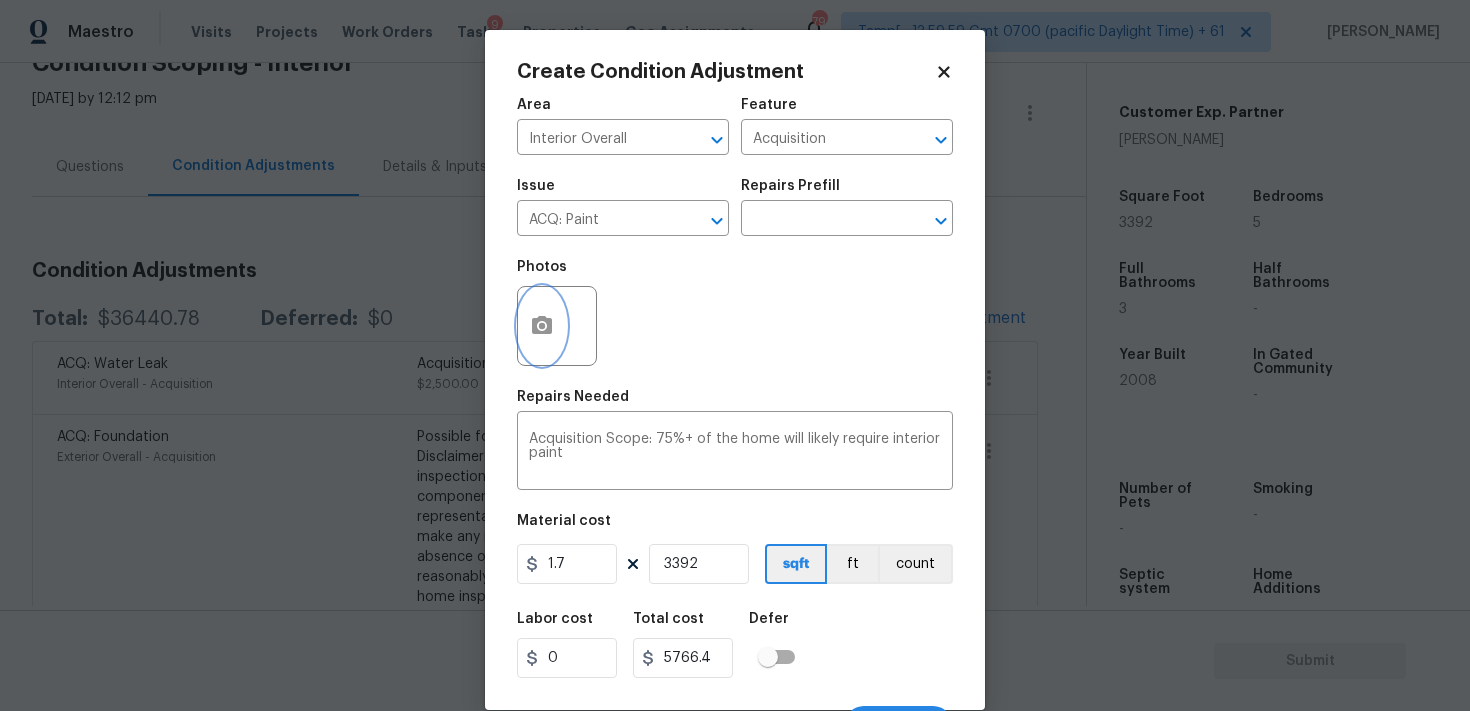 click at bounding box center [542, 326] 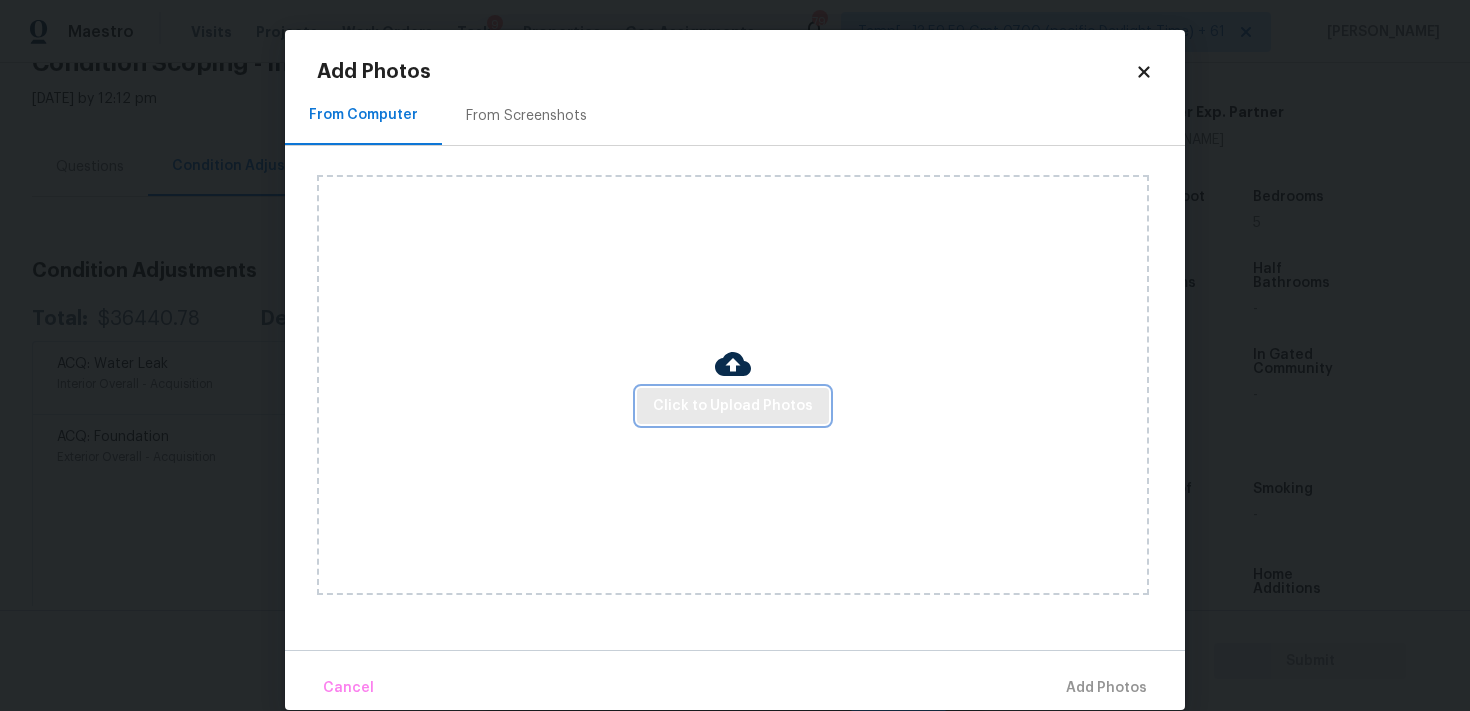 click on "Click to Upload Photos" at bounding box center (733, 406) 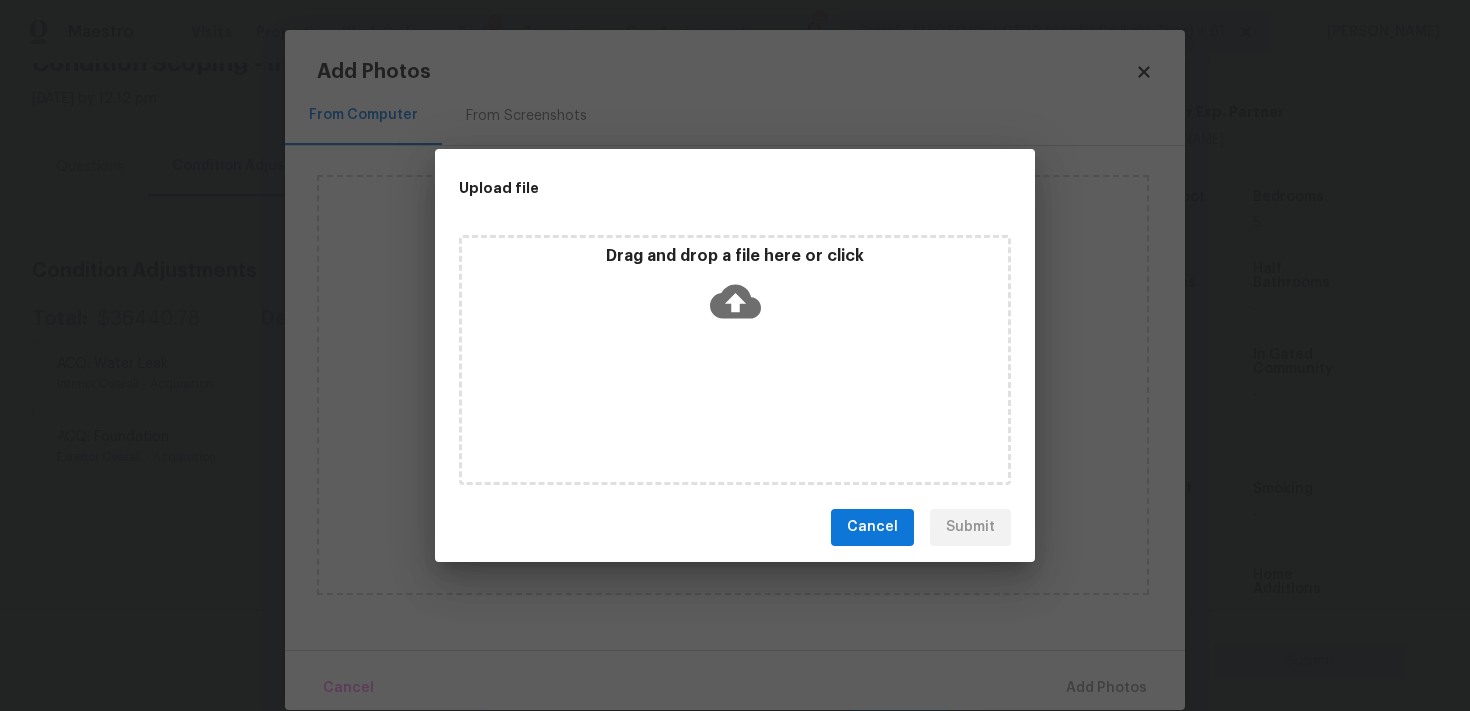 click 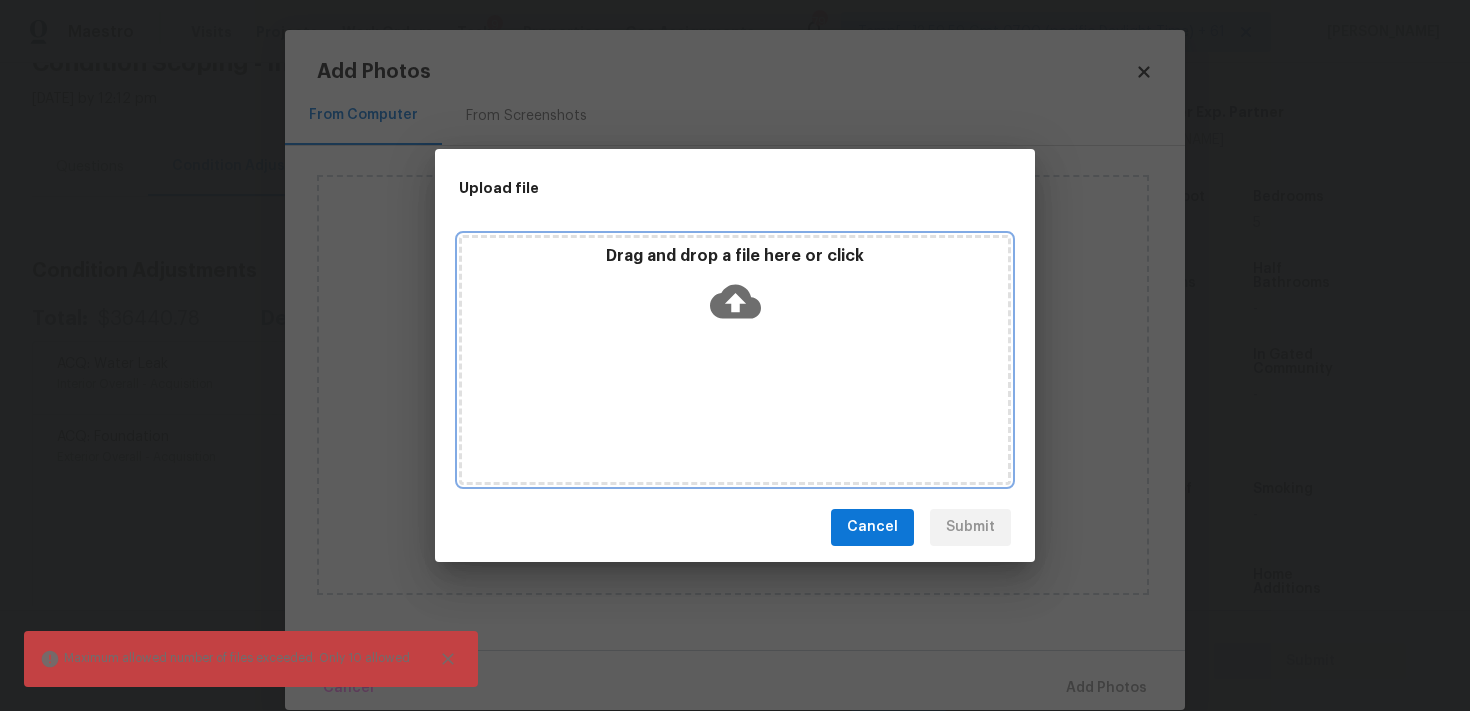click 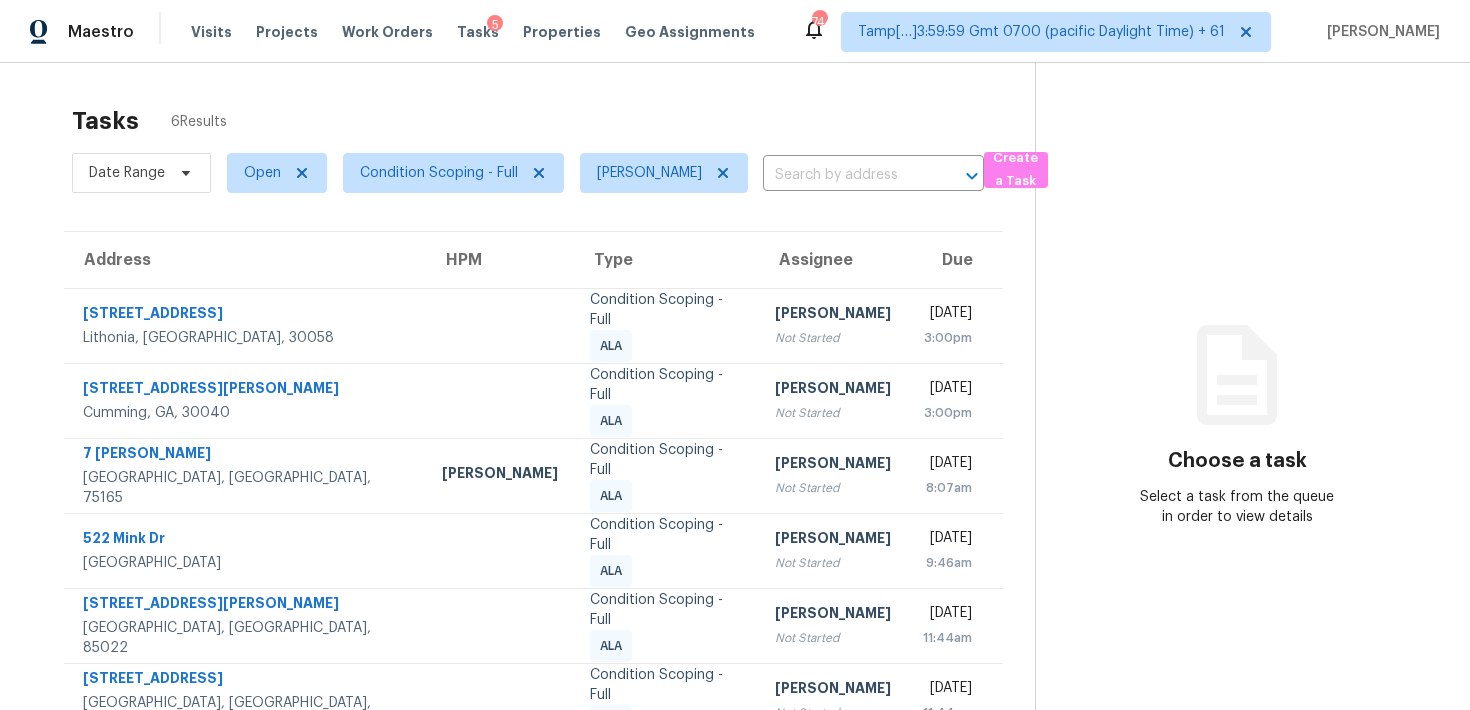 scroll, scrollTop: 0, scrollLeft: 0, axis: both 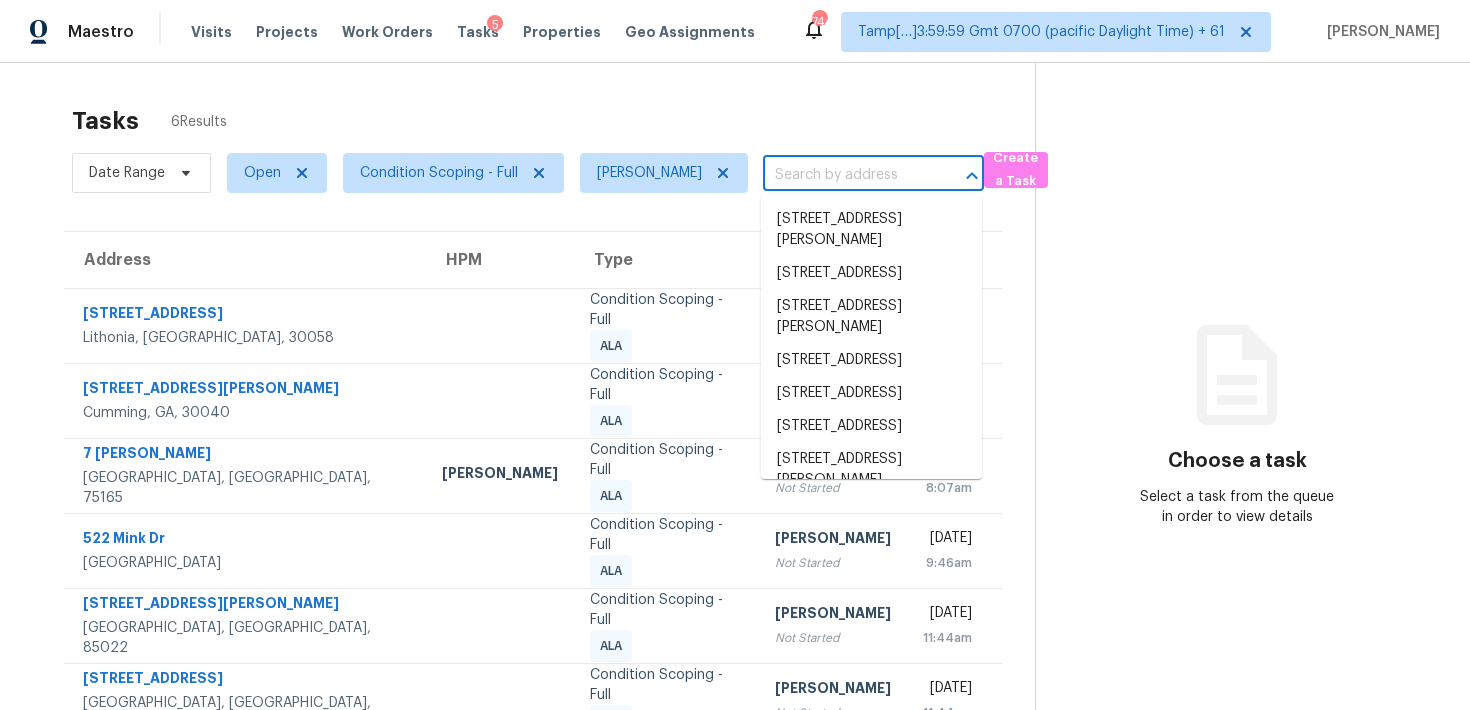 click at bounding box center (845, 175) 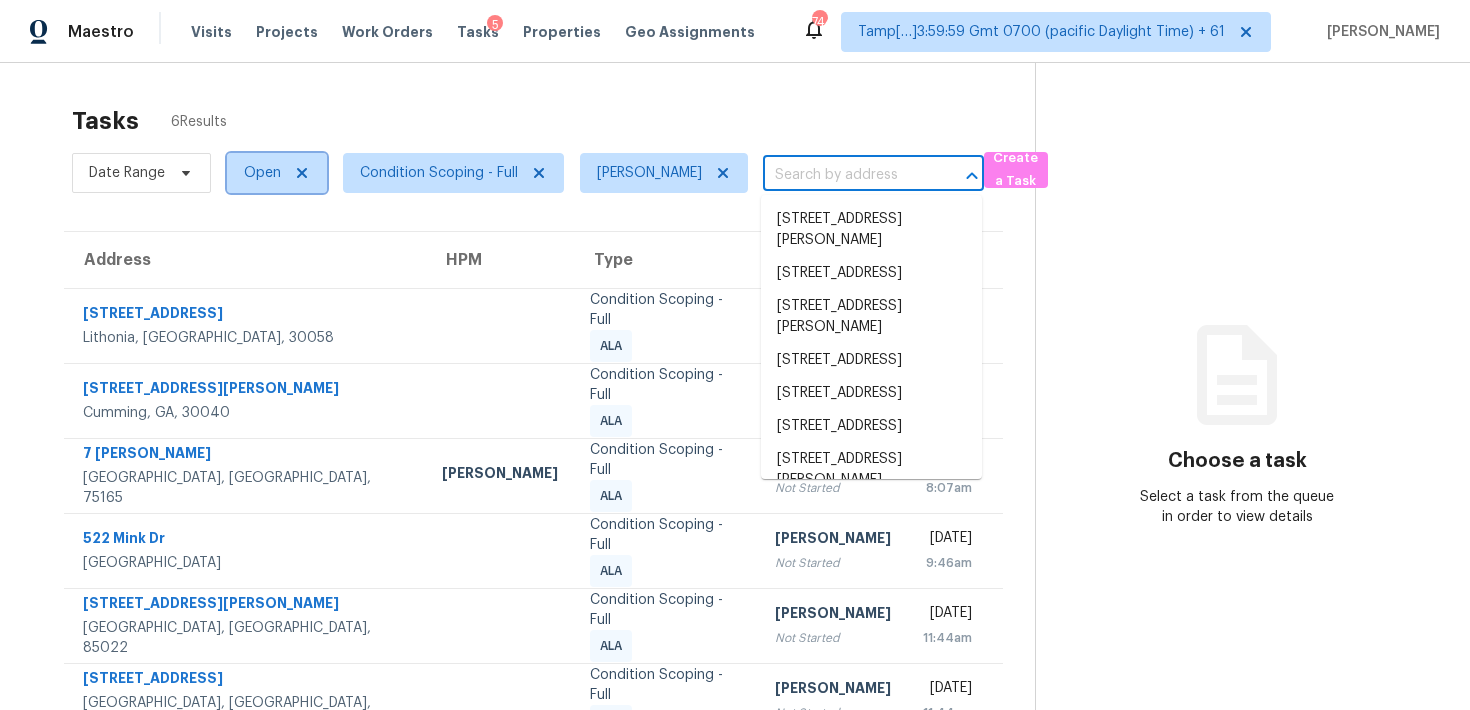 click on "Open" at bounding box center (262, 173) 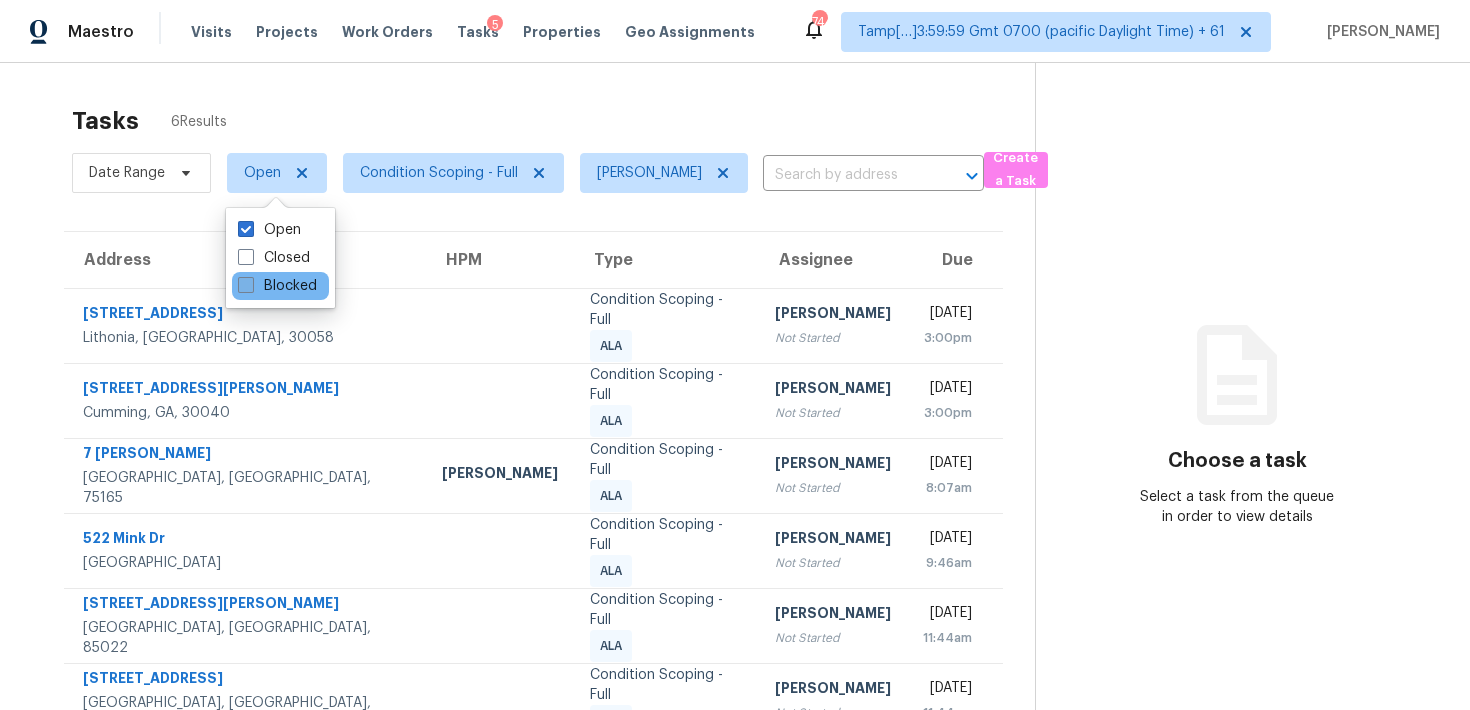 click on "Blocked" at bounding box center [277, 286] 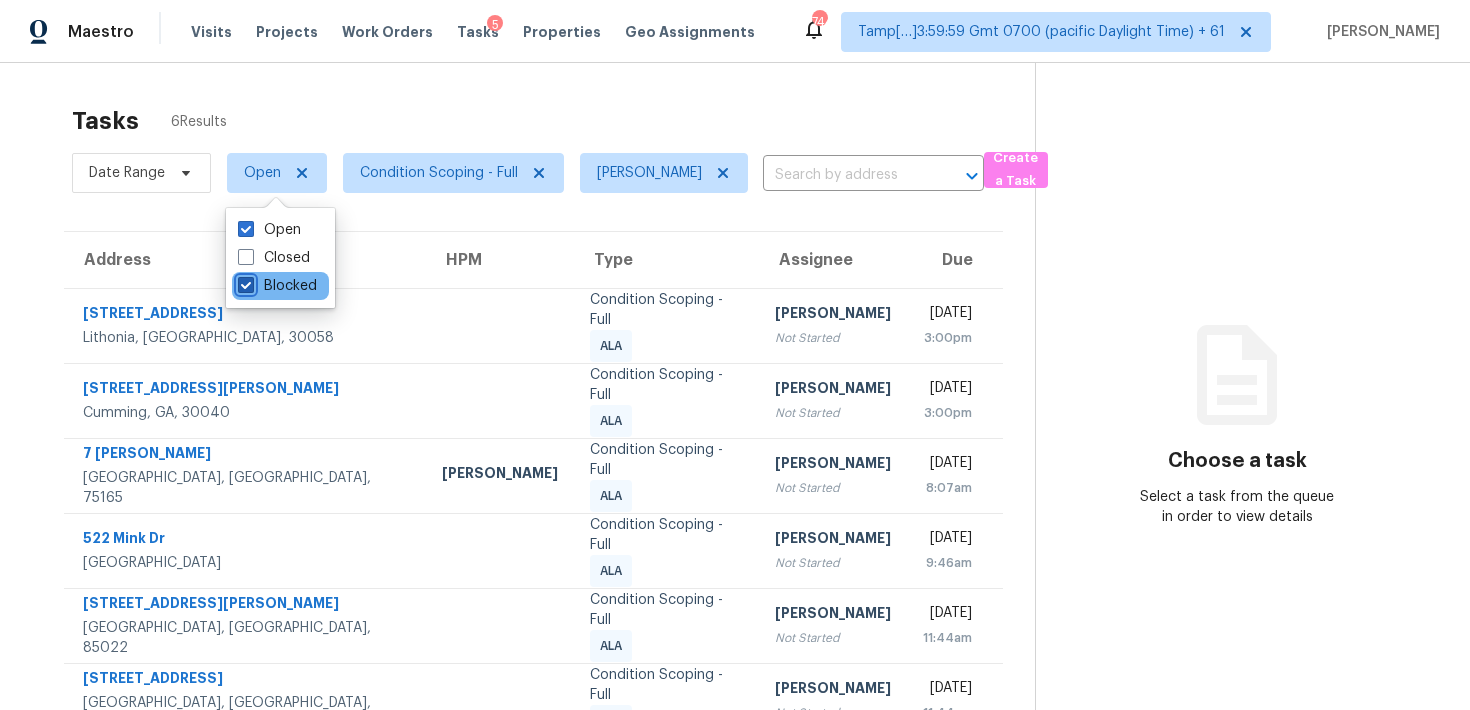 checkbox on "true" 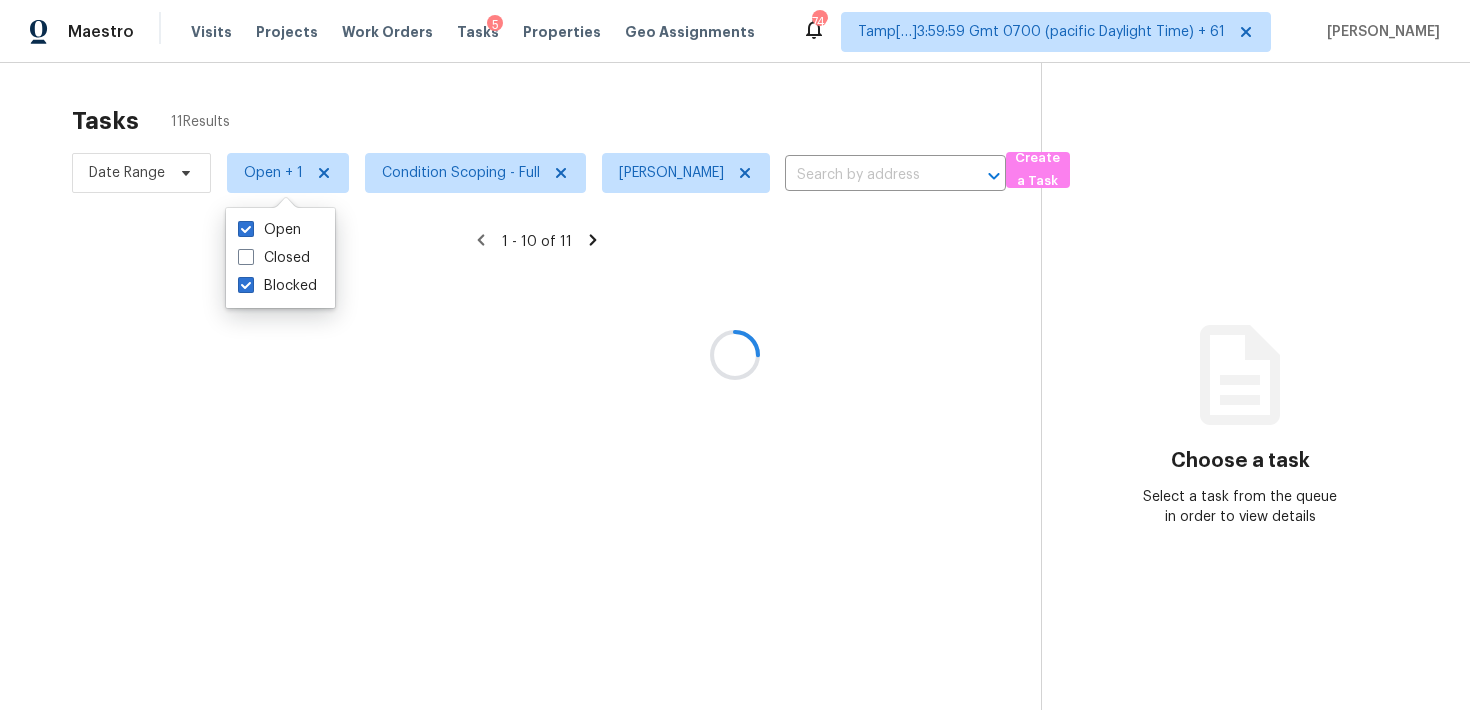click at bounding box center [735, 355] 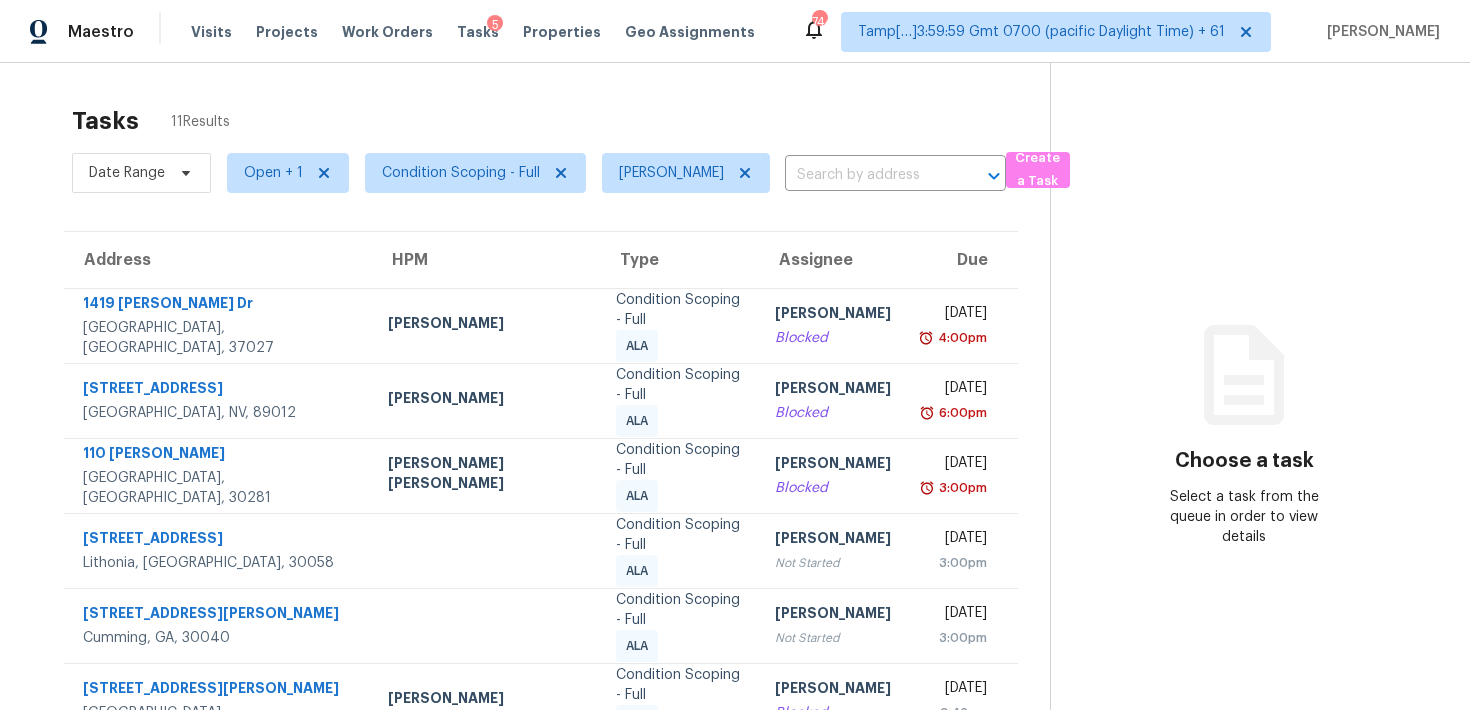 click at bounding box center (867, 175) 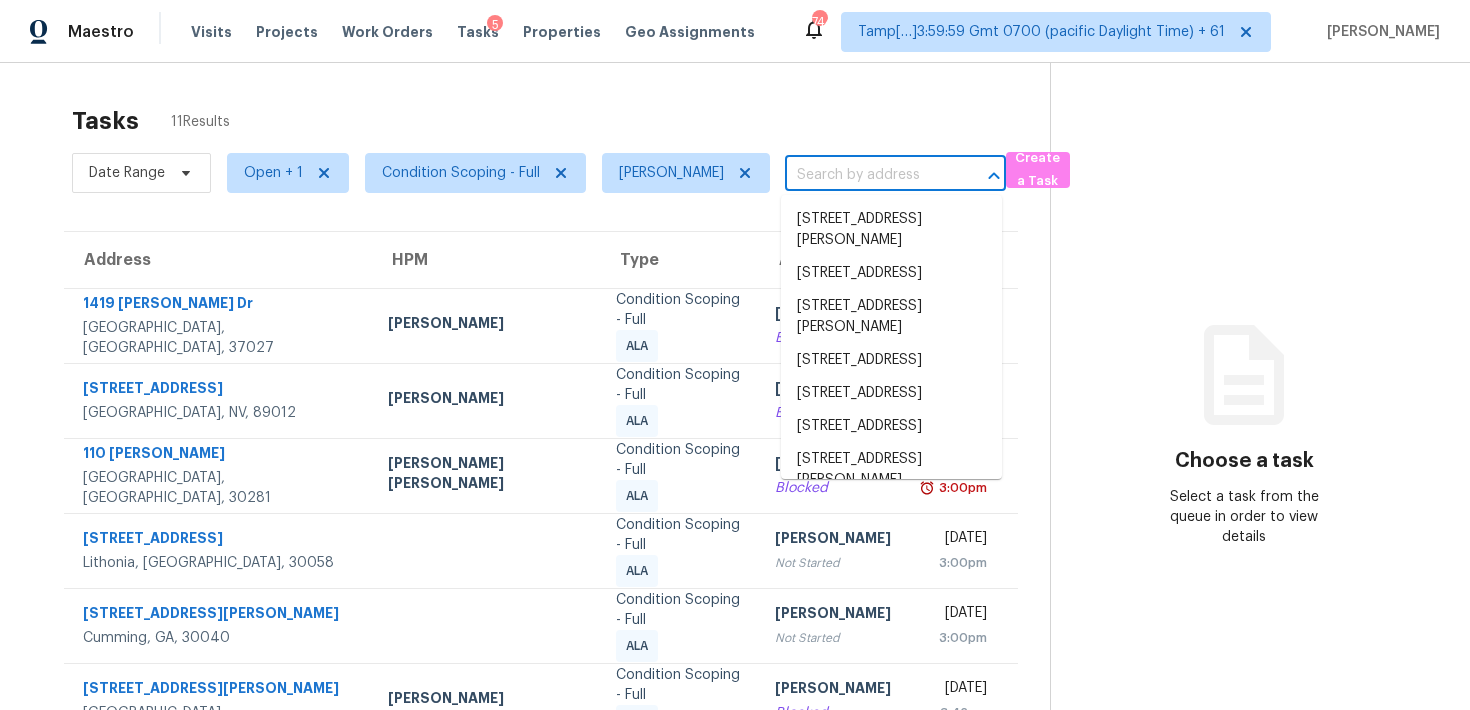 paste on "118 Drakewood Pl, Cary, NC 27518" 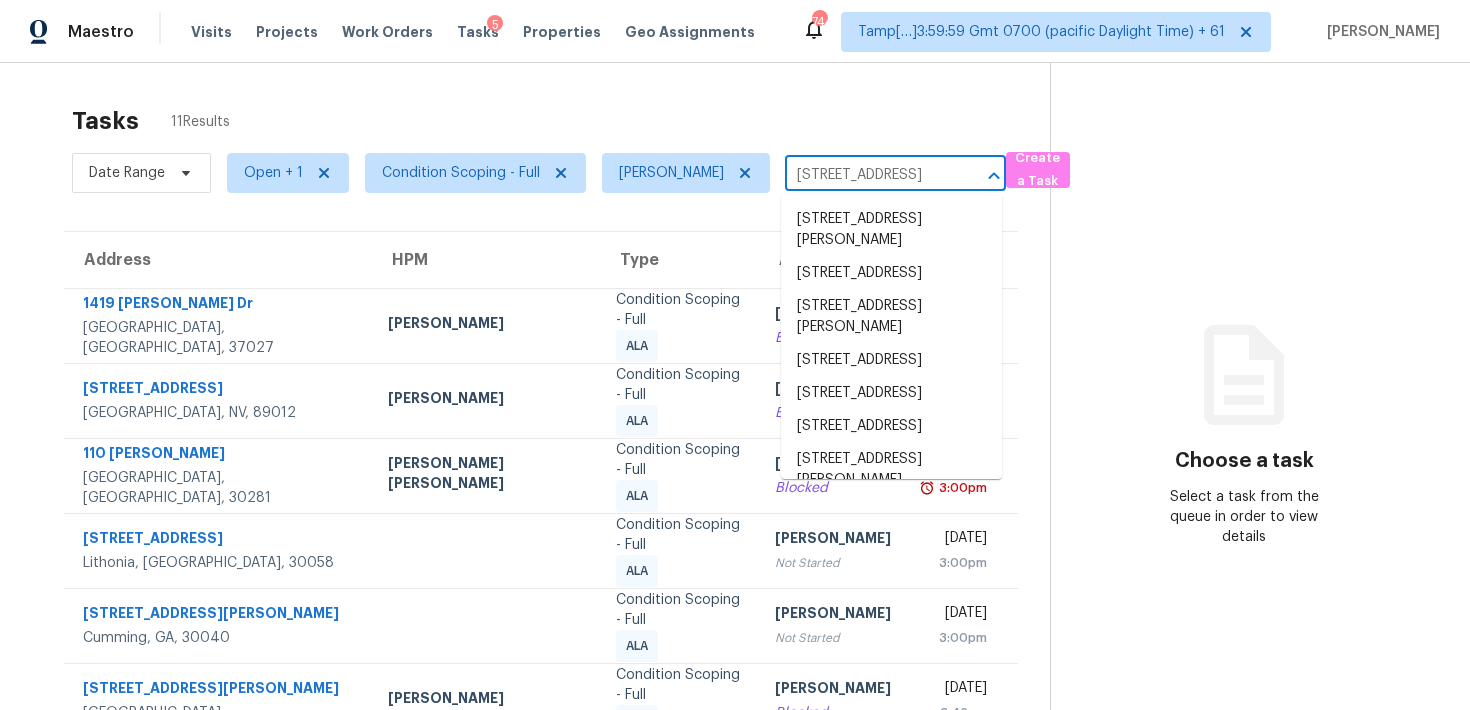 scroll, scrollTop: 0, scrollLeft: 66, axis: horizontal 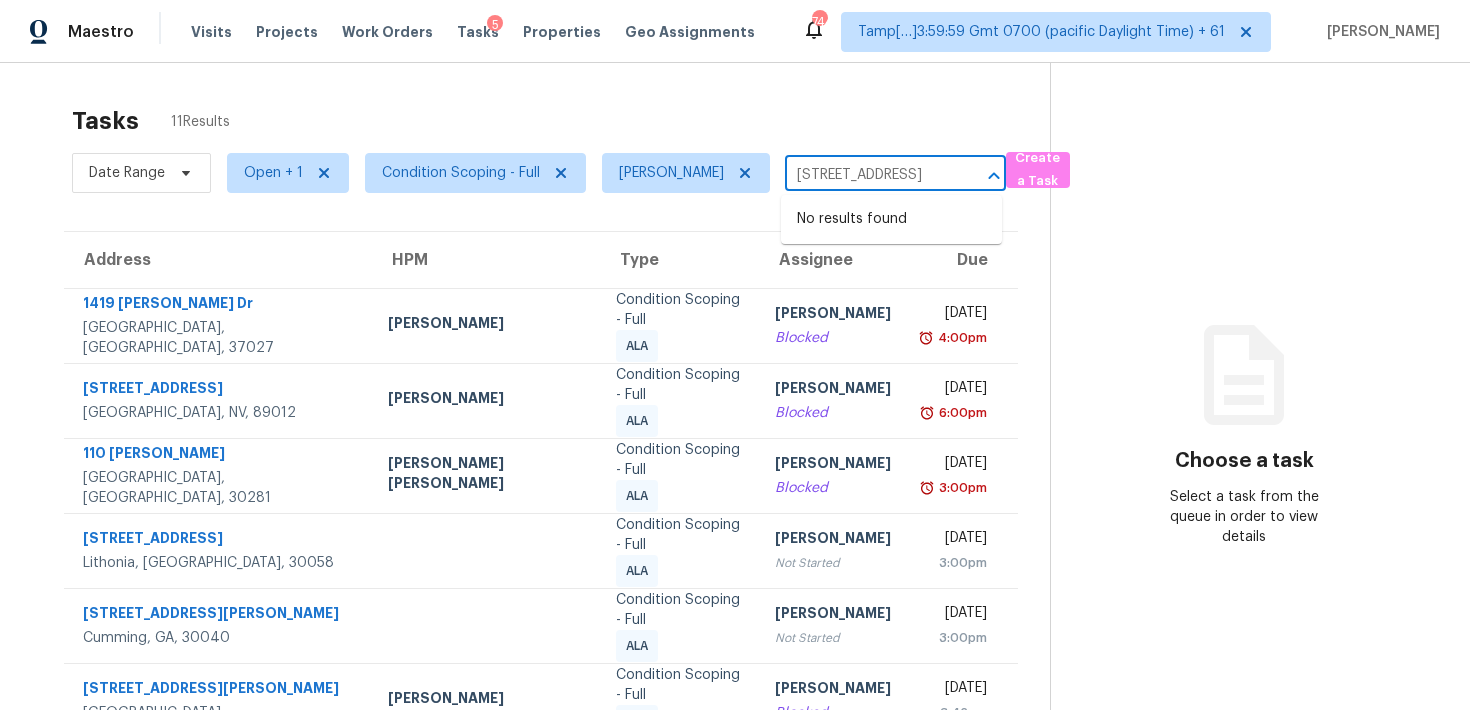 type 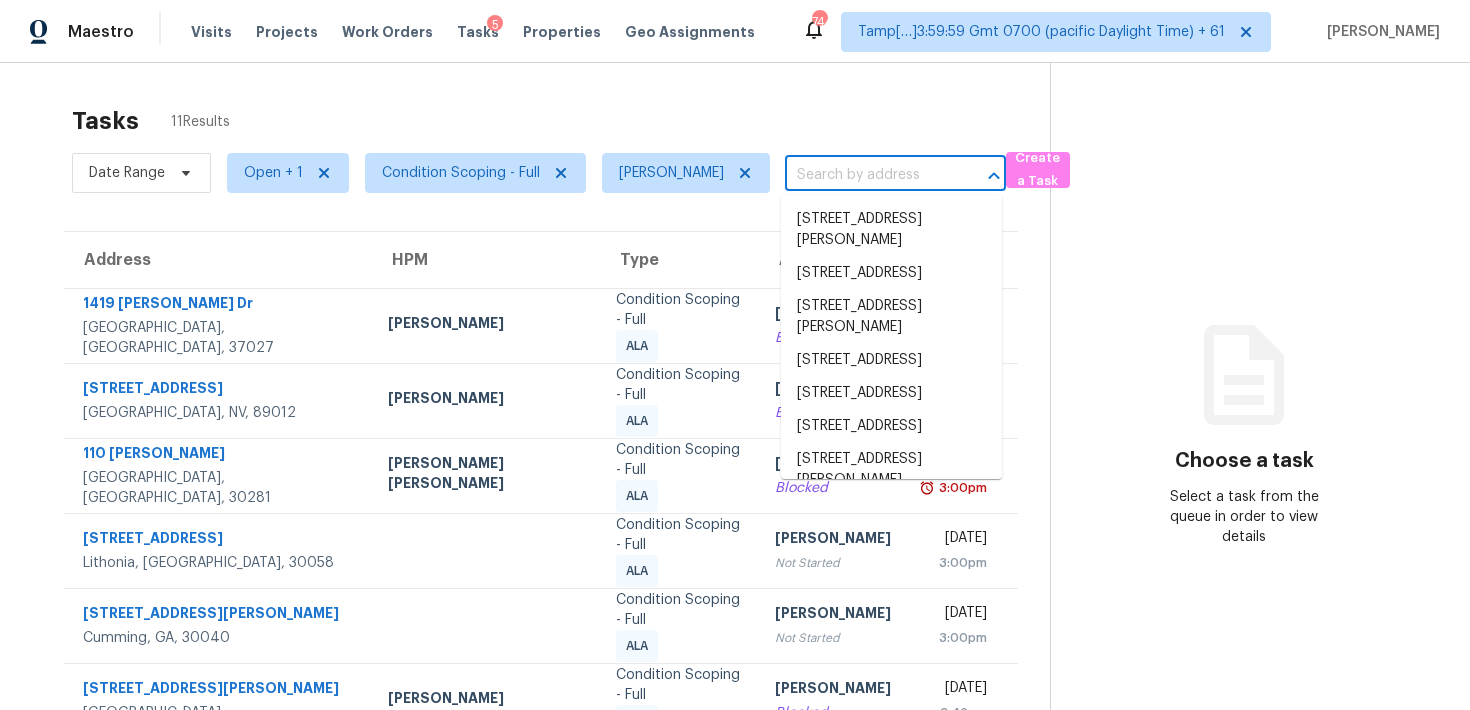 scroll, scrollTop: 0, scrollLeft: 0, axis: both 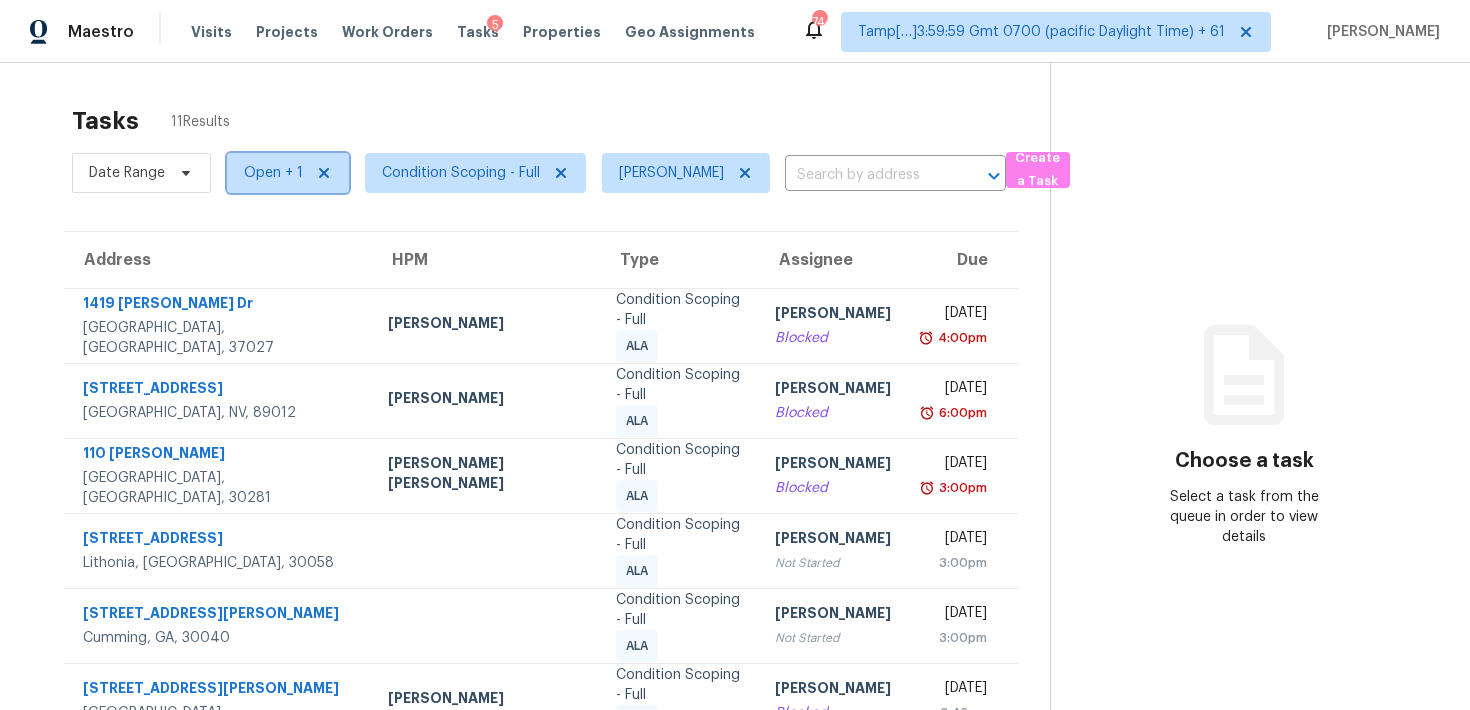 click on "Open + 1" at bounding box center (288, 173) 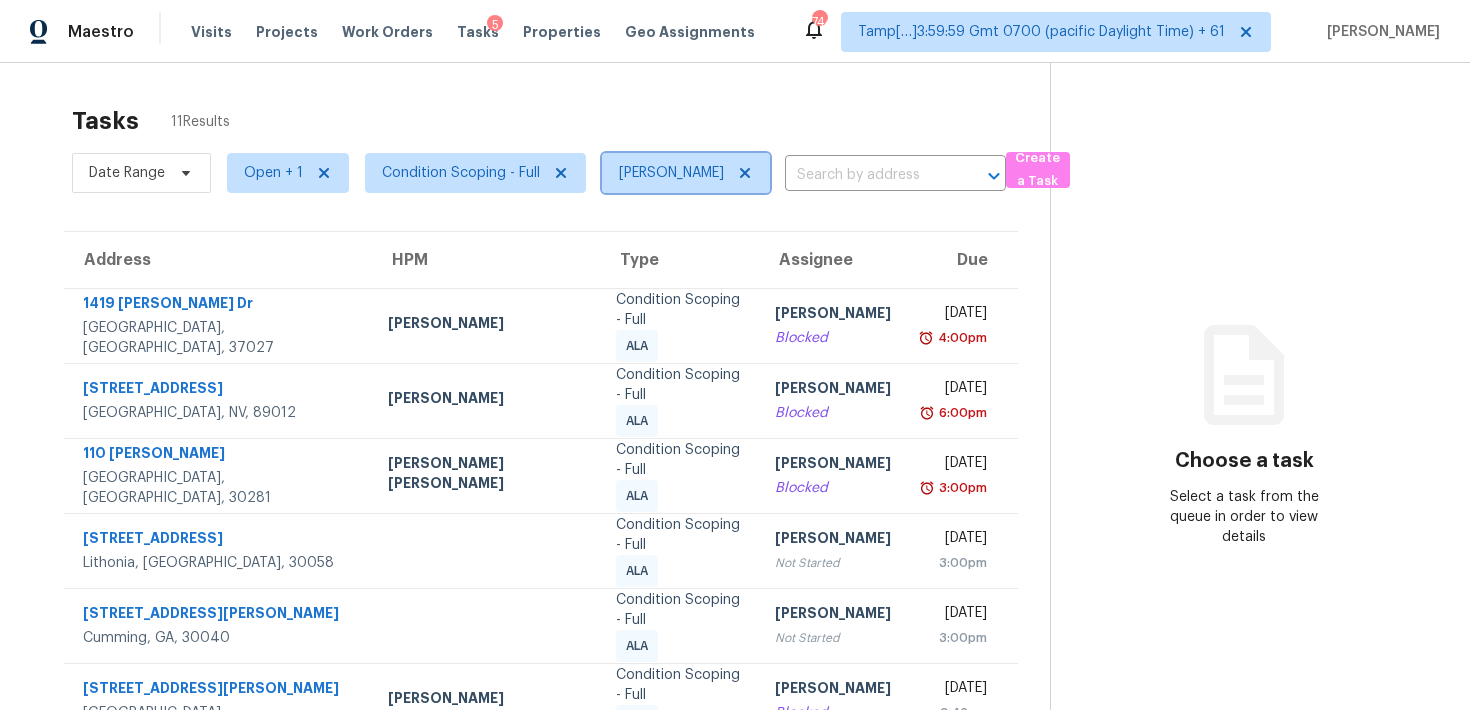 click on "[PERSON_NAME]" at bounding box center (686, 173) 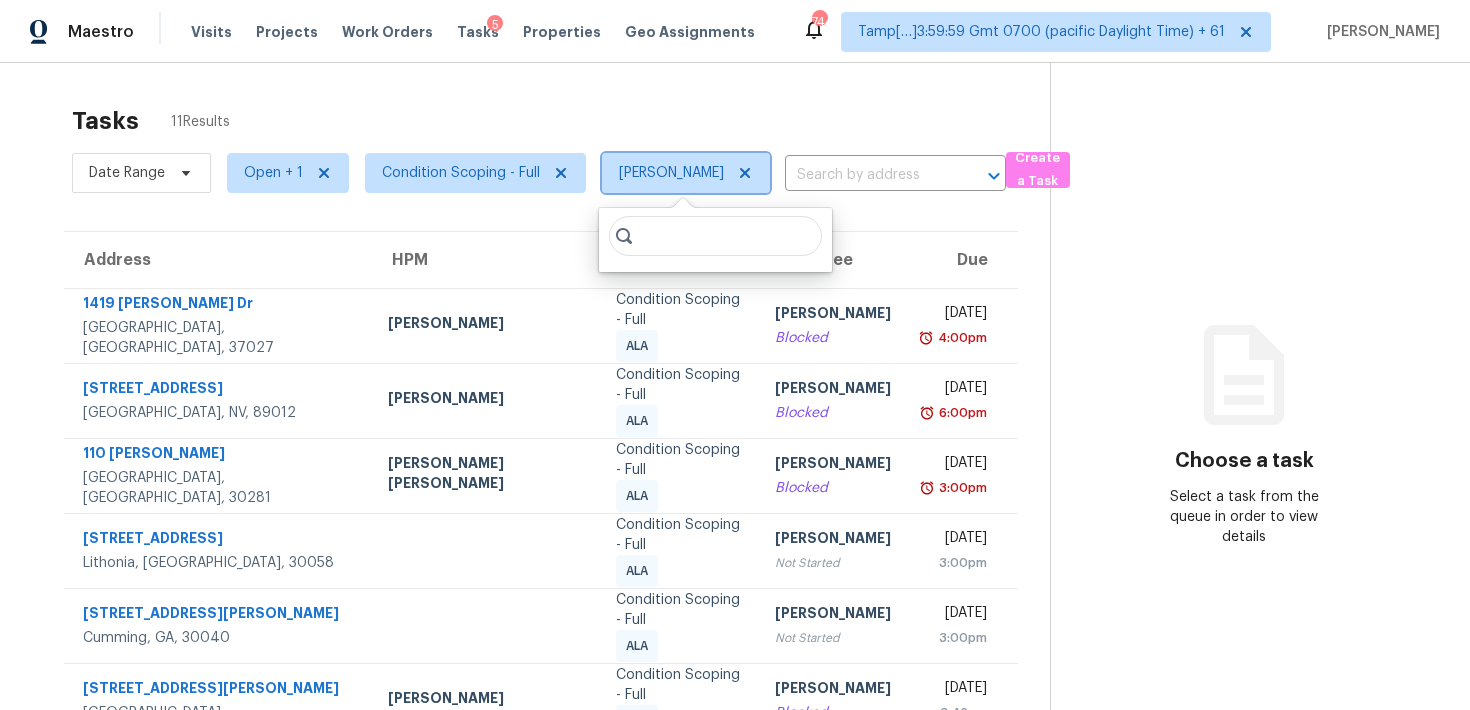 click on "[PERSON_NAME]" at bounding box center [686, 173] 